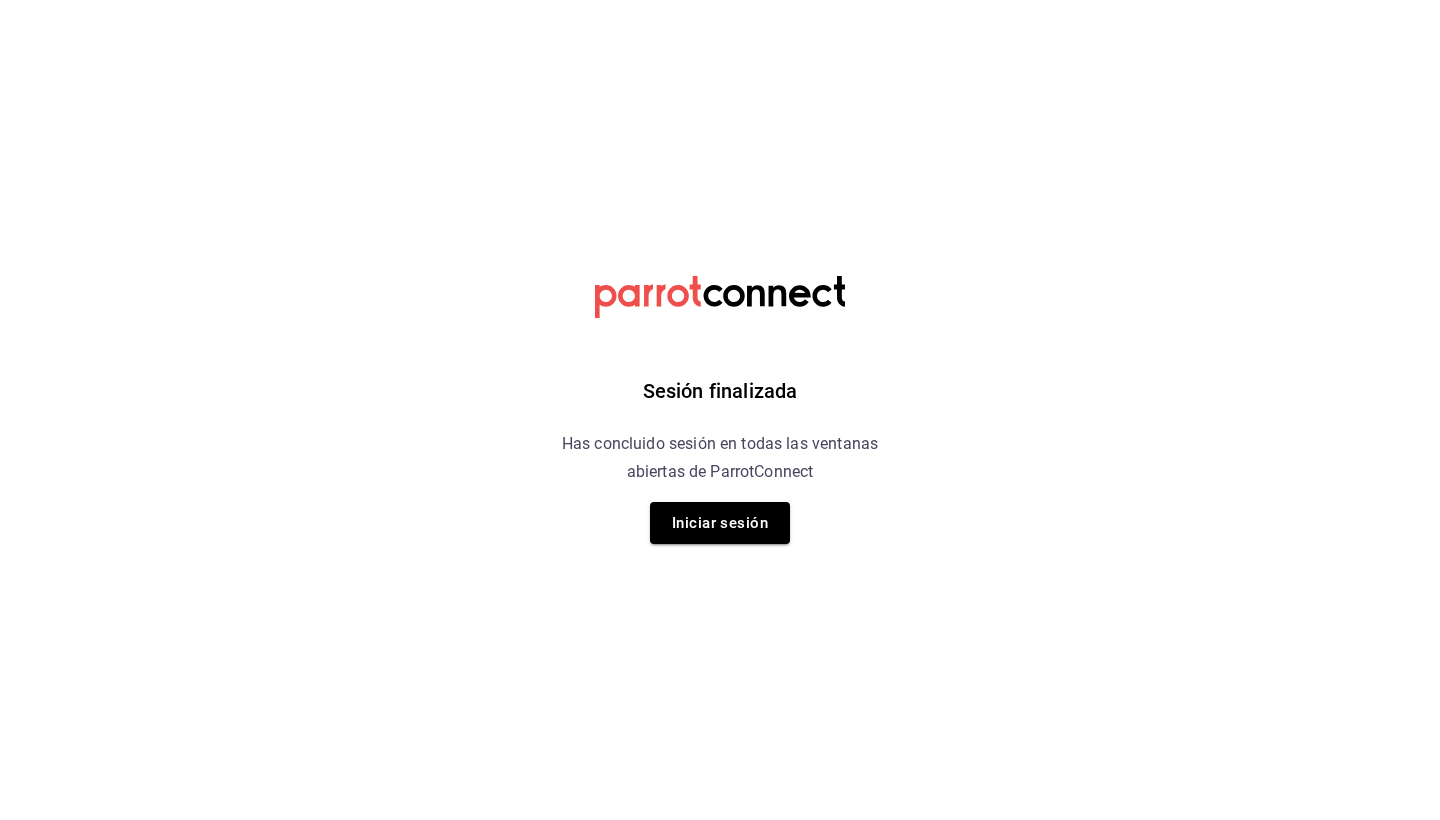 scroll, scrollTop: 0, scrollLeft: 0, axis: both 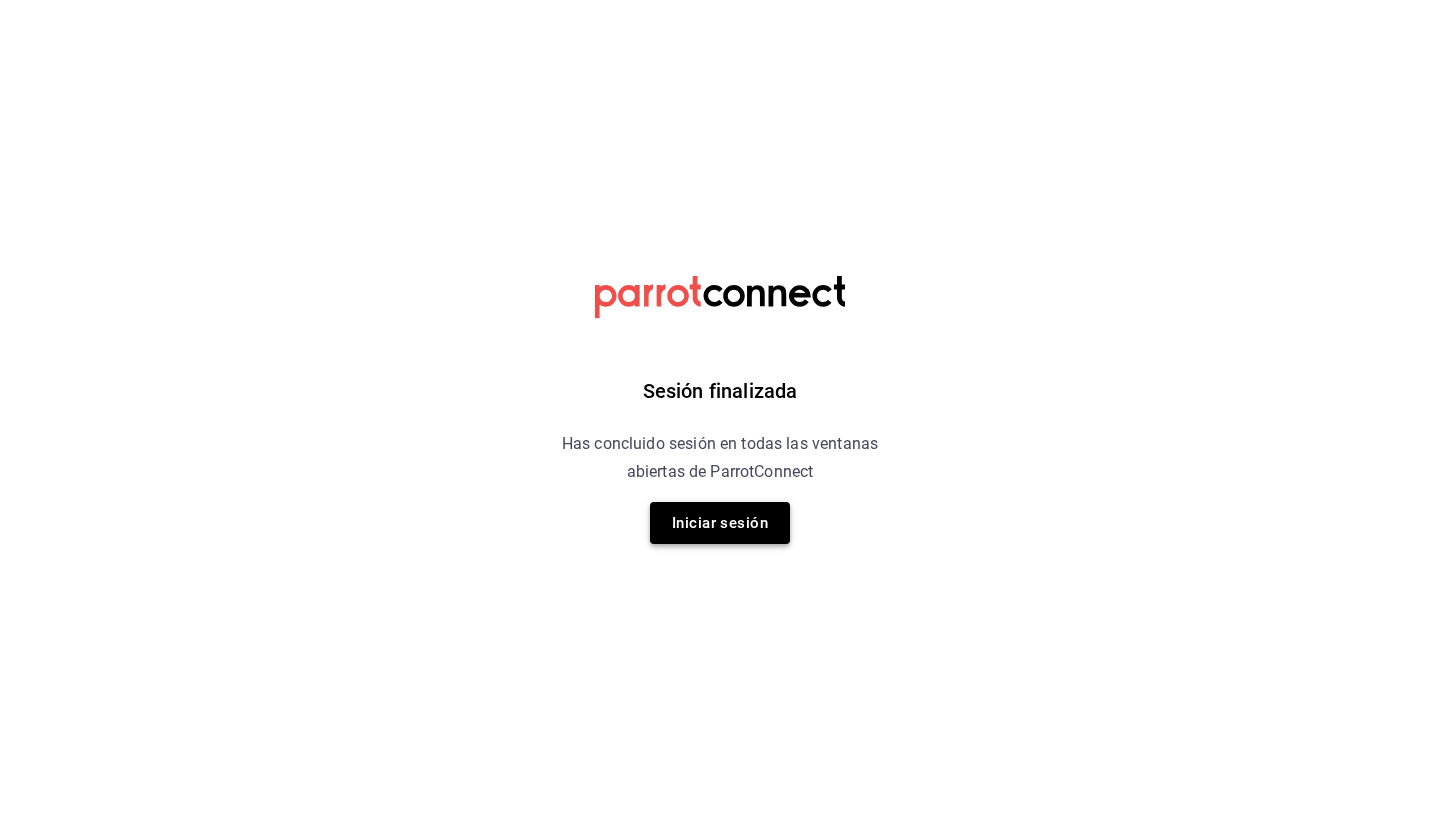 click on "Iniciar sesión" at bounding box center (720, 523) 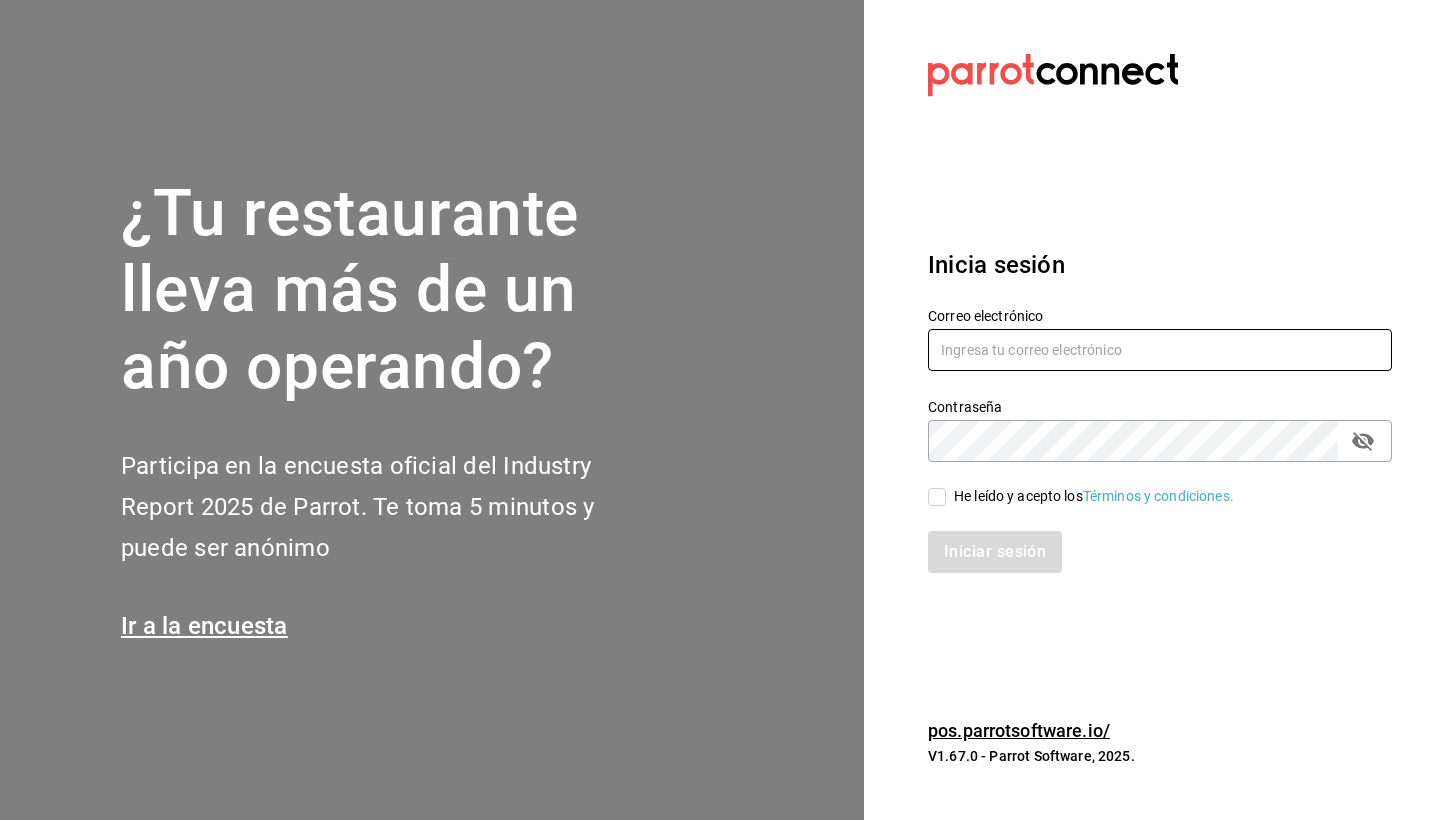 type on "rojas.raquelmr@outlook.com" 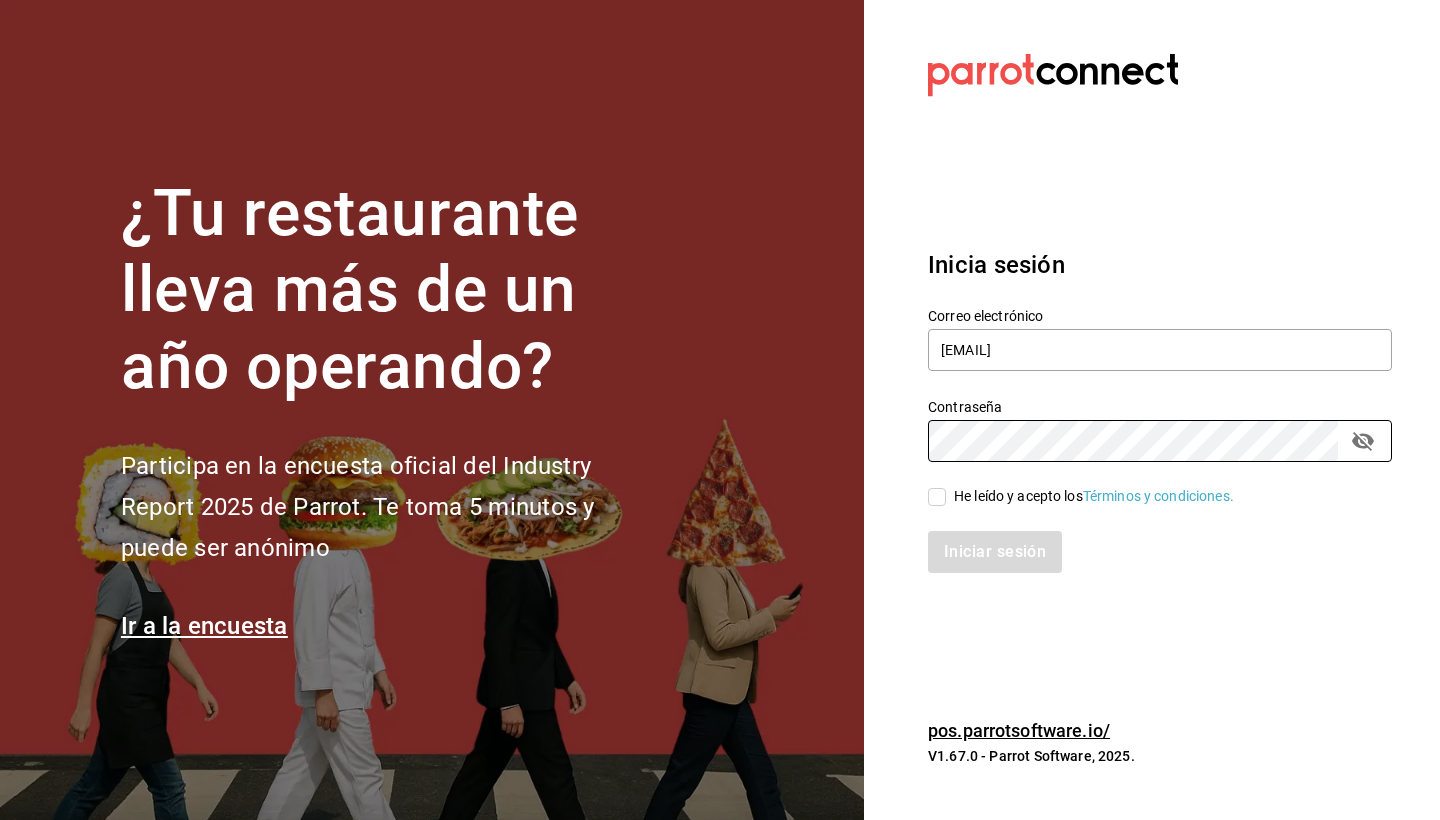 click on "He leído y acepto los  Términos y condiciones." at bounding box center [937, 497] 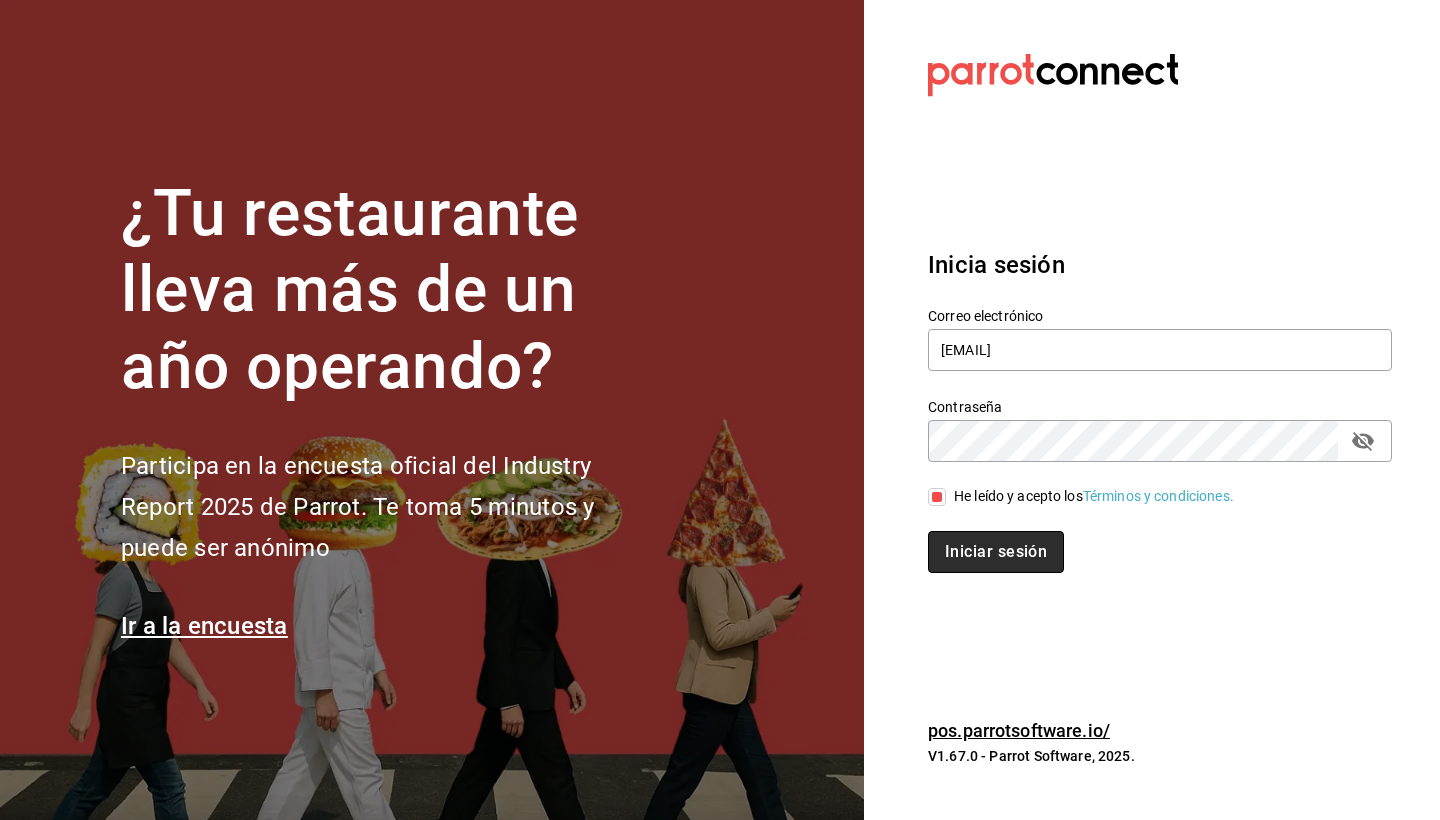 click on "Iniciar sesión" at bounding box center [996, 552] 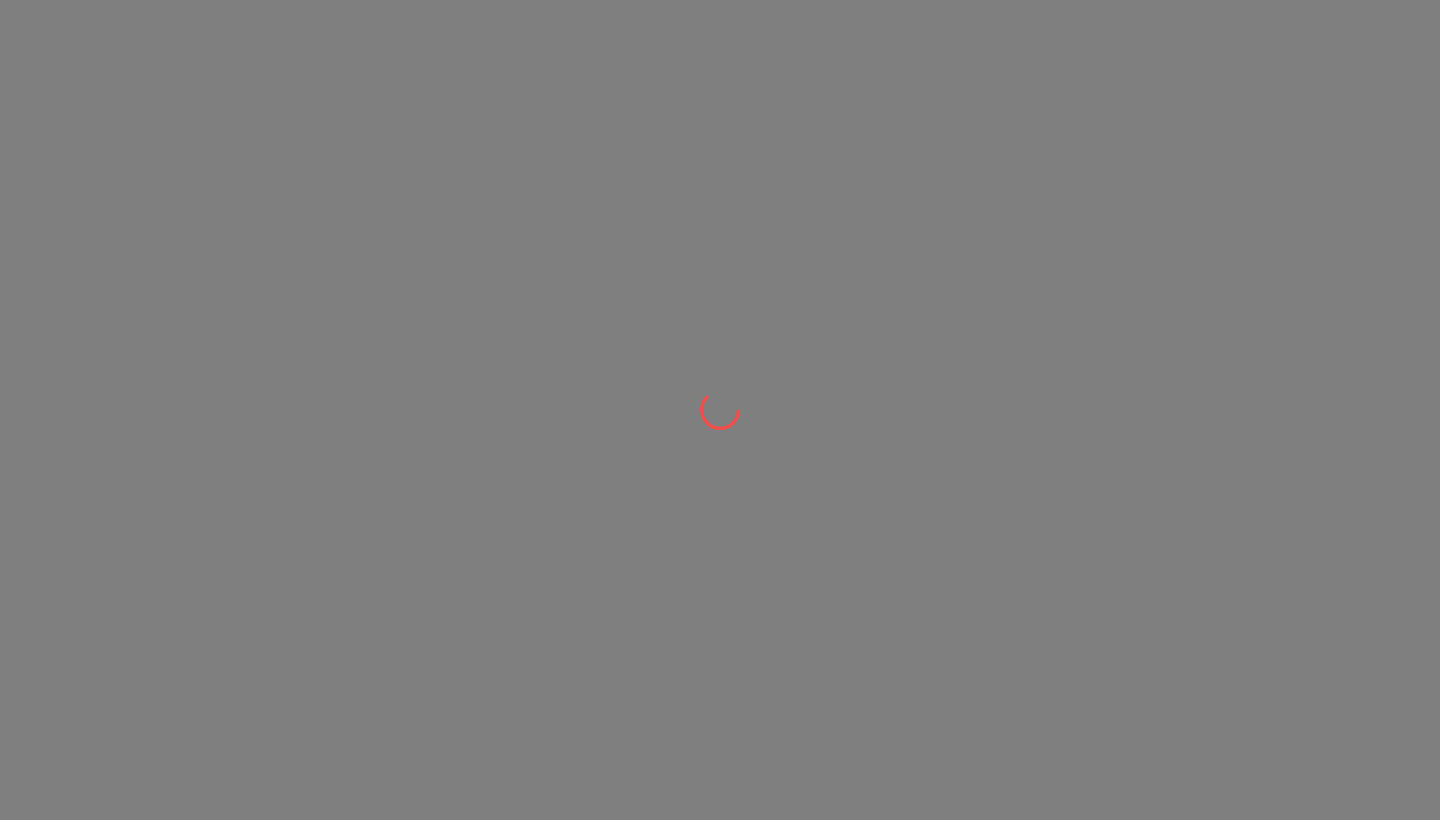 scroll, scrollTop: 0, scrollLeft: 0, axis: both 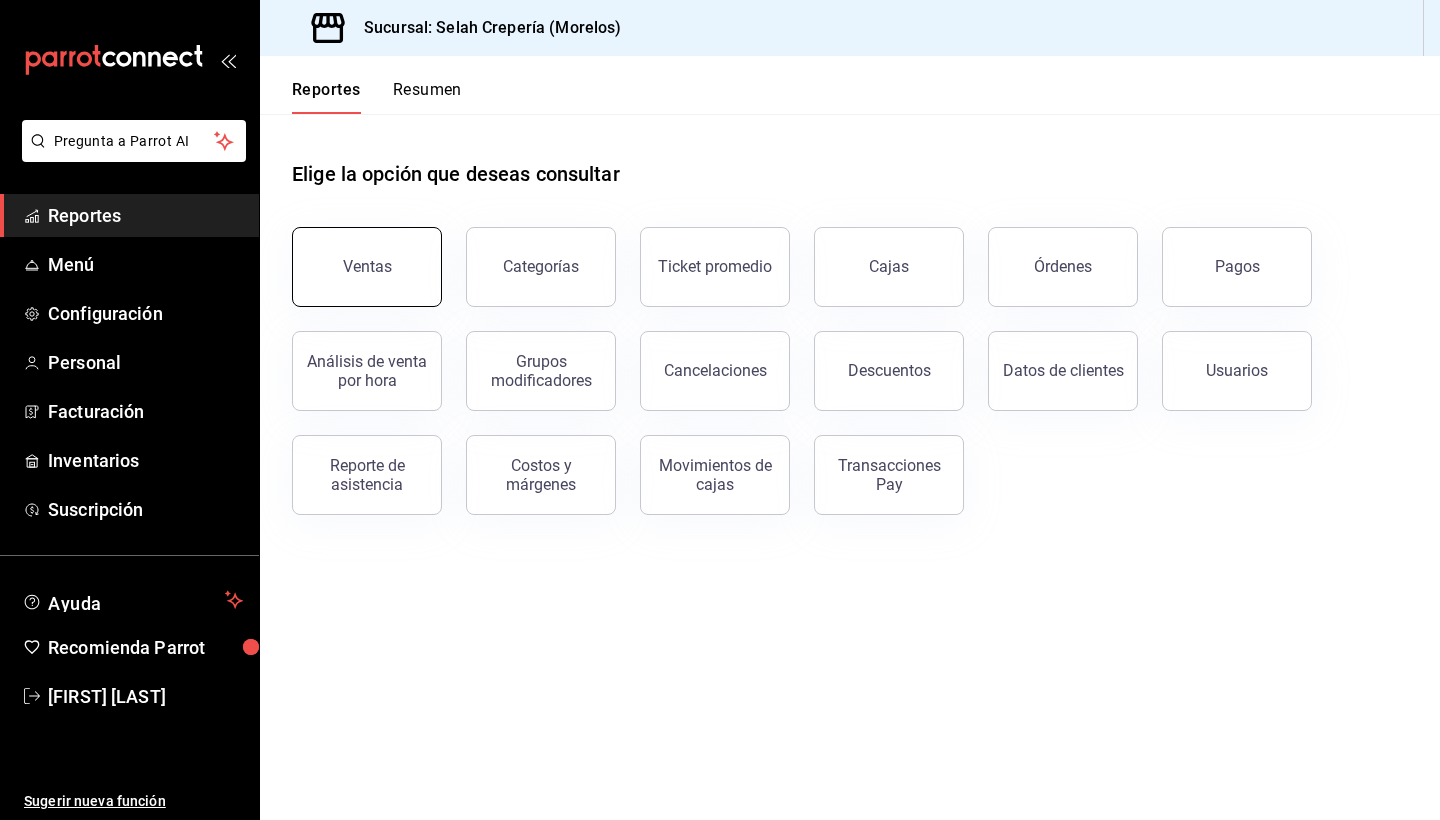click on "Ventas" at bounding box center (367, 267) 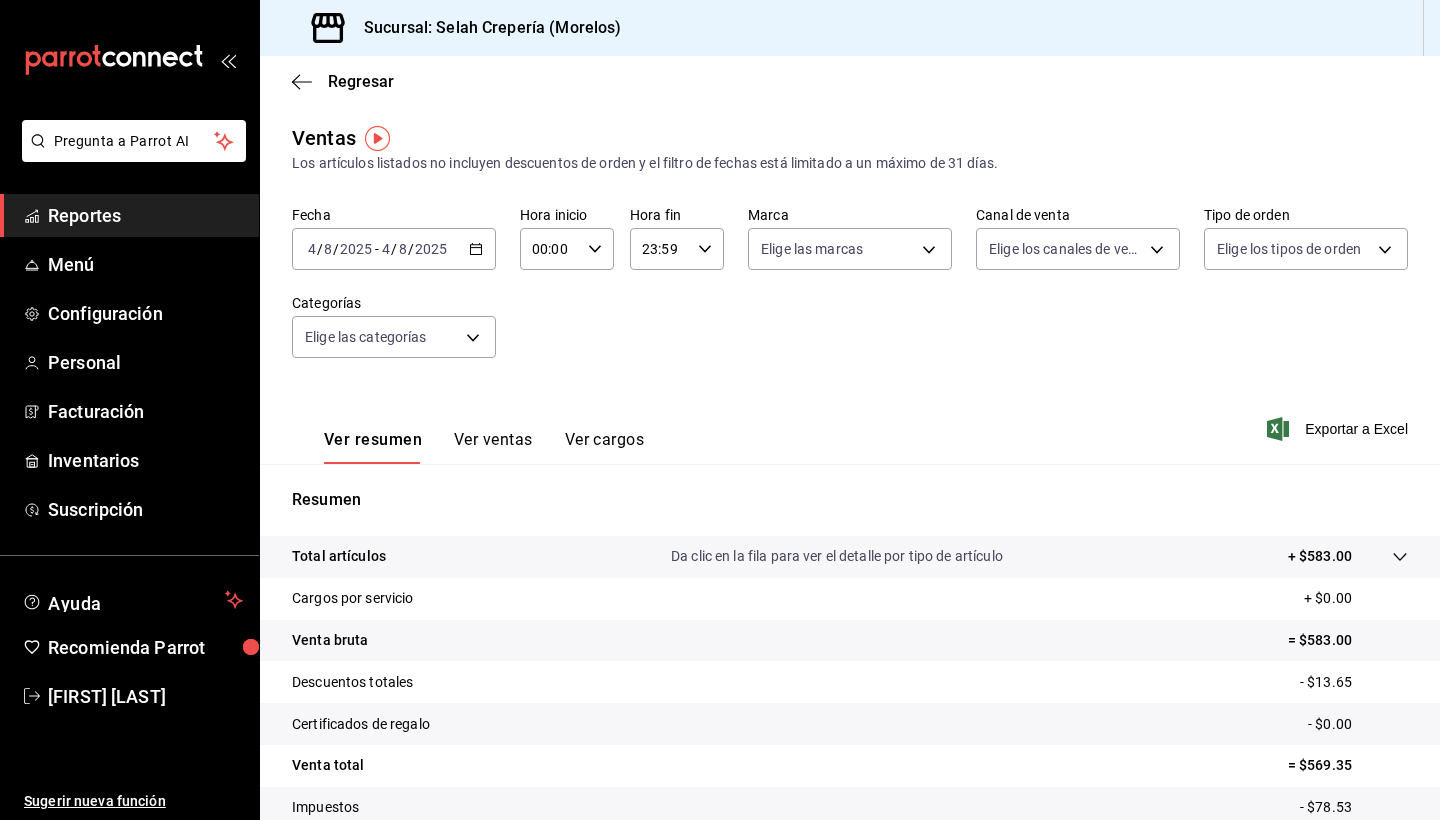 scroll, scrollTop: 0, scrollLeft: 0, axis: both 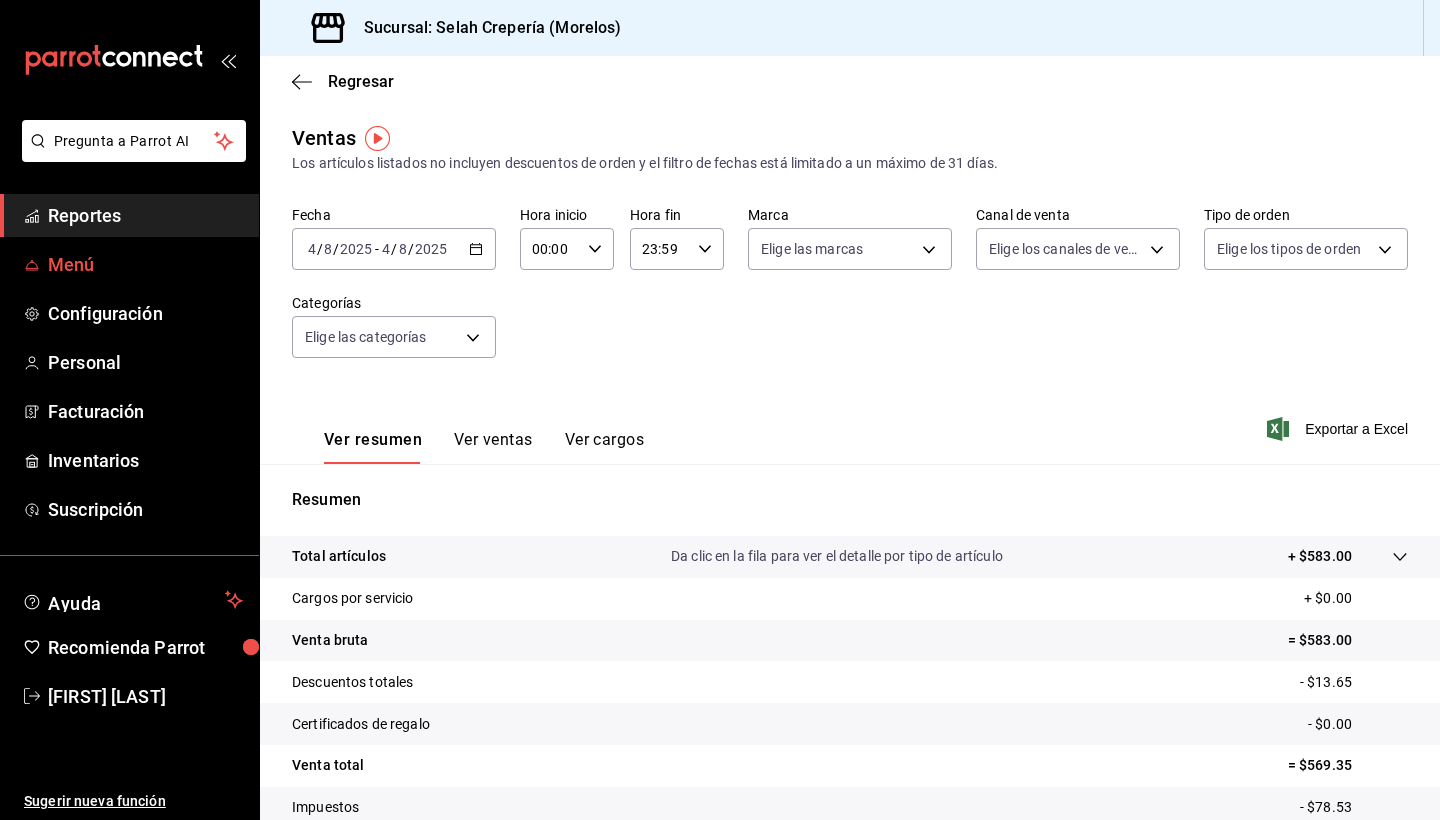 click on "Menú" at bounding box center [145, 264] 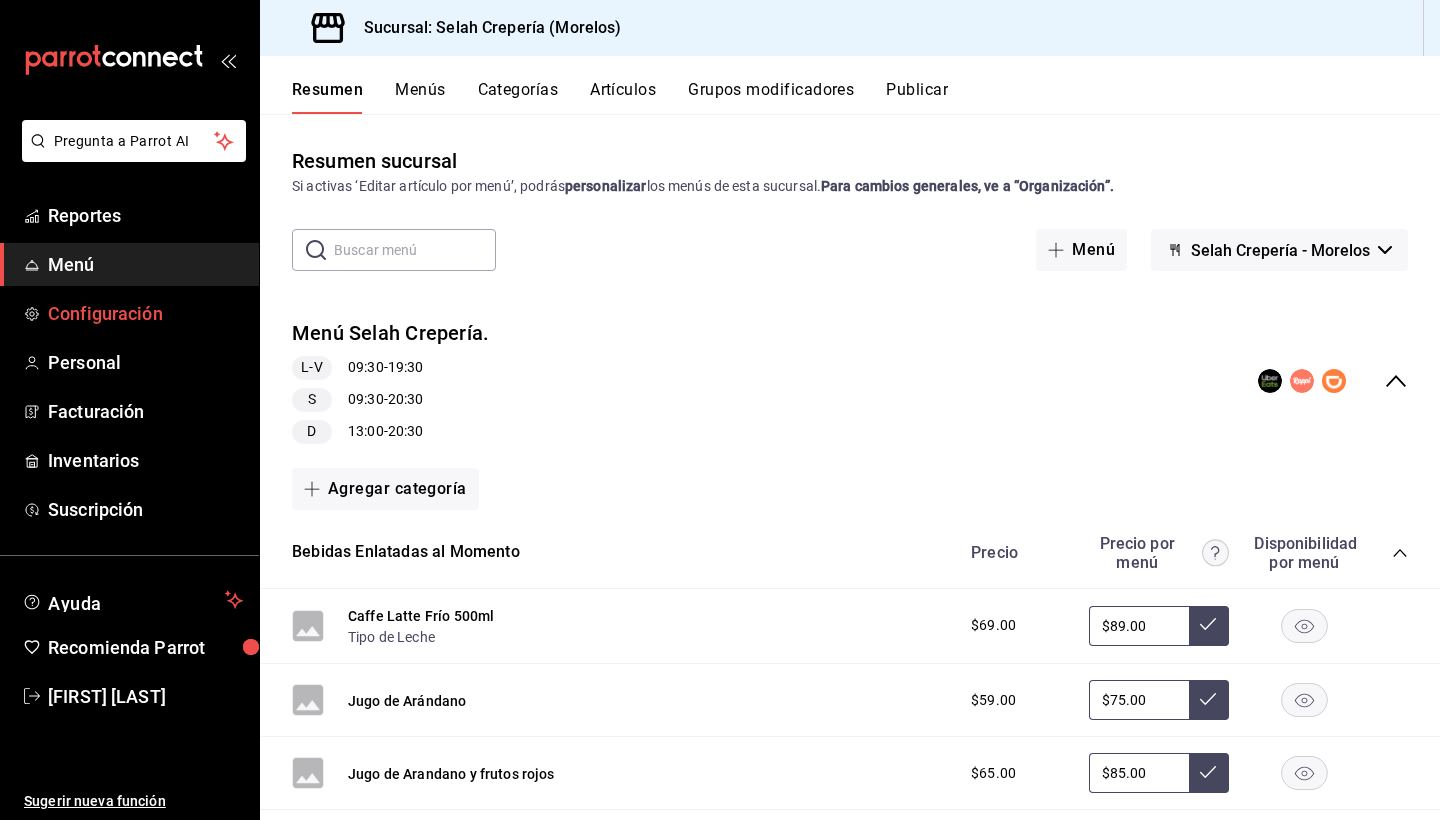 scroll, scrollTop: 0, scrollLeft: 0, axis: both 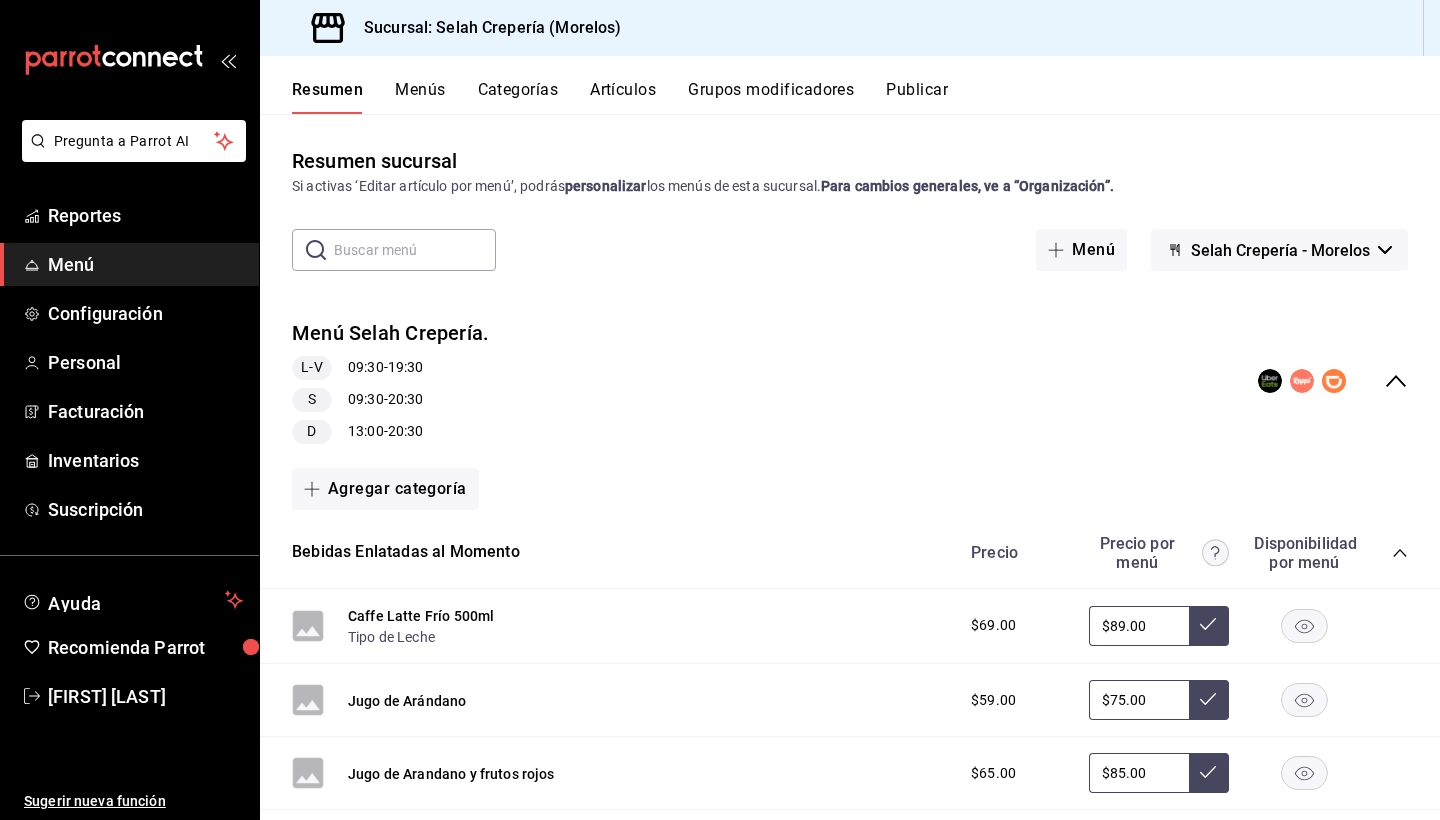 click on "Categorías" at bounding box center (518, 97) 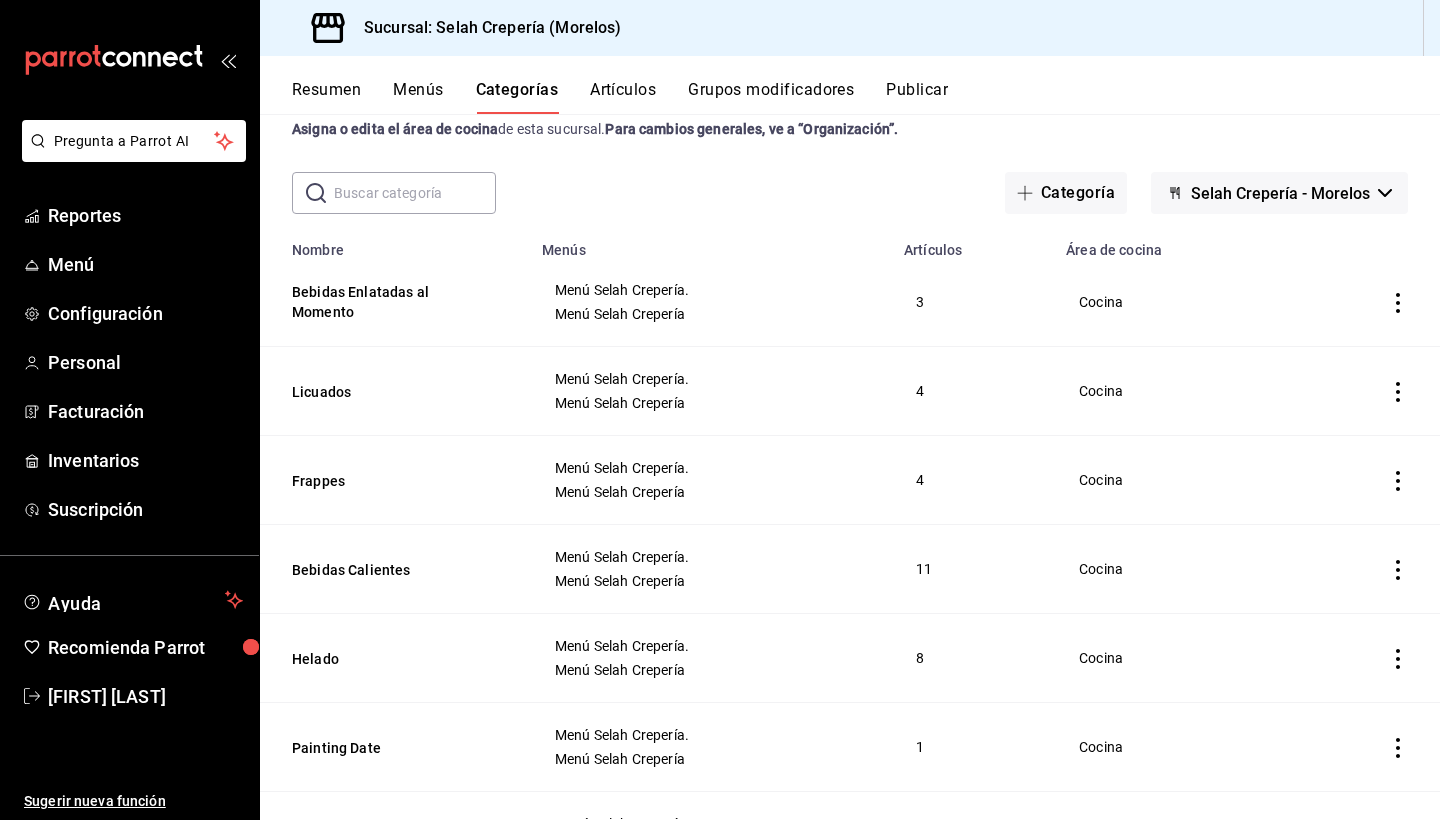 scroll, scrollTop: 63, scrollLeft: 0, axis: vertical 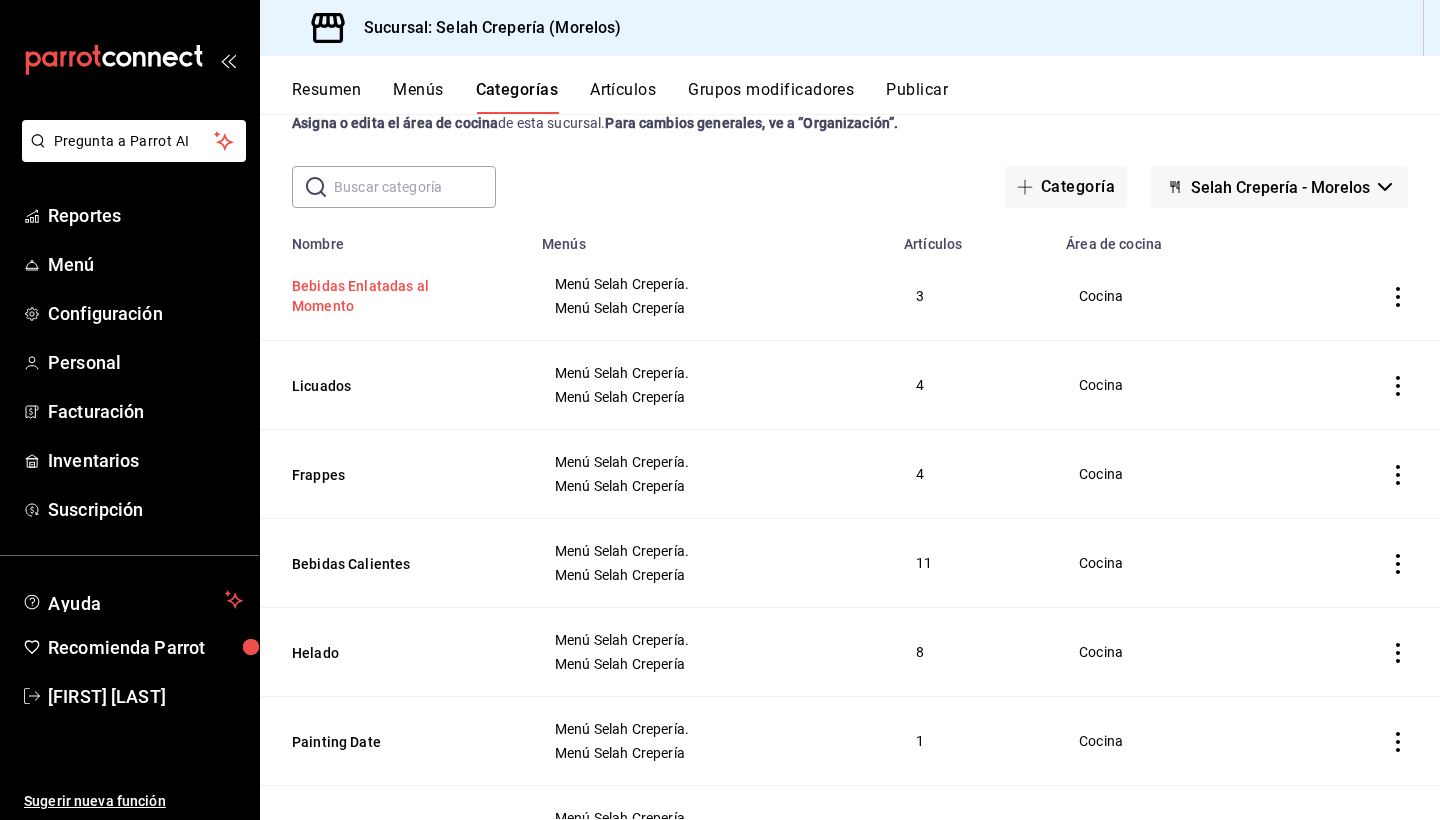 click on "Bebidas Enlatadas al Momento" at bounding box center [392, 296] 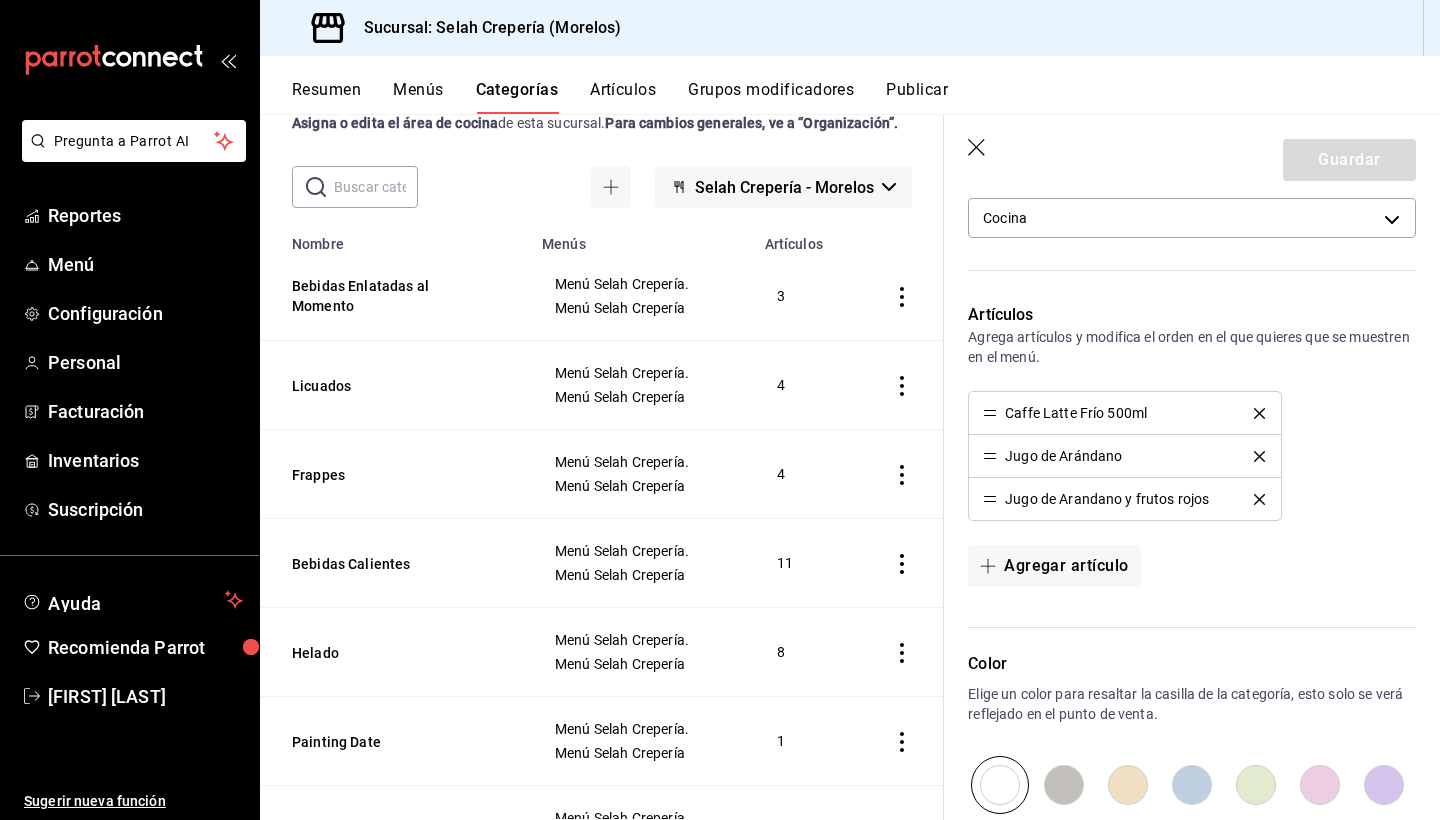 scroll, scrollTop: 401, scrollLeft: 0, axis: vertical 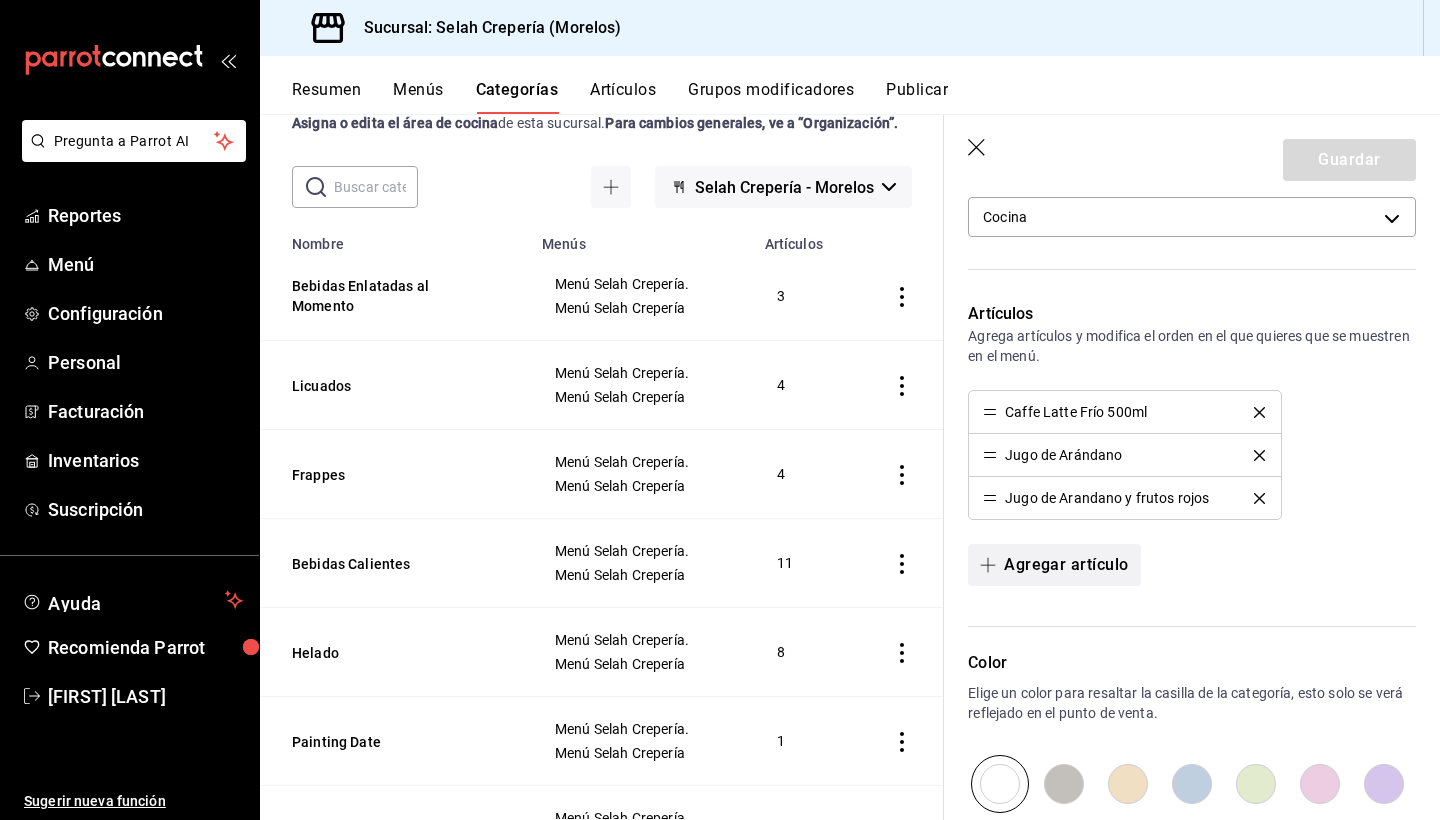 click on "Agregar artículo" at bounding box center [1054, 565] 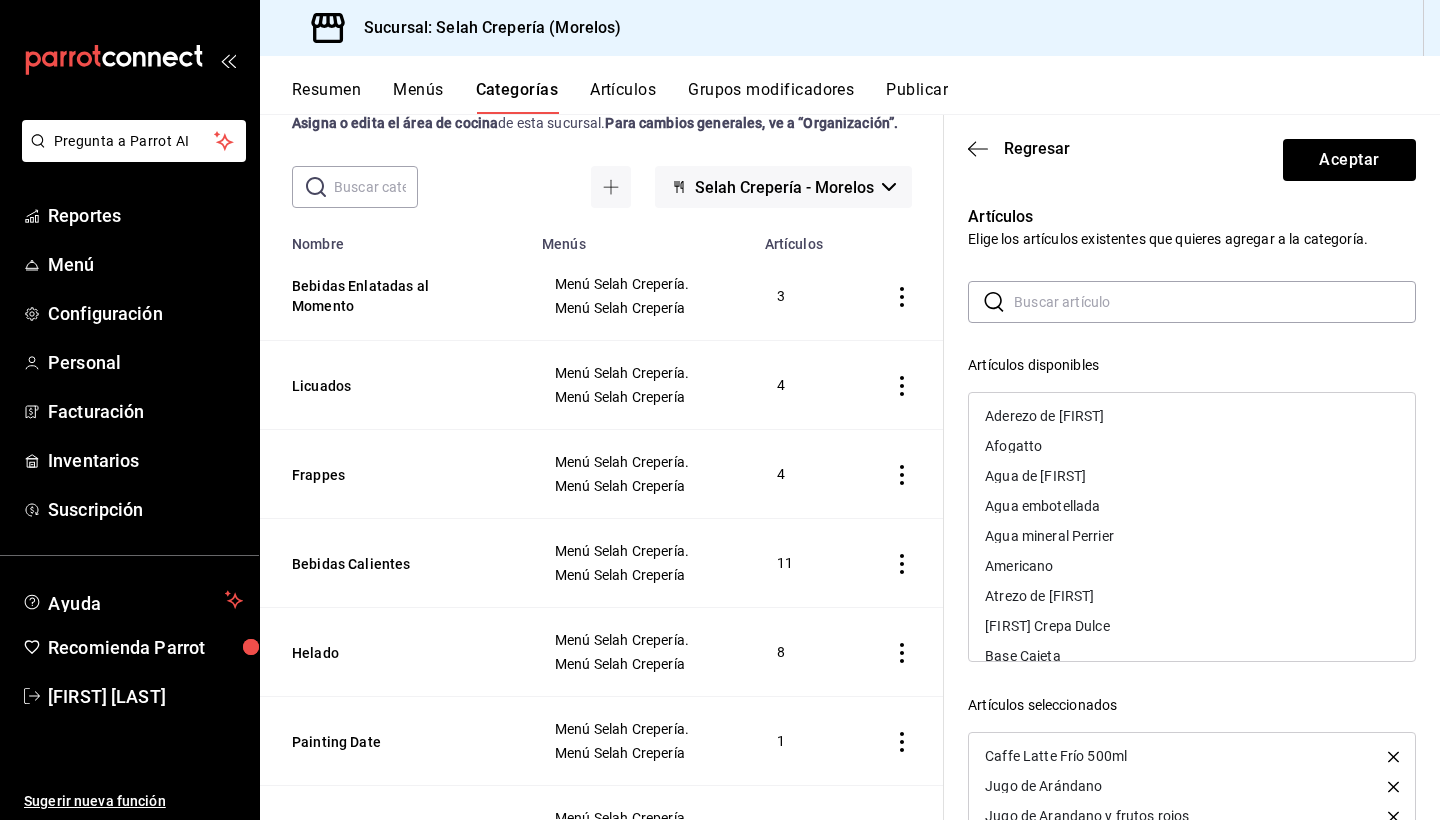 click at bounding box center (1215, 302) 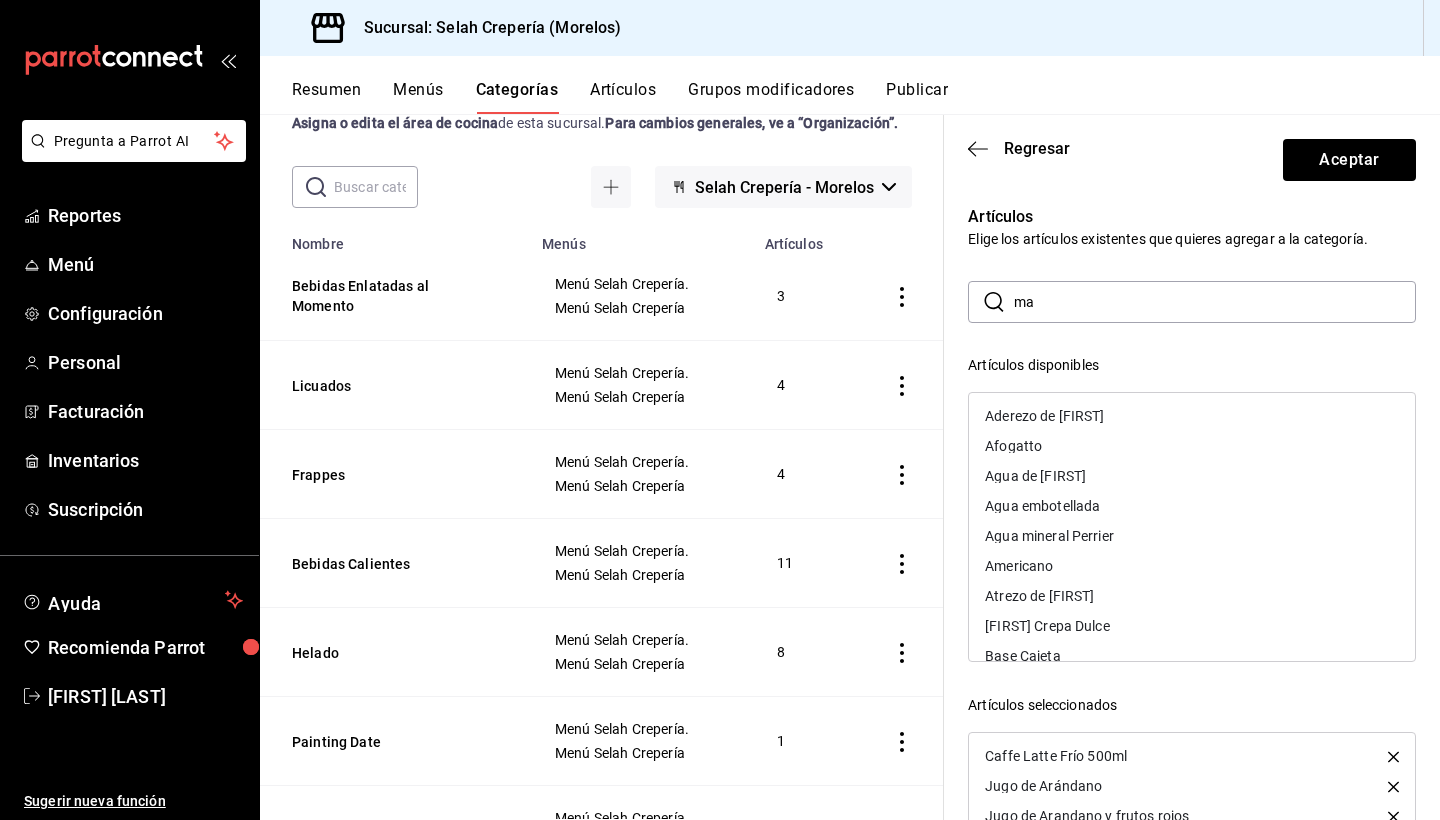 type on "m" 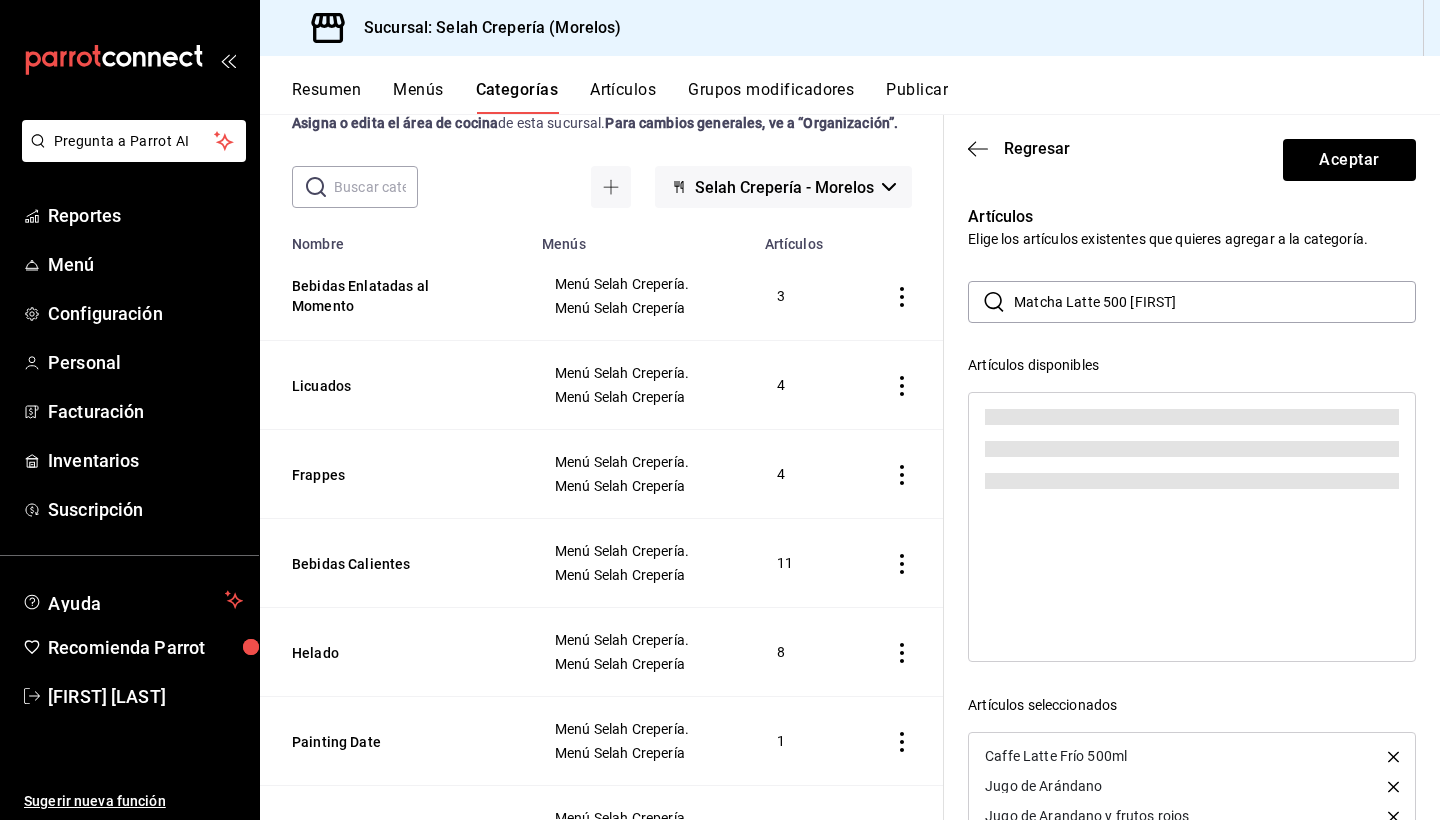 type on "Matcha Latte 500 ml" 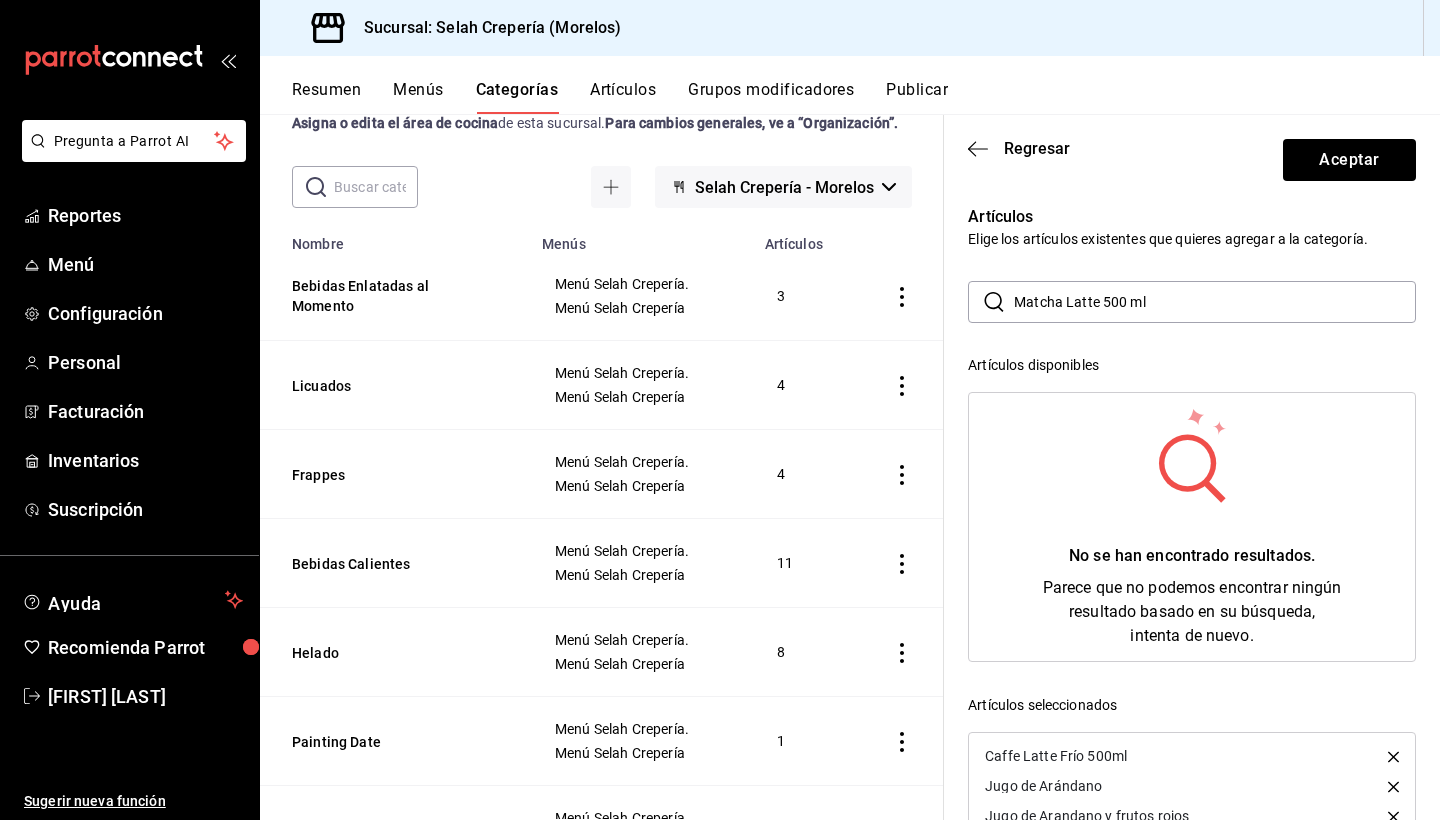 drag, startPoint x: 1158, startPoint y: 303, endPoint x: 989, endPoint y: 303, distance: 169 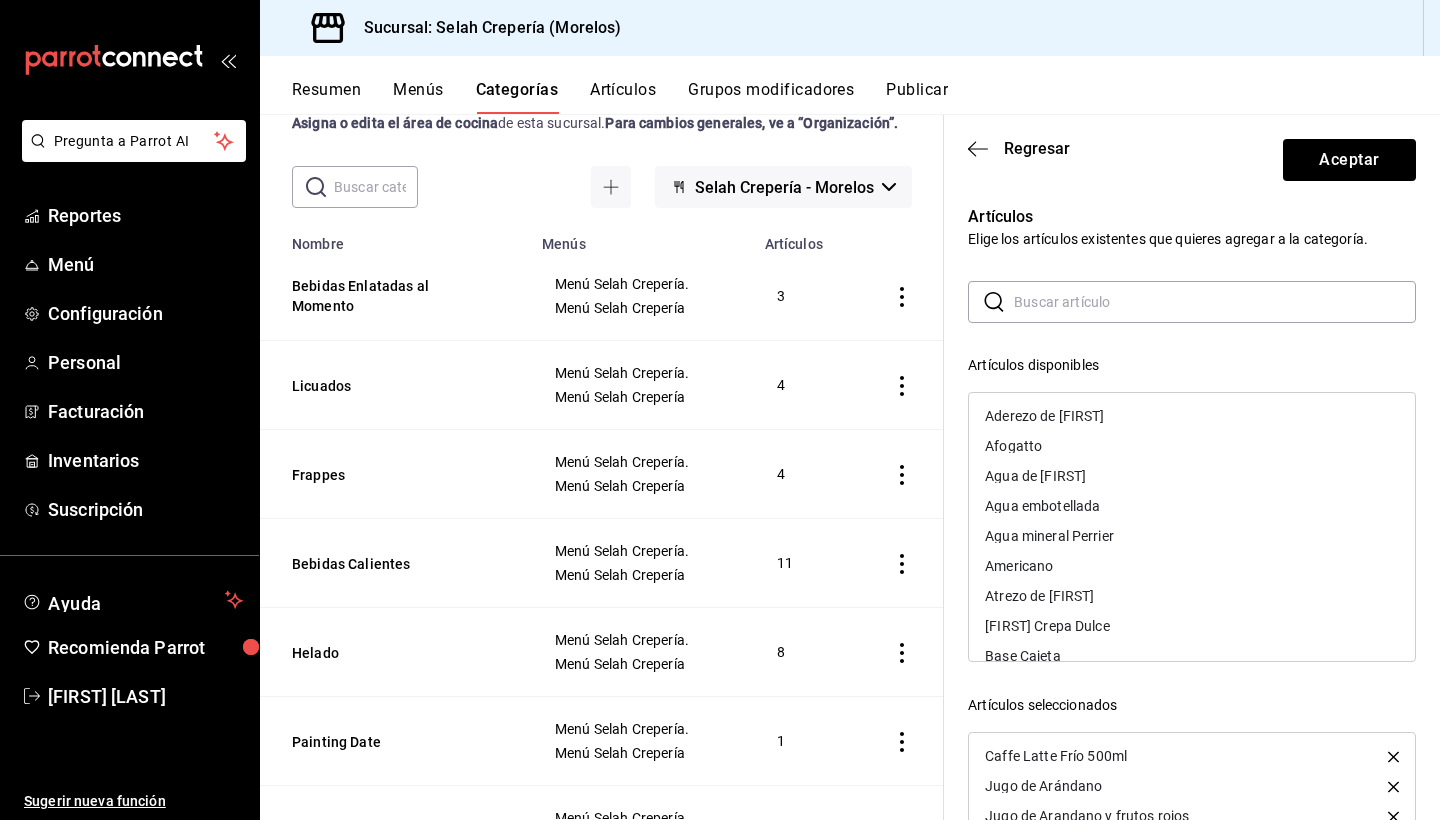 click on "​ ​ Artículos disponibles Aderezo de Ranch Afogatto Agua de Arándano Agua embotellada Agua mineral Perrier Americano Atrezo de Chipotle [FIRST] Crepa Dulce Base Cajeta Base Crema de Cacahuate Base de Lechera Base de Lechera Base de Lechera Base Mermelada de Fresa Base Mermelada de Zarzamora Base Nutella Base Queso Philadelfia Bebida envasada Boing de Guayaba 500 ml Boing de Mango 500 ml Boing de Manzana 500ml Bowl de crepas Bowl de mini hotcakes Bubble waffle Caffe Capuchino Caffe Latte Café Americano Café Capuccino Café Expreso Café Latte Coca Cola Lata 355 ml Coca Cola Vidrio 335ml Conejitos Turin Crepa Especial 4 Quesos Crepa Especial Cósmica Crepas Dulce Cracker Crepas Dulce Dremlys Crepas Dulce Happy Crepas Dulce Megara Crepas Dulce Morita Espinaca Espresso Expreso Frambuesa Frape de Mazapan Frappe Mocha 16 Oz Frappe Nutella Frappes Oreo 16 Oz Fresas con Crema Fresas con crema + Toppings Fresas estilo Dubai Granillo Sabor Café Helado de Chocolate Helado de Chocolate Helado de Fresa KitKat" at bounding box center (1192, 638) 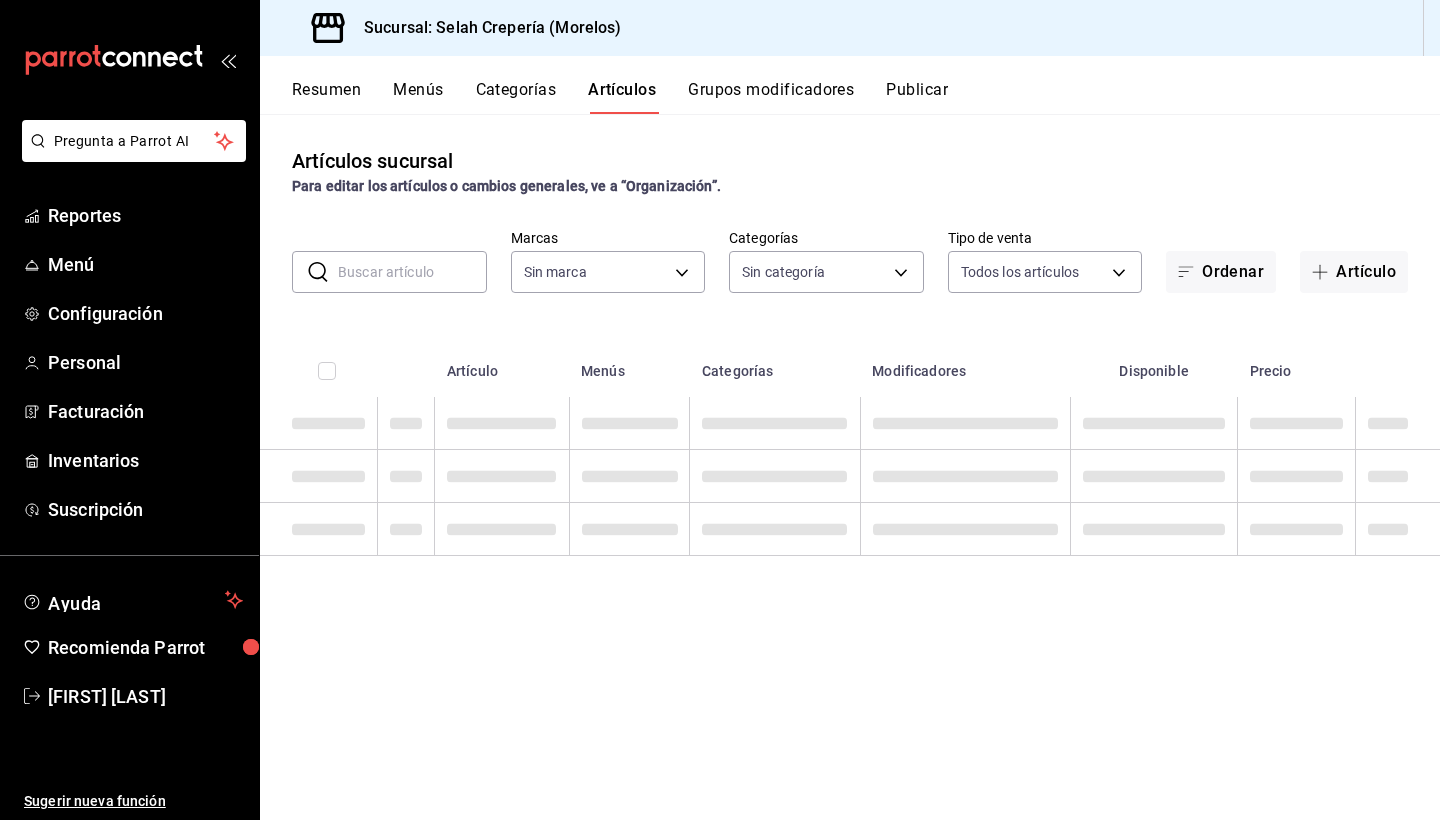 type on "f76ea378-03e0-487c-8c0d-a2762fee1a14" 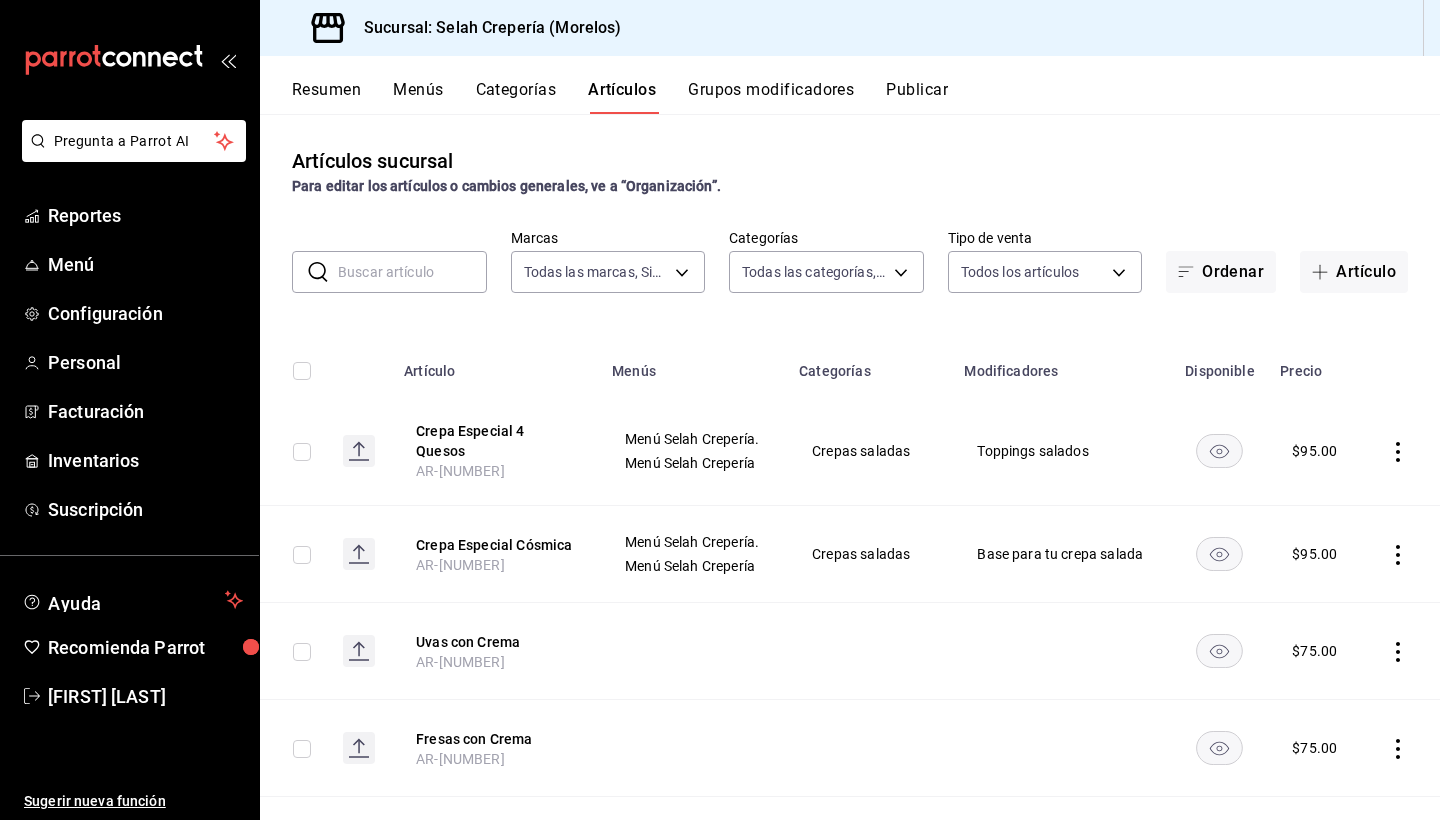 type on "[UUID],[UUID],[UUID],[UUID],[UUID],[UUID],[UUID],[UUID],[UUID],[UUID],[UUID],[UUID],[UUID],[UUID]" 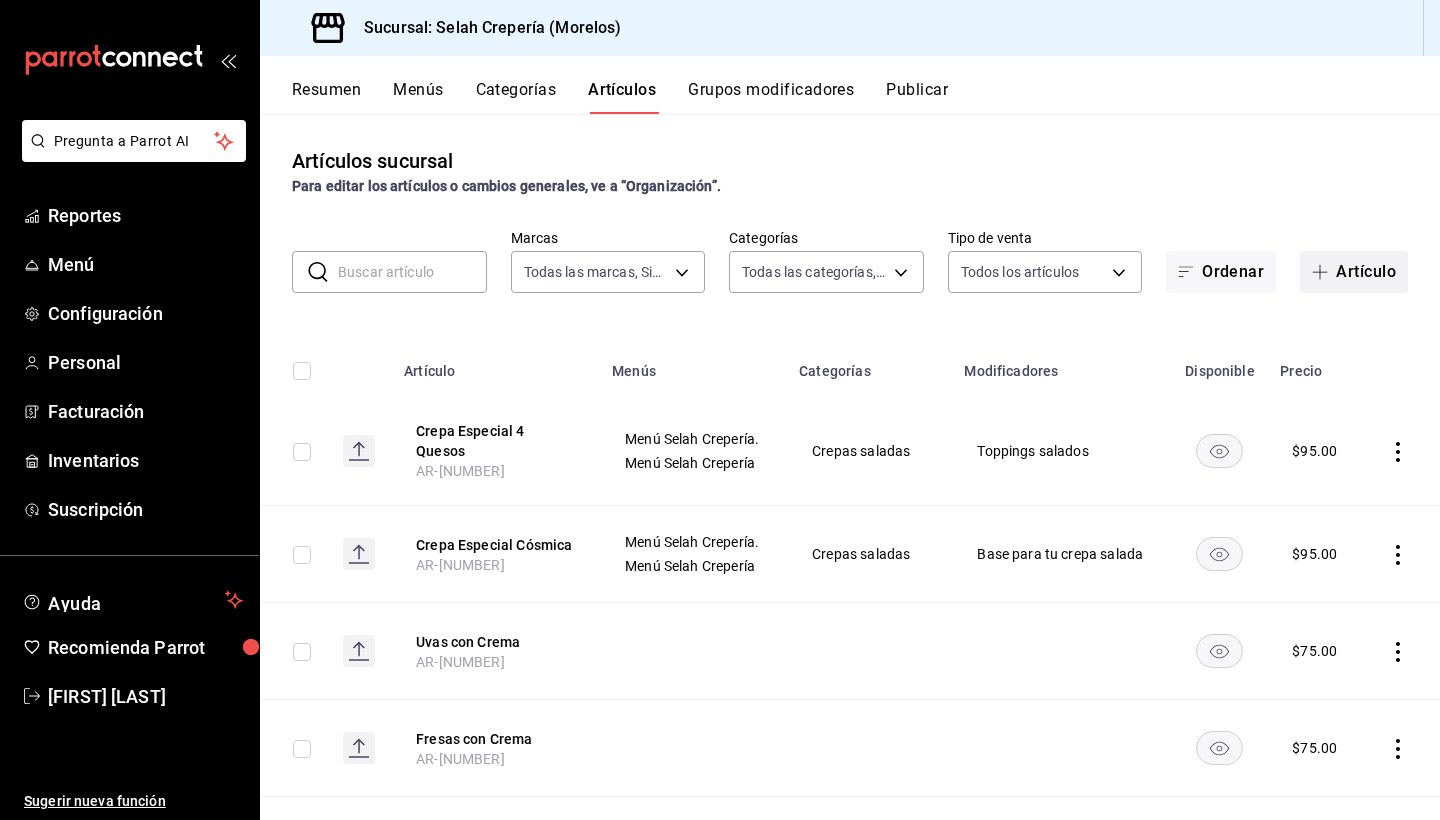 click on "Artículo" at bounding box center (1354, 272) 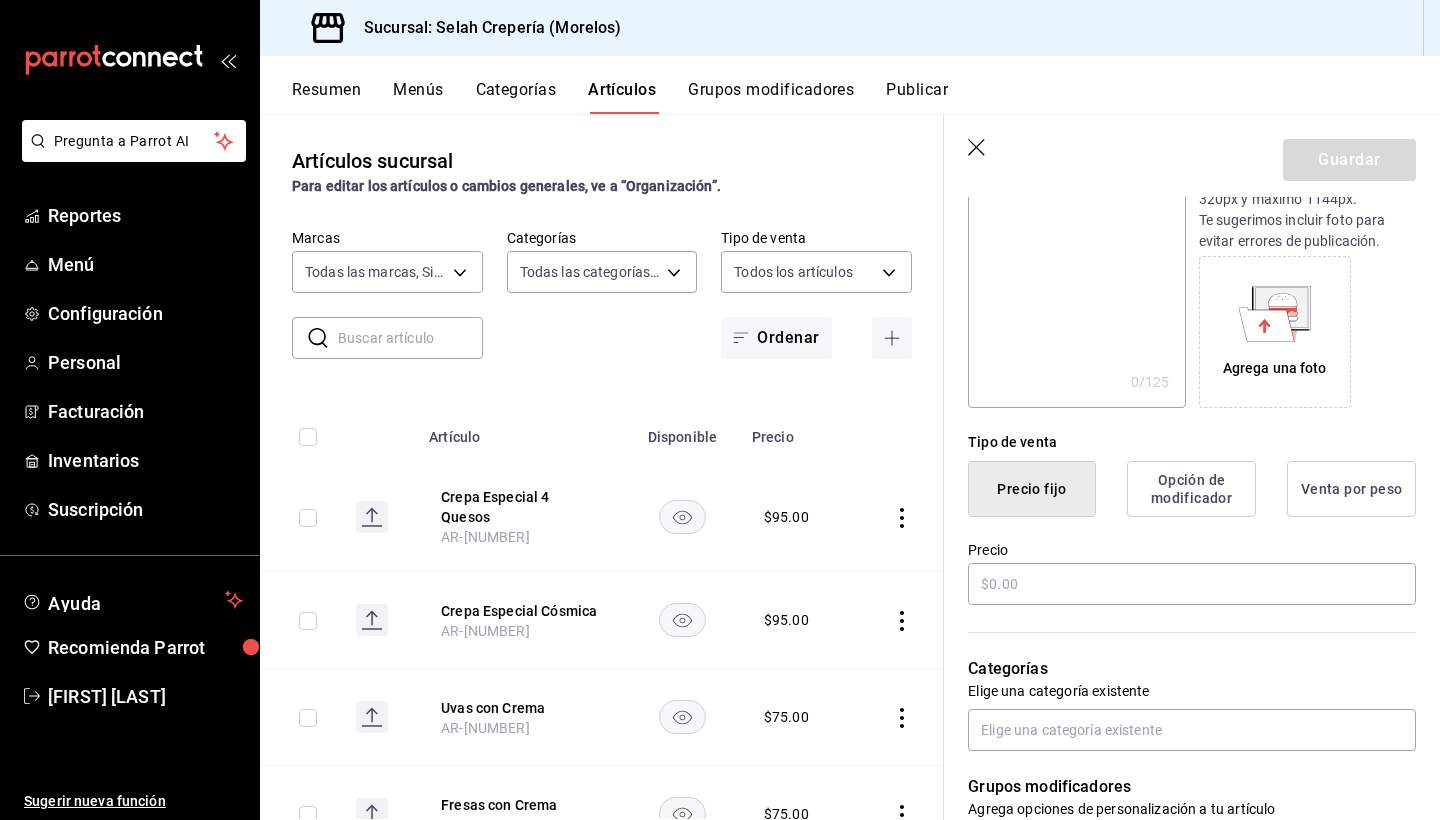 scroll, scrollTop: 274, scrollLeft: 0, axis: vertical 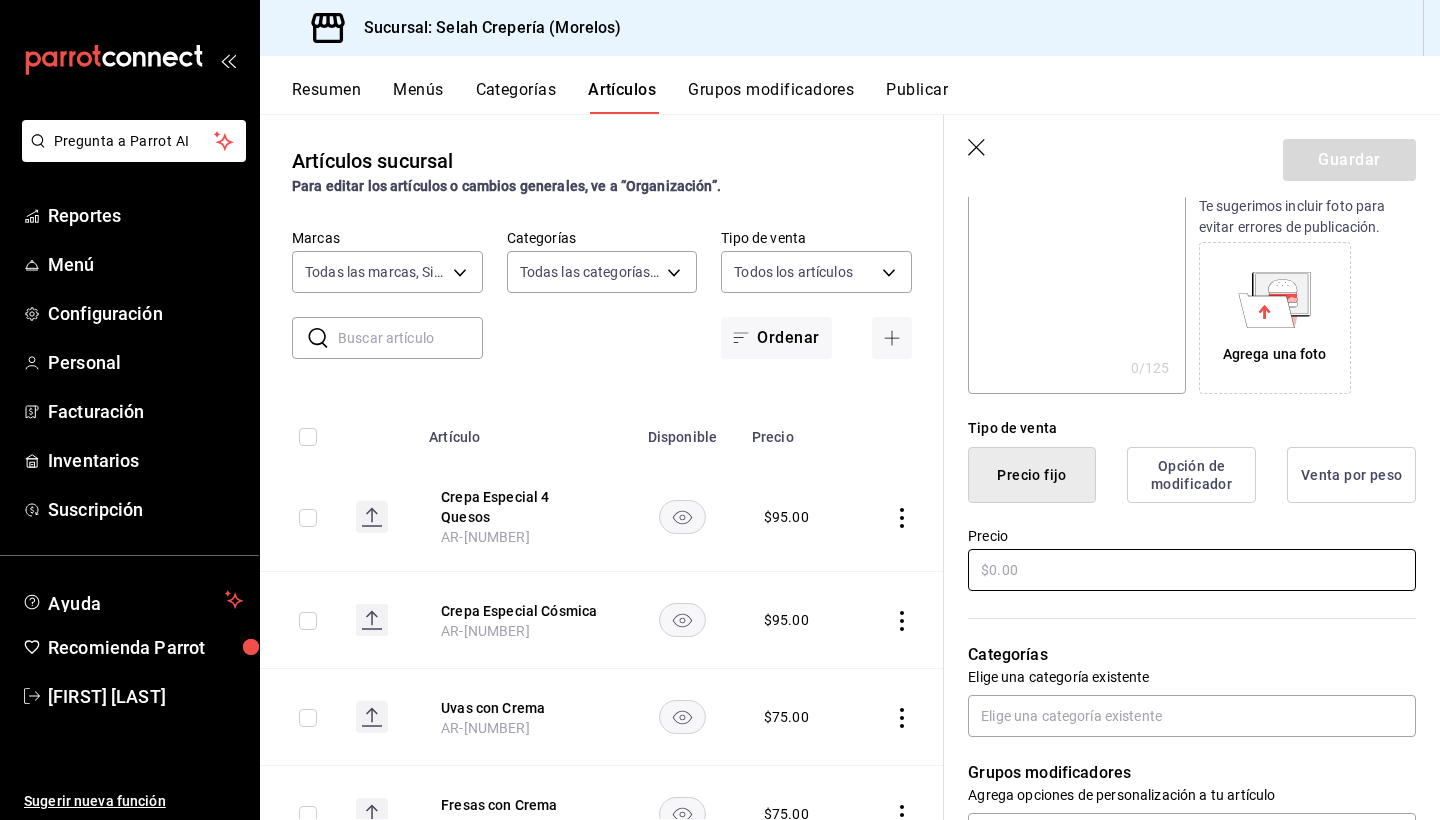type on "Matcha latte 500ml" 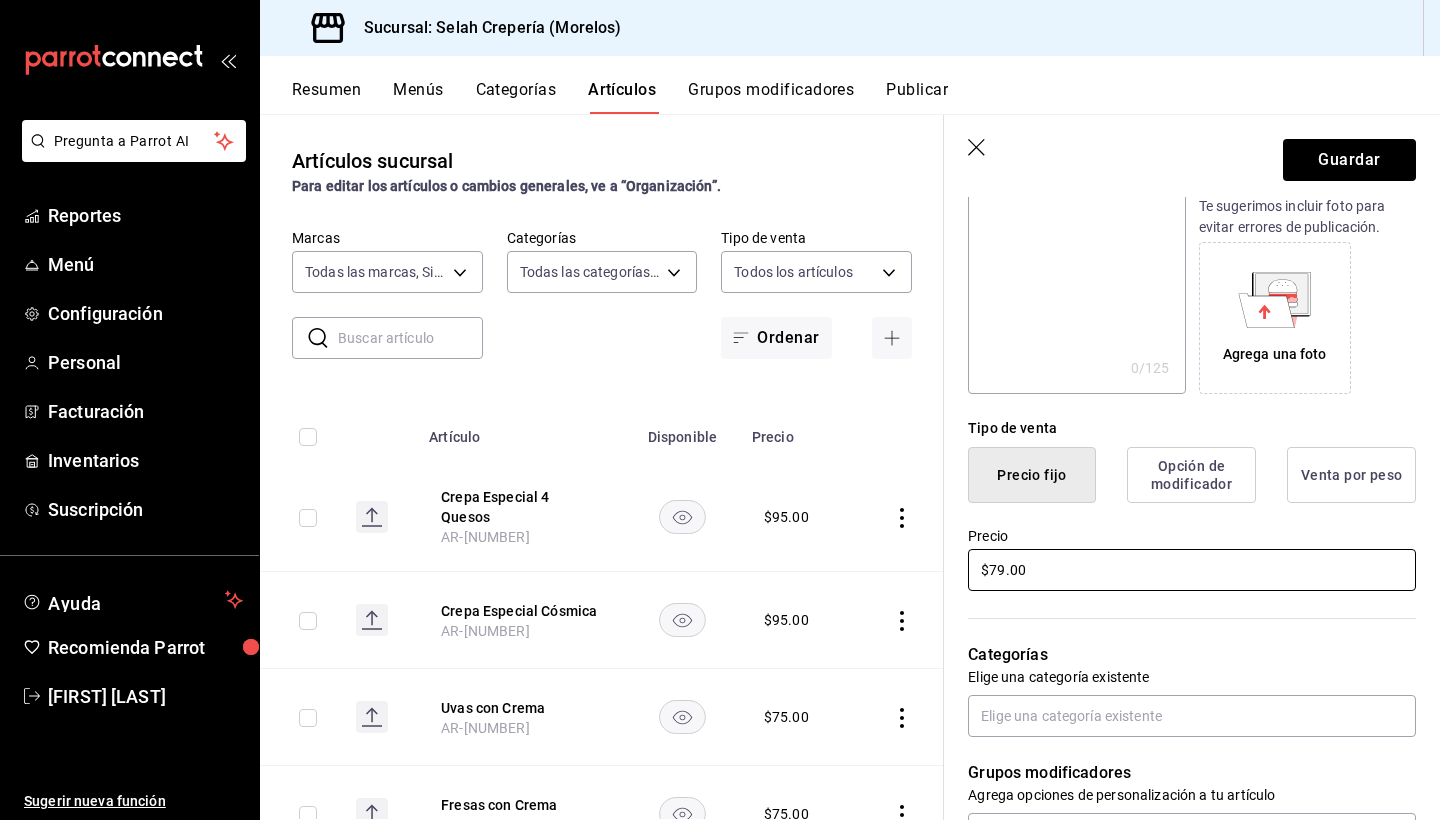 type on "$7.00" 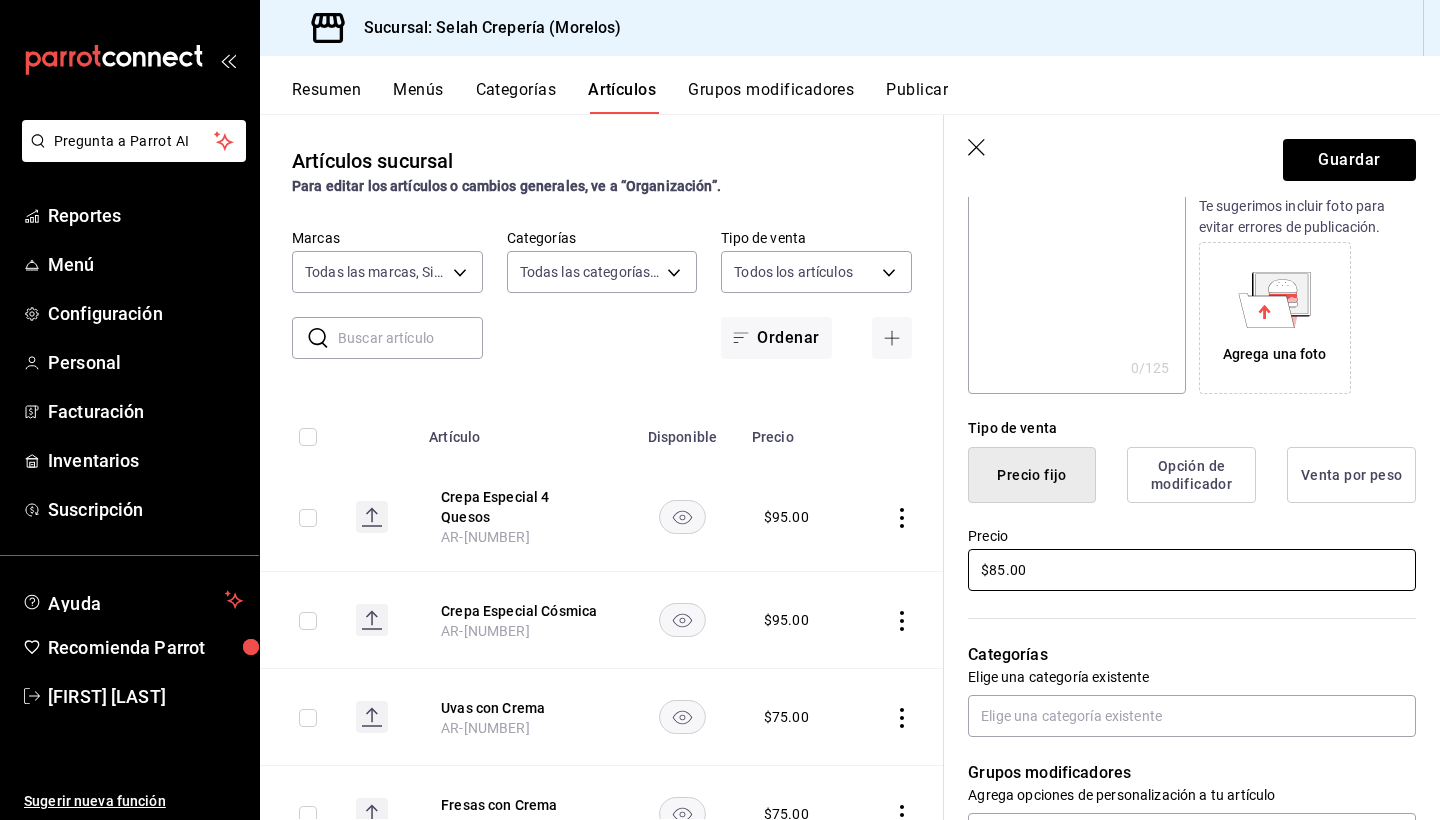 type on "$8.00" 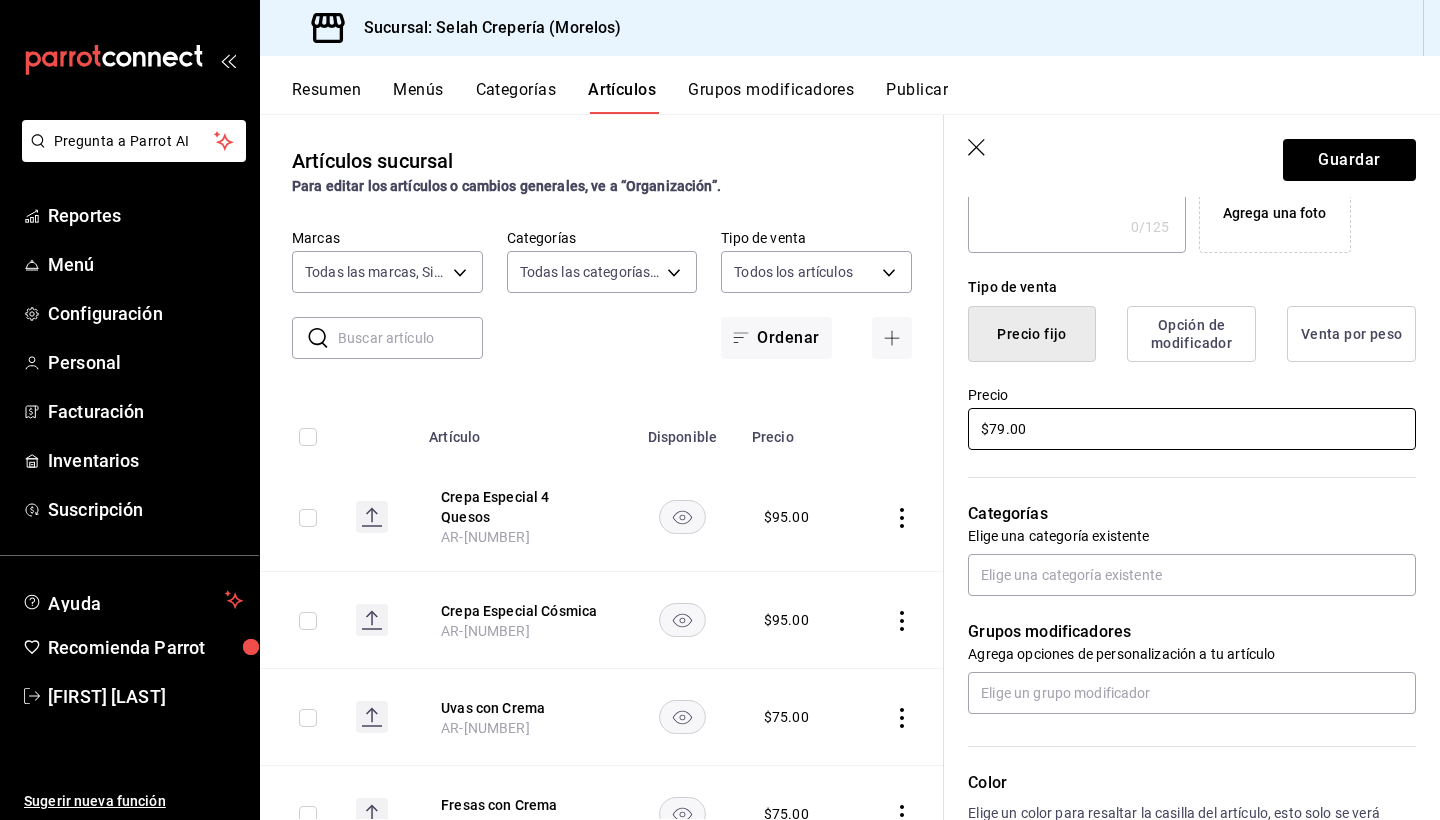 scroll, scrollTop: 335, scrollLeft: 0, axis: vertical 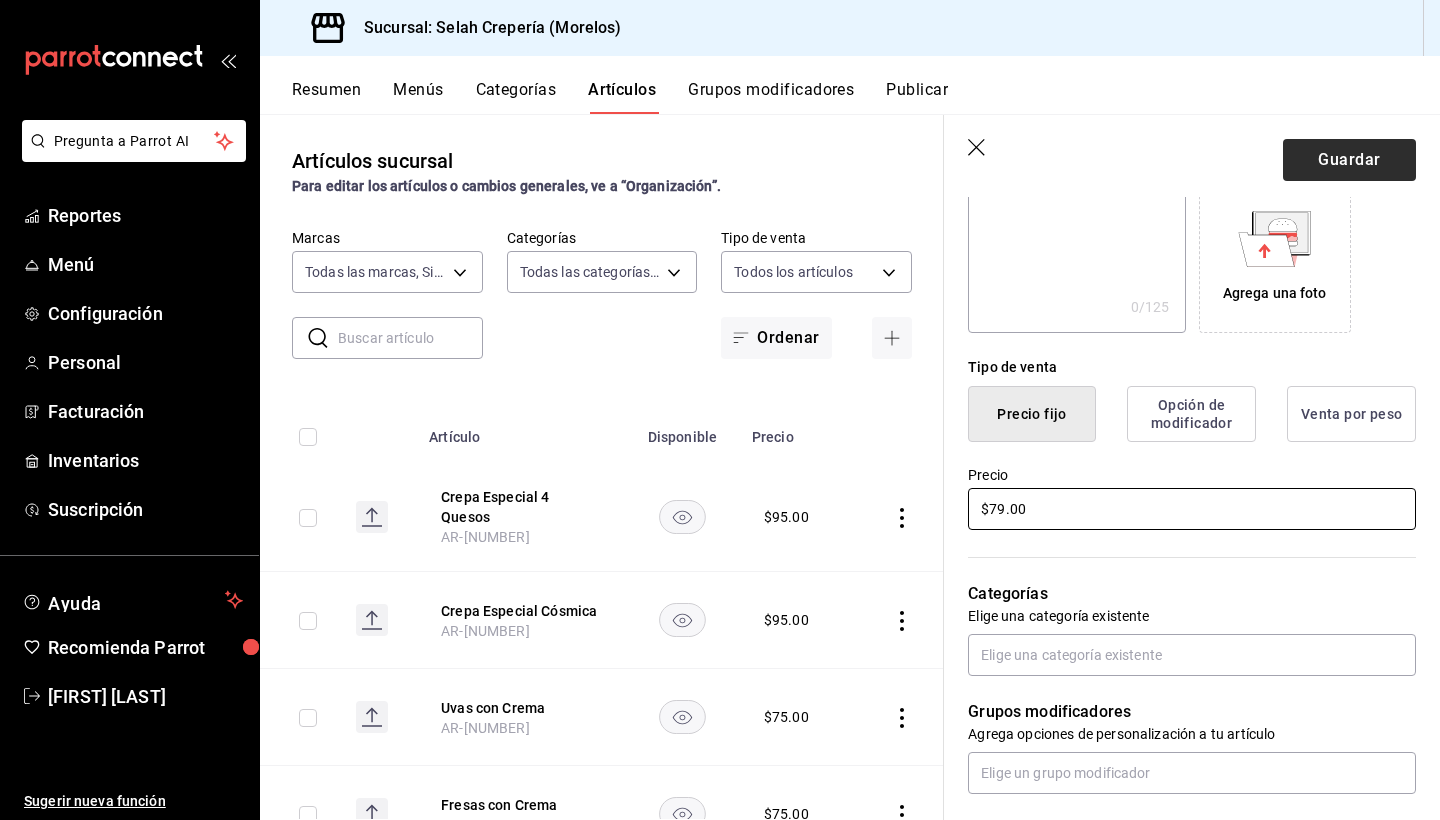 type on "$79.00" 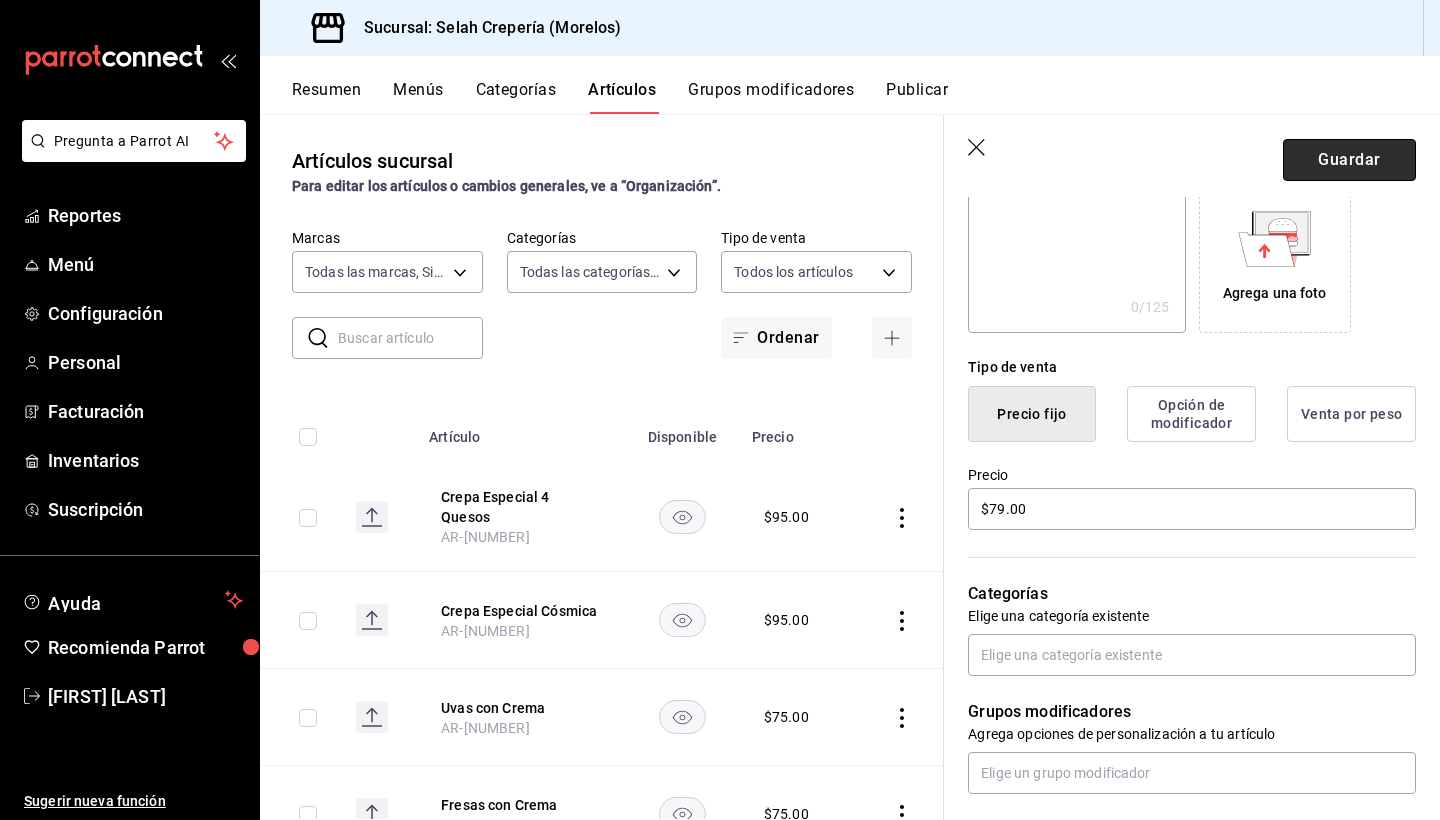 click on "Guardar" at bounding box center [1349, 160] 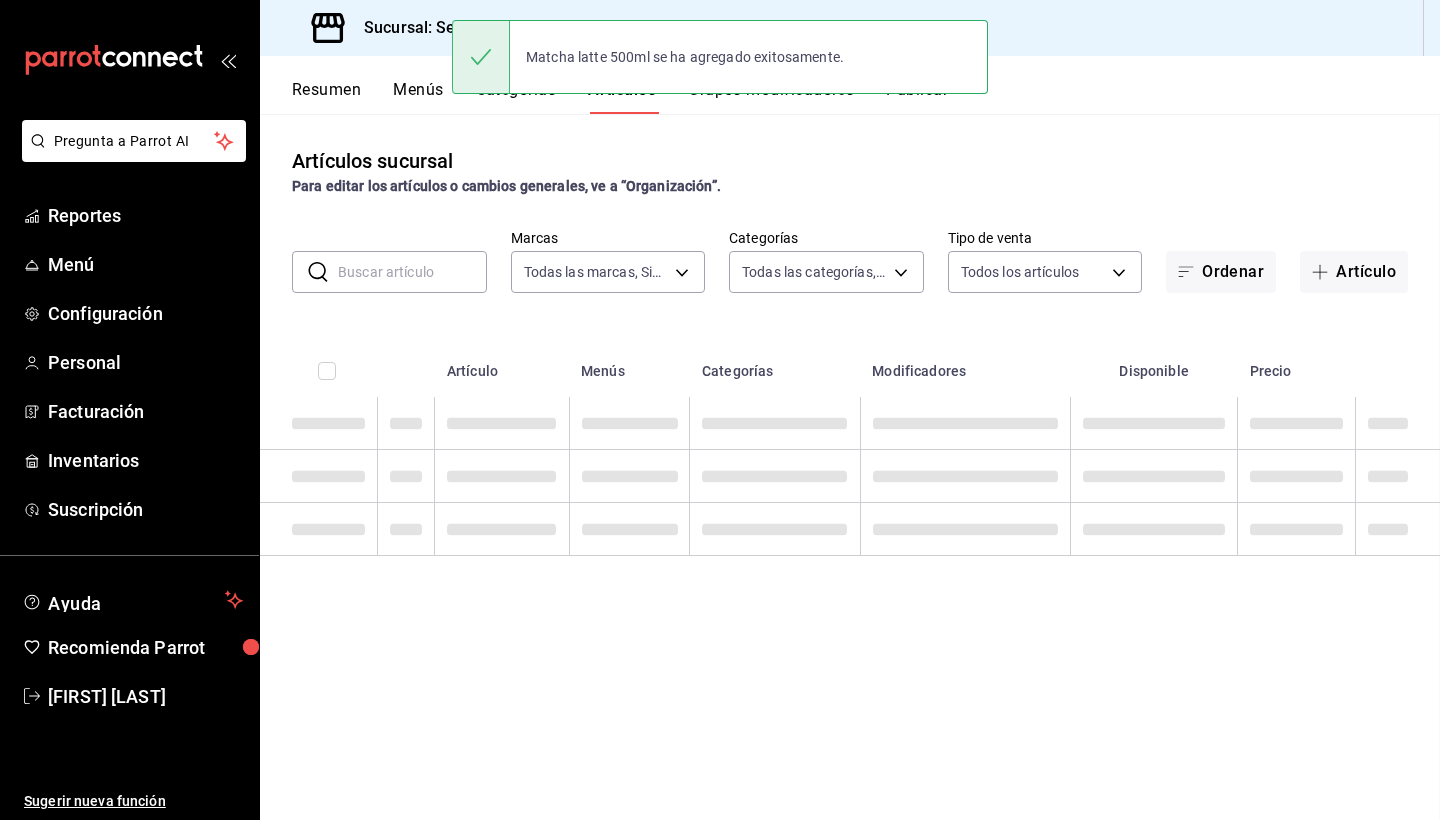 scroll, scrollTop: 0, scrollLeft: 0, axis: both 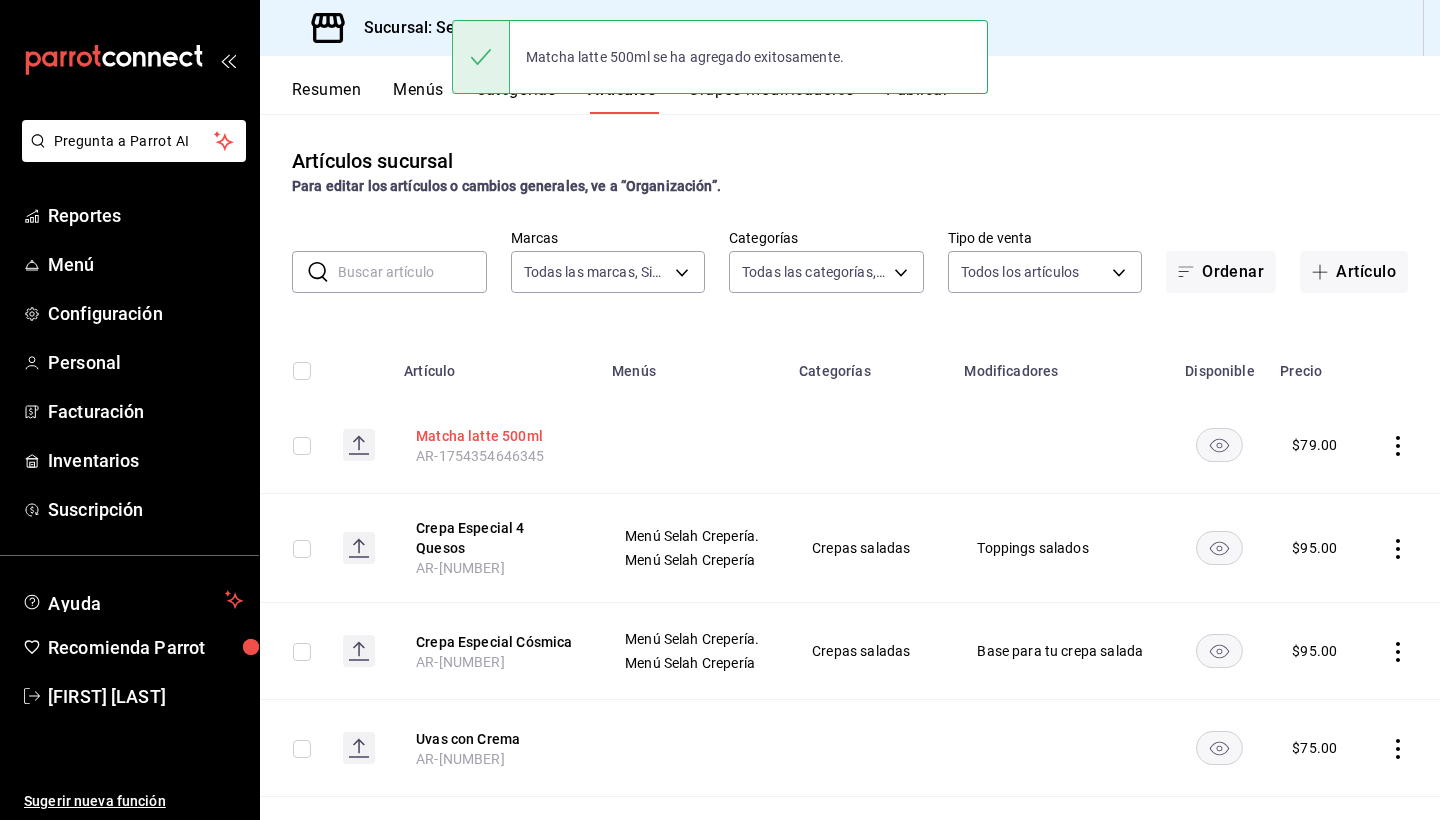 click on "Matcha latte 500ml" at bounding box center (496, 436) 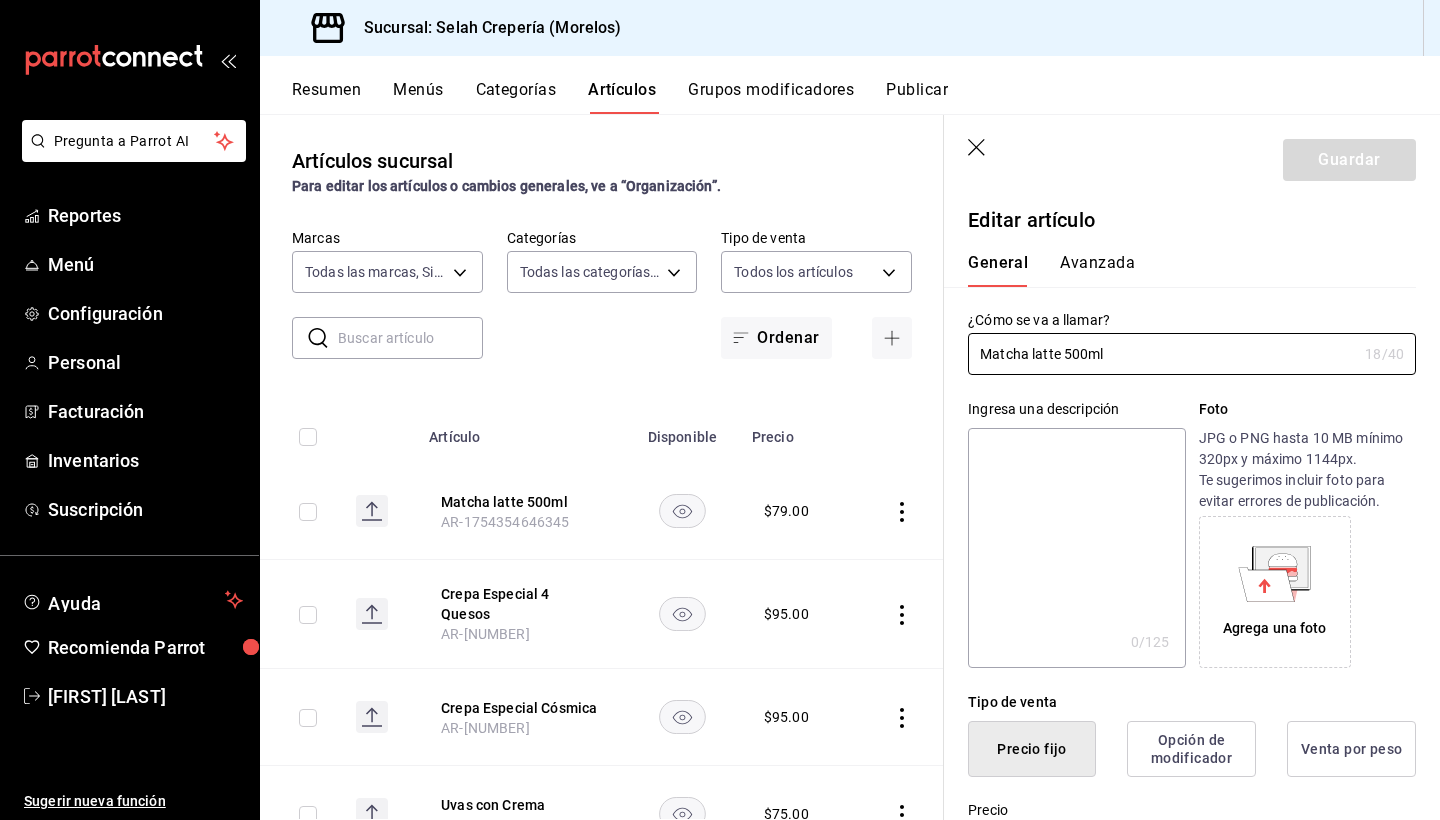 type on "$79.00" 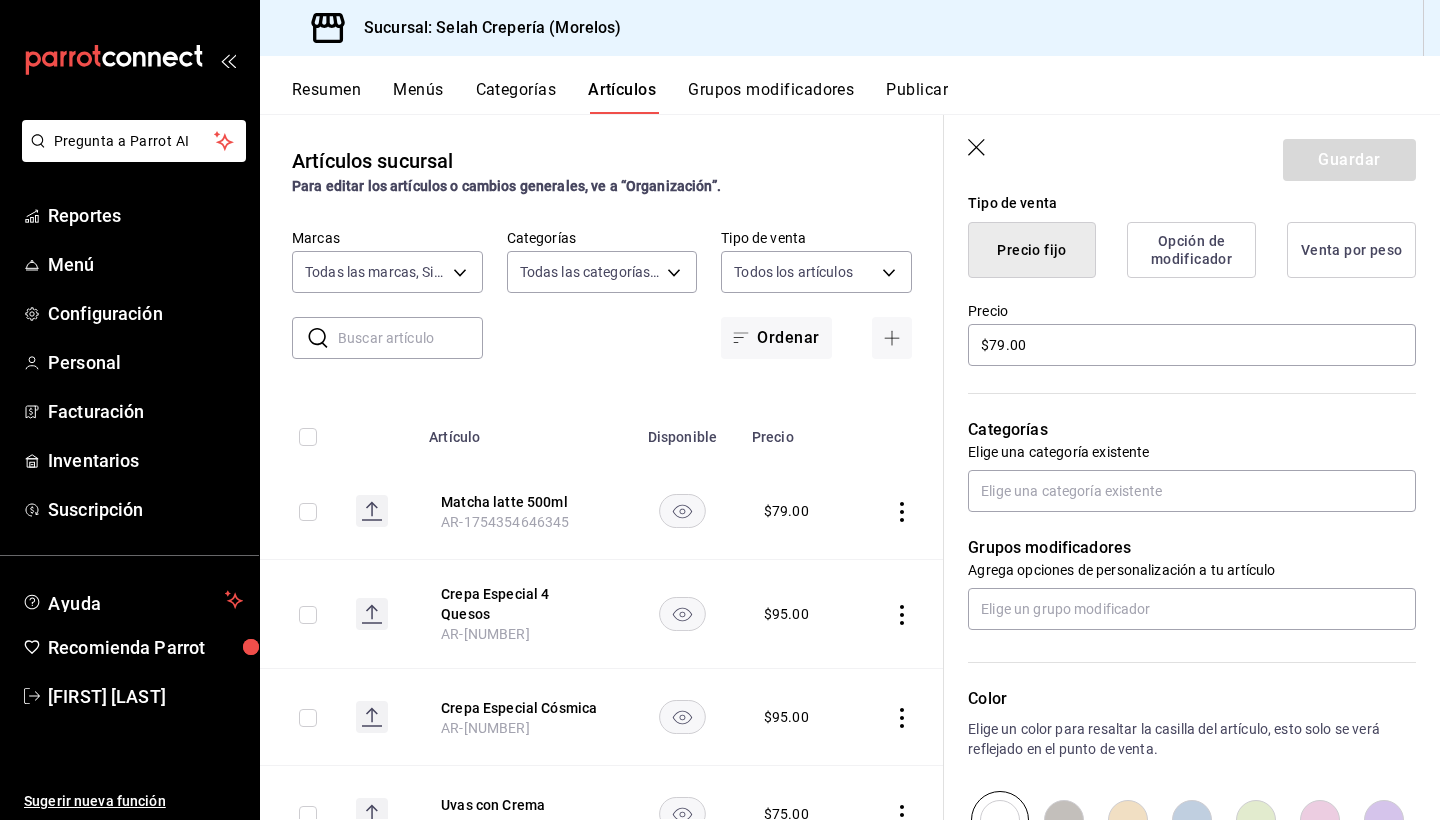scroll, scrollTop: 528, scrollLeft: 0, axis: vertical 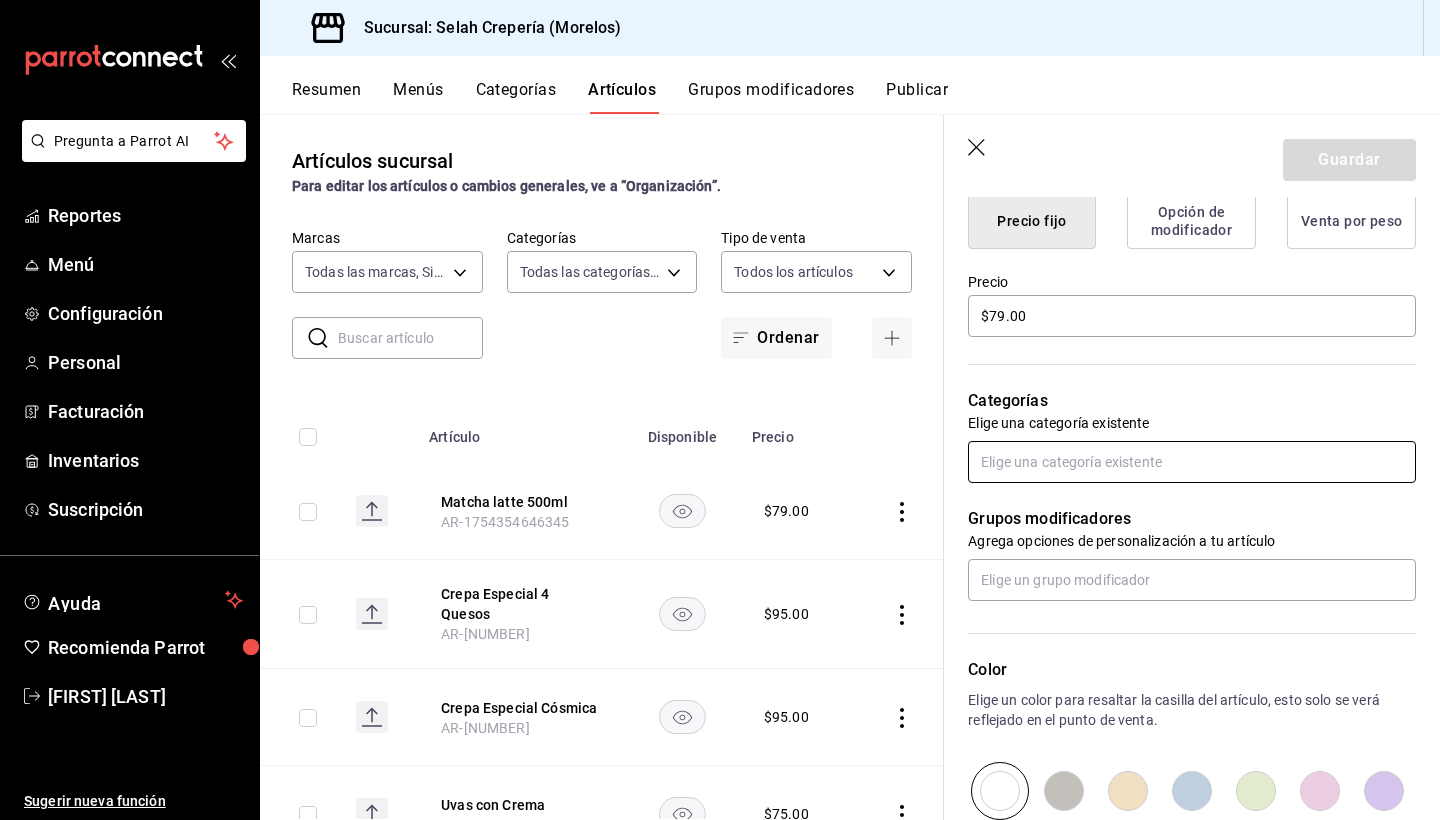 click at bounding box center (1192, 462) 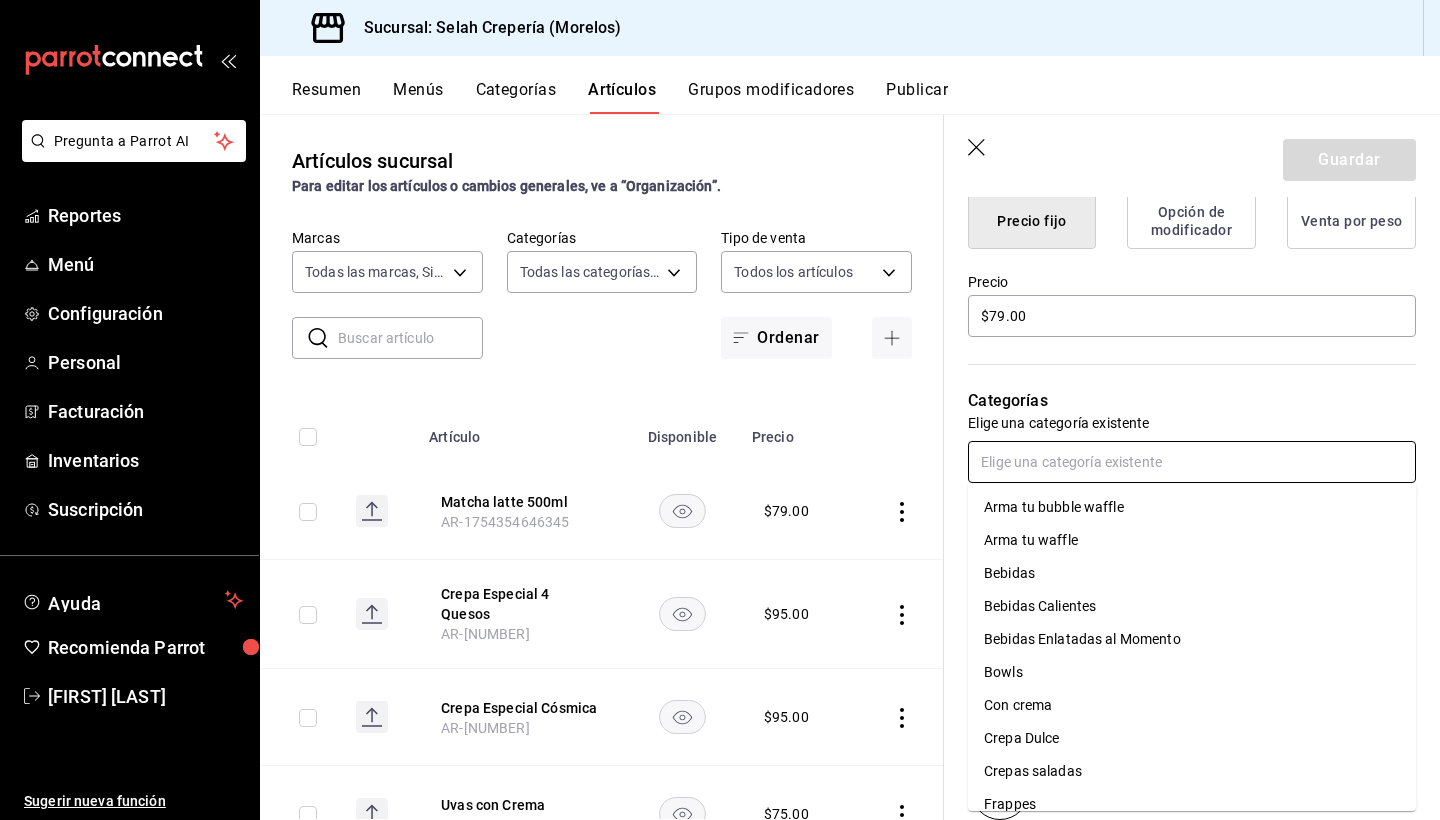 click on "Bebidas Enlatadas al Momento" at bounding box center (1192, 639) 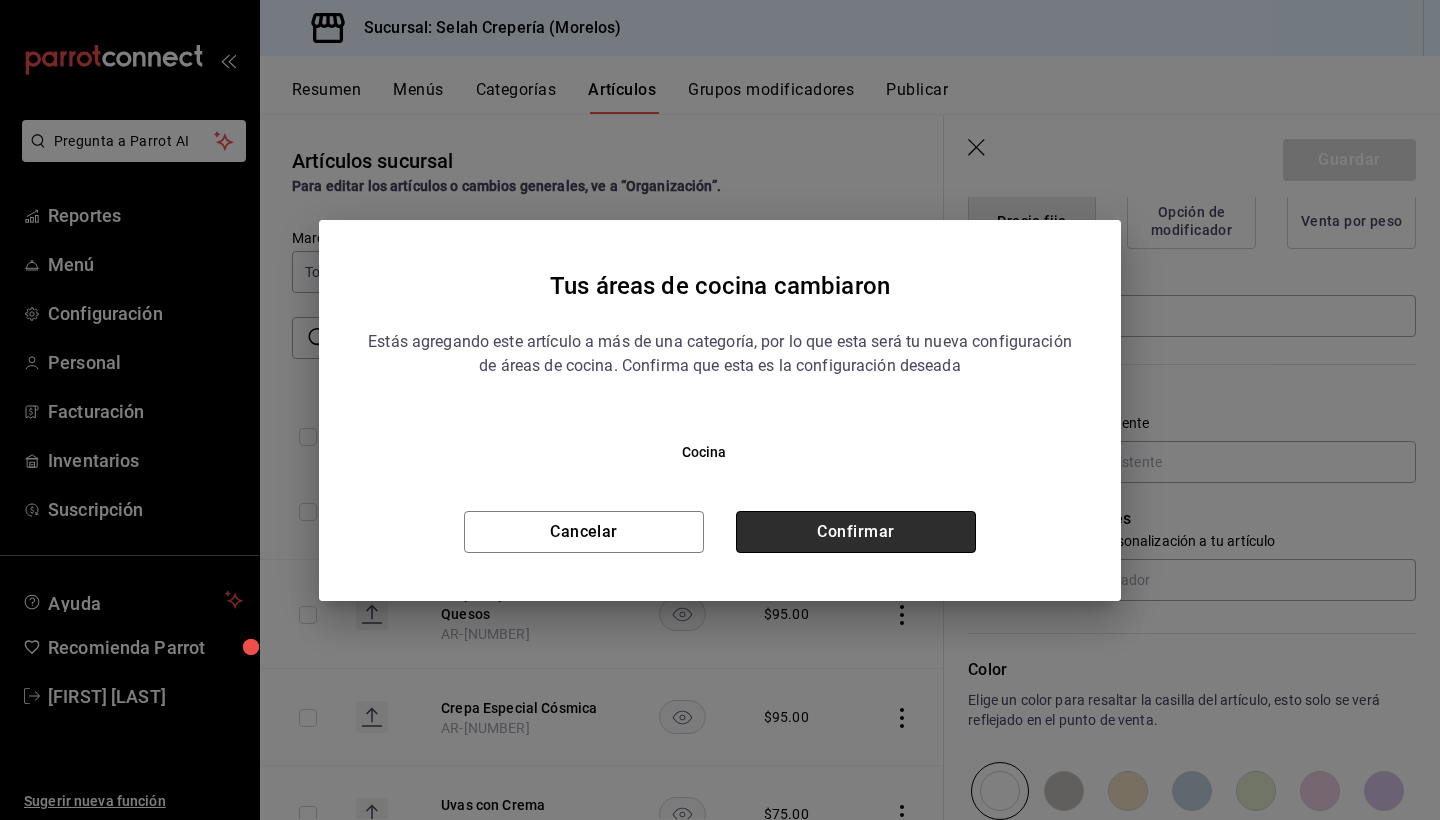 click on "Confirmar" at bounding box center (856, 532) 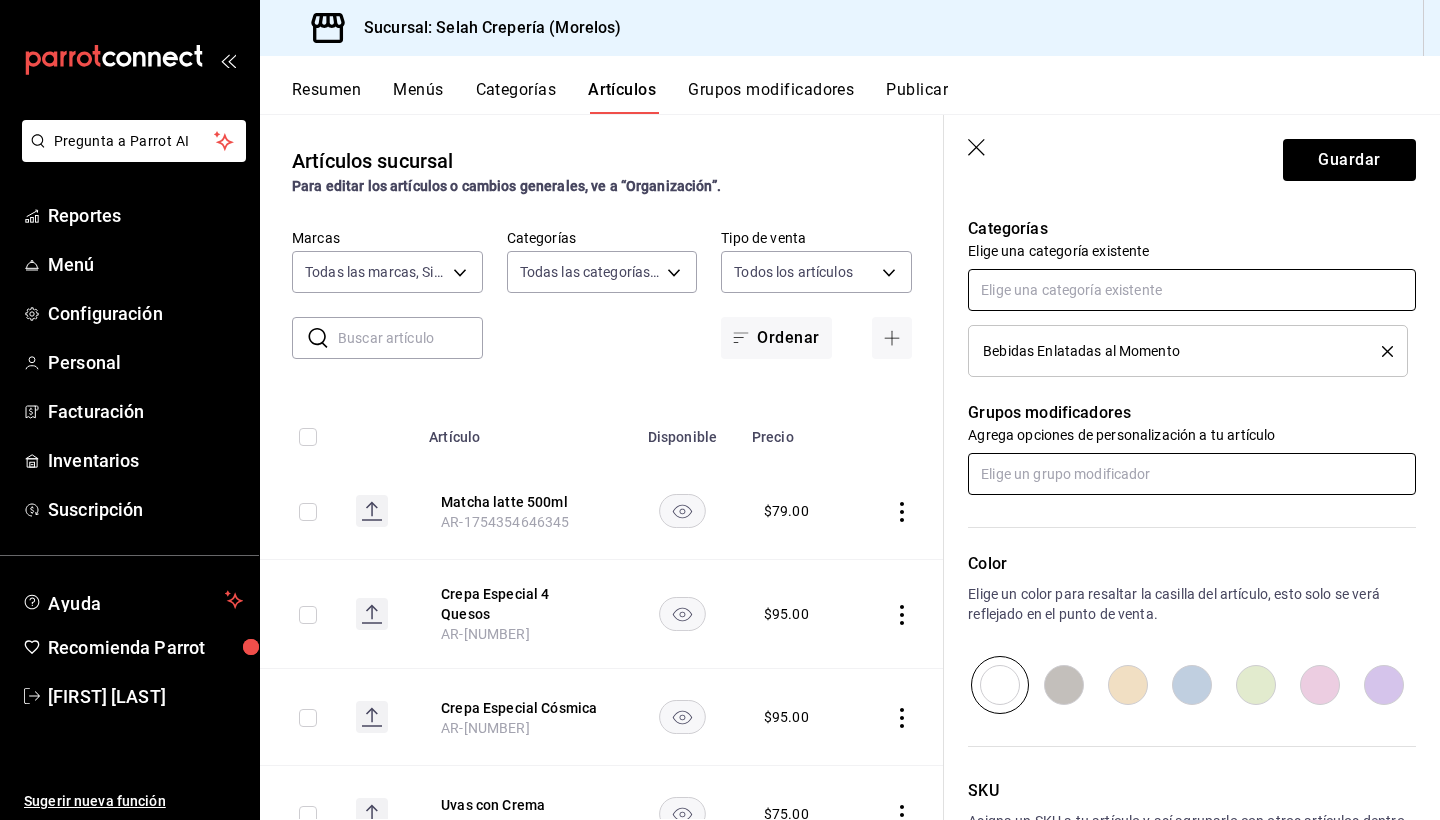scroll, scrollTop: 716, scrollLeft: 0, axis: vertical 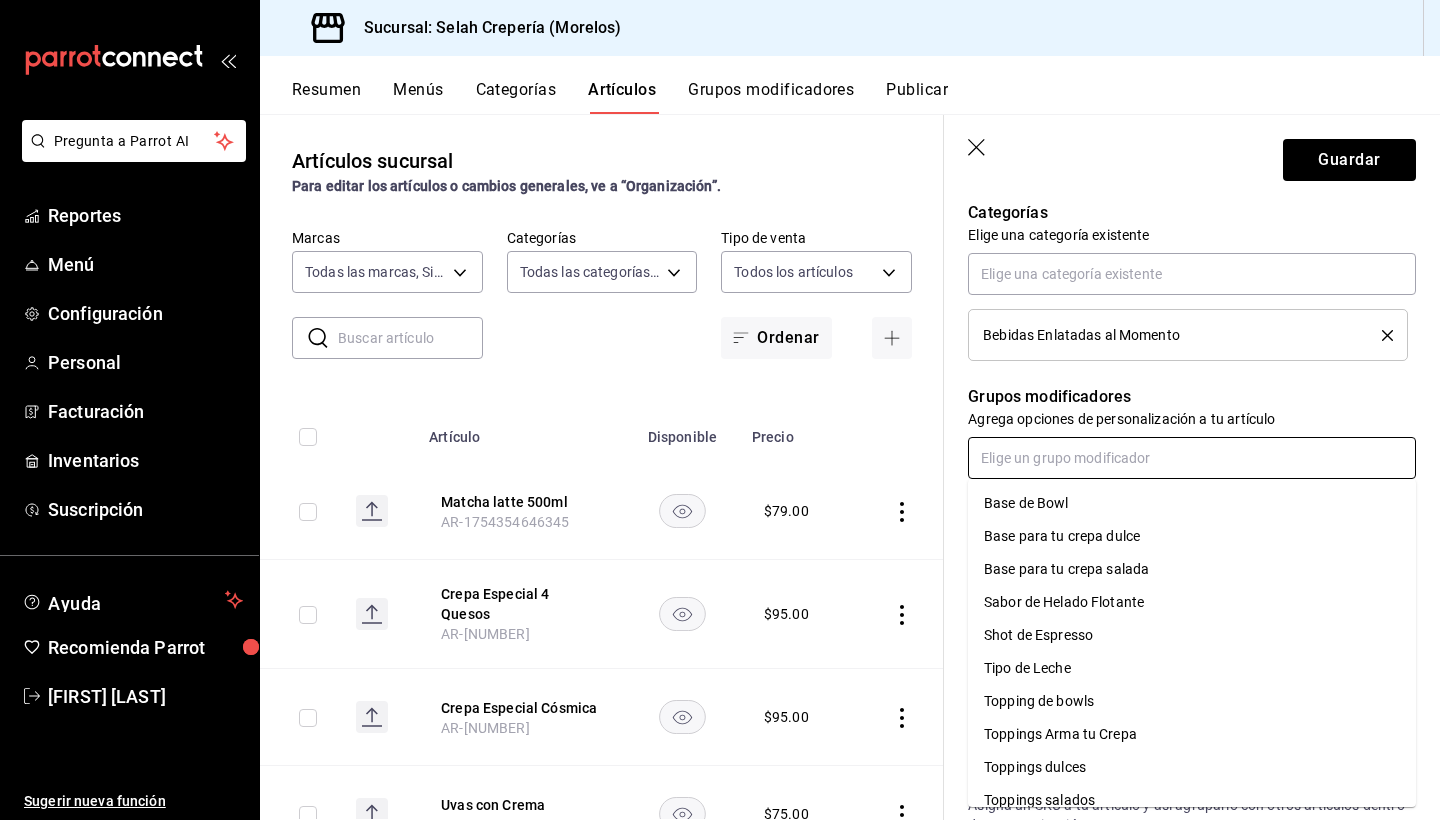click at bounding box center [1192, 458] 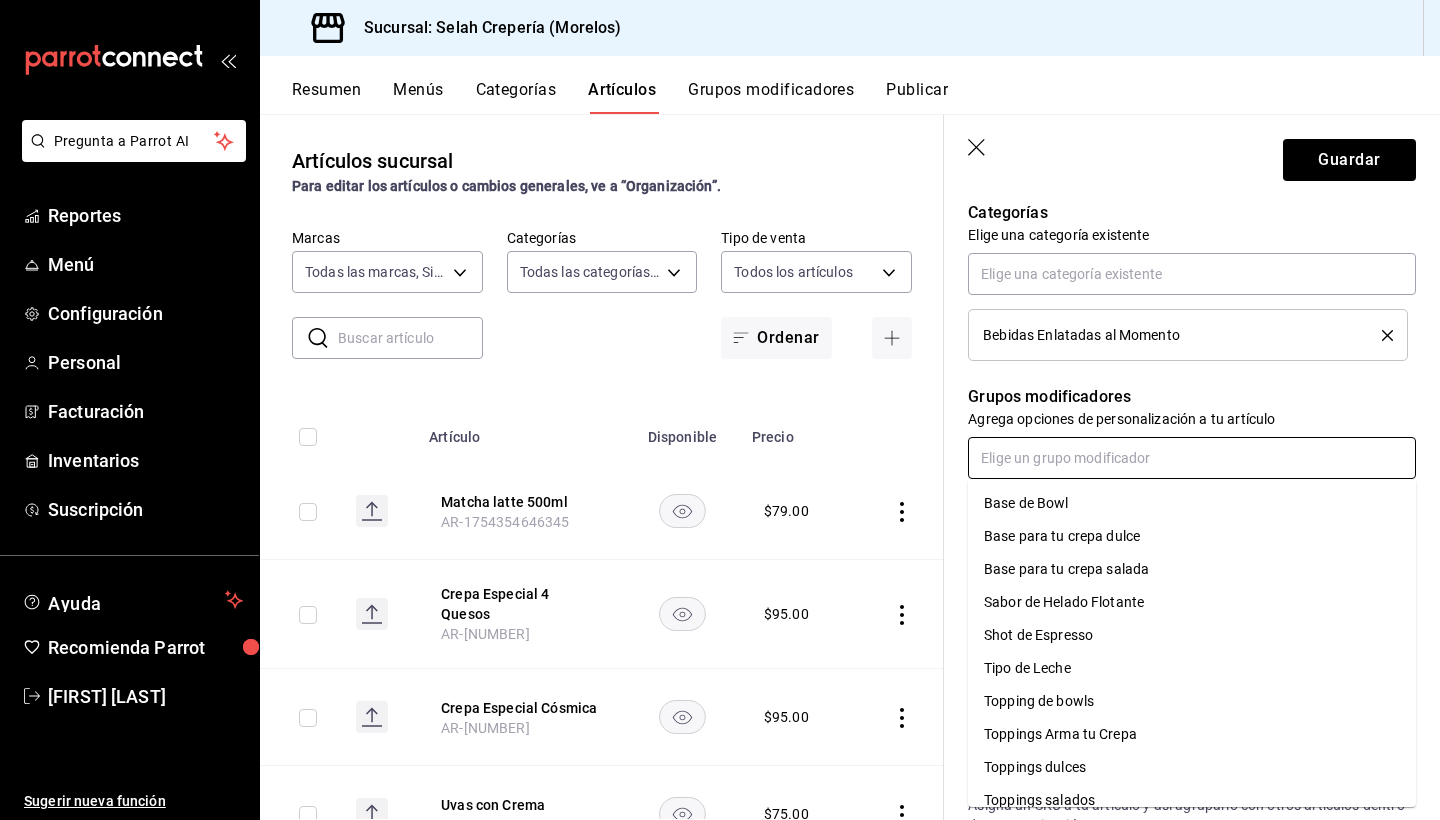 click on "Tipo de Leche" at bounding box center [1027, 668] 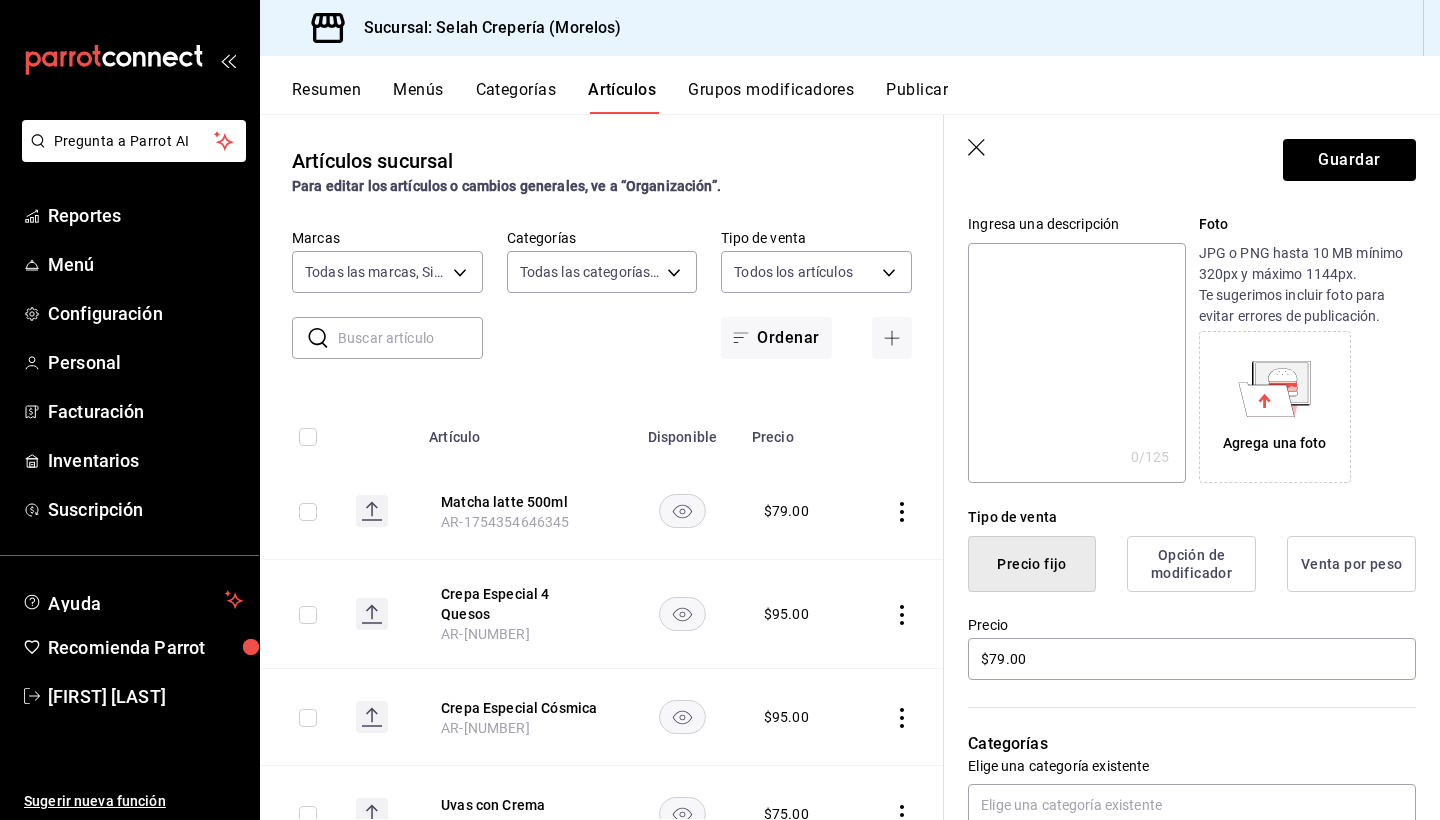 scroll, scrollTop: 10, scrollLeft: 0, axis: vertical 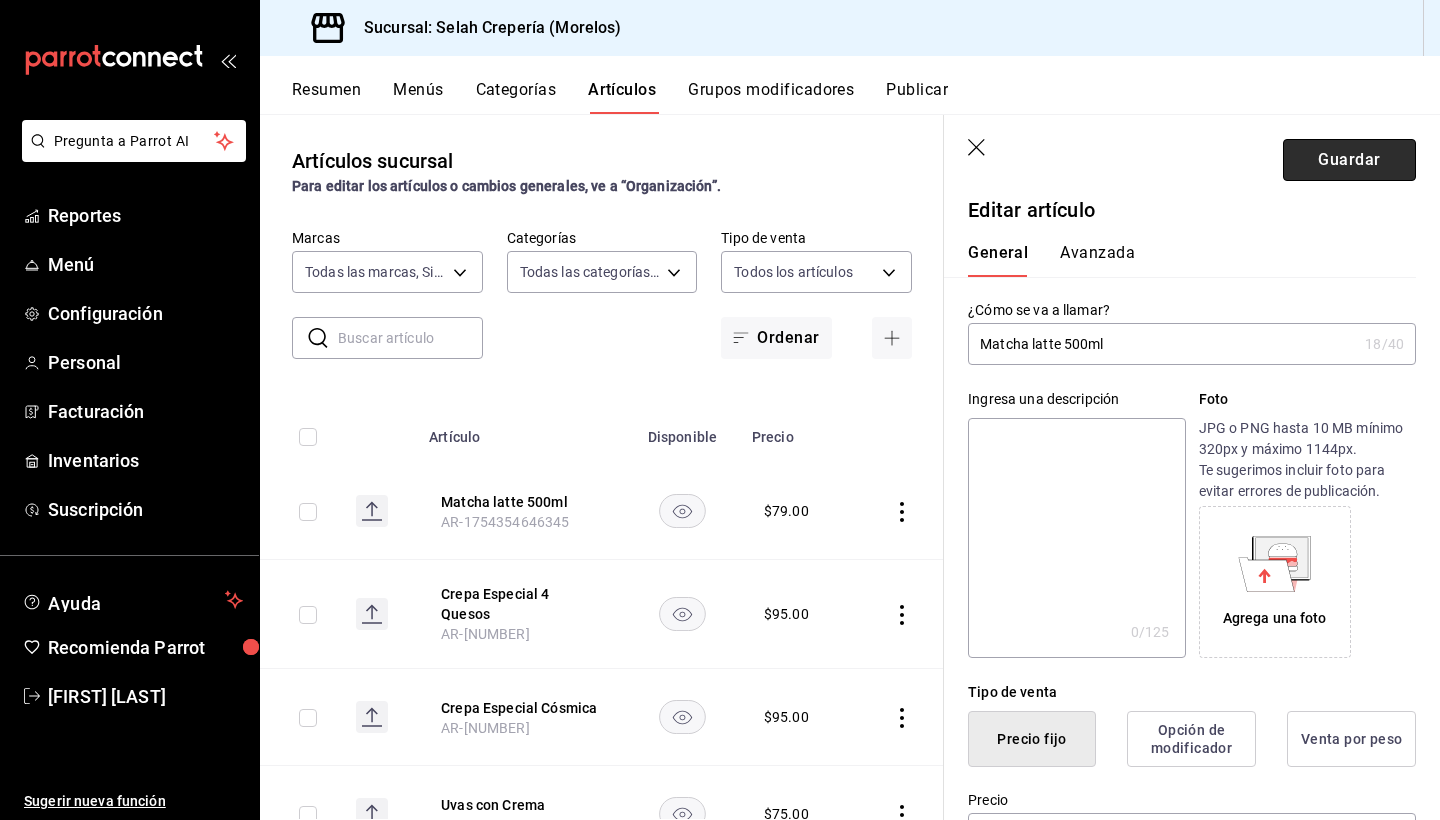click on "Guardar" at bounding box center [1349, 160] 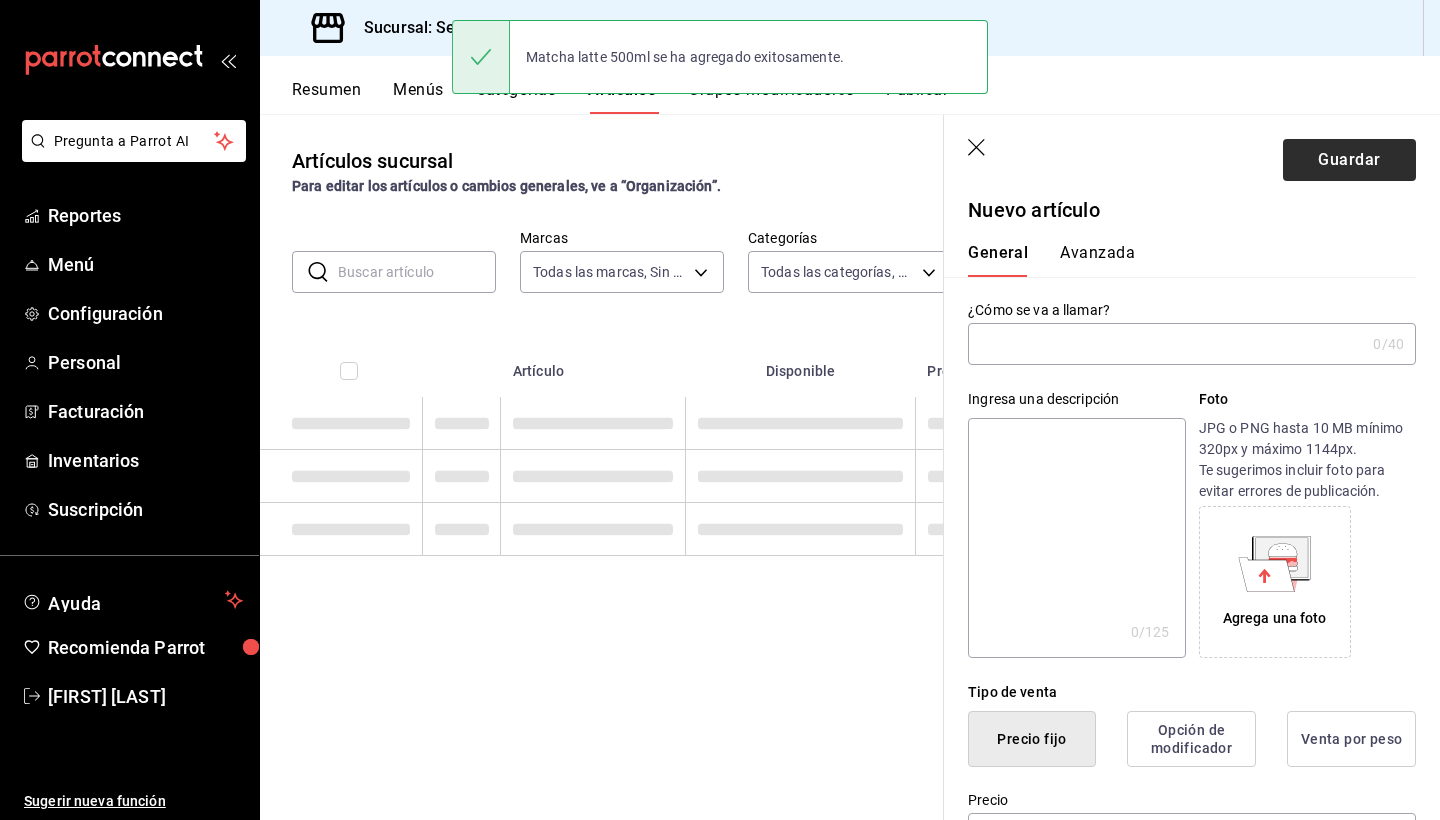 scroll, scrollTop: 0, scrollLeft: 0, axis: both 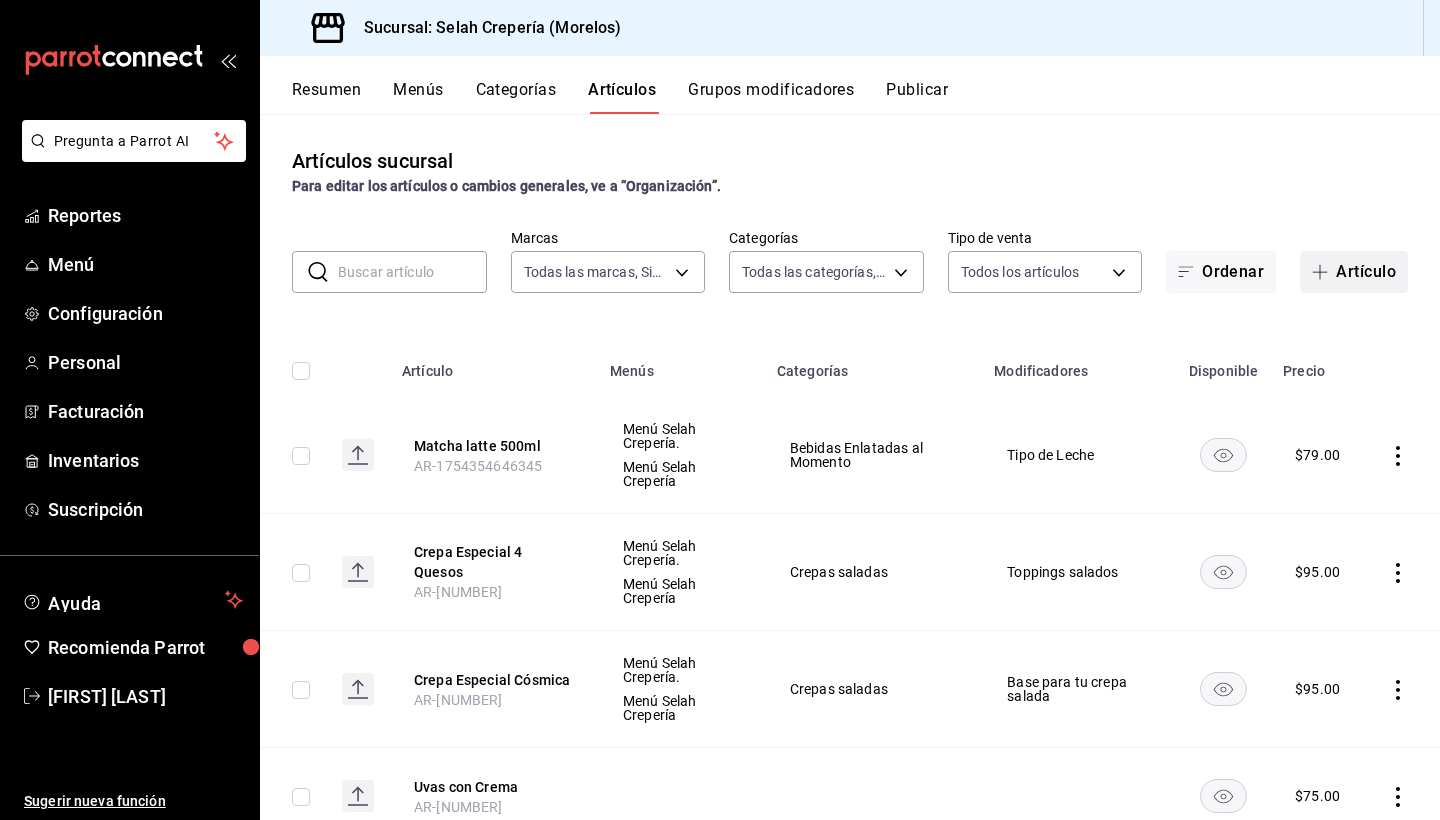 click on "Artículo" at bounding box center [1354, 272] 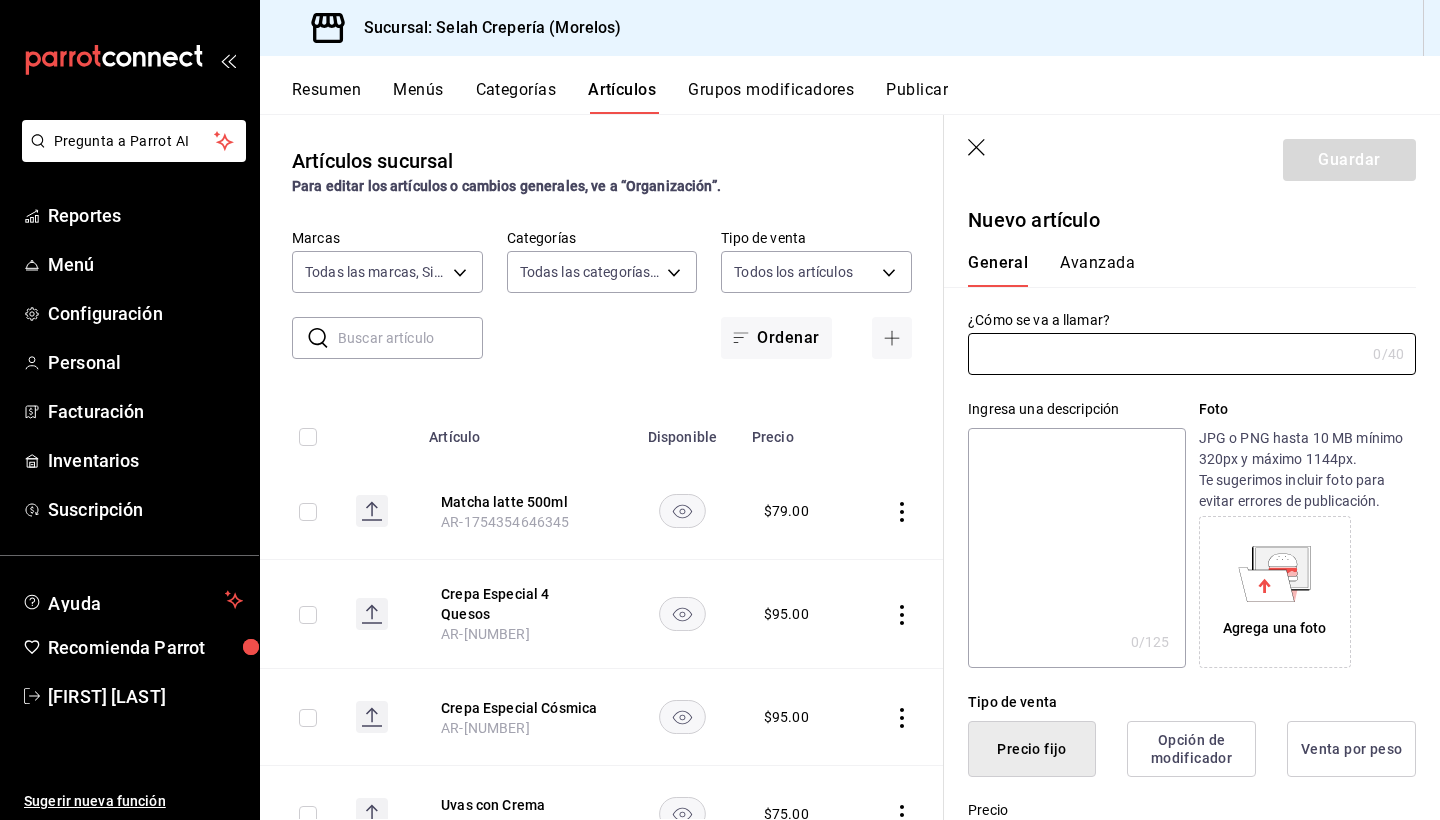 type on "AR-1754354752772" 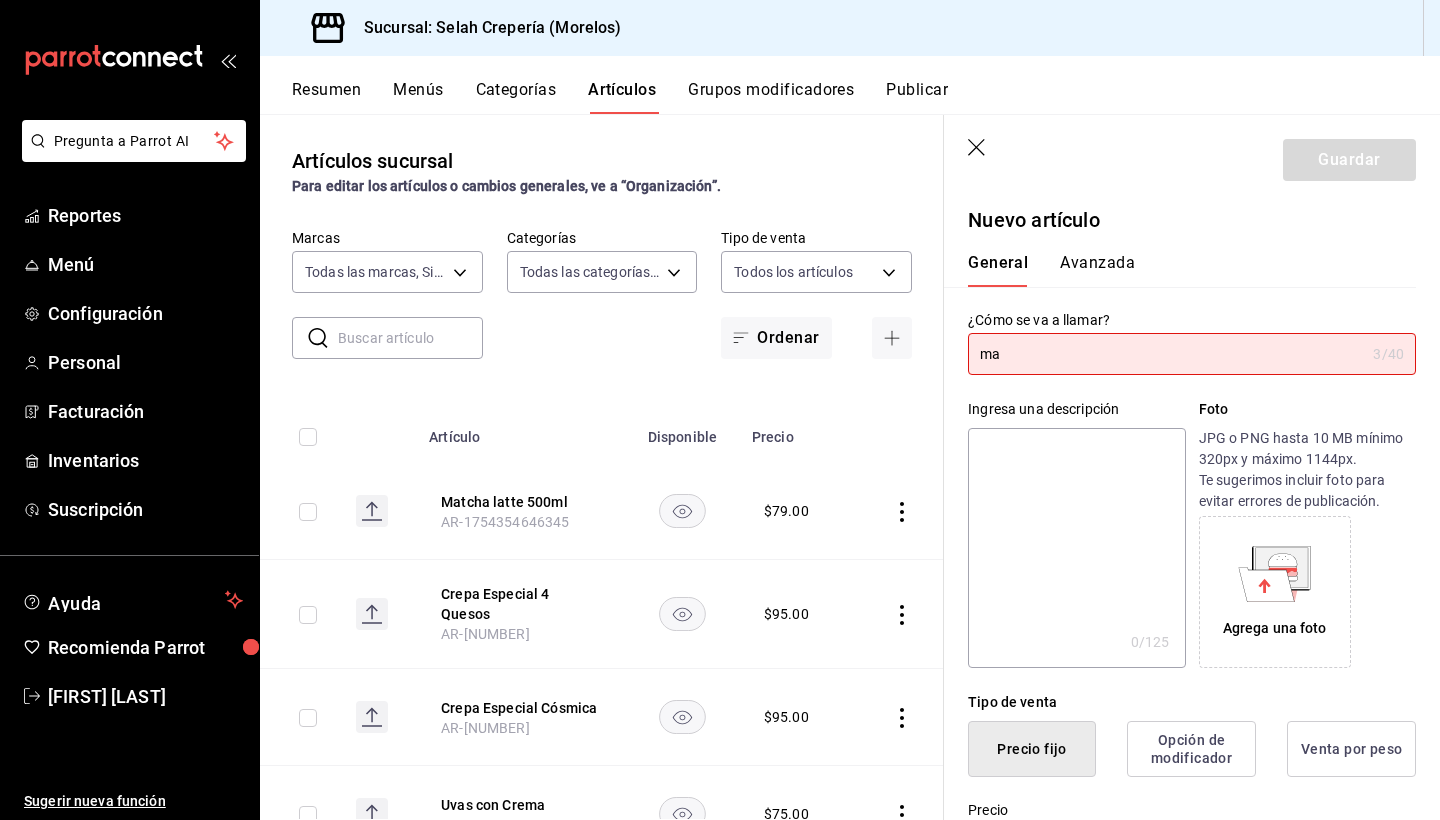 type on "m" 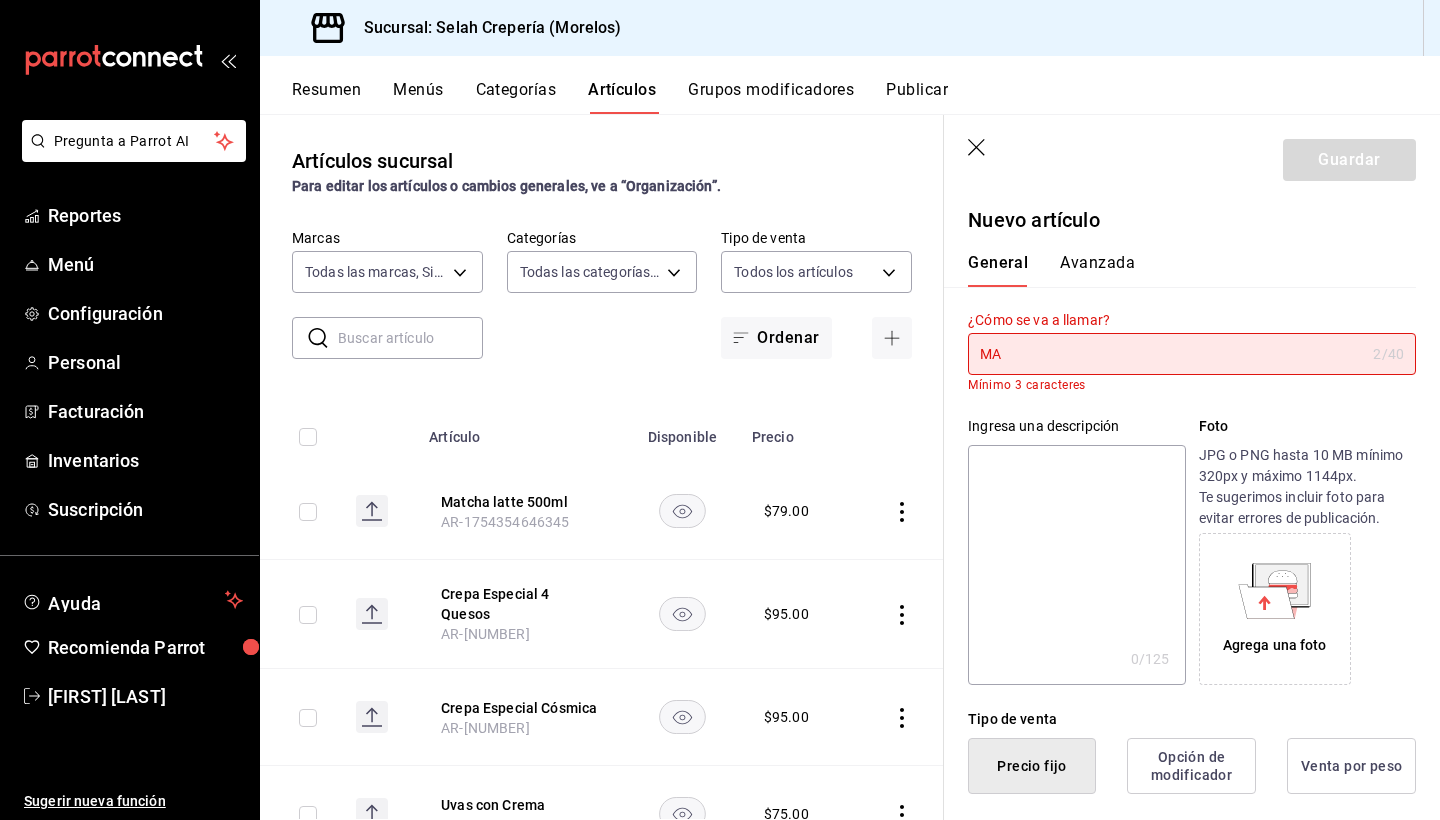 type on "M" 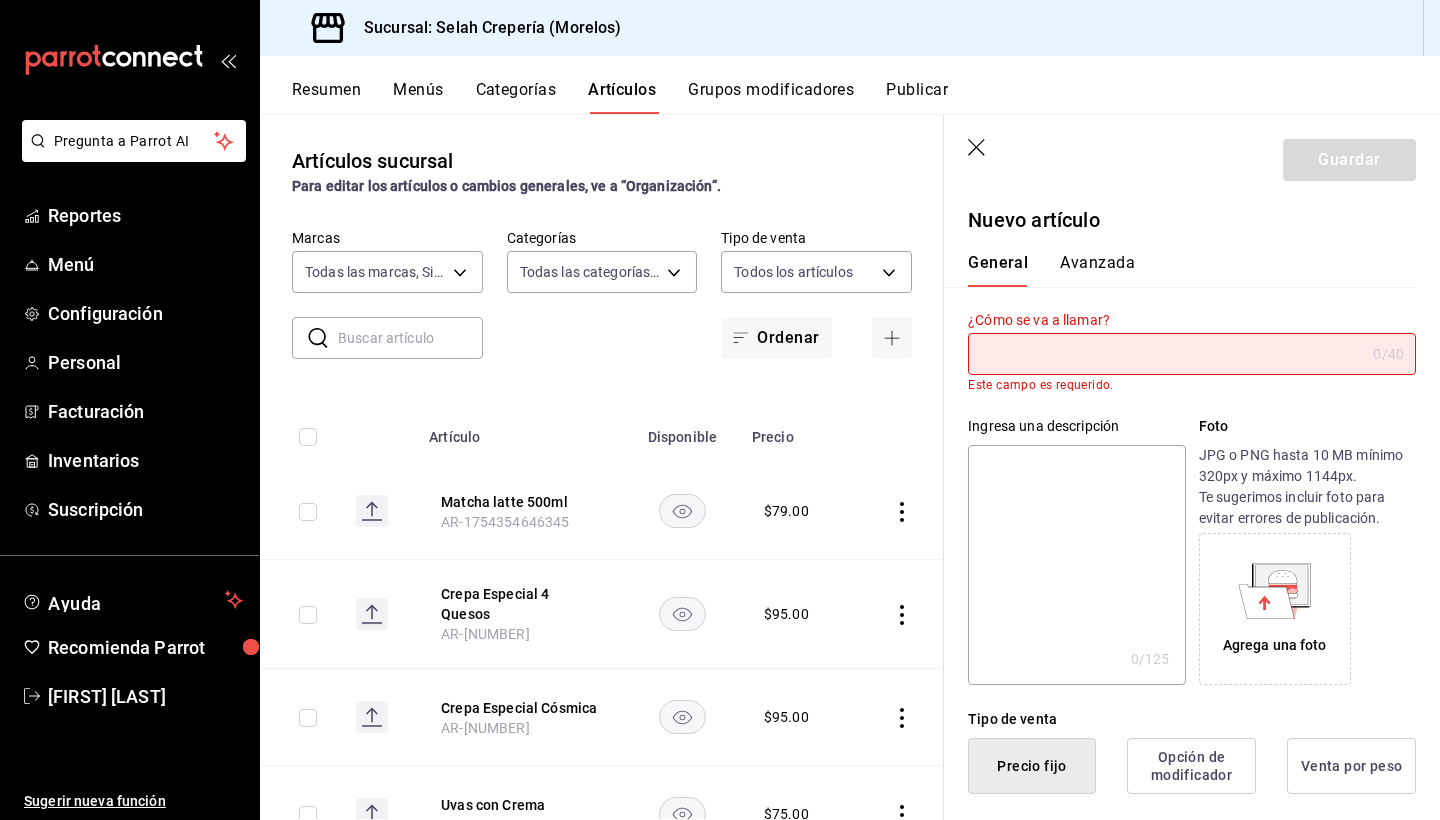 type on "a" 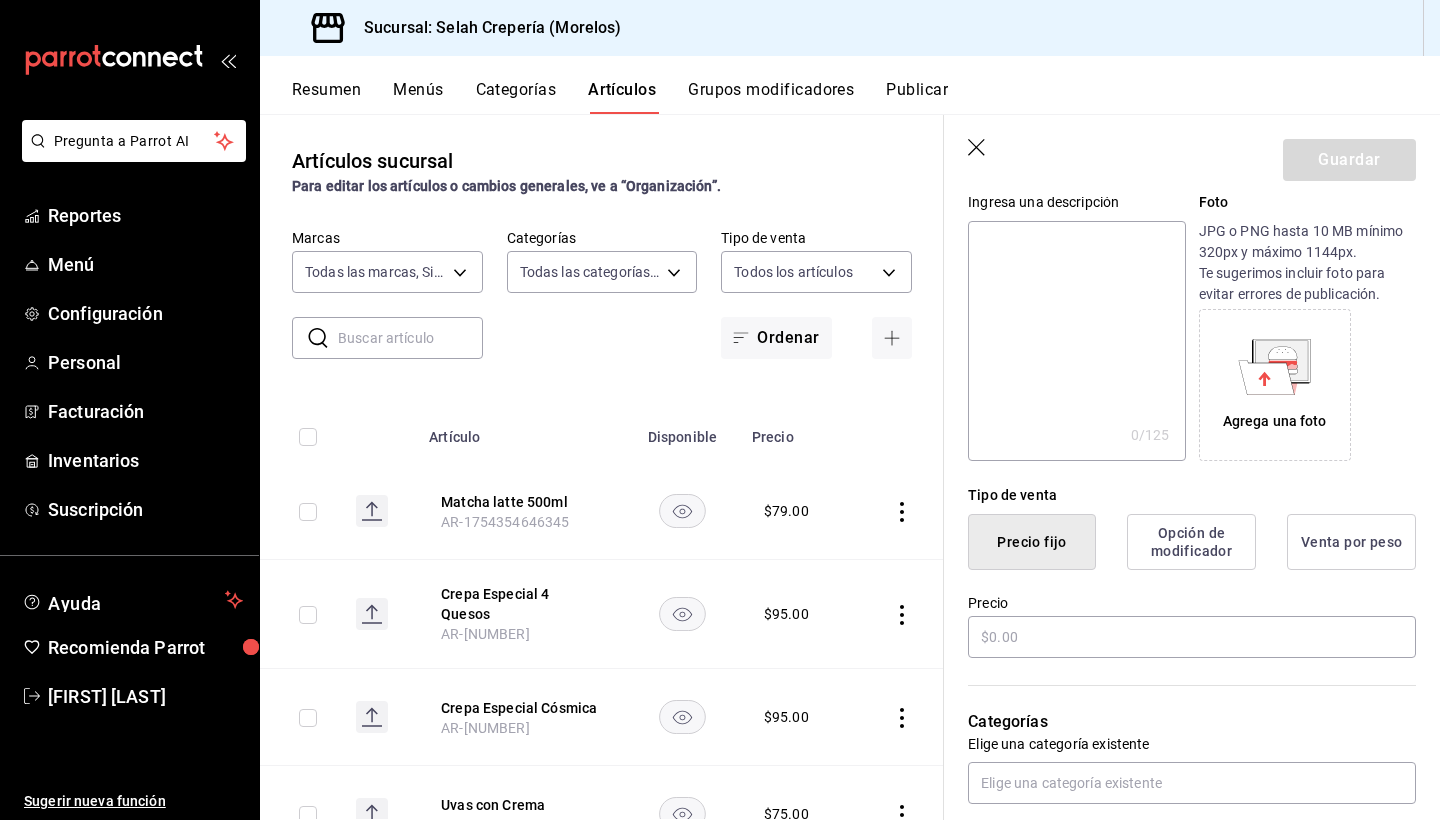 scroll, scrollTop: 219, scrollLeft: 0, axis: vertical 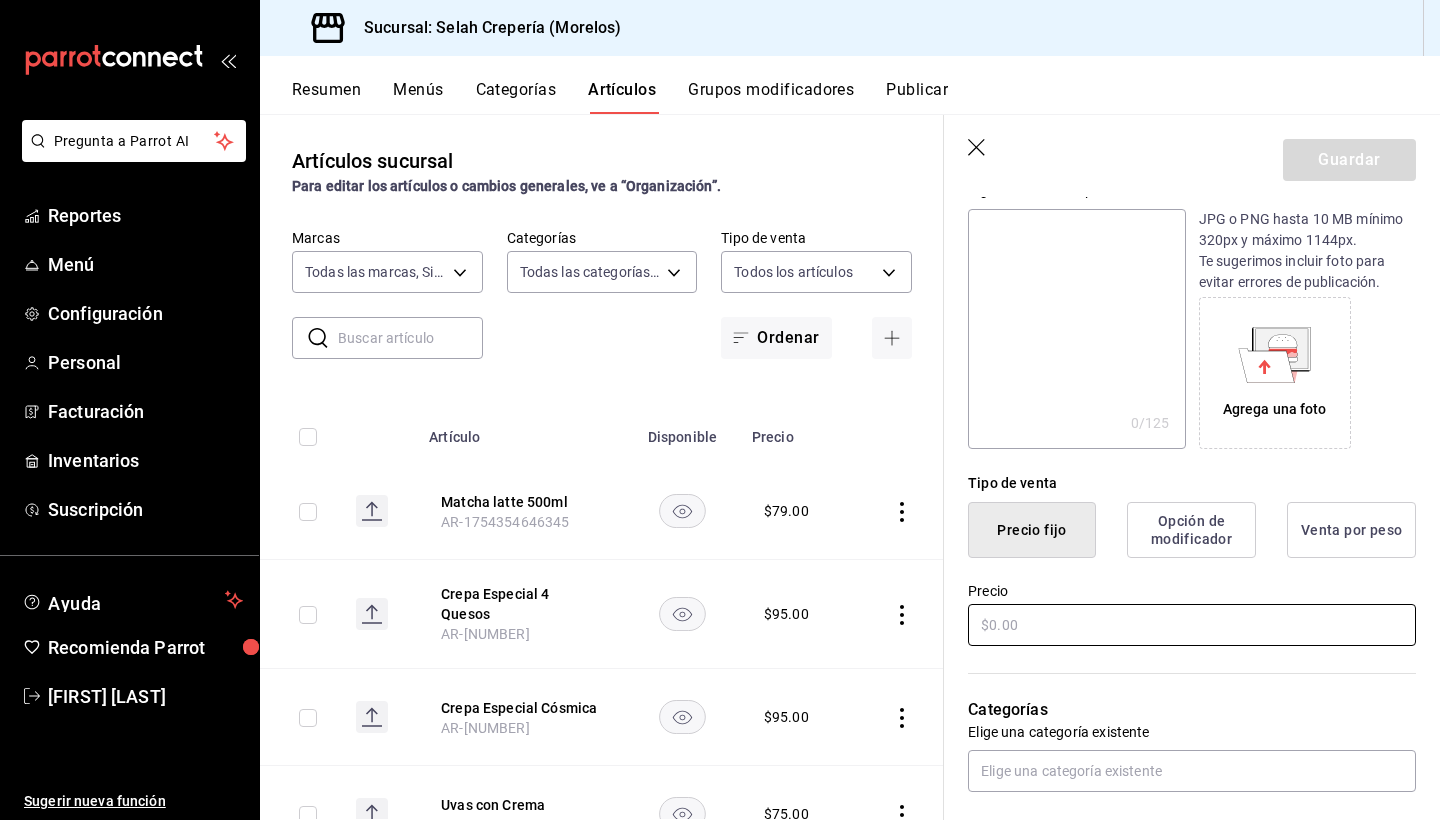 type on "Matcha - Agua de Coco" 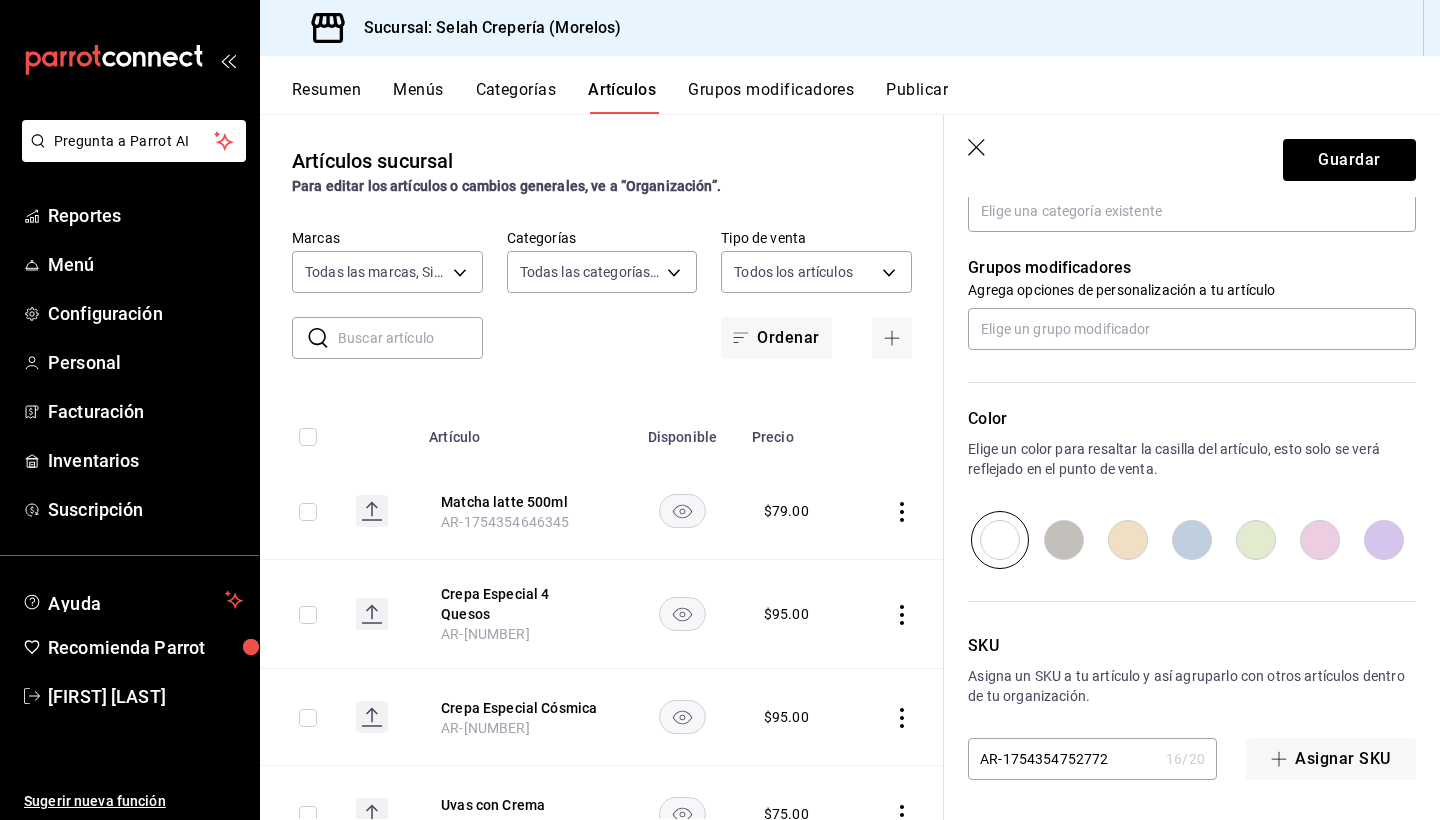 scroll, scrollTop: 779, scrollLeft: 0, axis: vertical 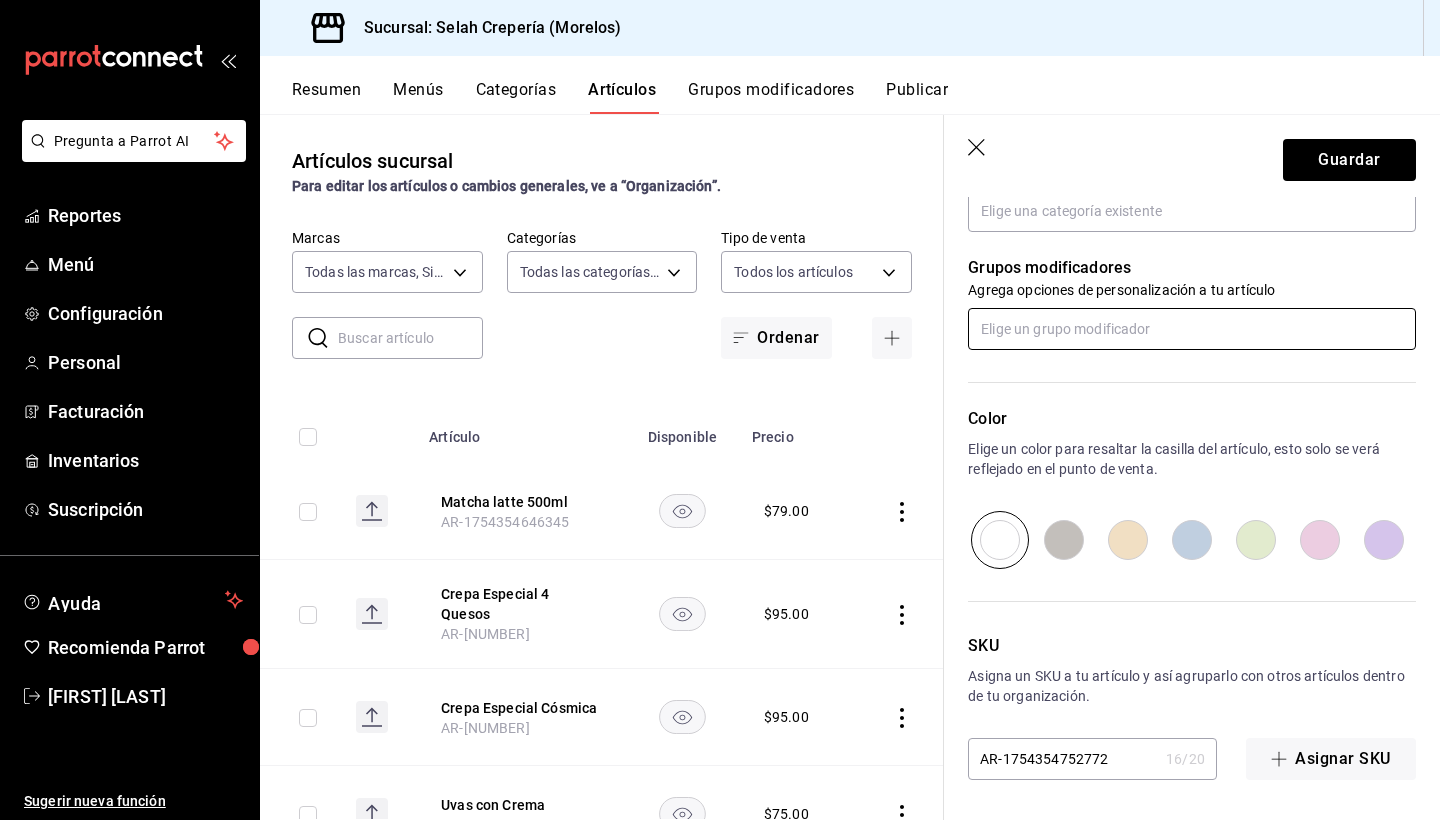 type on "$75.00" 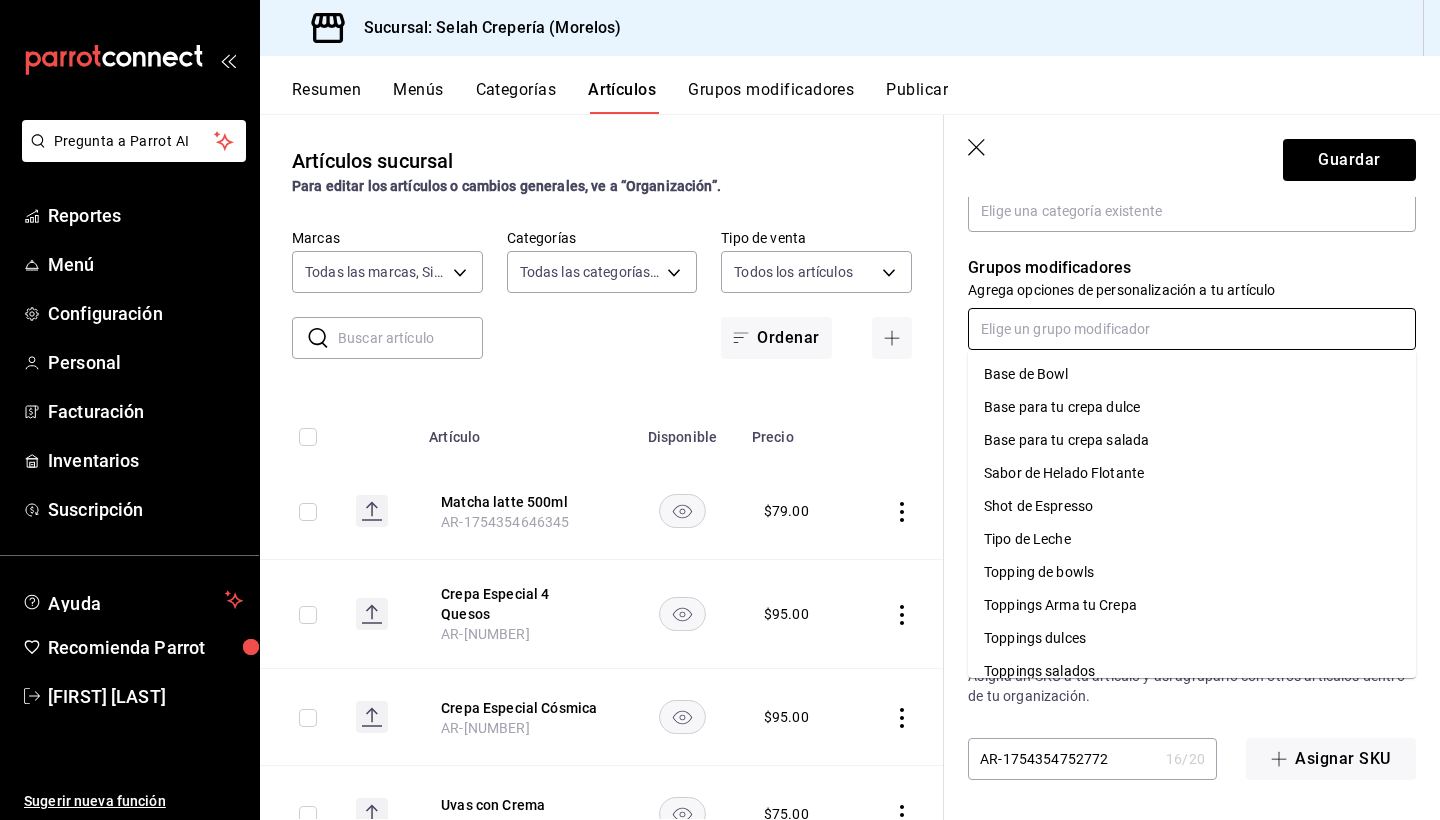 click at bounding box center (1192, 329) 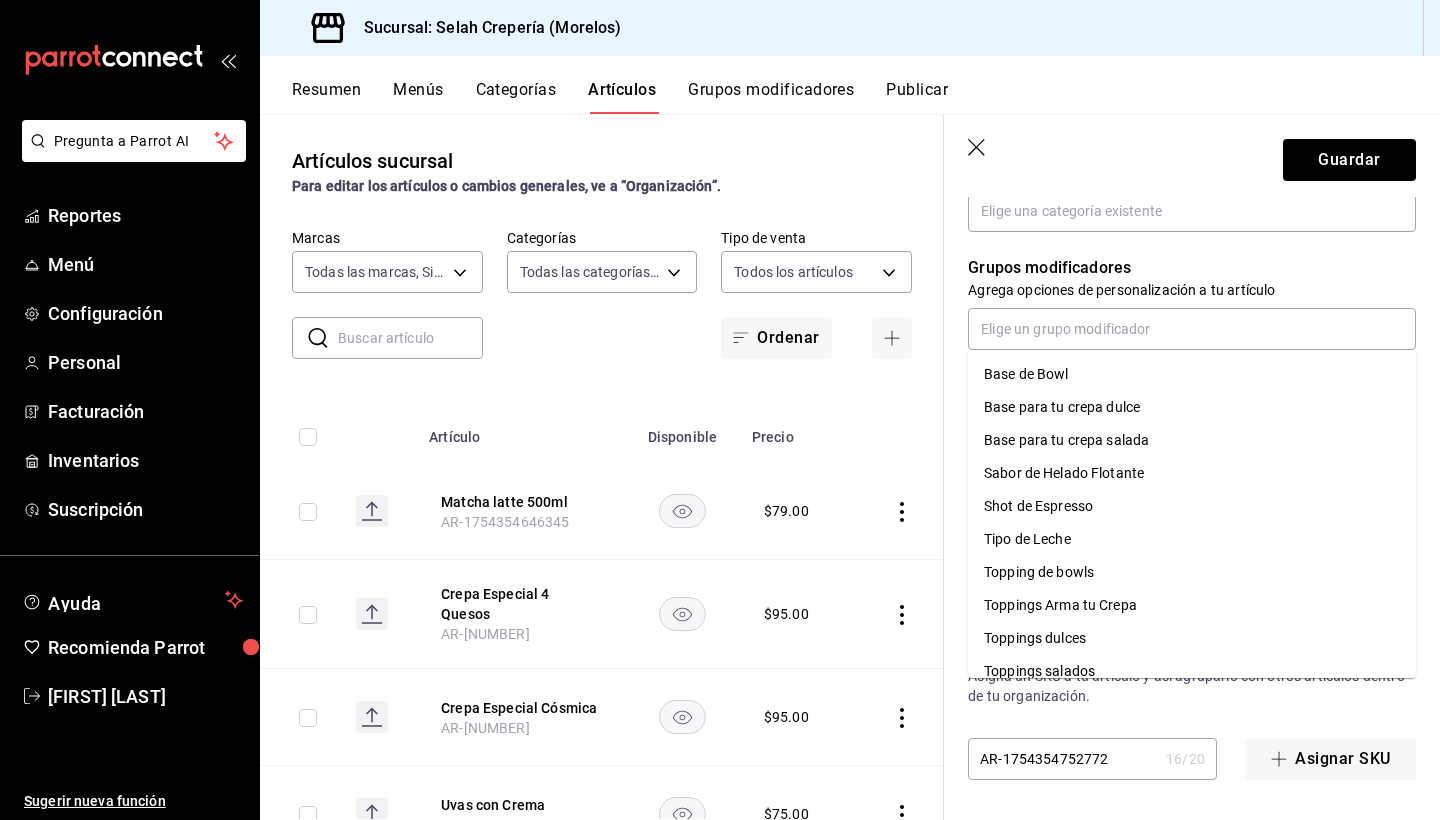 click on "Grupos modificadores" at bounding box center [1192, 268] 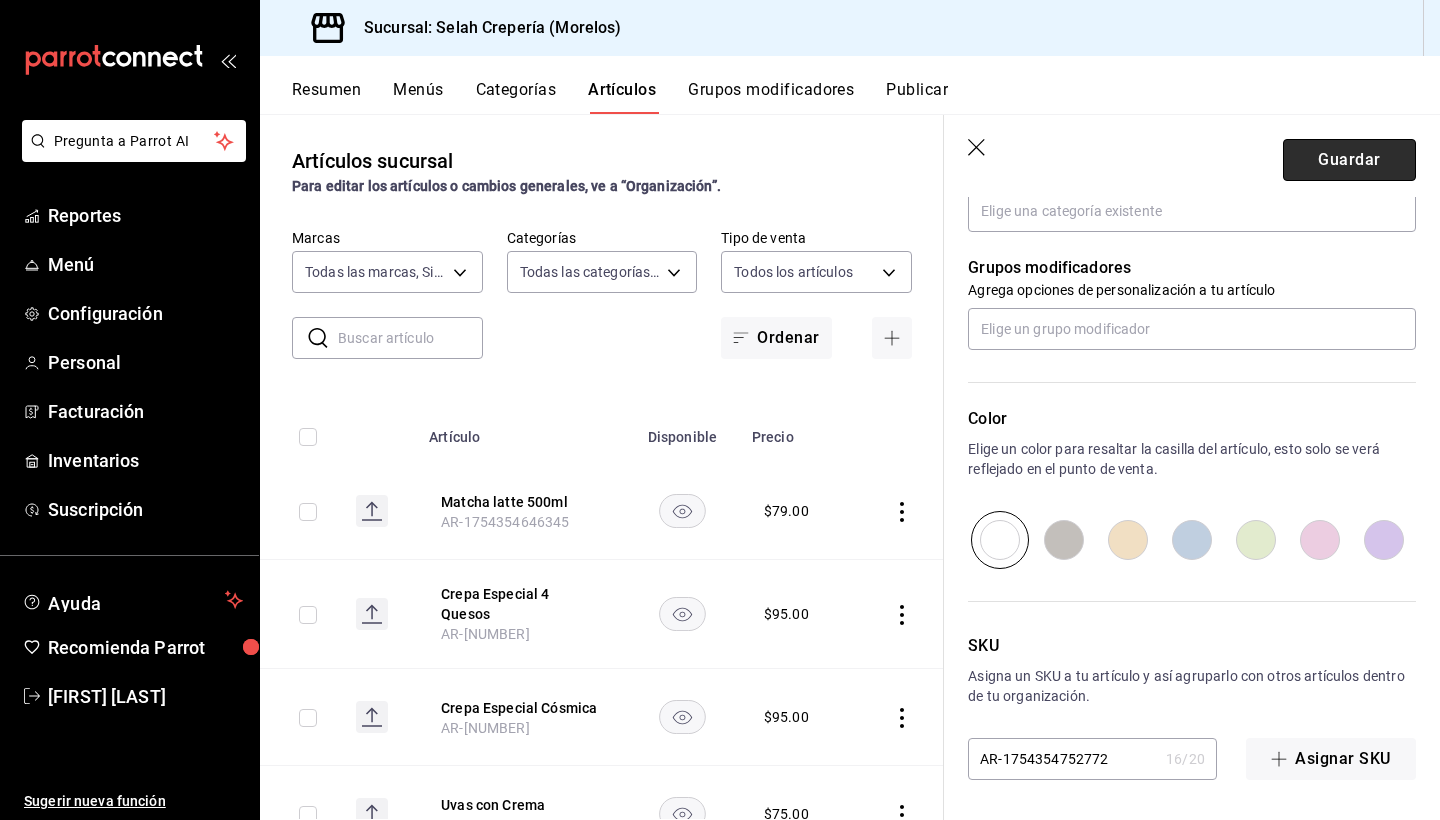 click on "Guardar" at bounding box center (1349, 160) 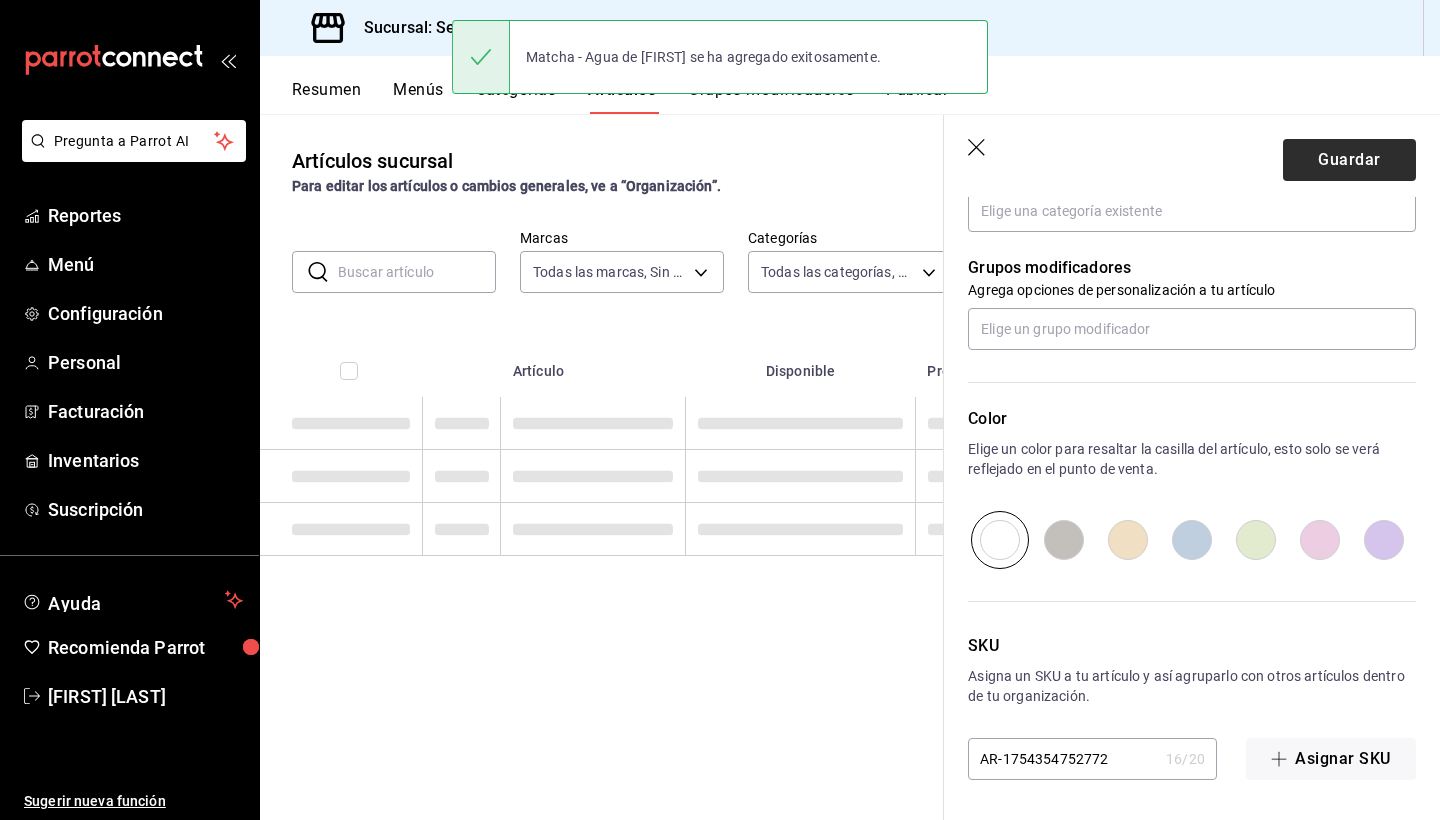 scroll, scrollTop: 0, scrollLeft: 0, axis: both 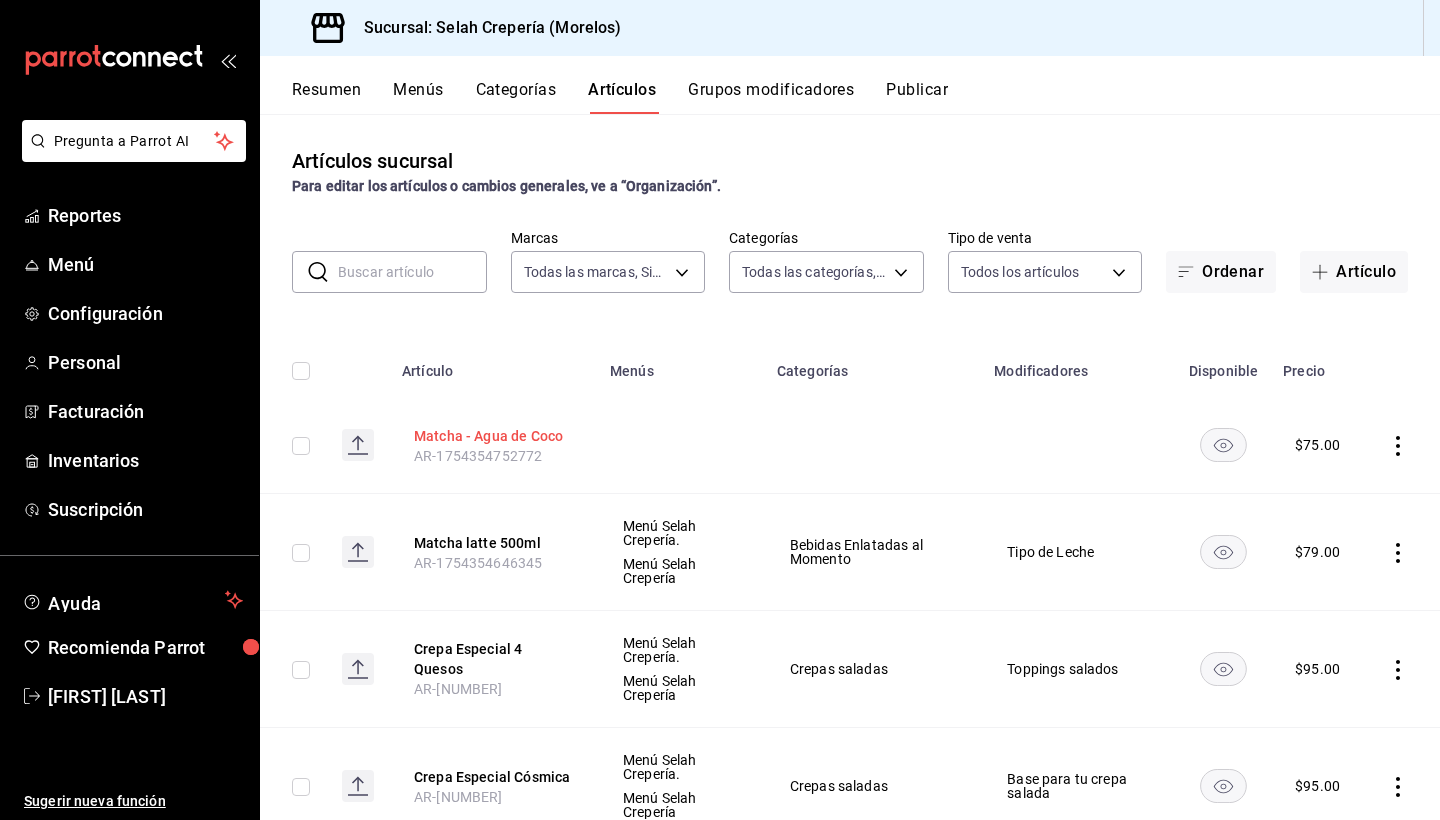 click on "Matcha - Agua de Coco" at bounding box center (494, 436) 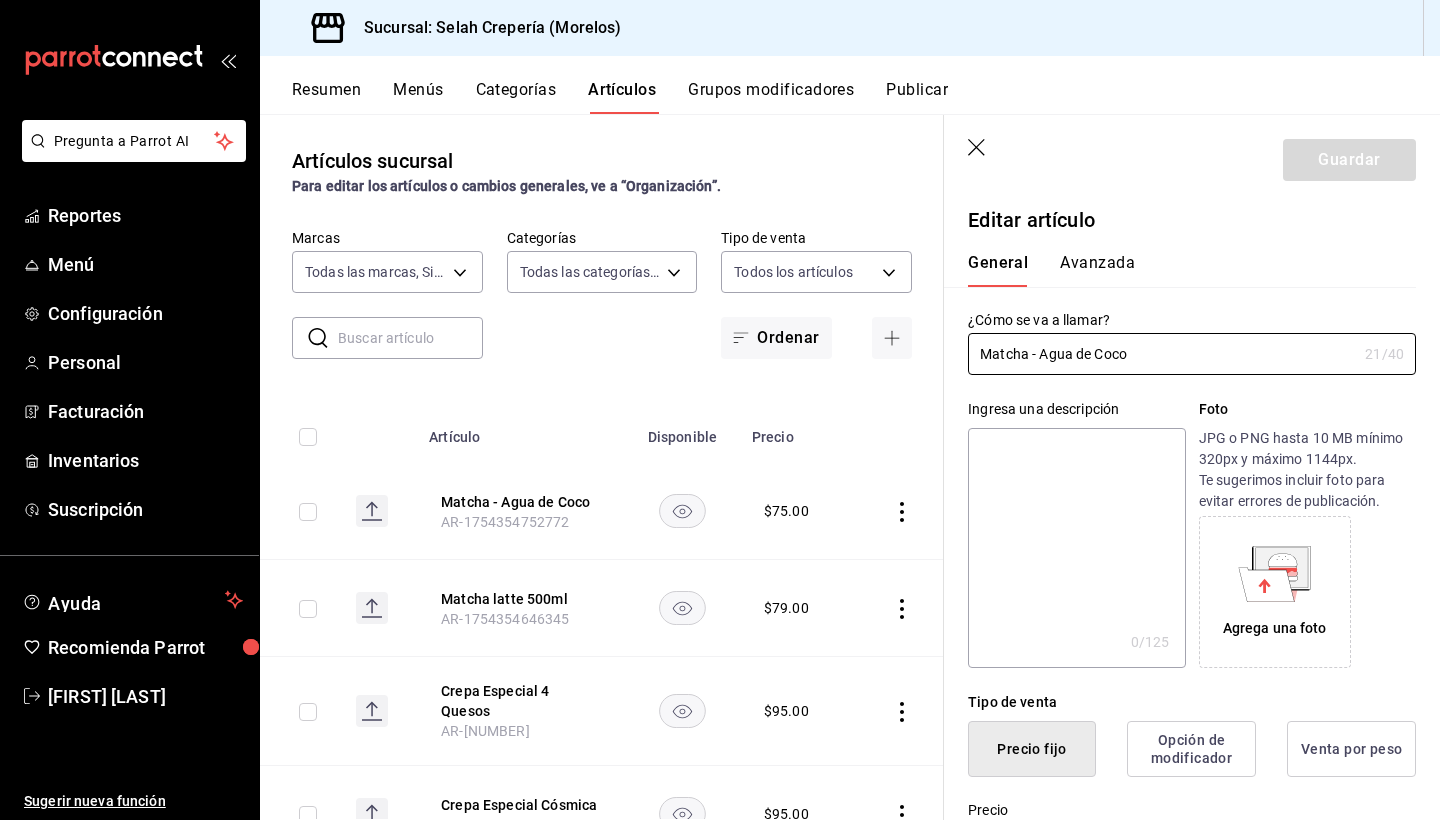 type on "$75.00" 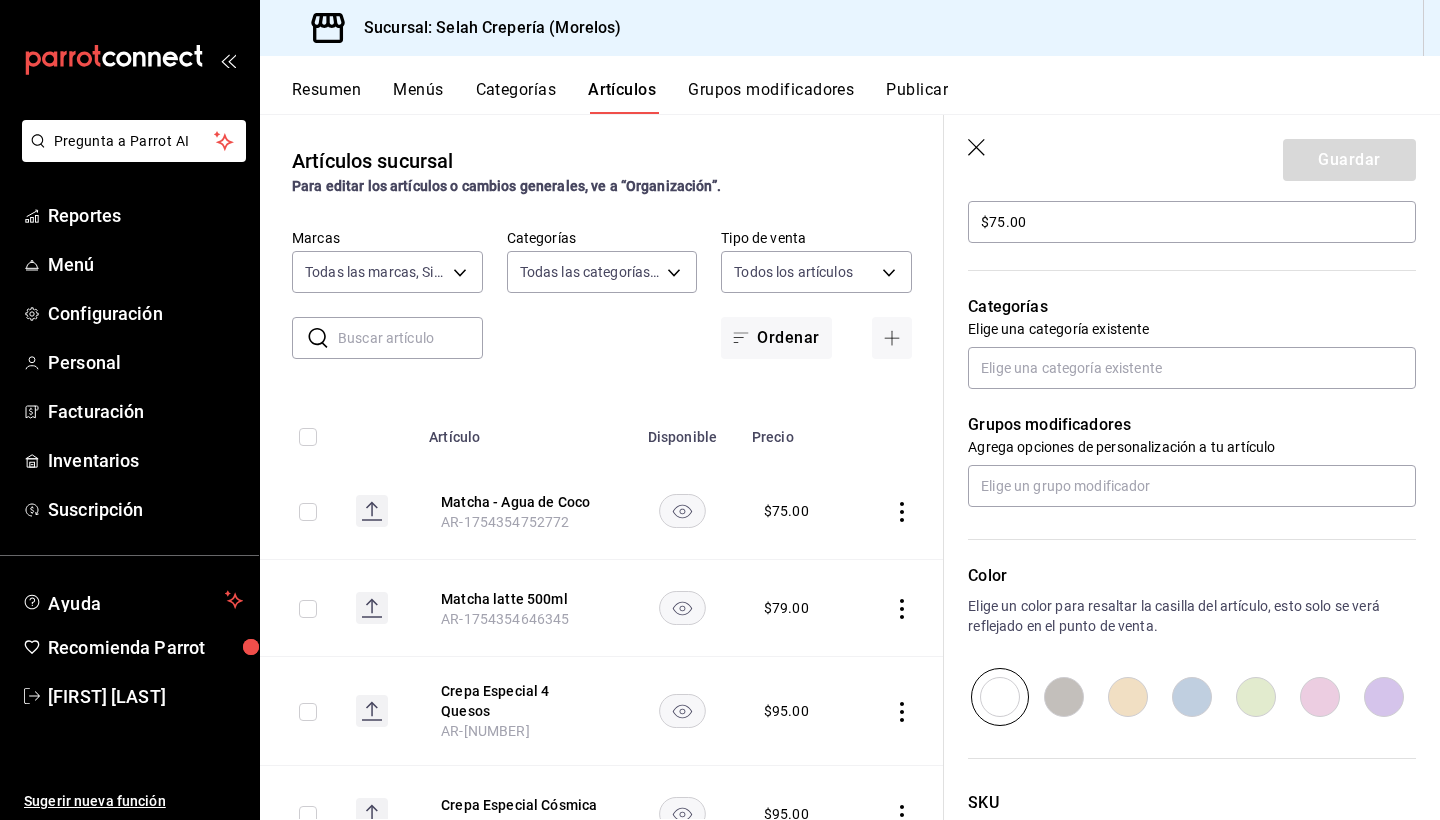 scroll, scrollTop: 624, scrollLeft: 0, axis: vertical 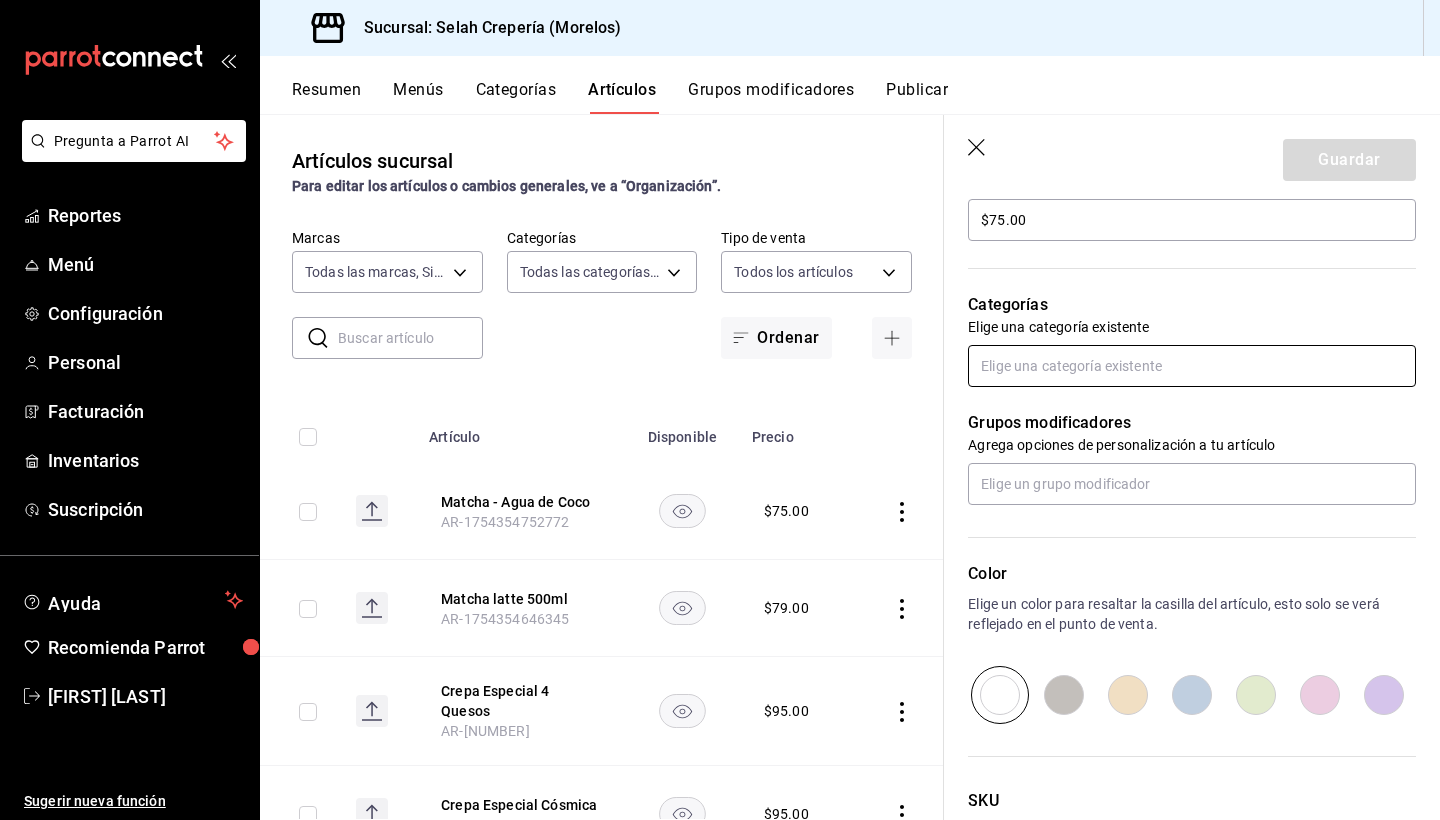 click at bounding box center (1192, 366) 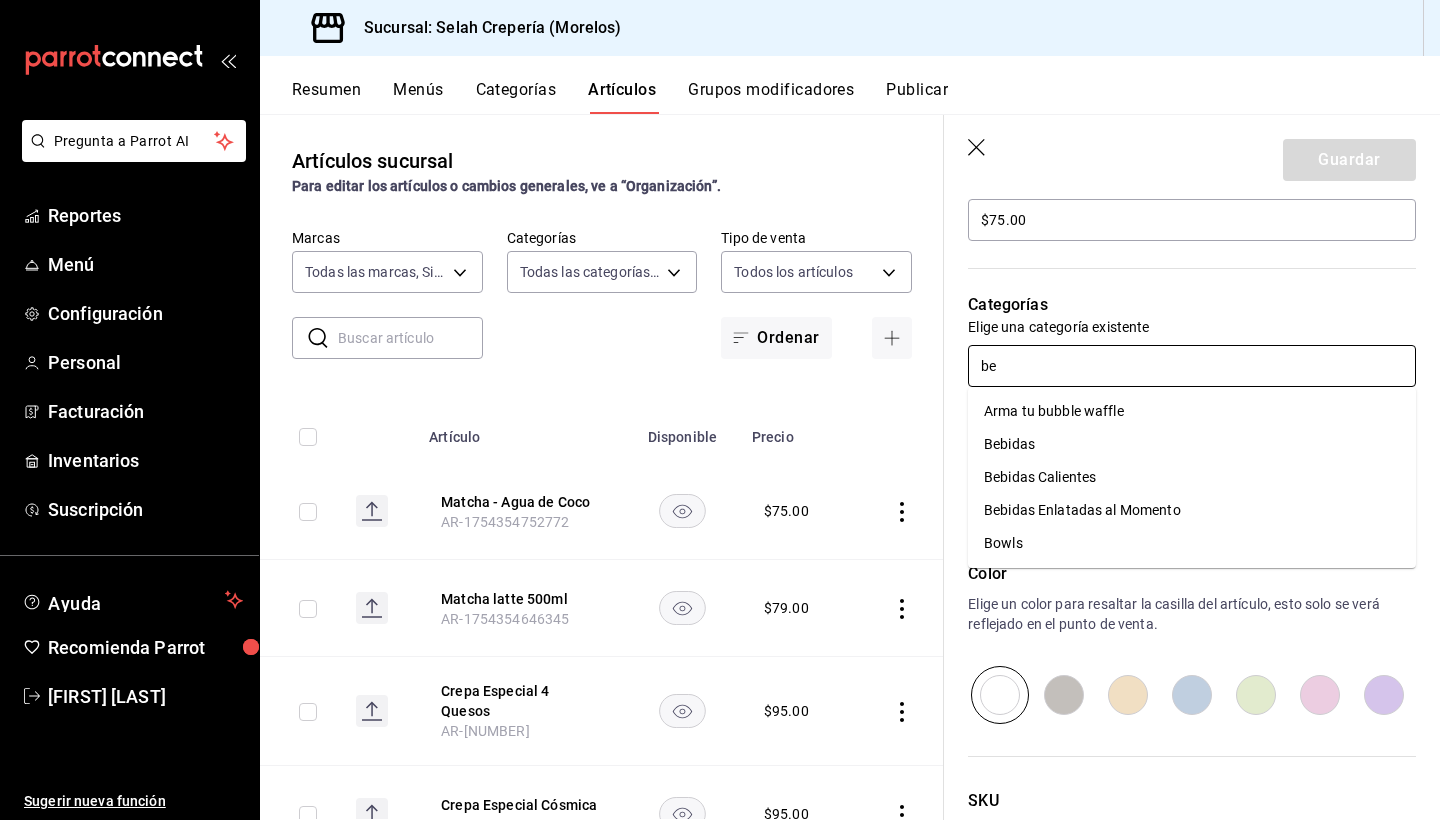 type on "beb" 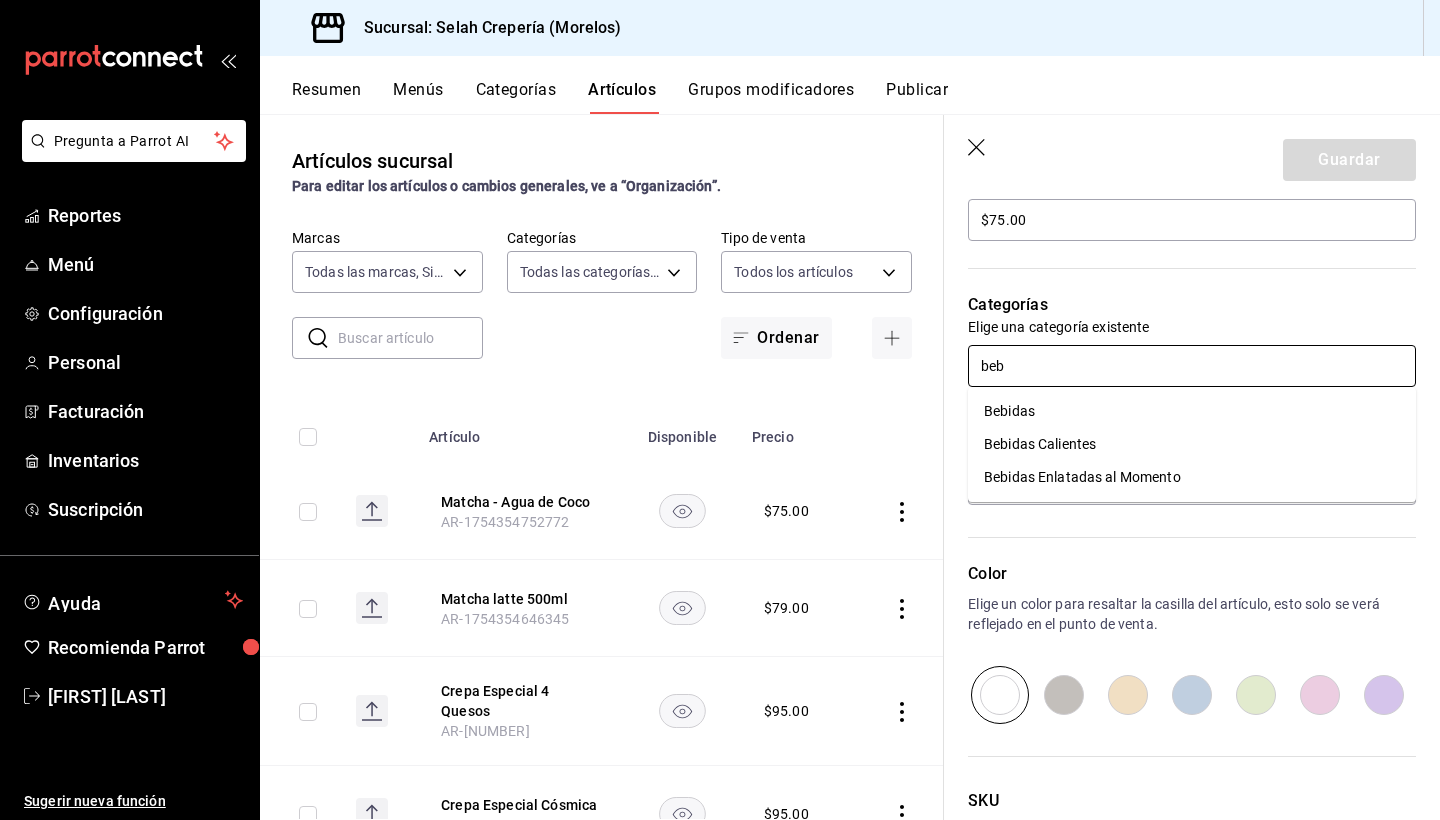 click on "Bebidas Enlatadas al Momento" at bounding box center [1192, 477] 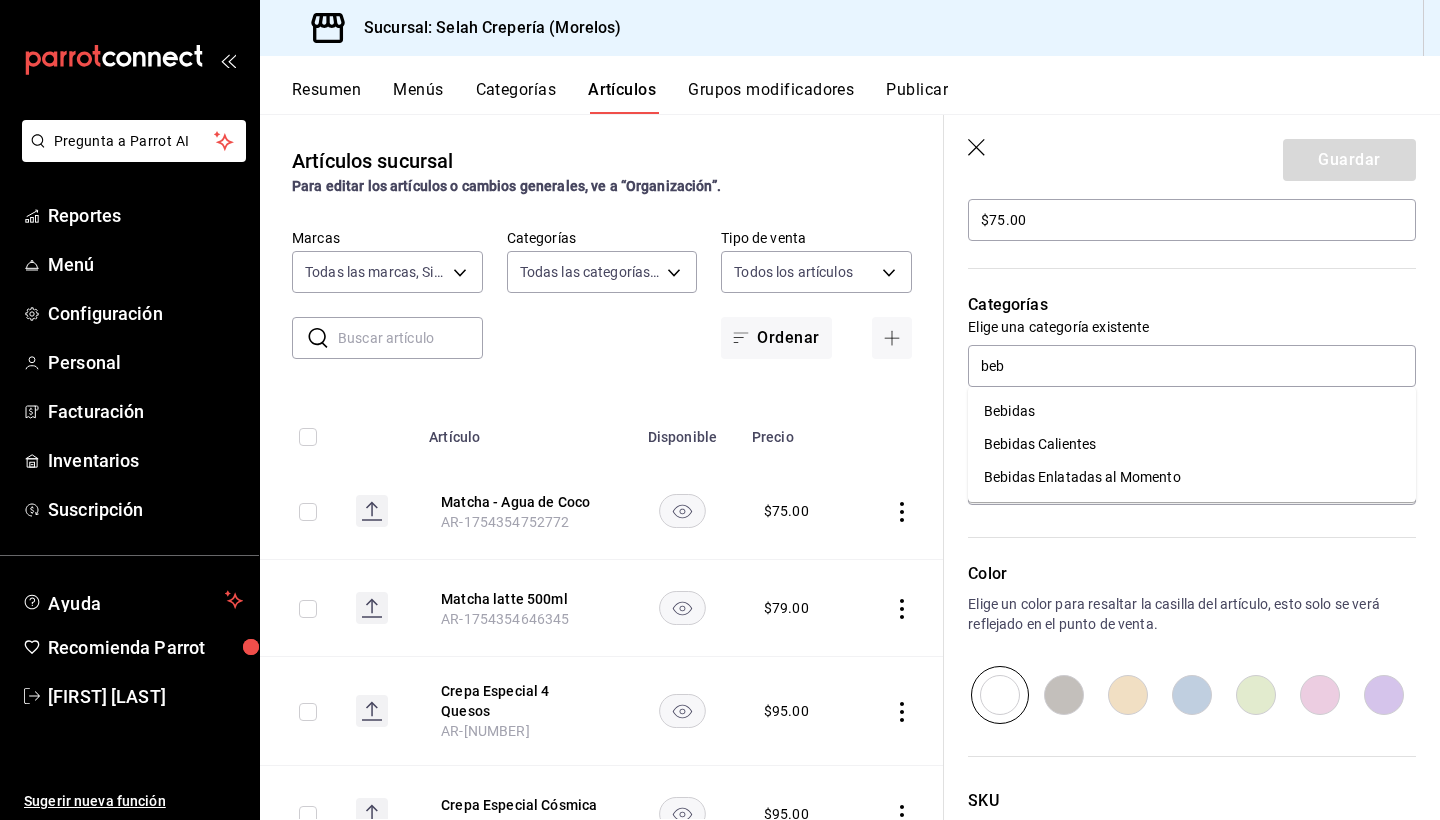 type 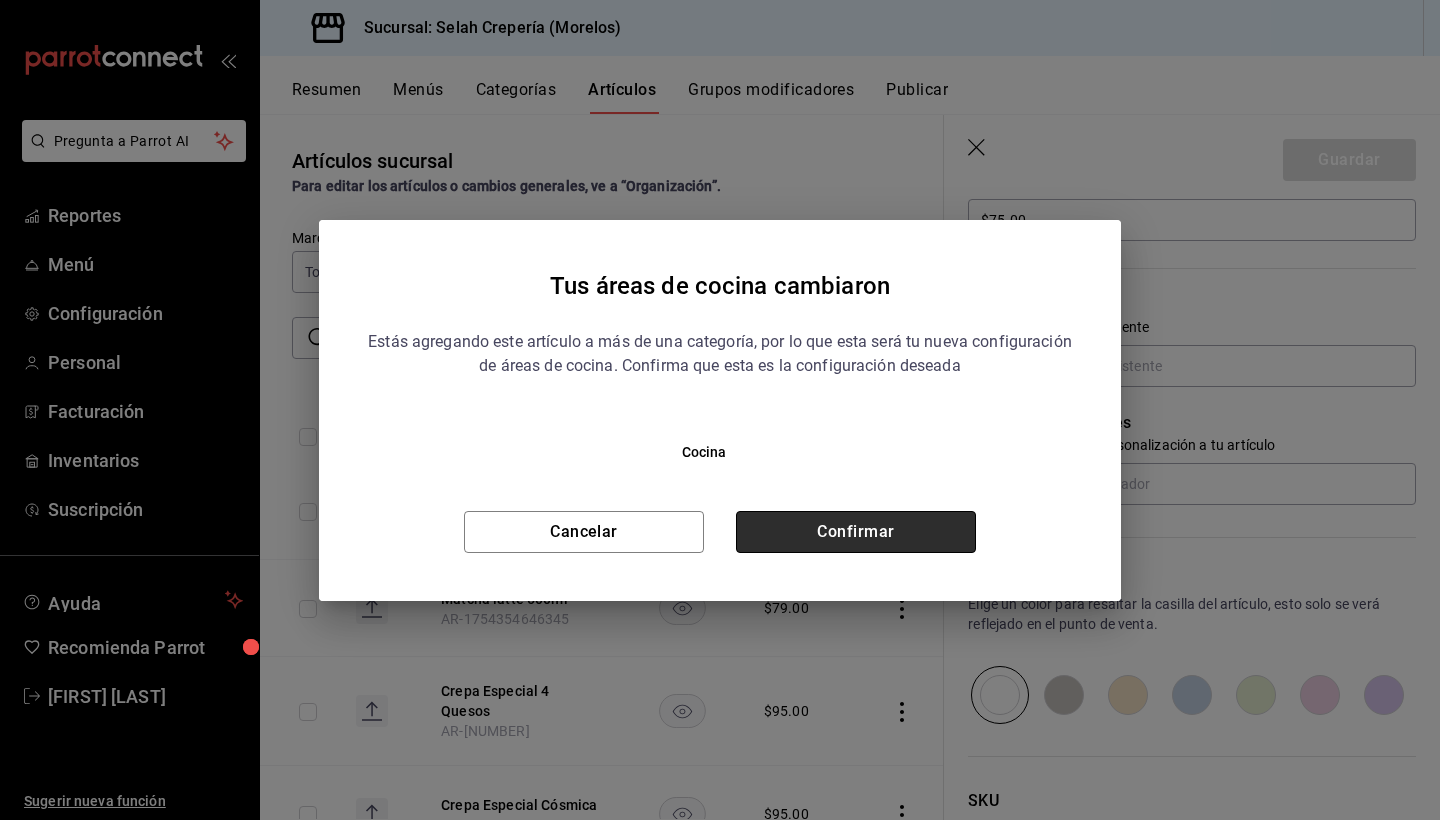 click on "Confirmar" at bounding box center [856, 532] 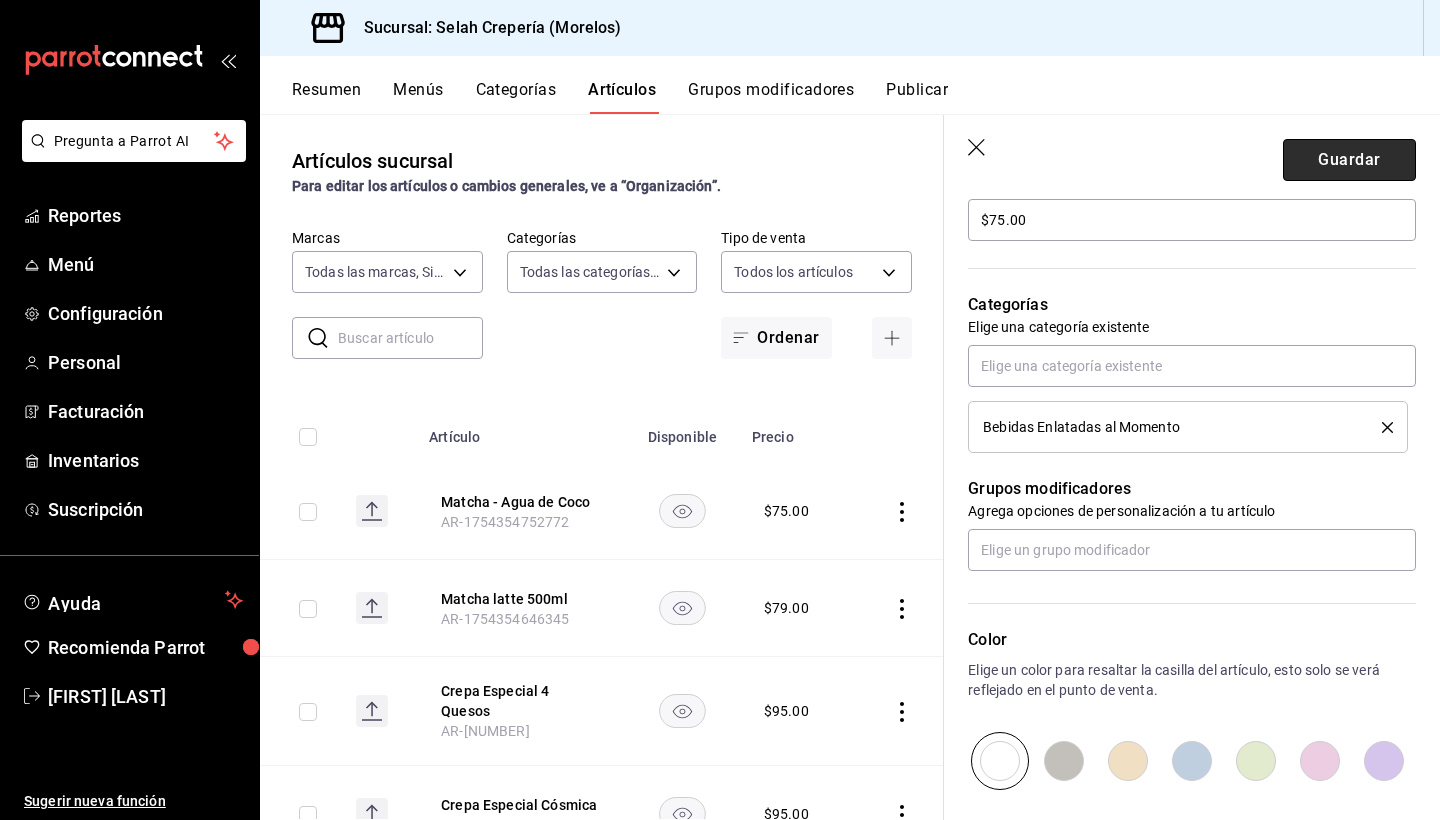 click on "Guardar" at bounding box center [1349, 160] 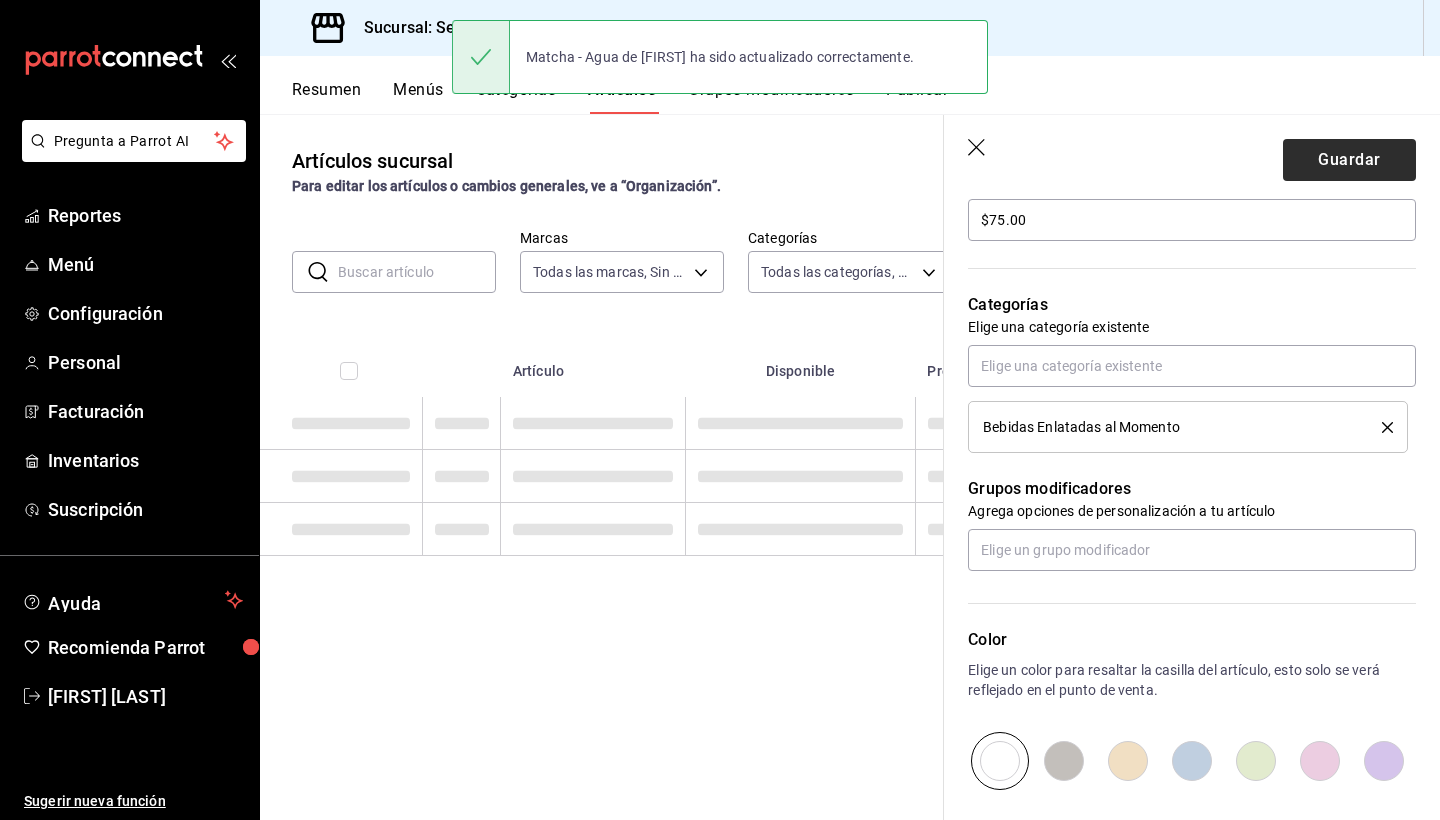 scroll, scrollTop: 0, scrollLeft: 0, axis: both 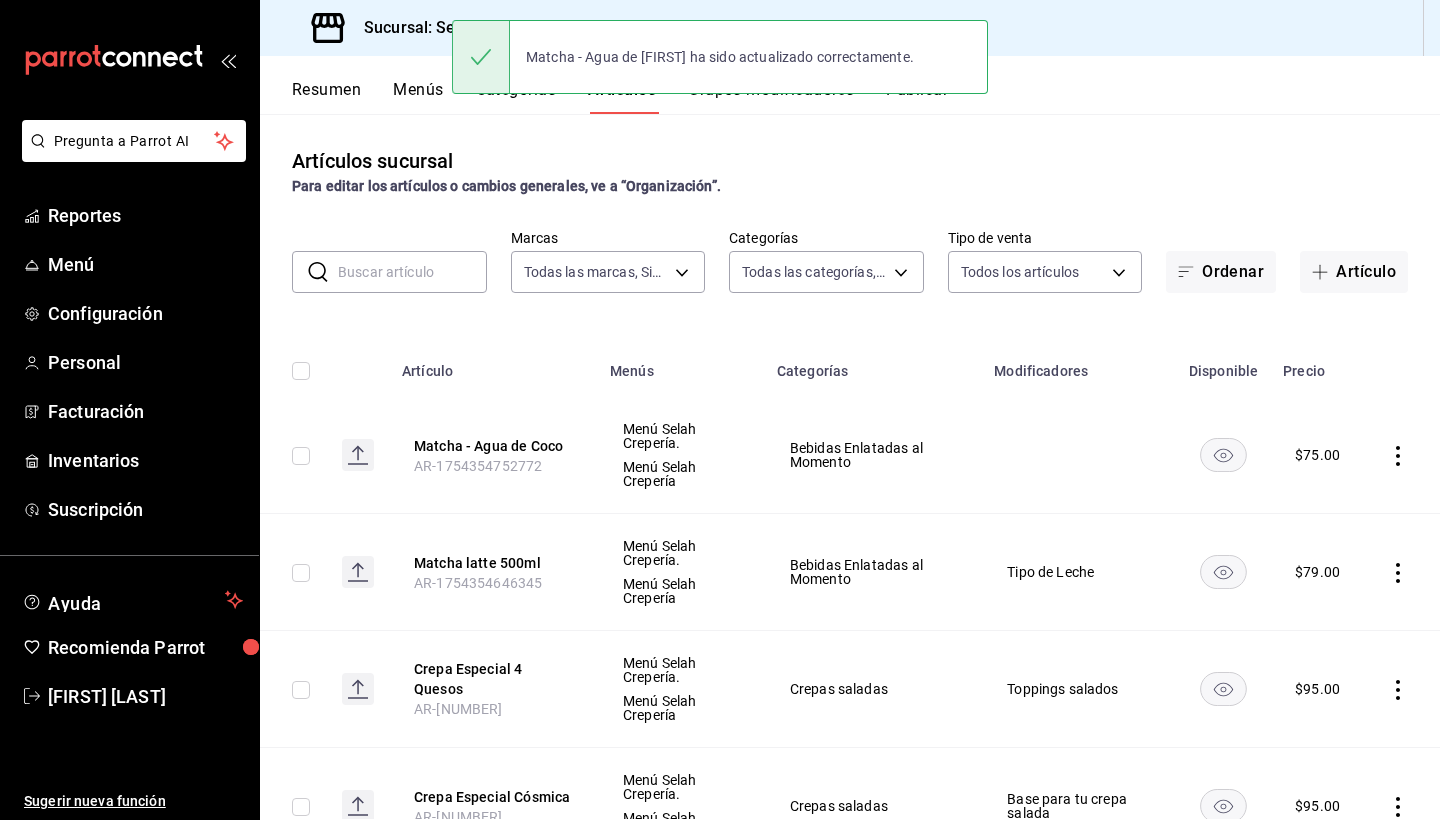 click at bounding box center [412, 272] 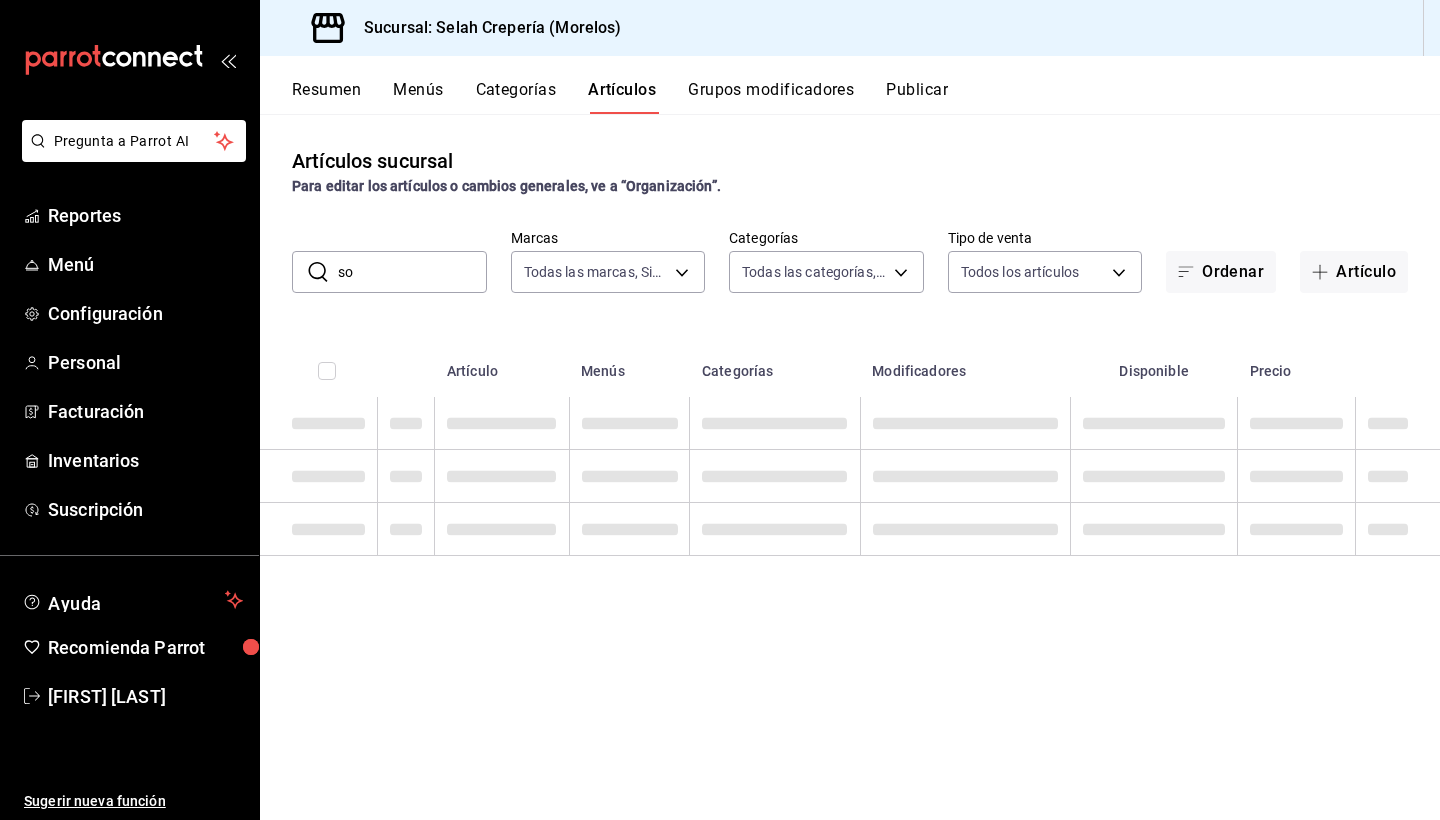 type on "s" 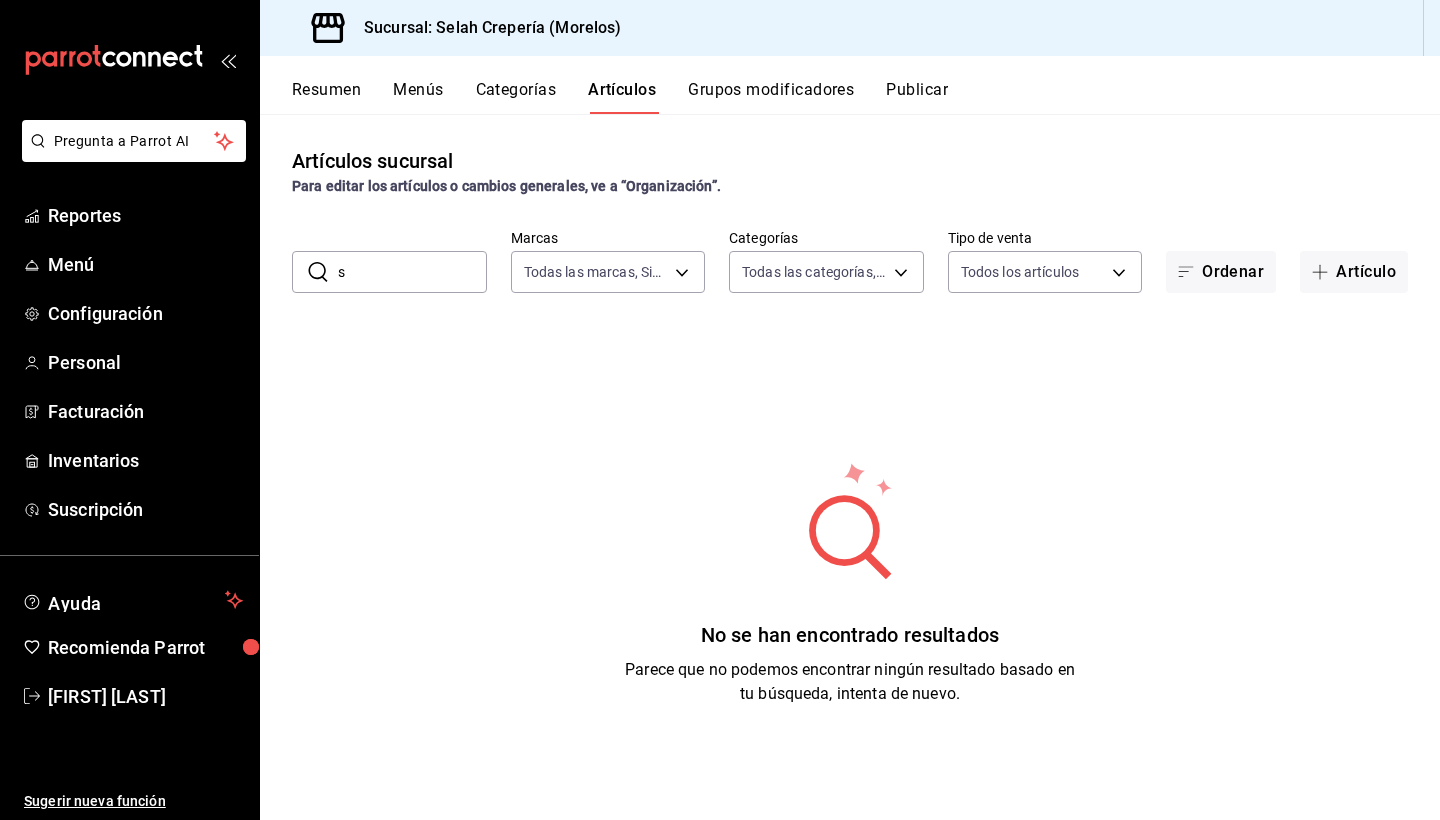 type 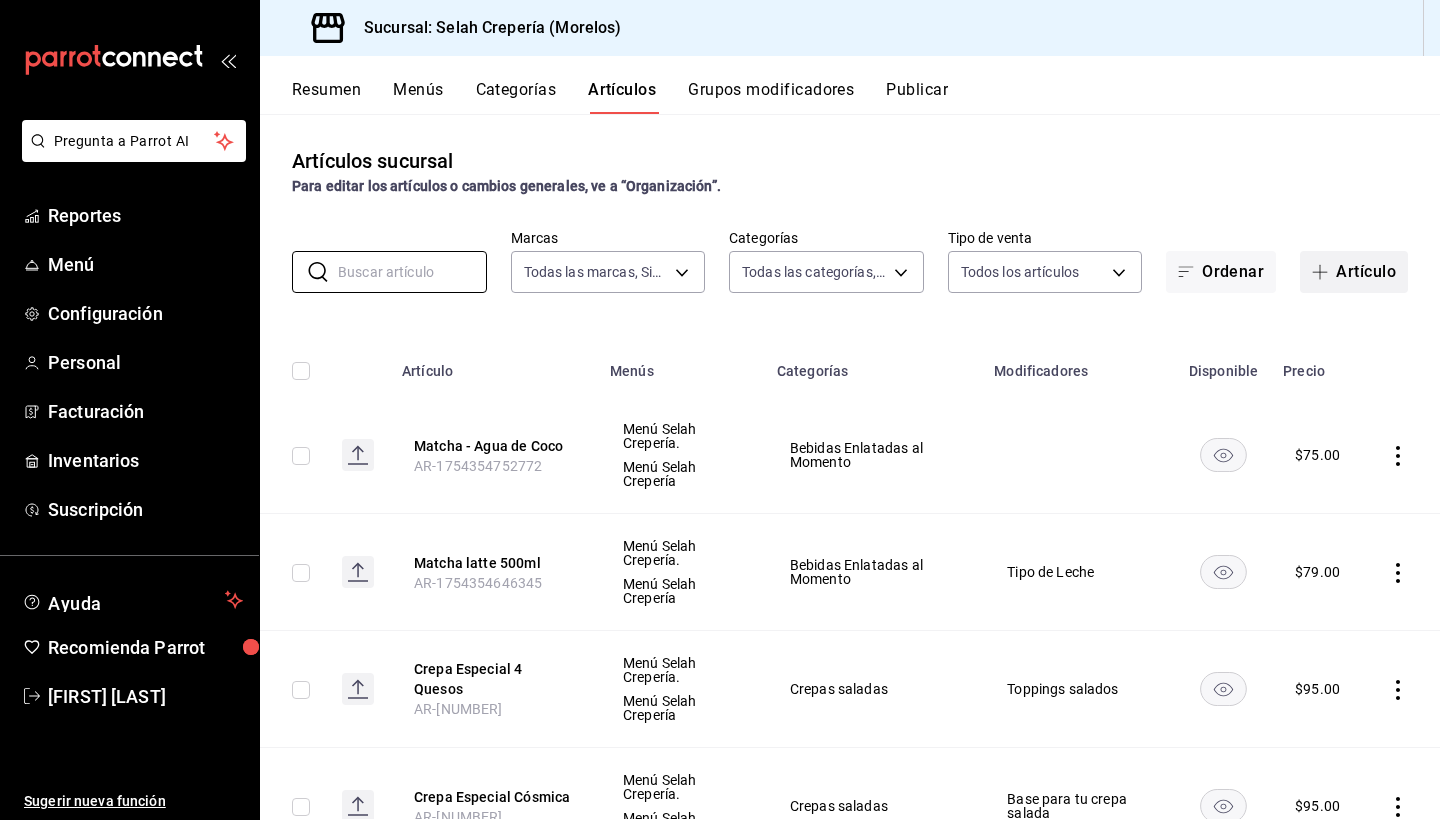 click on "Artículo" at bounding box center (1354, 272) 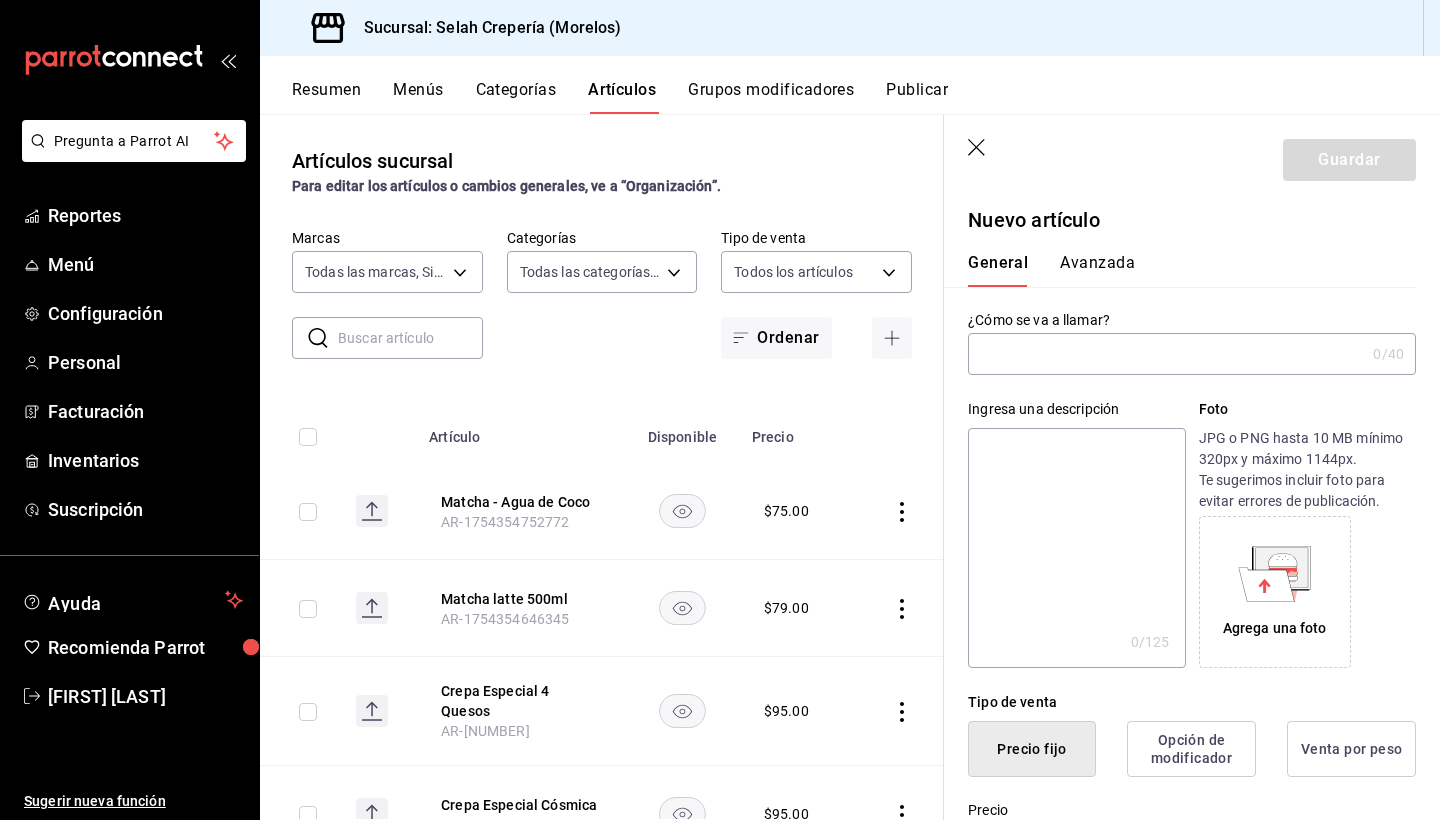 click at bounding box center [1166, 354] 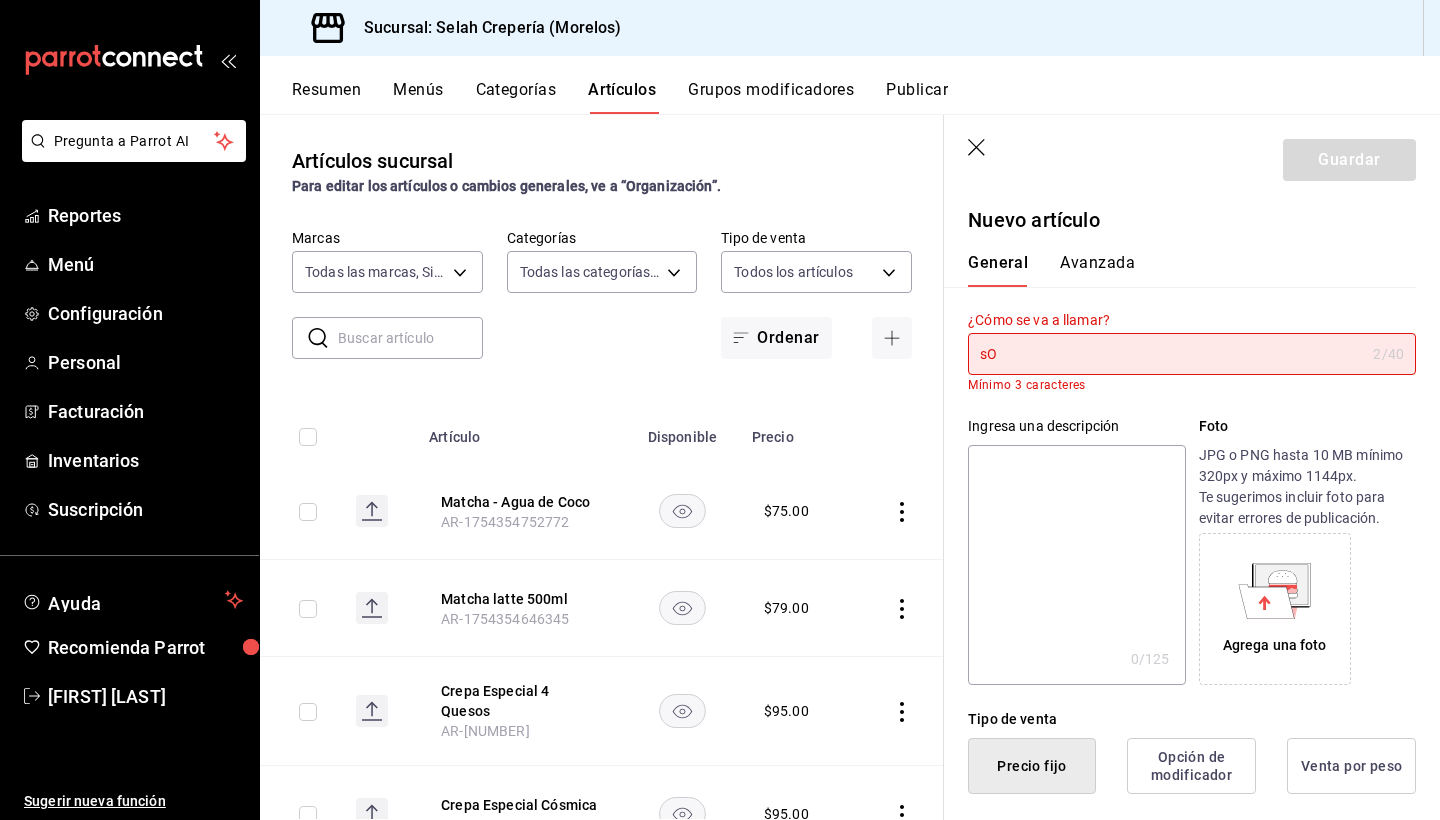 type on "s" 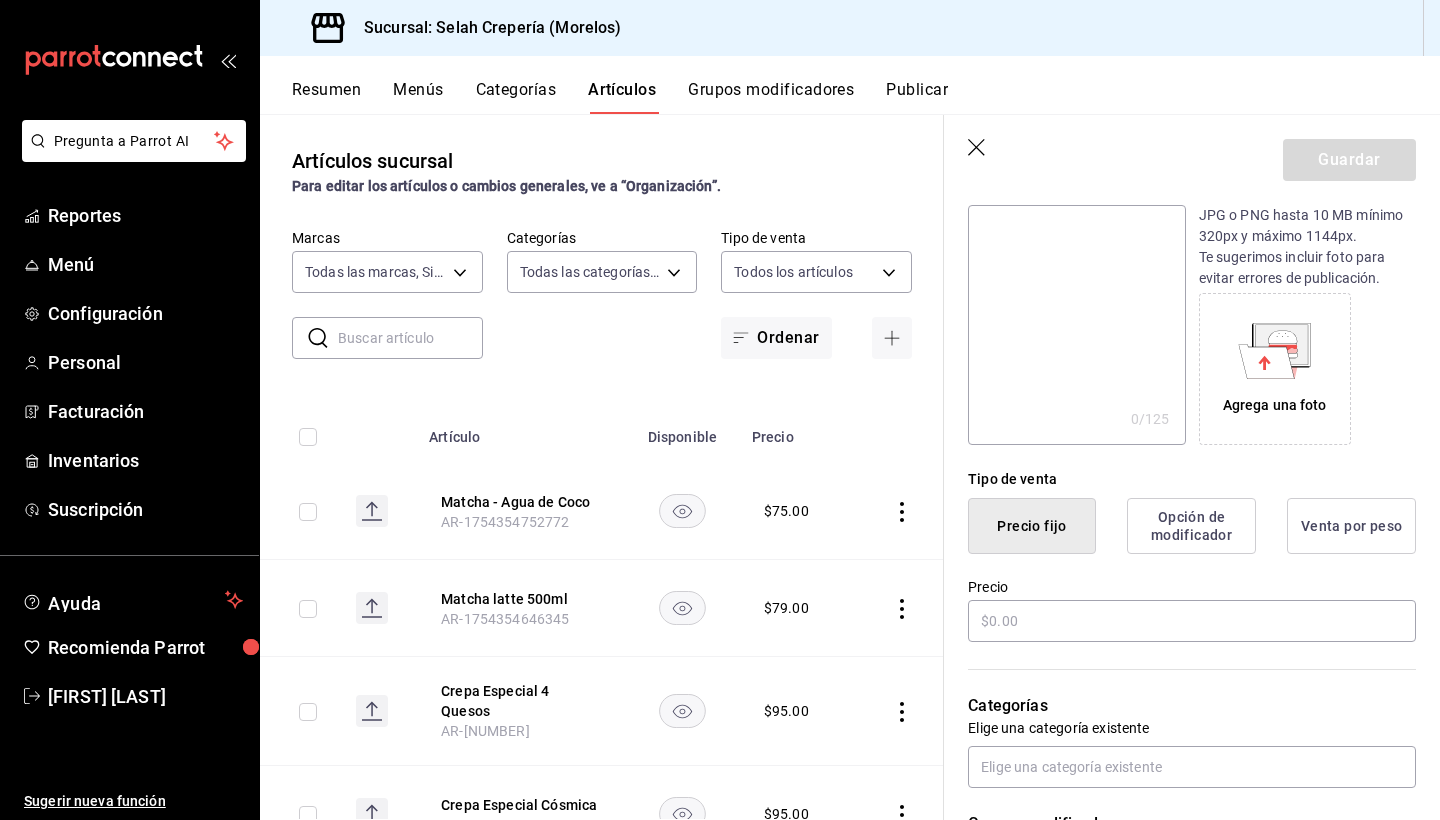 scroll, scrollTop: 249, scrollLeft: 0, axis: vertical 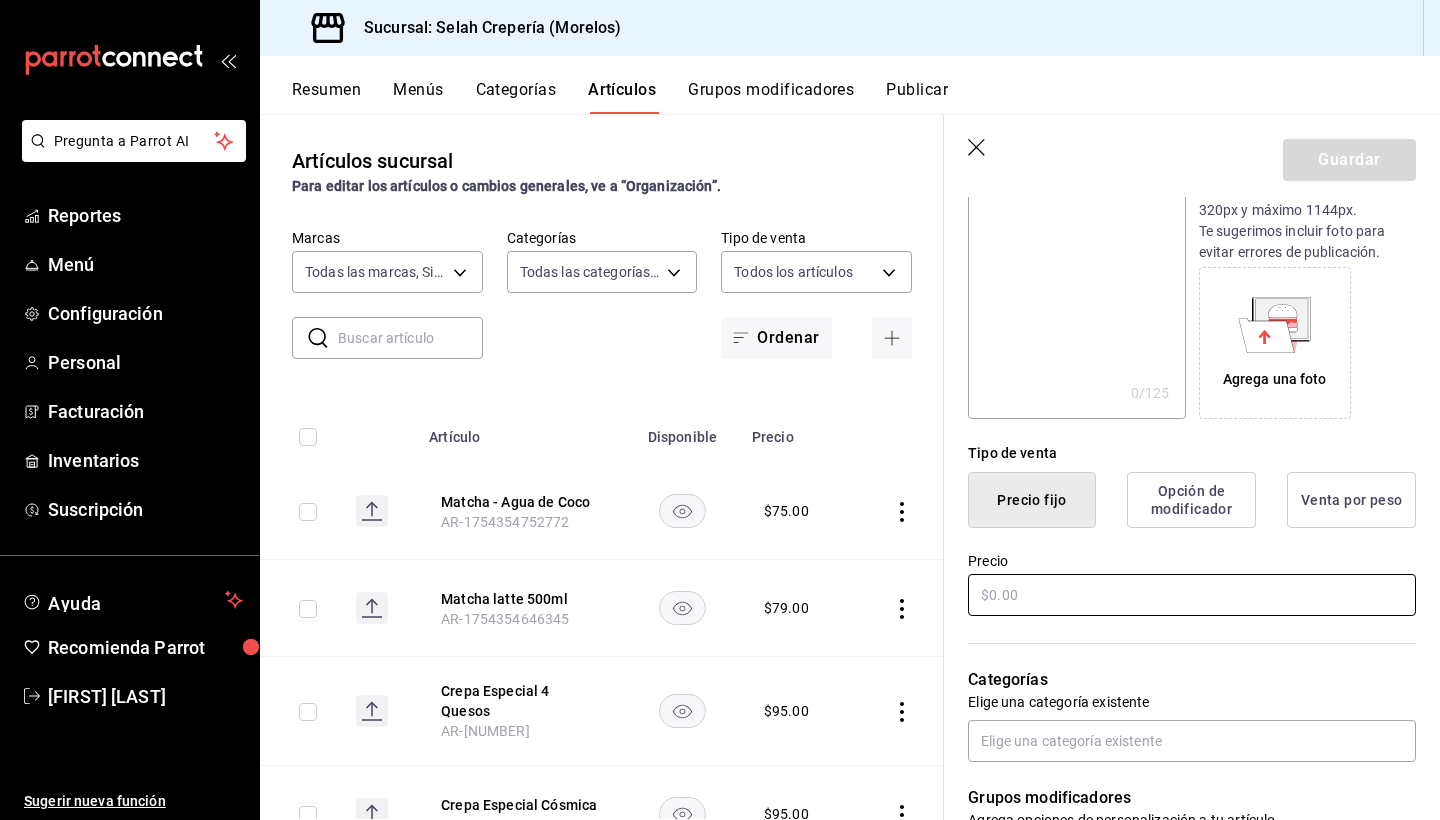 type on "Soda italiana- Fresa" 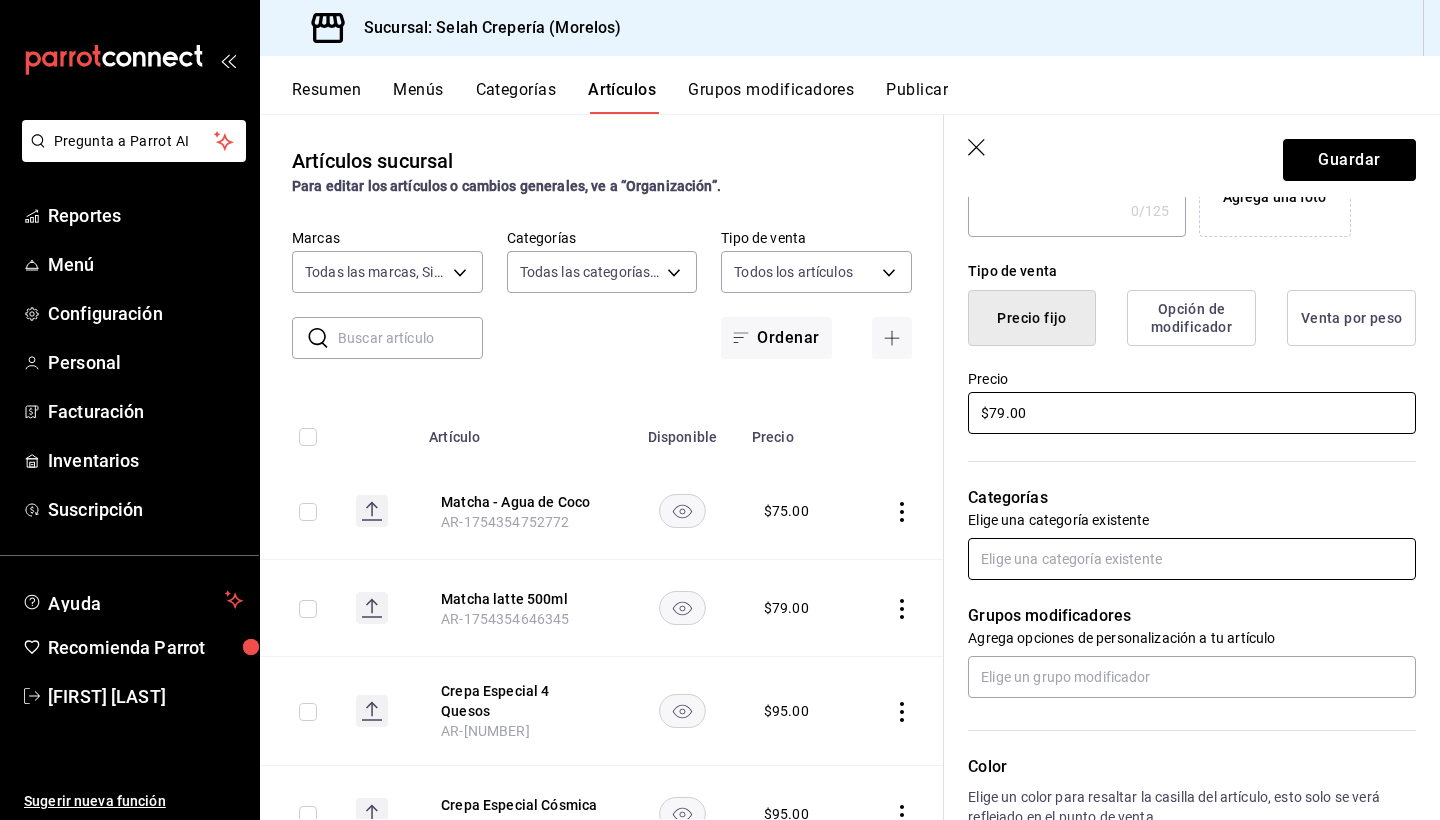scroll, scrollTop: 423, scrollLeft: 0, axis: vertical 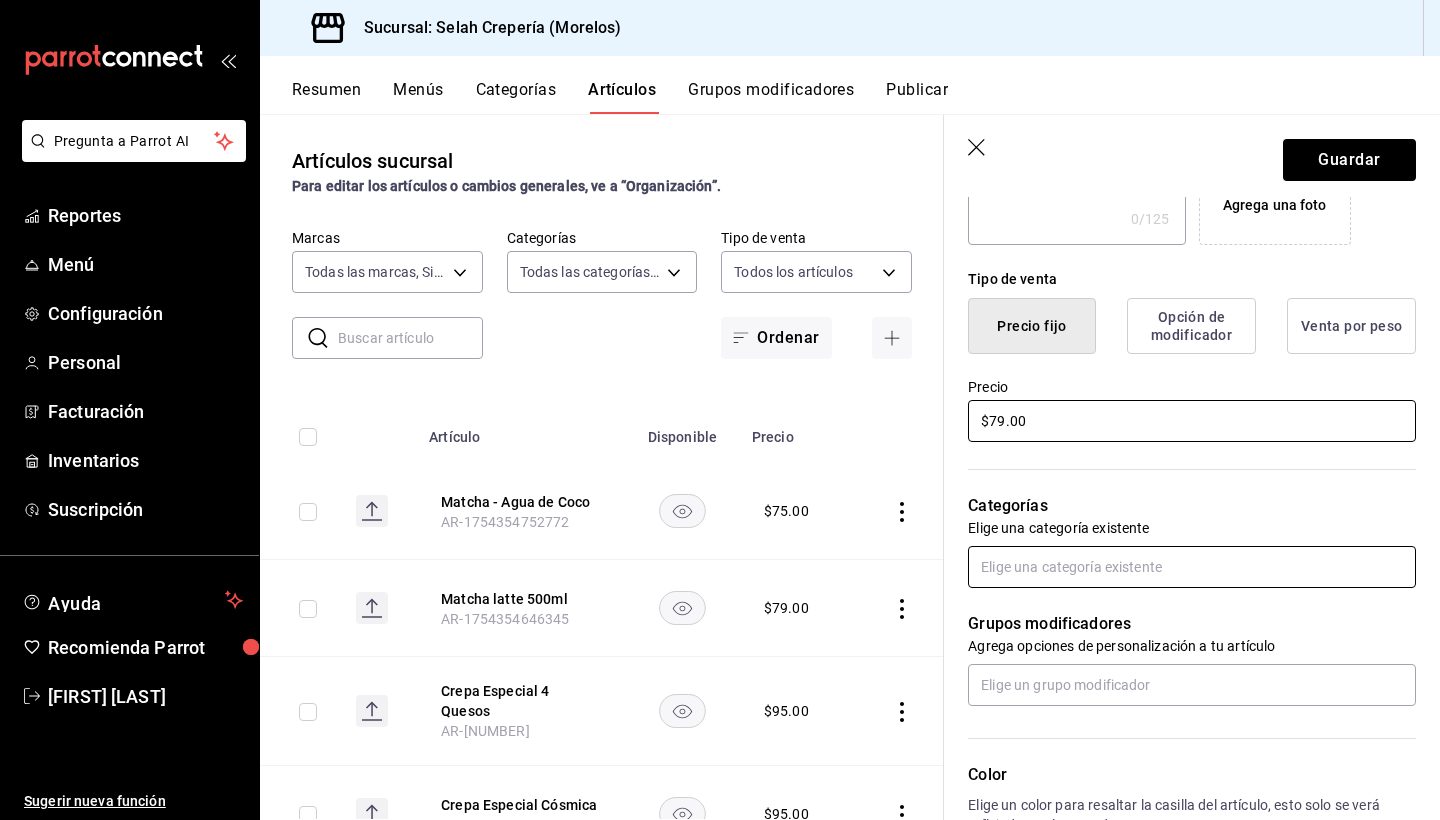 type on "$79.00" 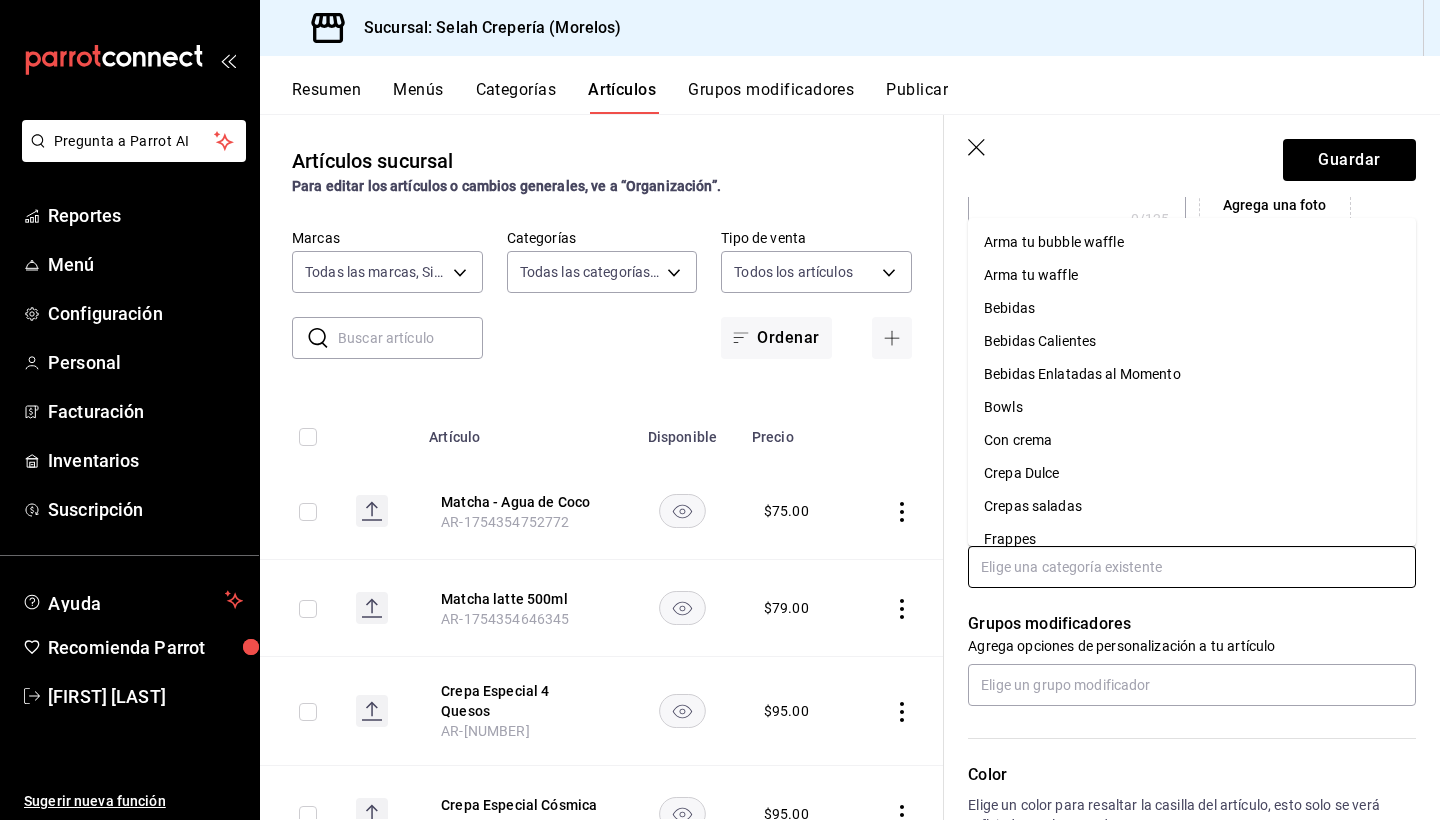 click at bounding box center [1192, 567] 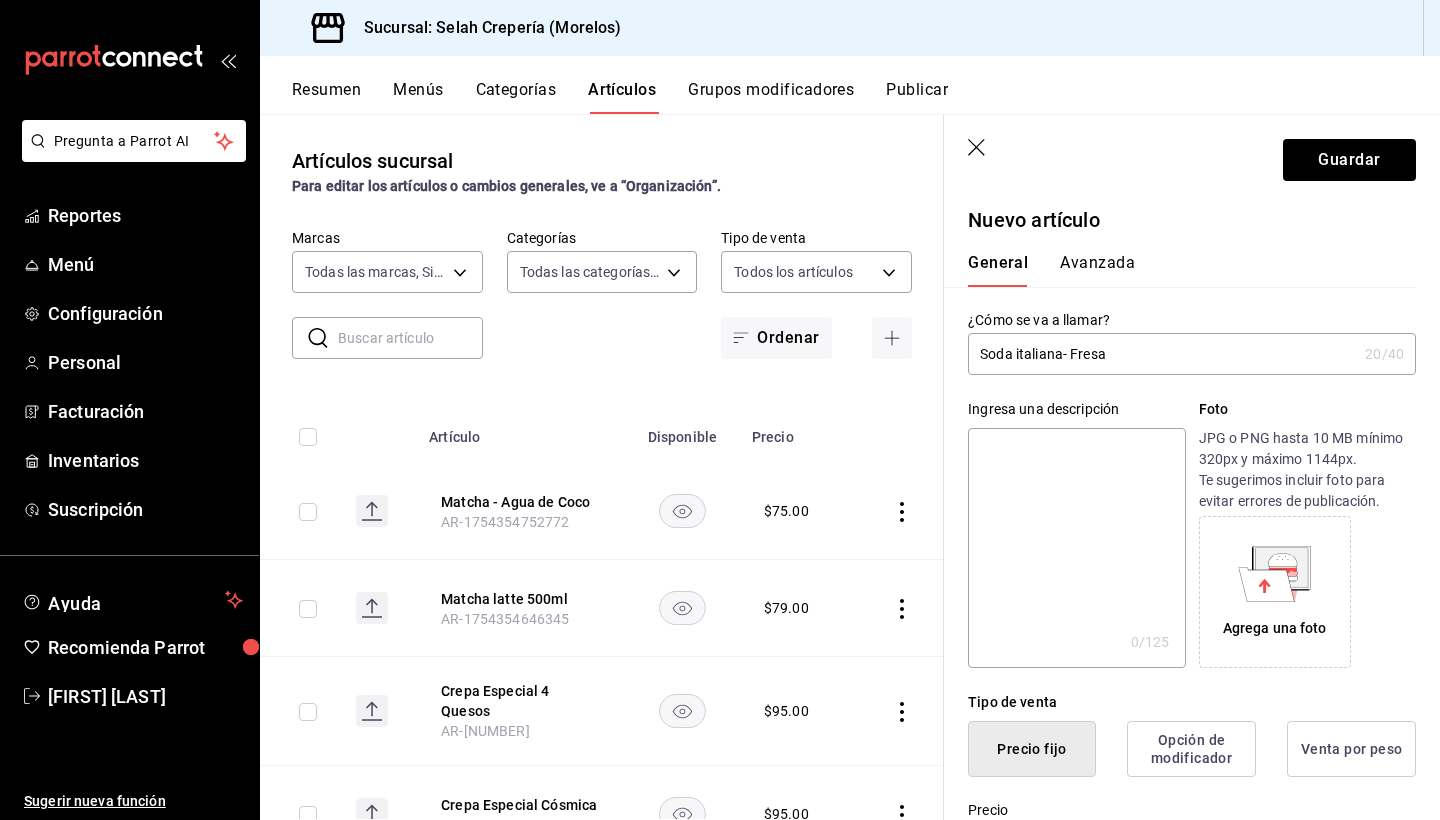 scroll, scrollTop: 0, scrollLeft: 0, axis: both 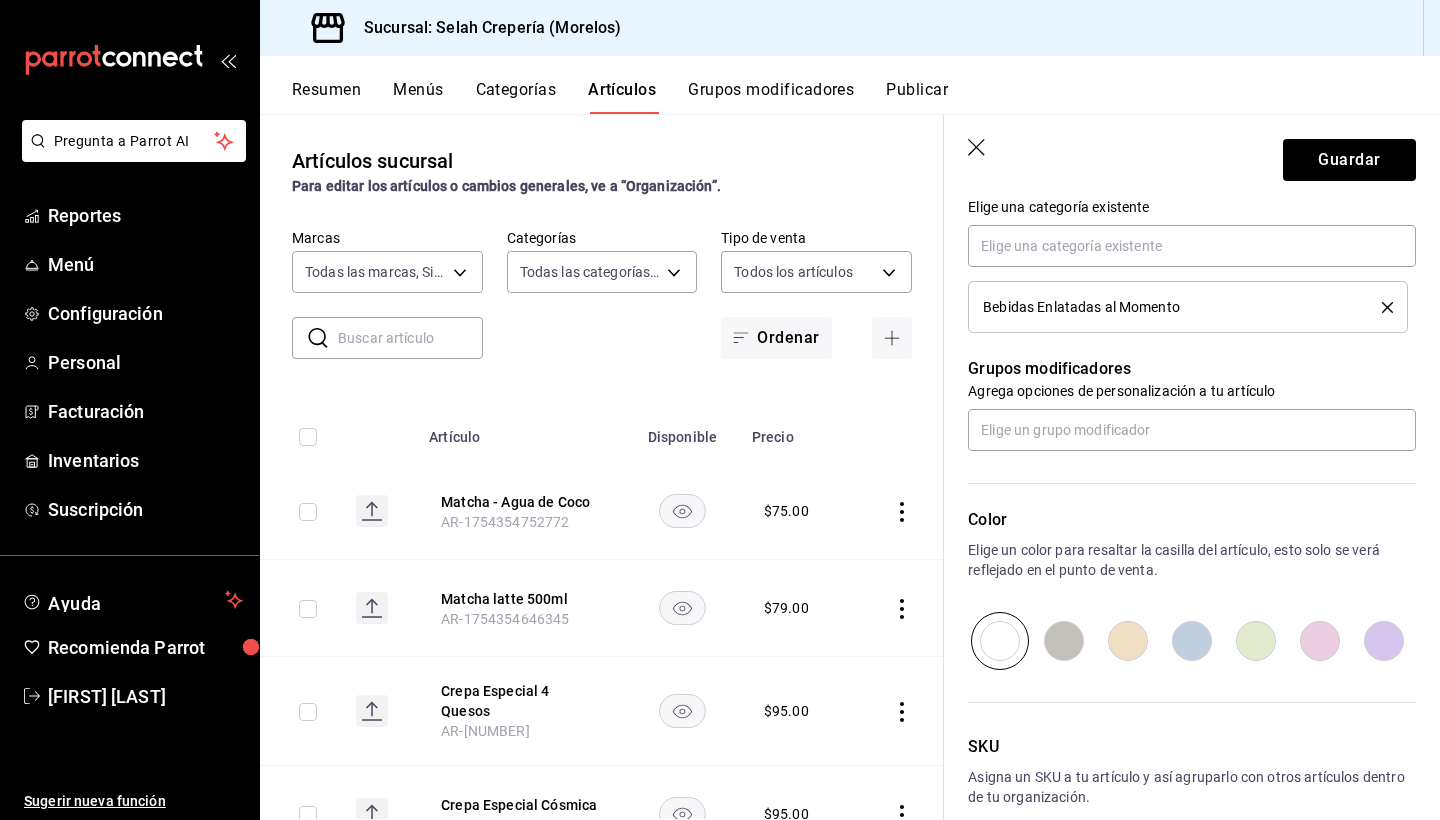 click on "Agrega opciones de personalización a tu artículo" at bounding box center (1192, 391) 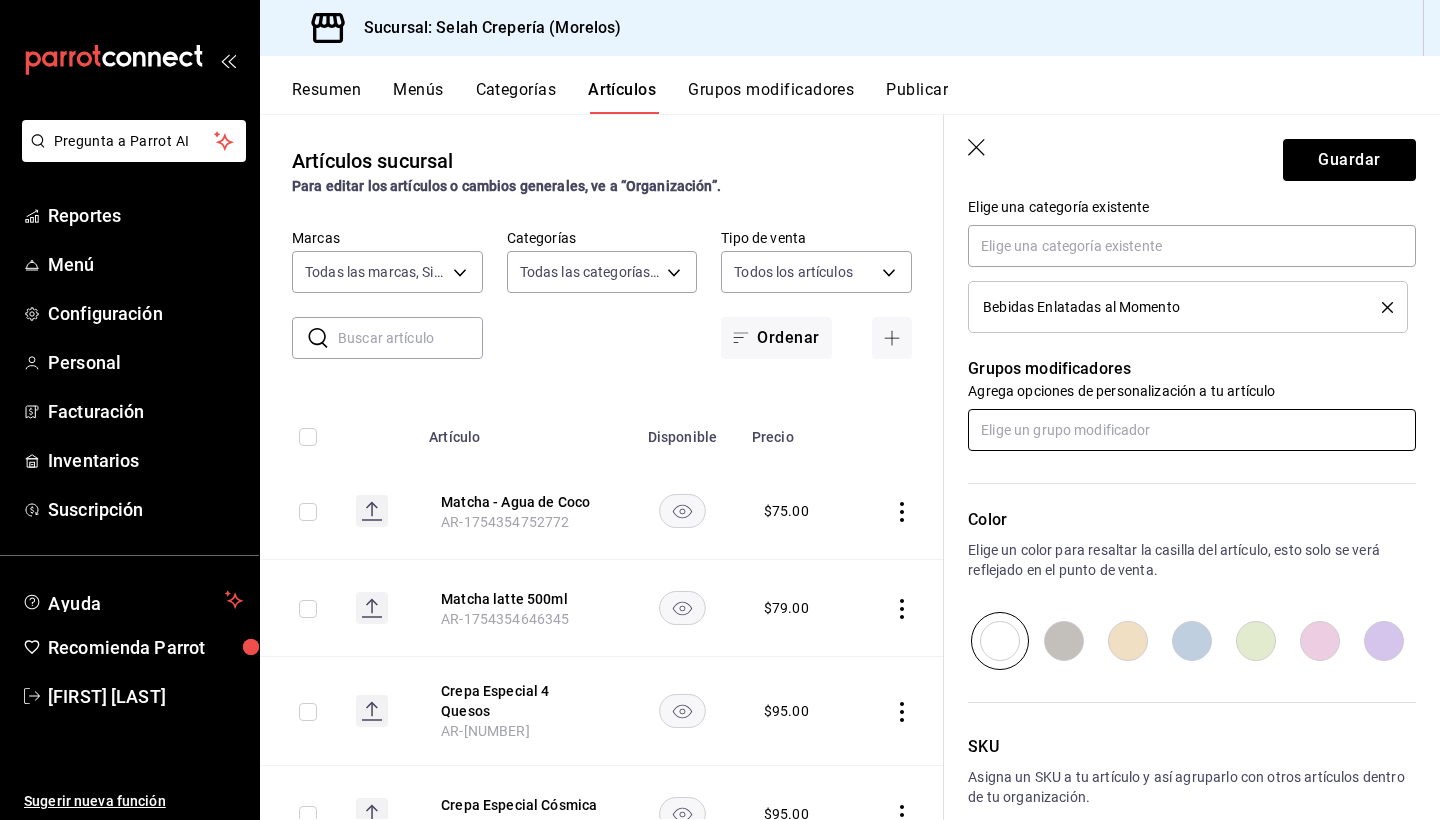 click at bounding box center [1192, 430] 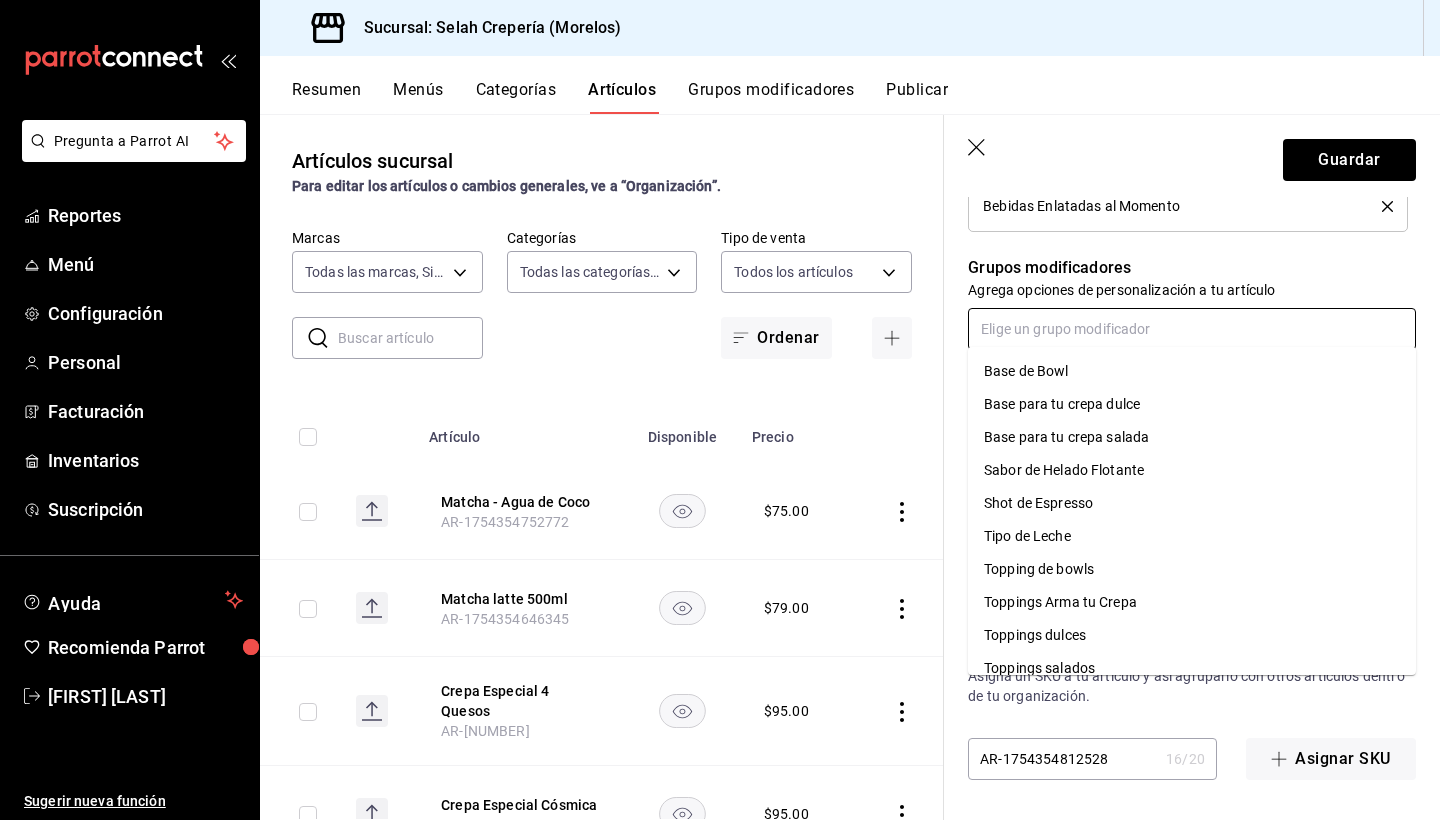 scroll, scrollTop: 845, scrollLeft: 0, axis: vertical 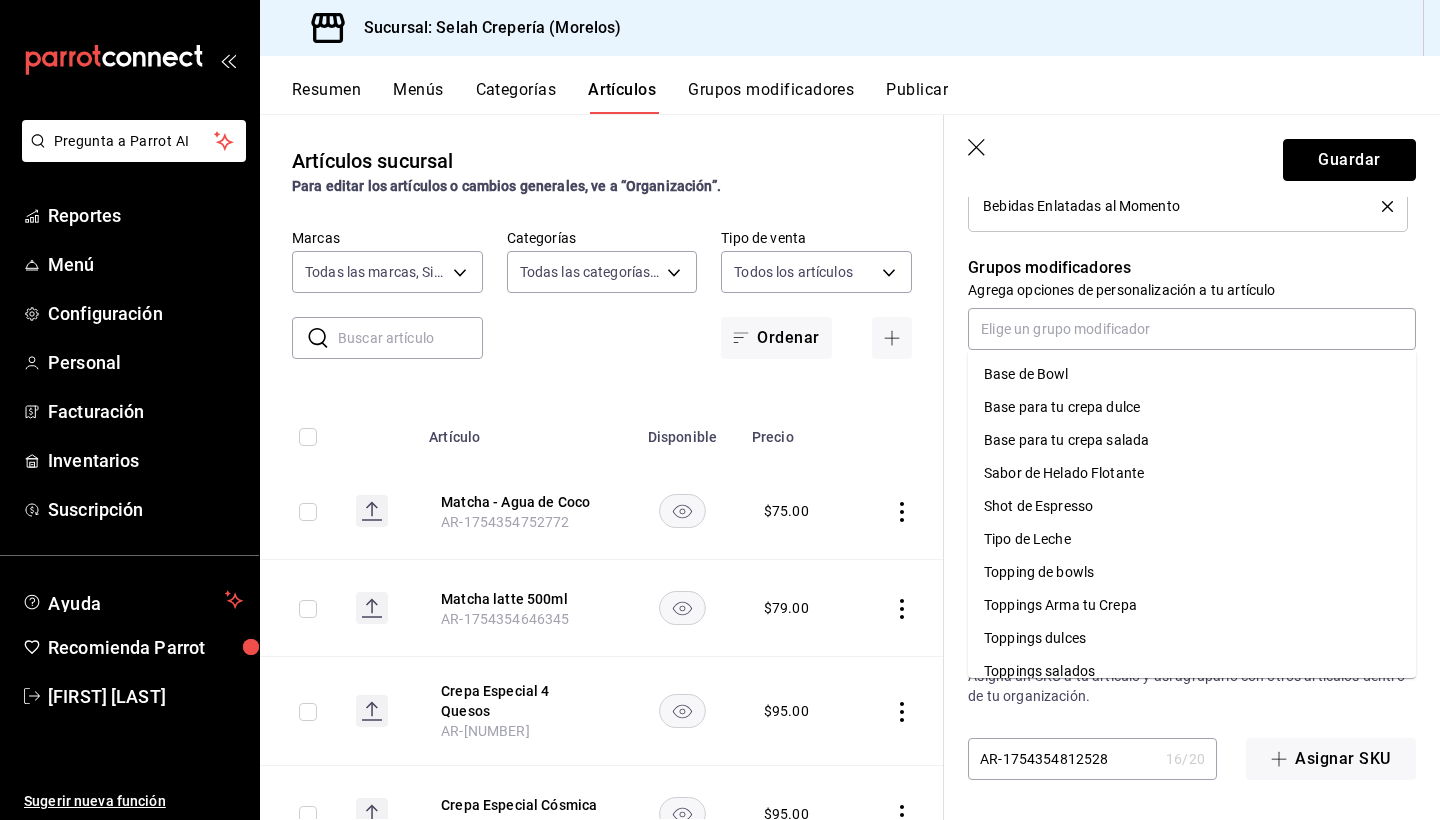 click on "Guardar" at bounding box center (1349, 160) 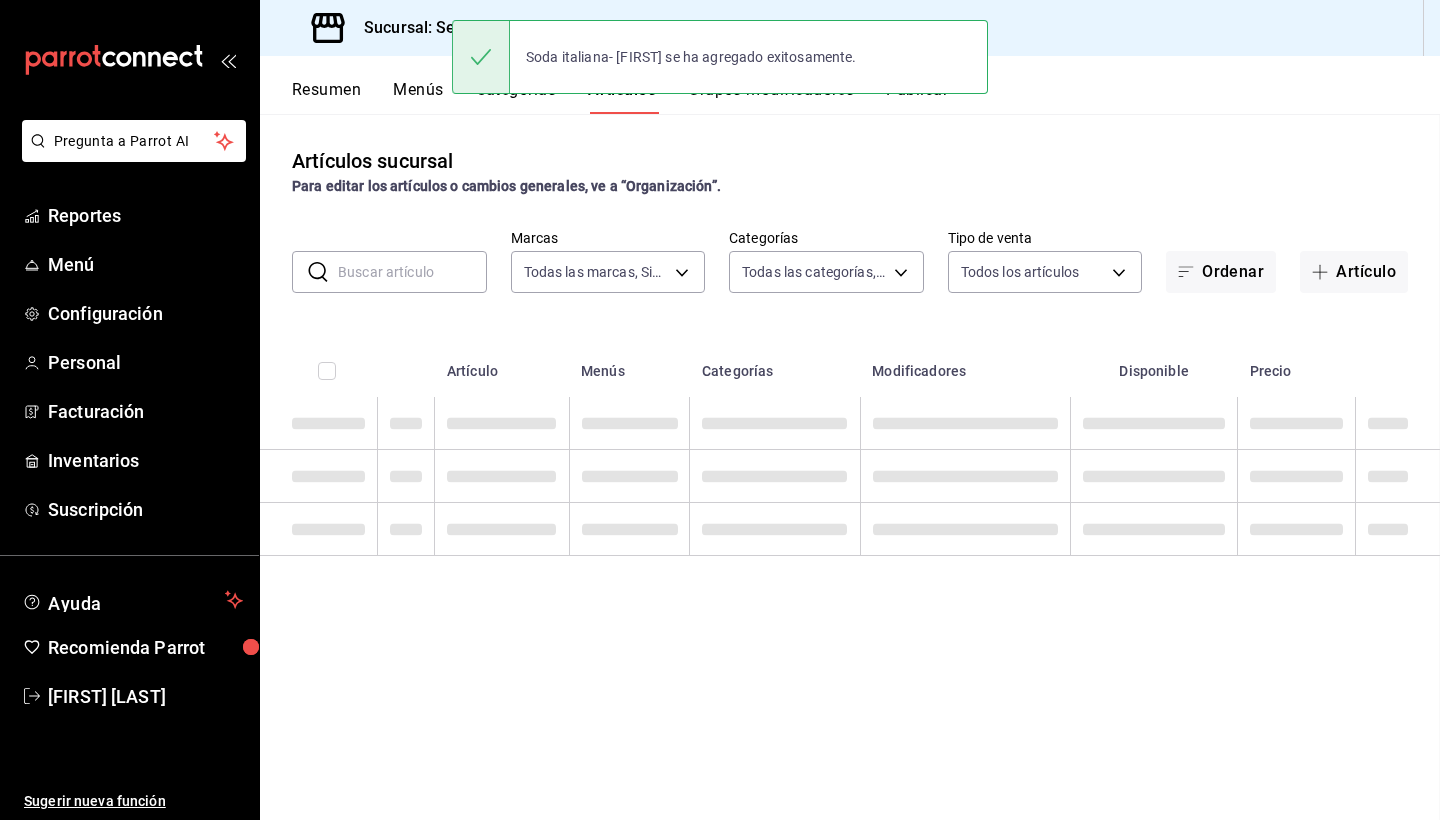 scroll, scrollTop: 0, scrollLeft: 0, axis: both 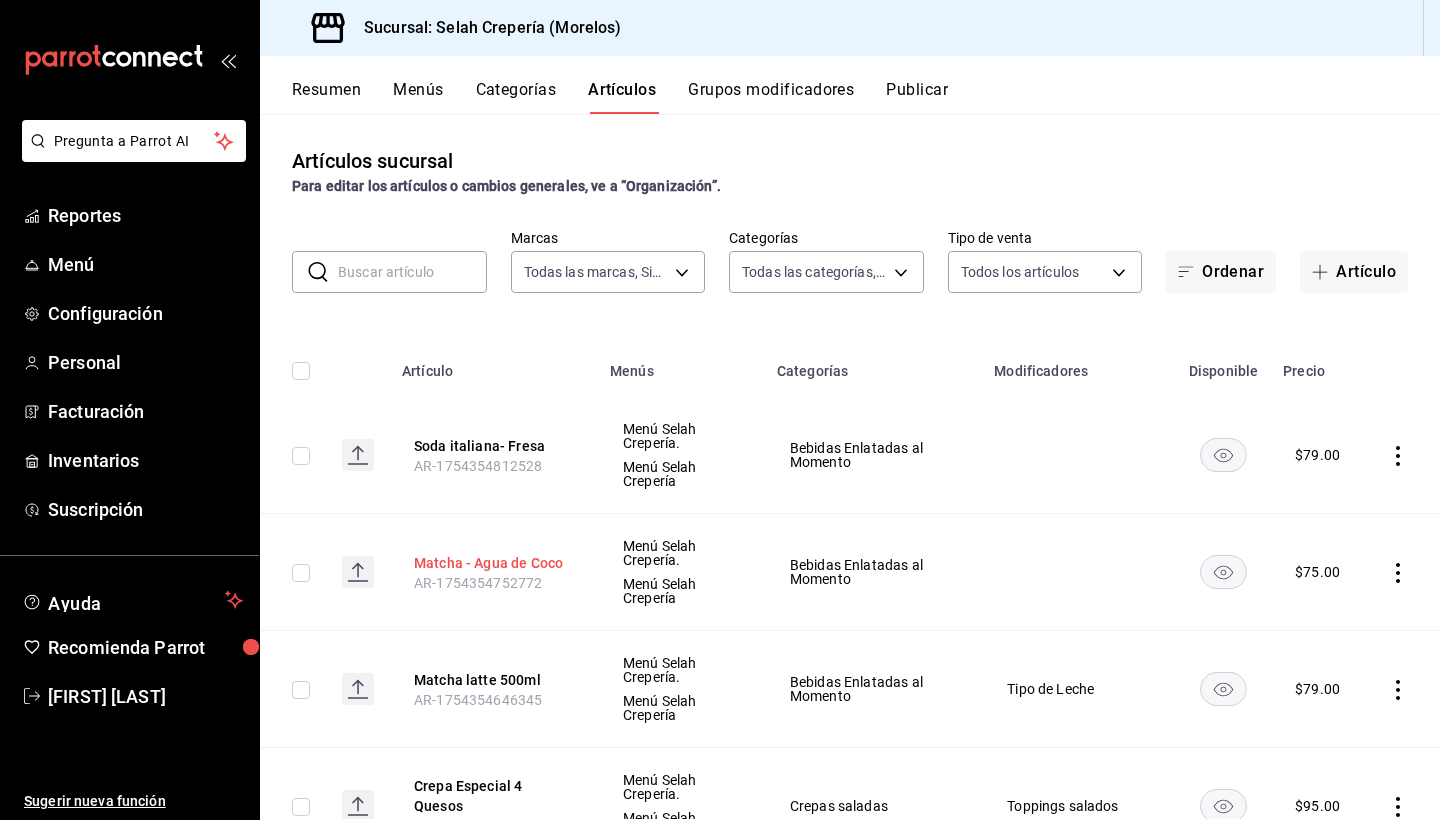 click on "Matcha - Agua de Coco" at bounding box center [494, 563] 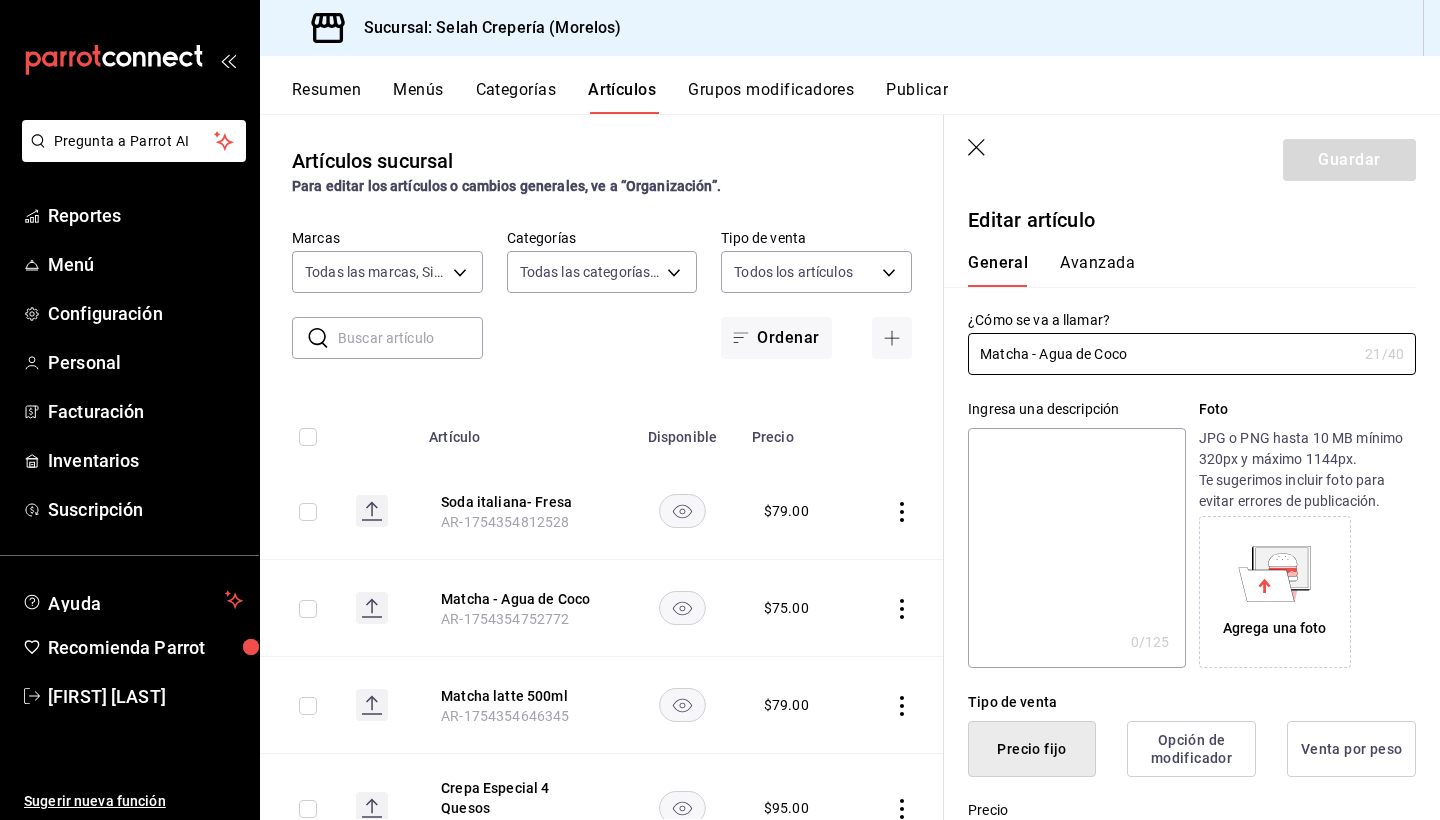 scroll, scrollTop: 231, scrollLeft: 0, axis: vertical 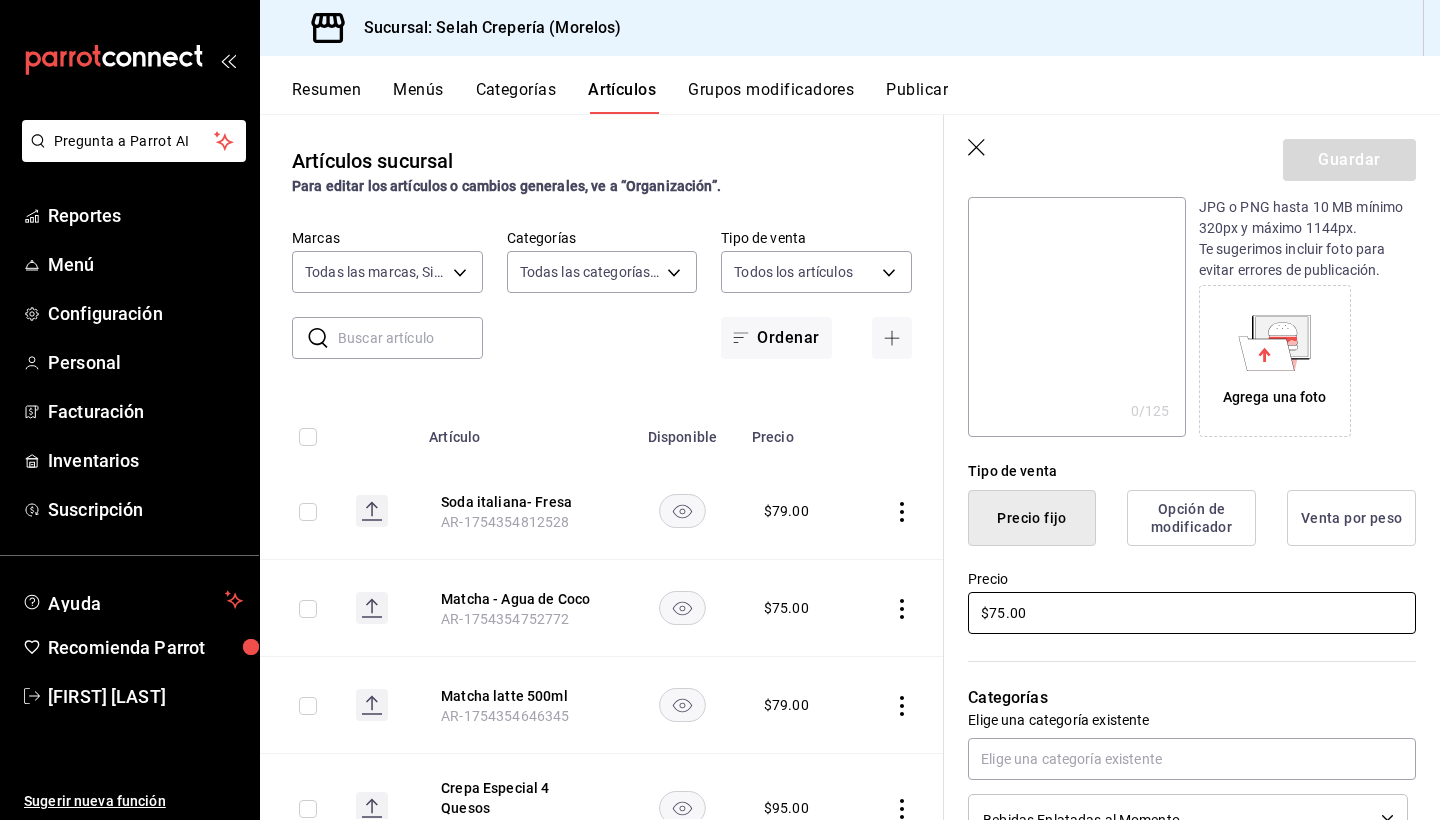 click on "$75.00" at bounding box center [1192, 613] 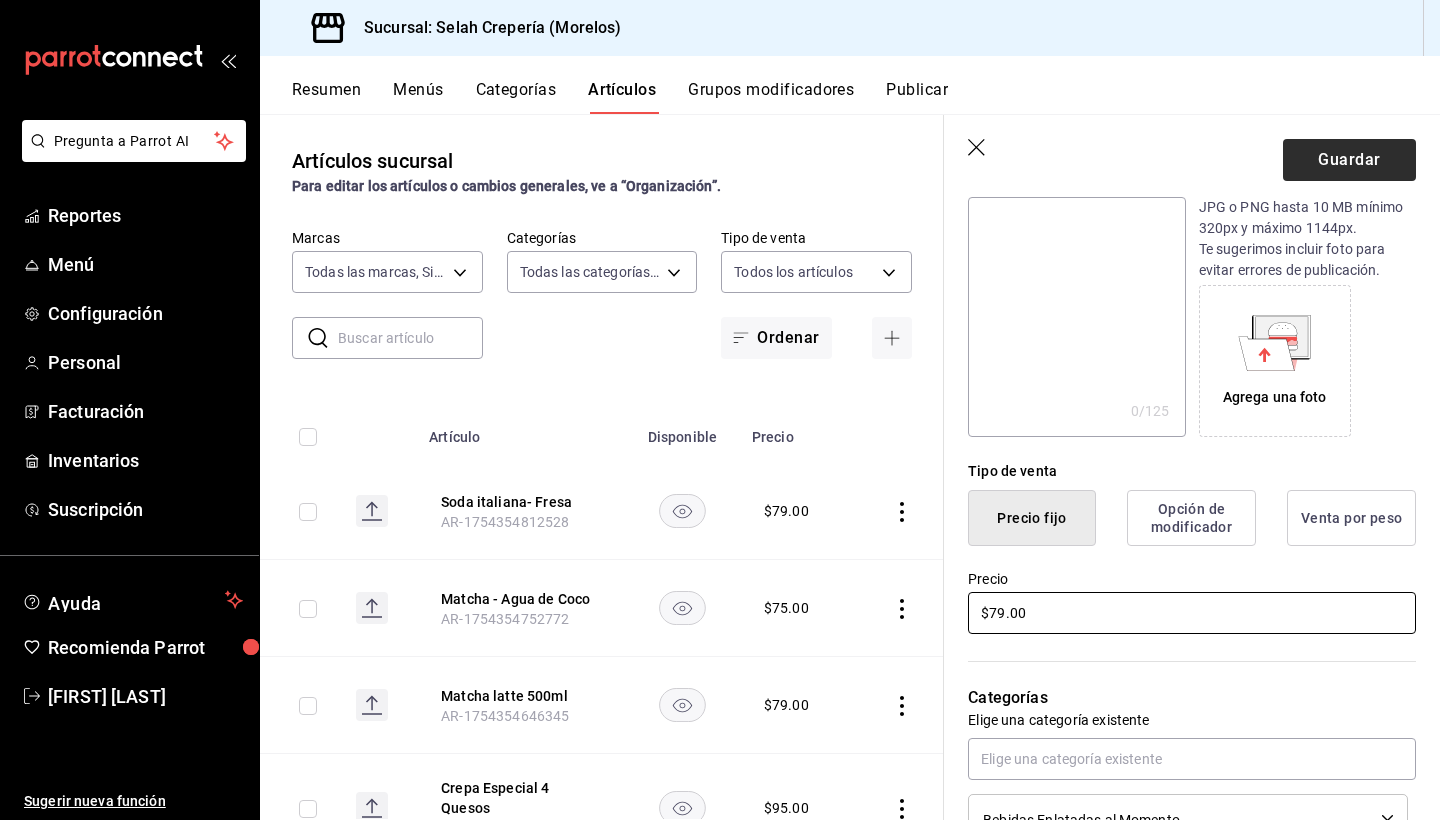 type on "$79.00" 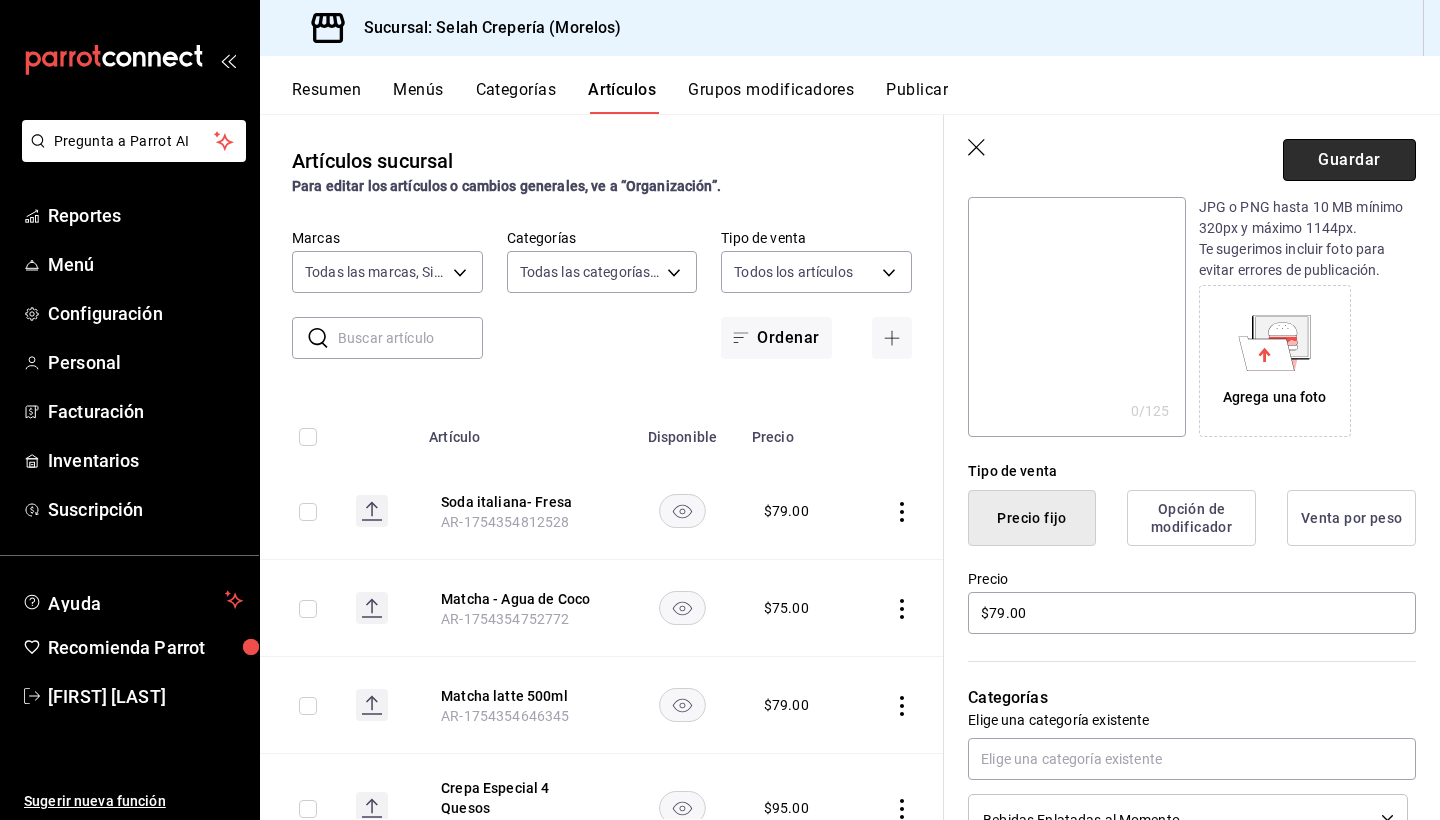 click on "Guardar" at bounding box center [1349, 160] 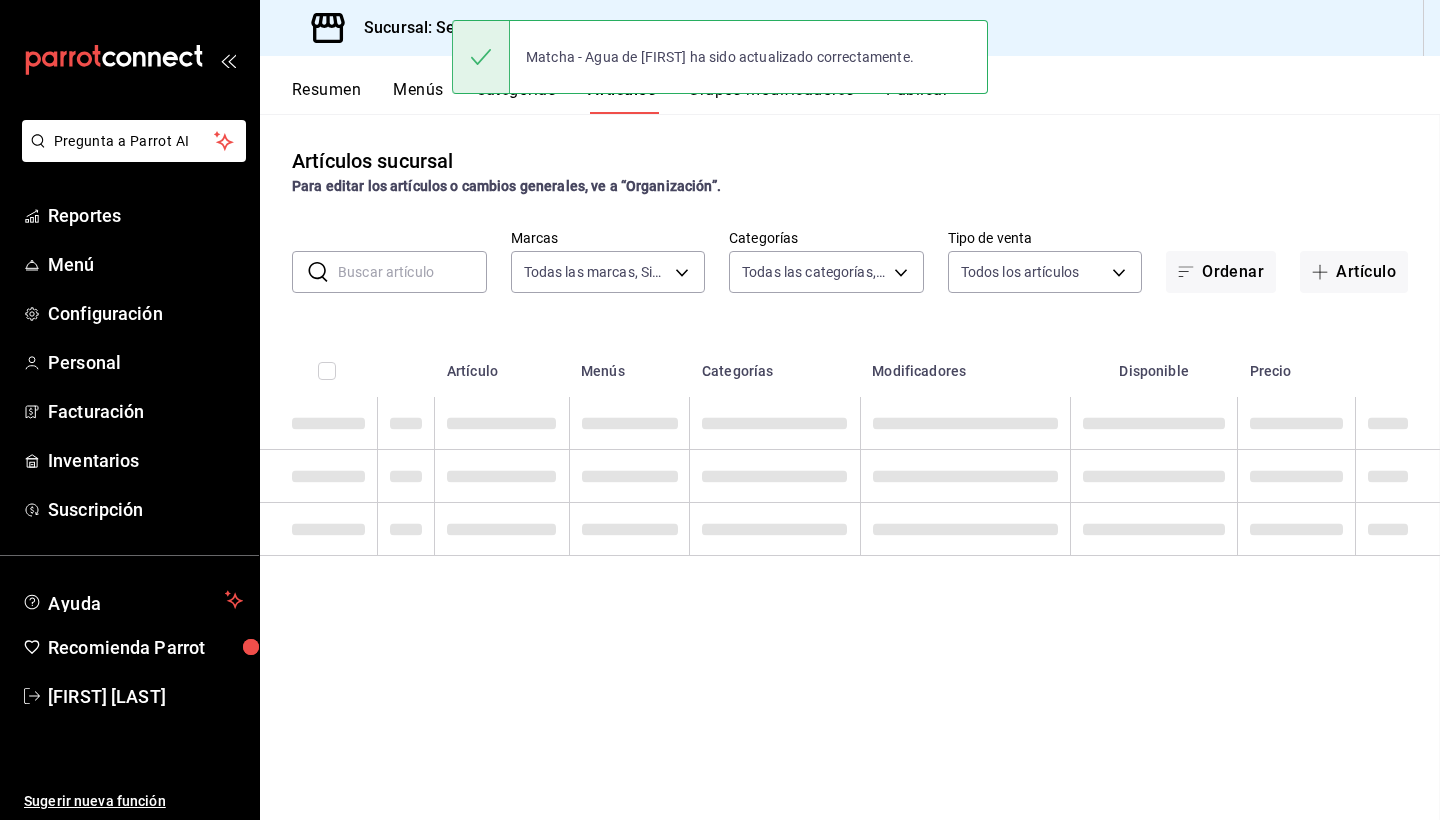 scroll, scrollTop: 0, scrollLeft: 0, axis: both 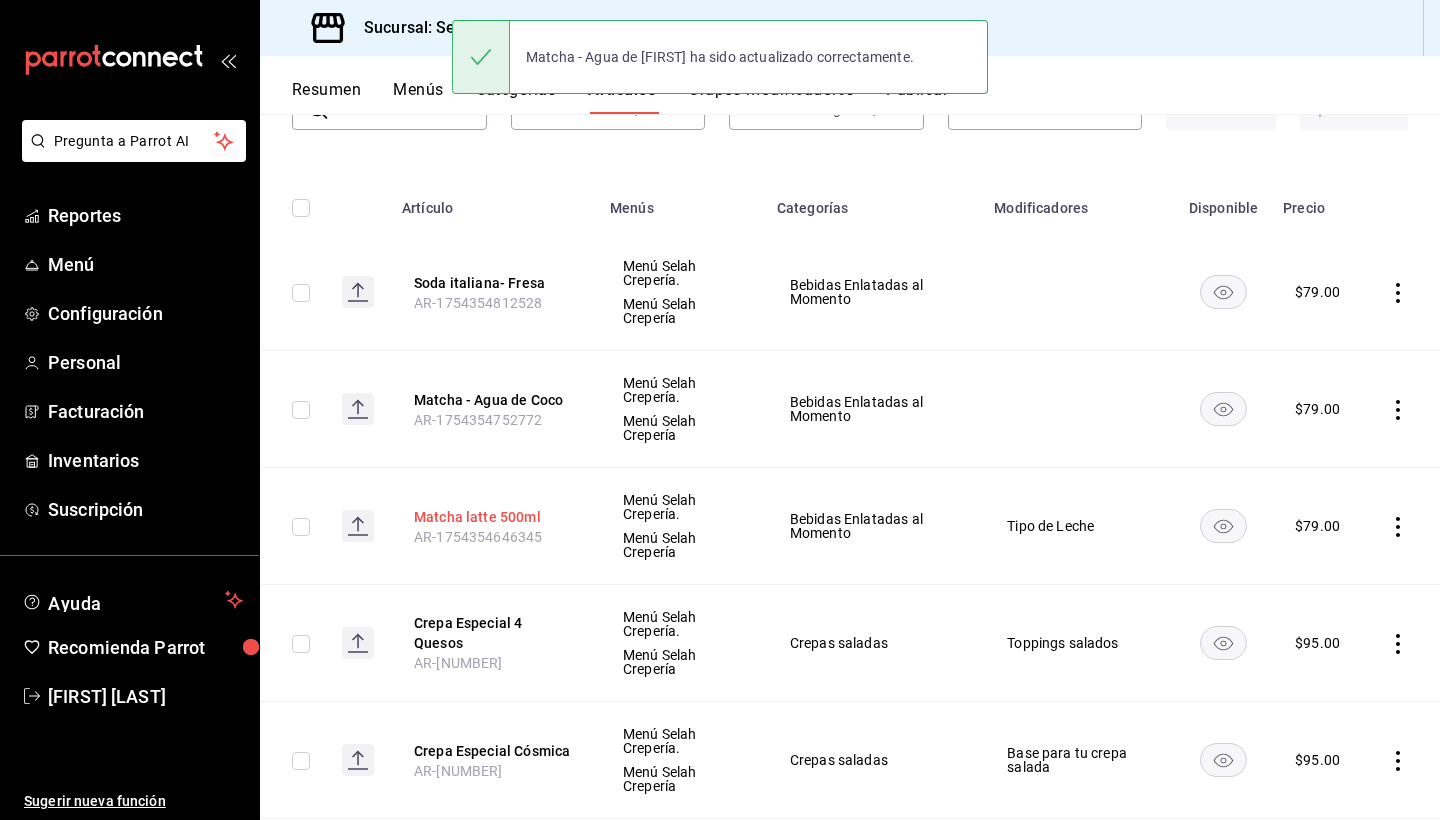 click on "Matcha latte 500ml" at bounding box center (494, 517) 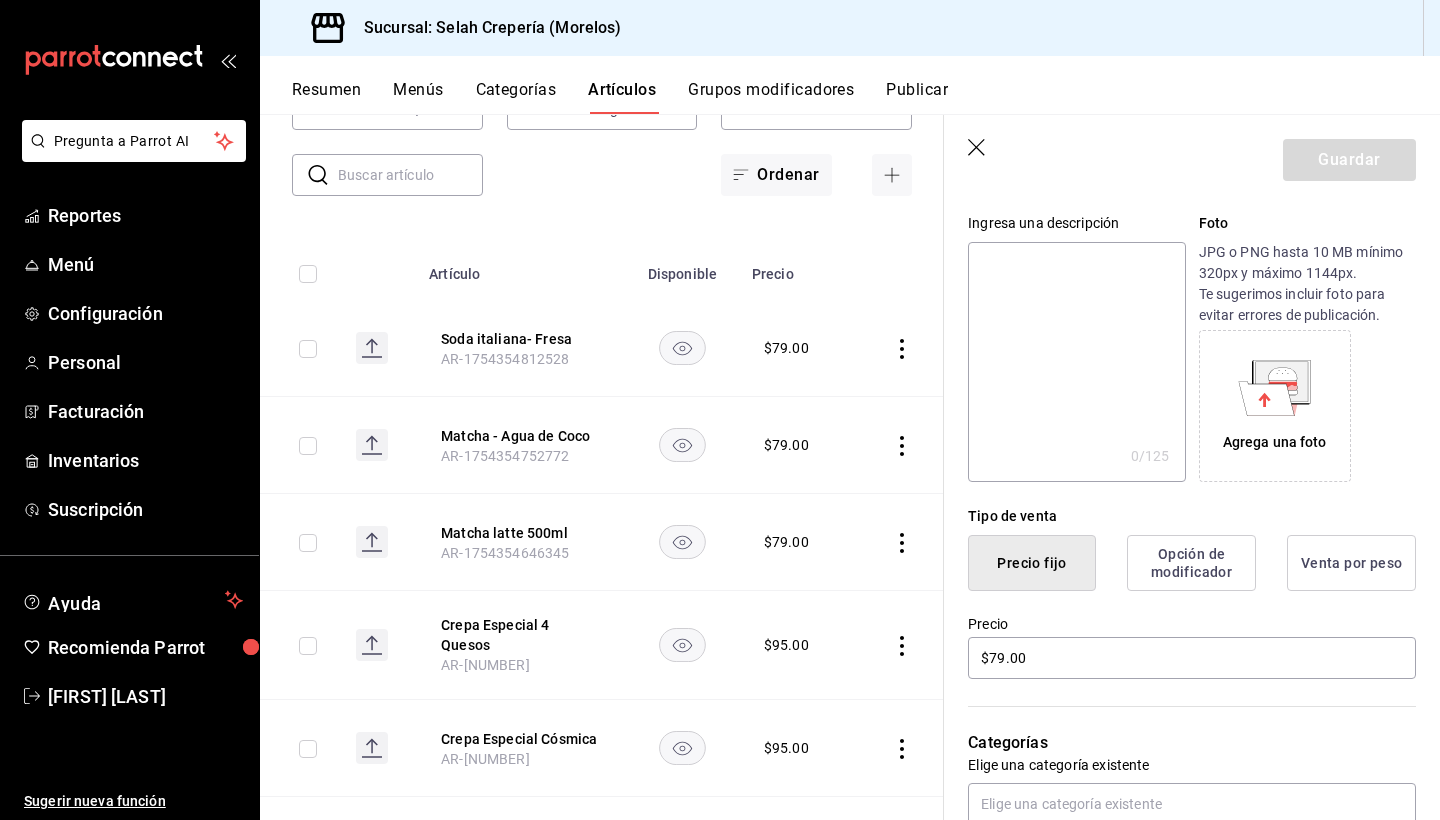scroll, scrollTop: 210, scrollLeft: 0, axis: vertical 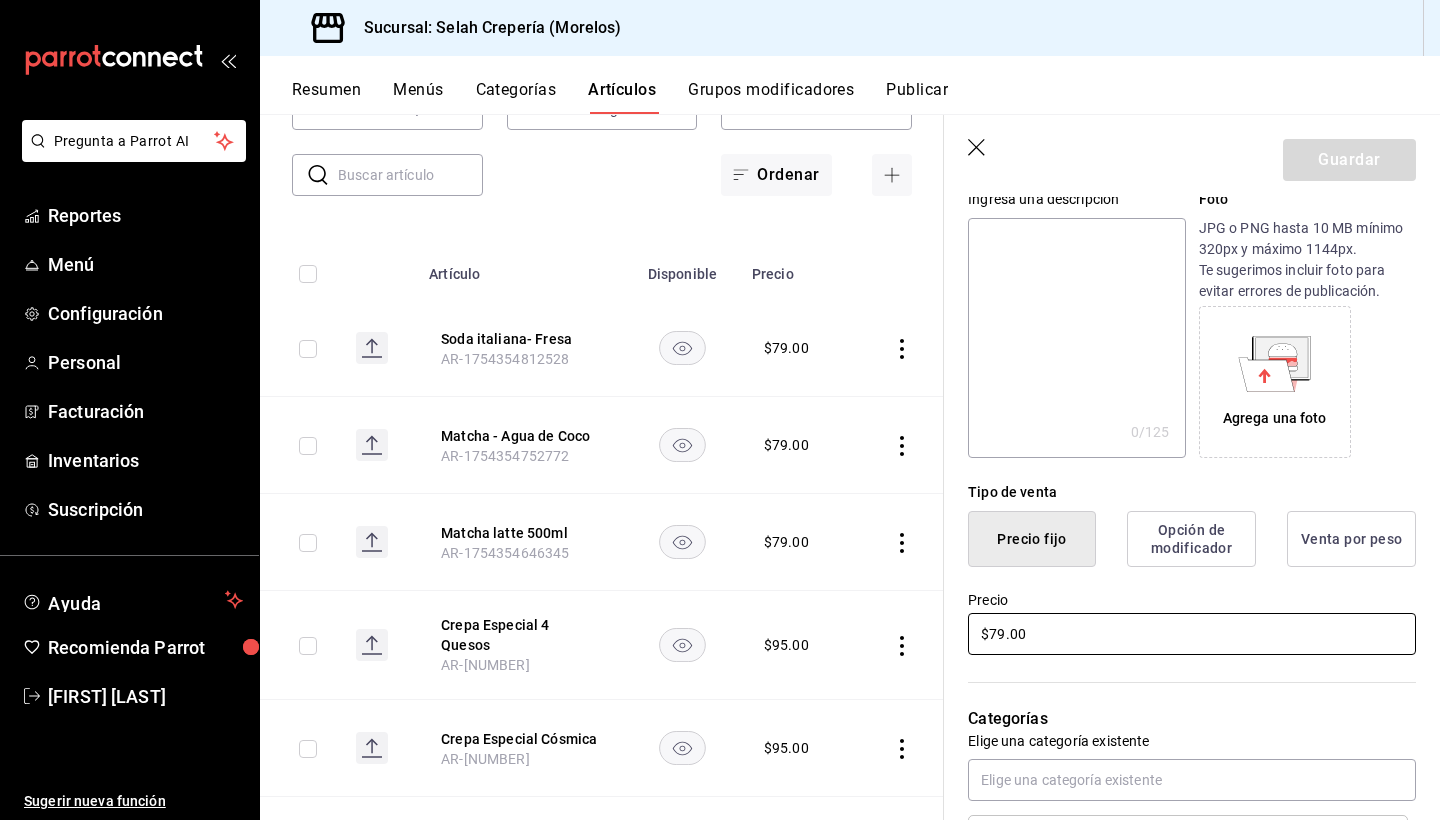 click on "$79.00" at bounding box center [1192, 634] 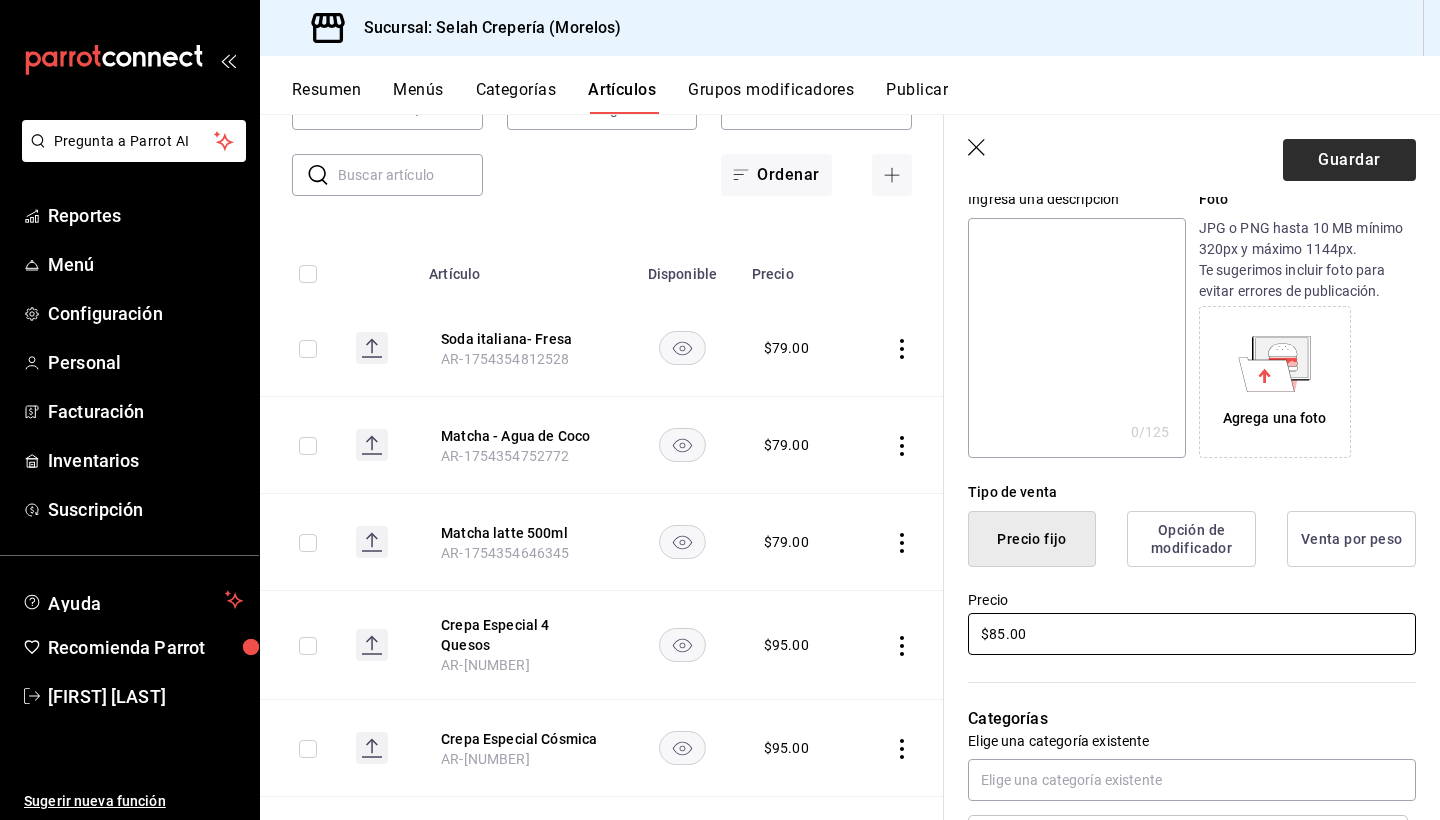 type on "$85.00" 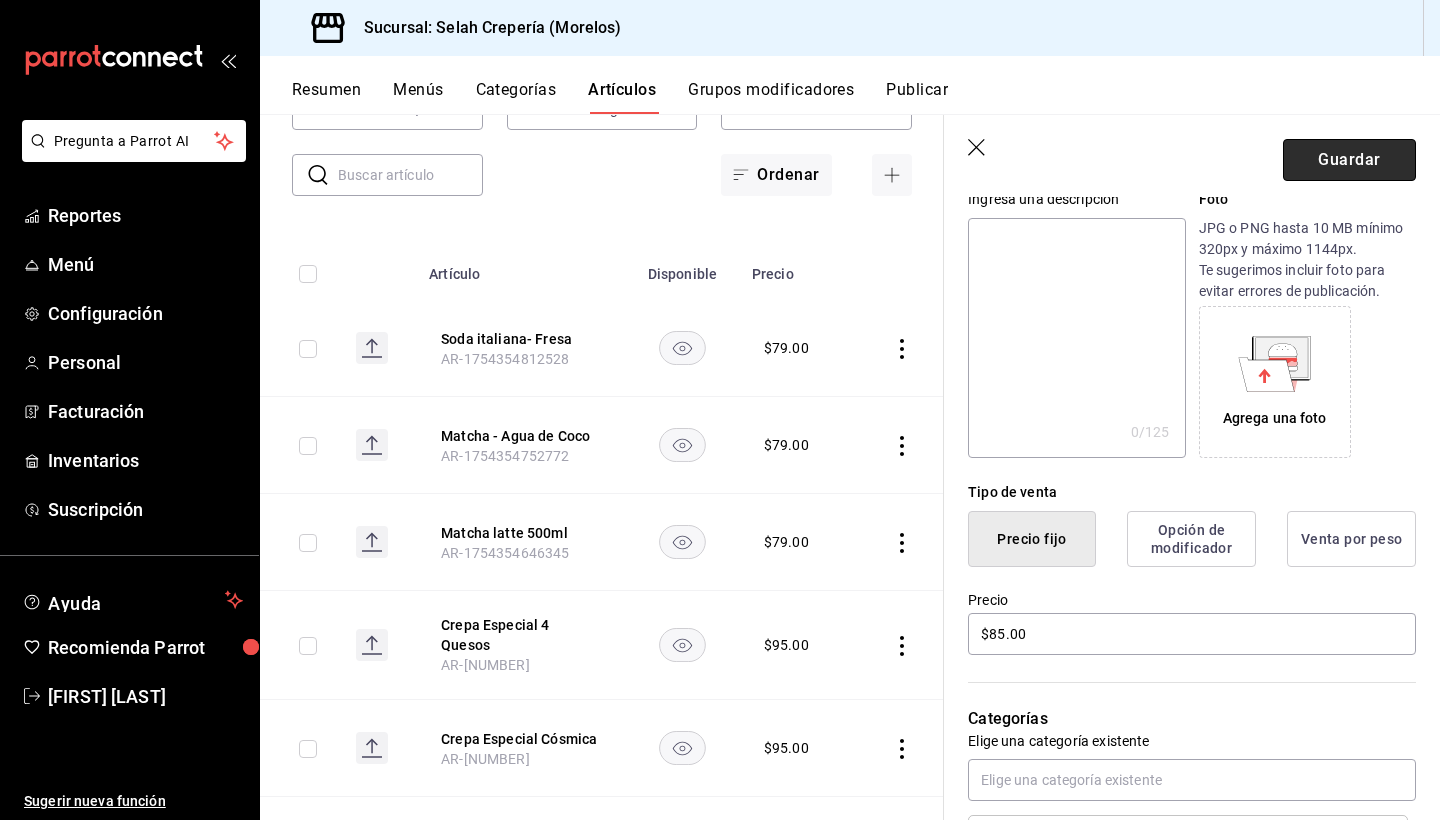 click on "Guardar" at bounding box center (1349, 160) 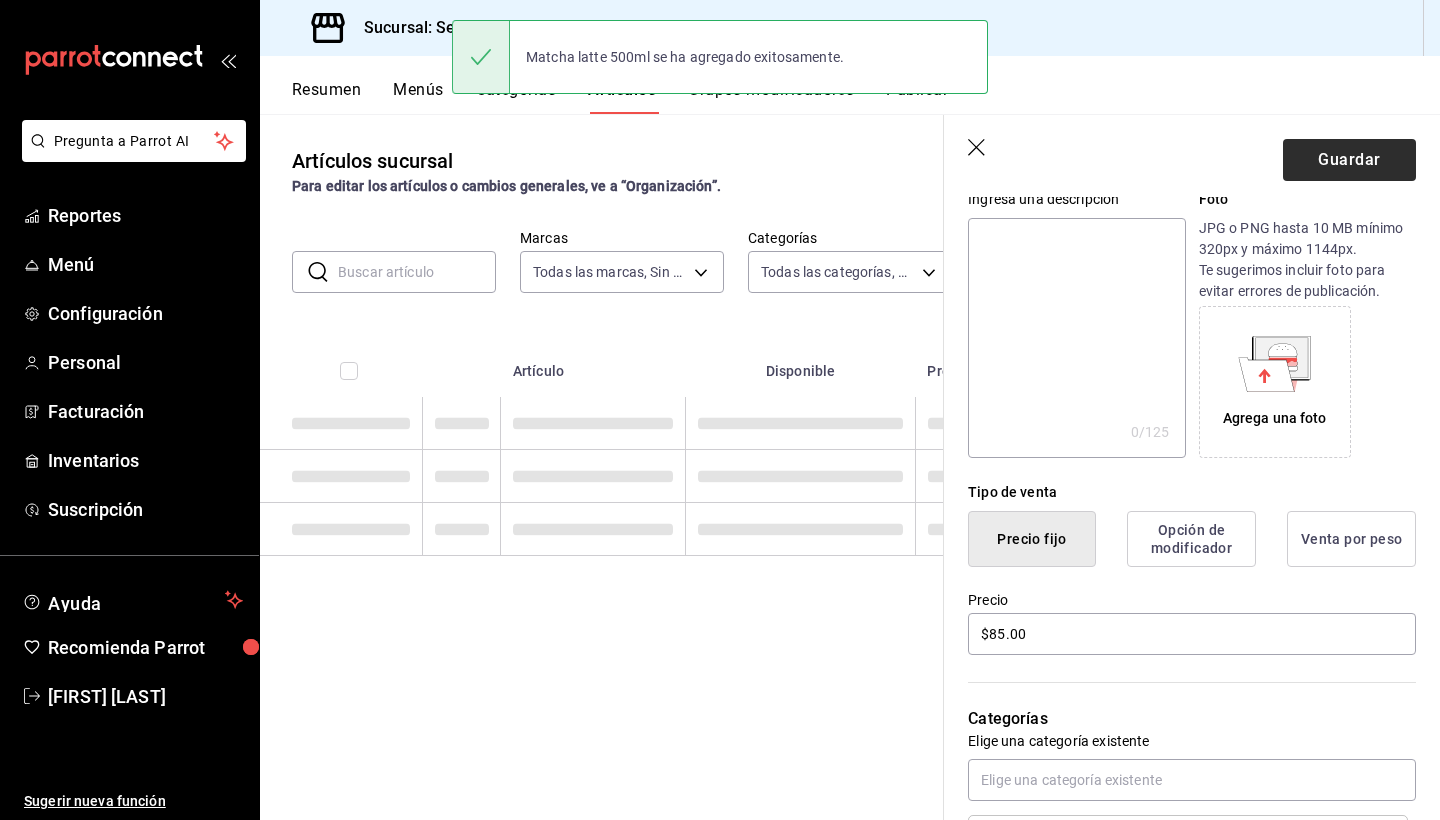 scroll, scrollTop: 0, scrollLeft: 0, axis: both 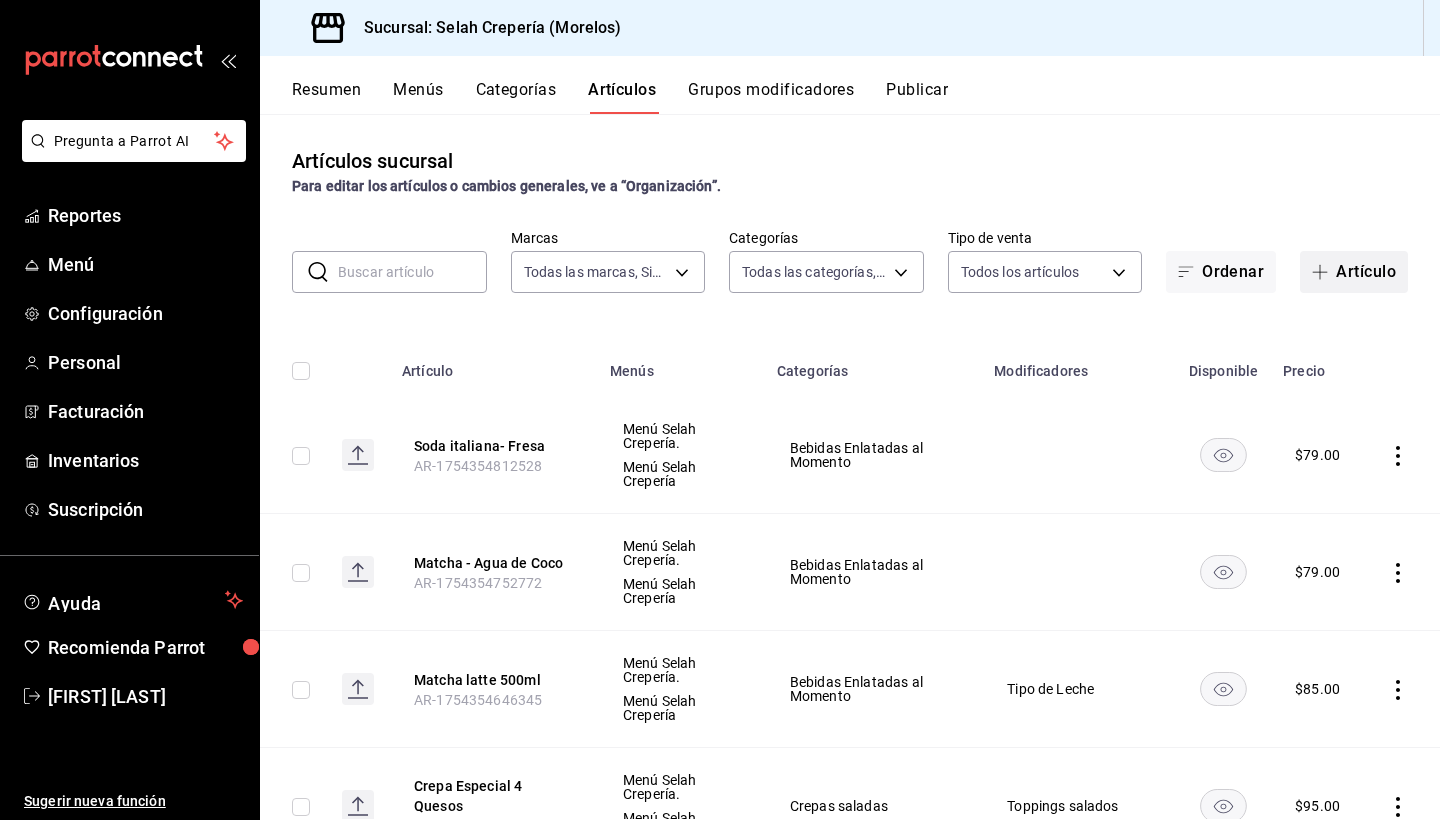 click on "Artículo" at bounding box center (1354, 272) 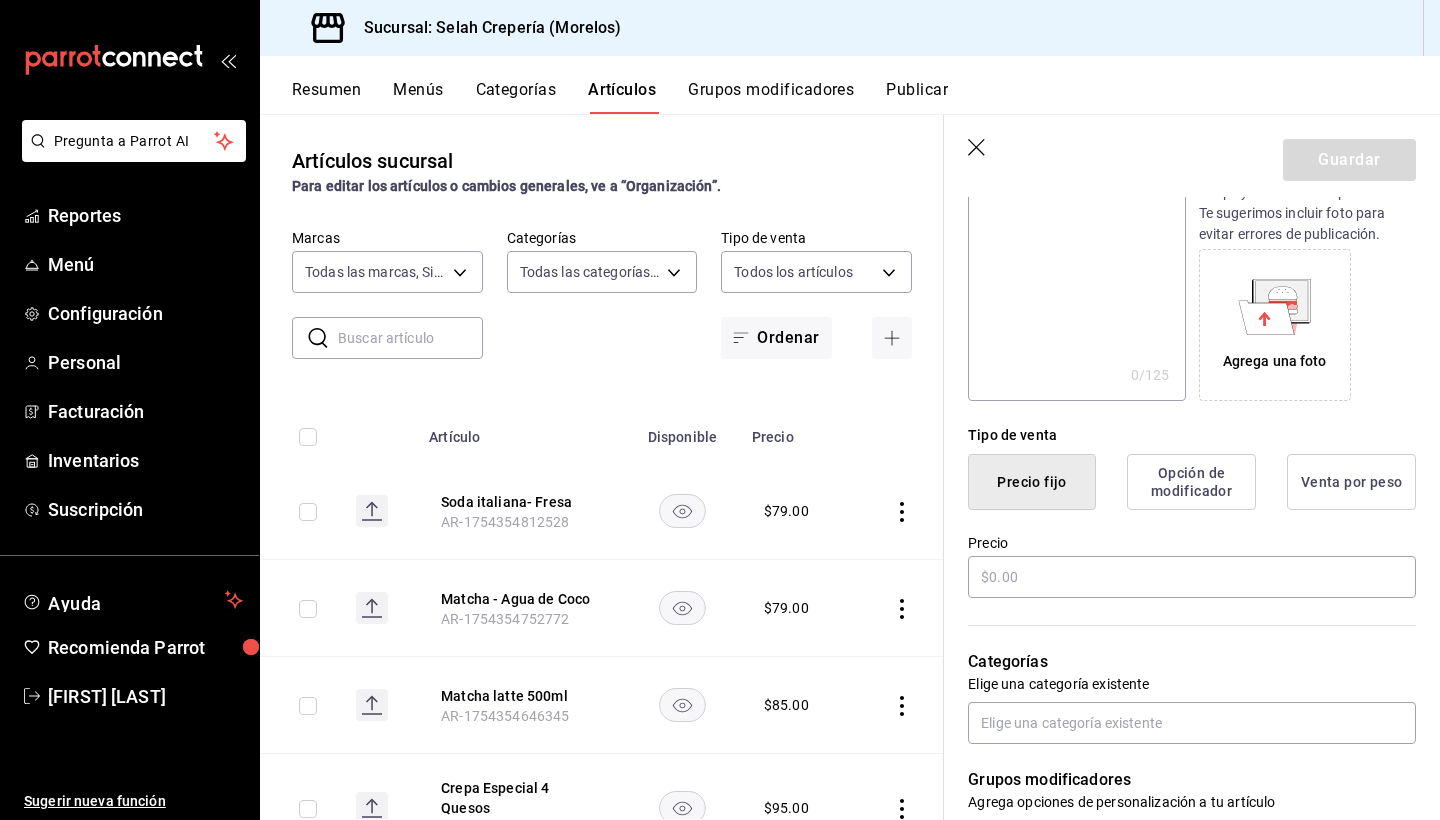 scroll, scrollTop: 284, scrollLeft: 0, axis: vertical 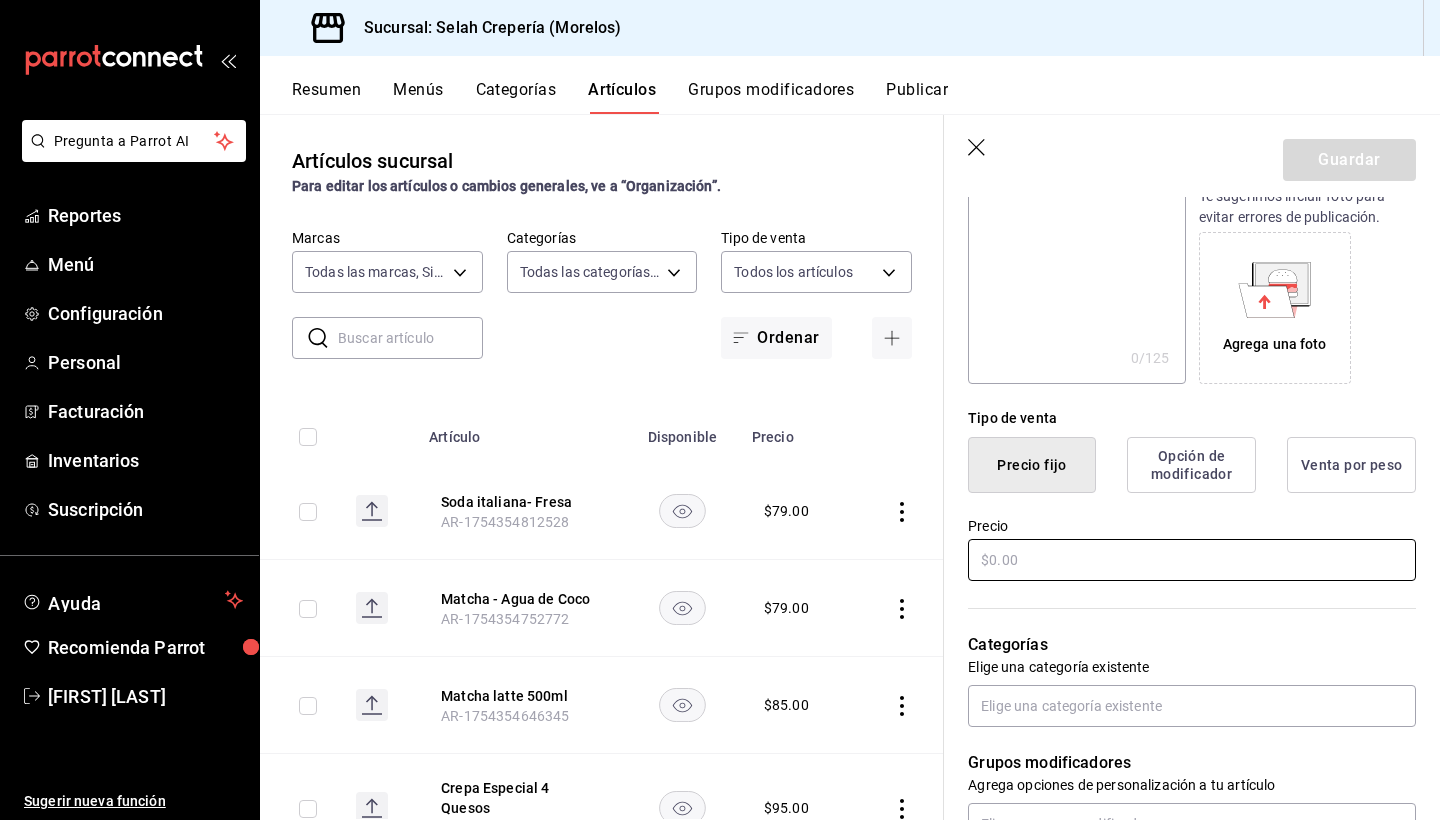 type on "Soda Italiano-Blue Berry" 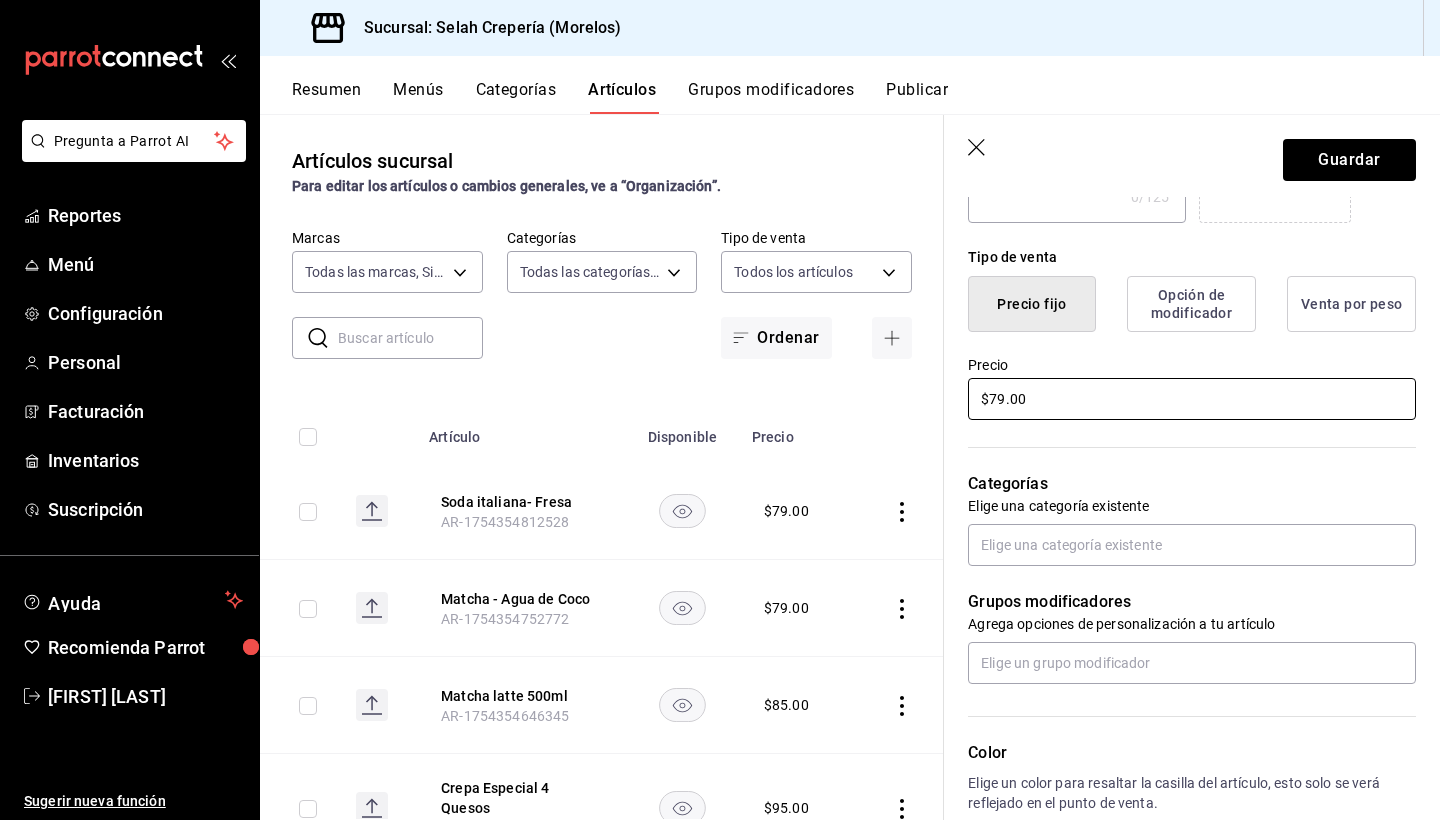 scroll, scrollTop: 447, scrollLeft: 0, axis: vertical 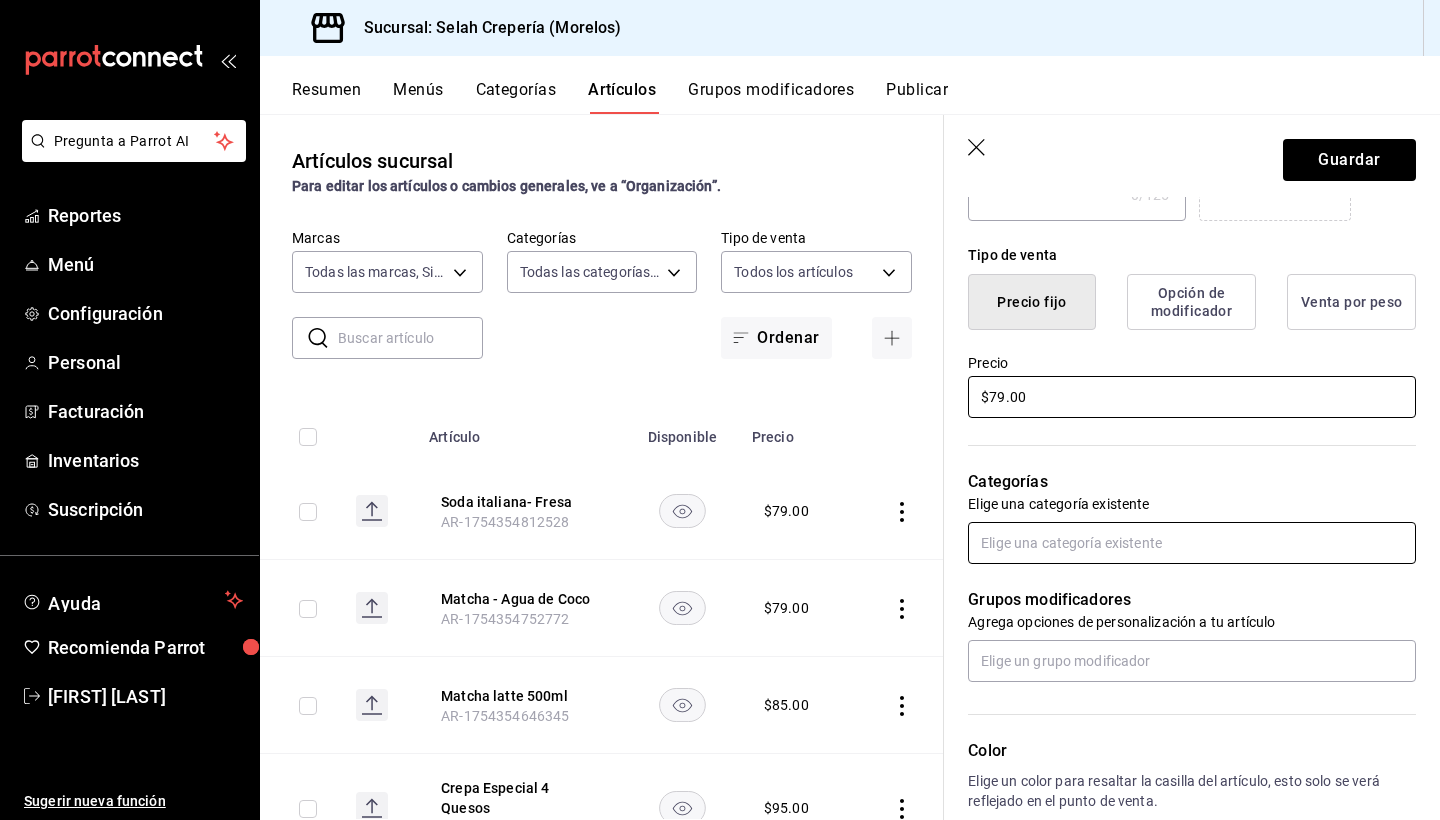type on "$79.00" 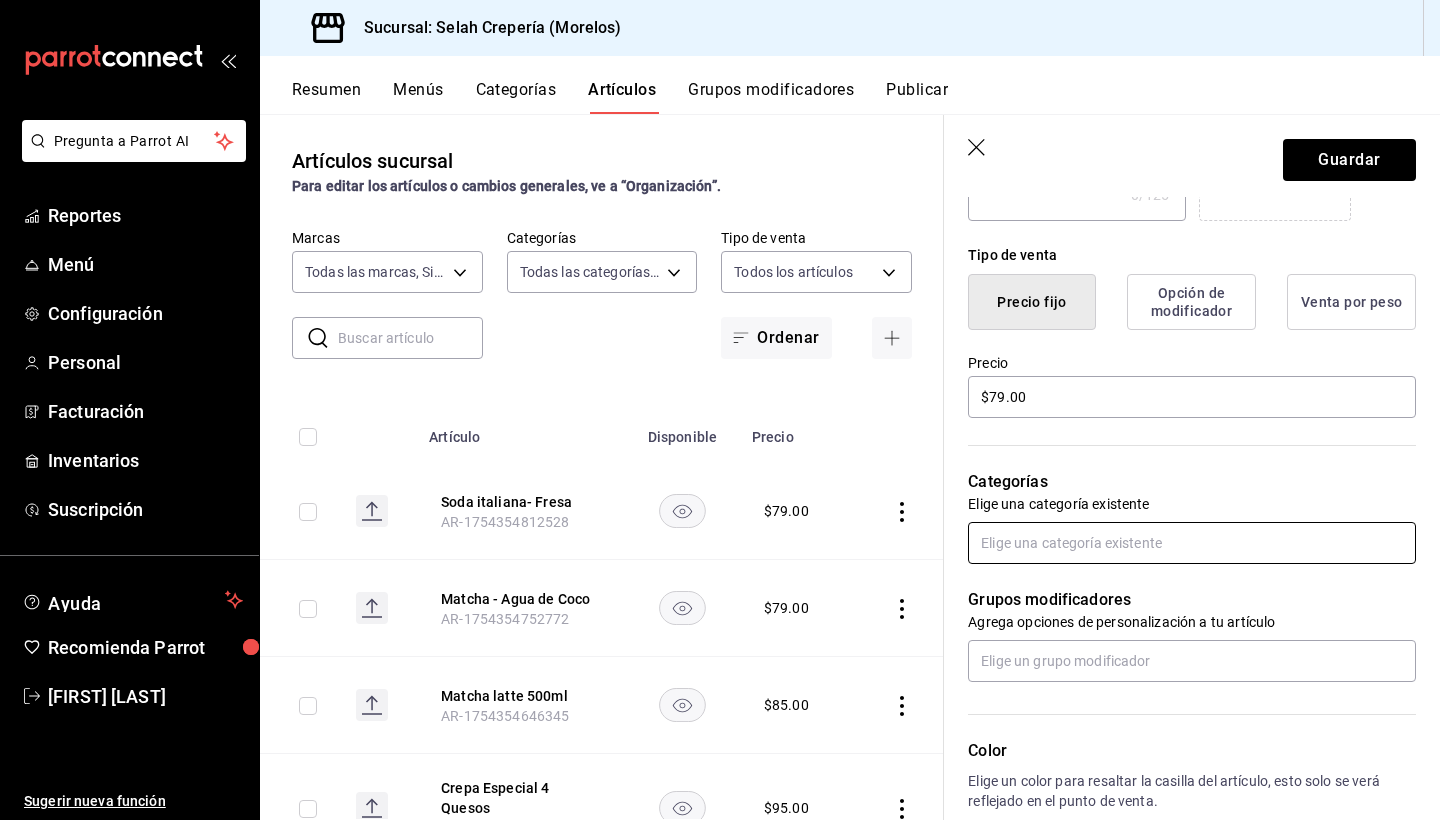 click at bounding box center (1192, 543) 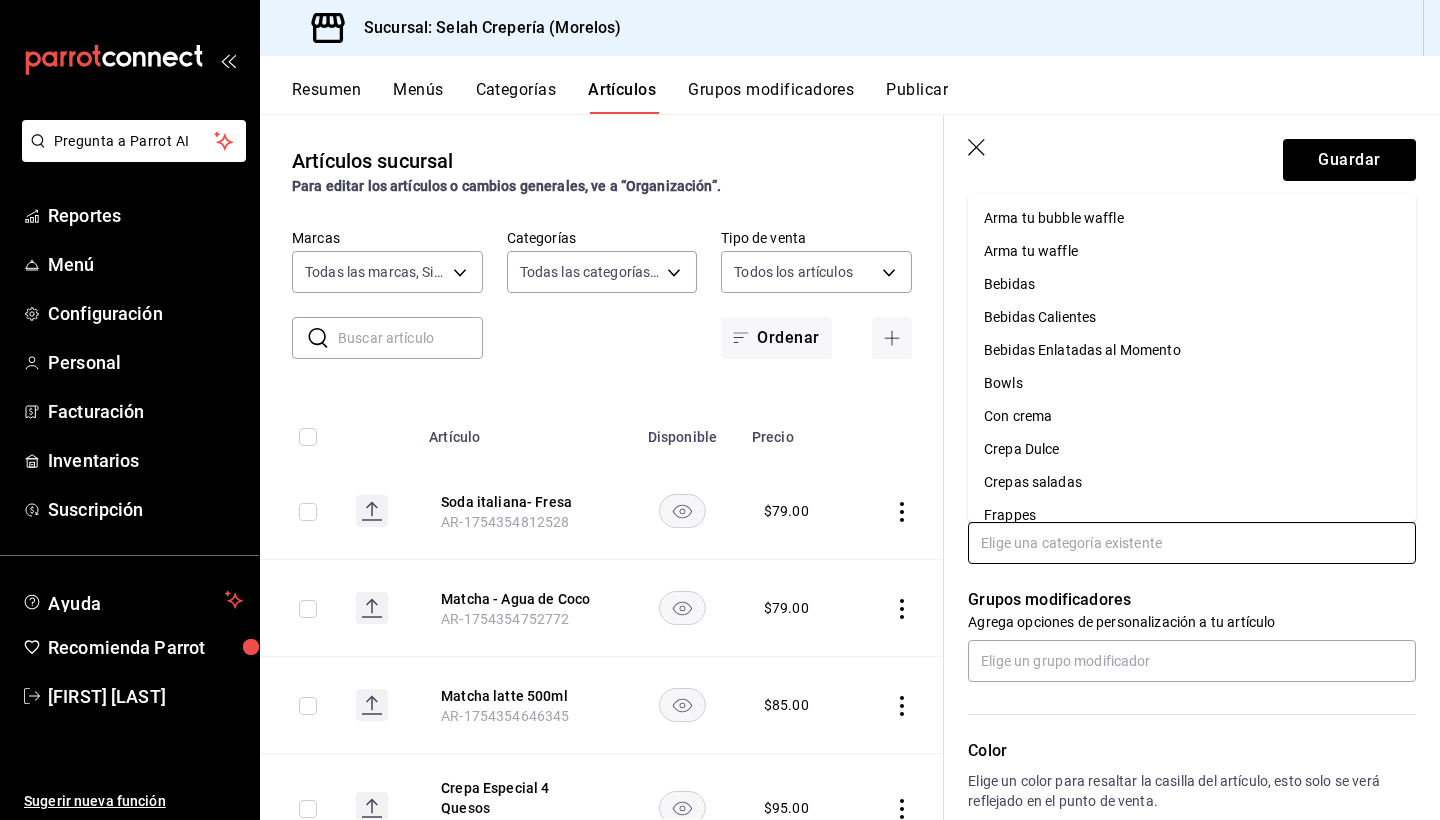 click on "Bebidas Enlatadas al Momento" at bounding box center (1192, 350) 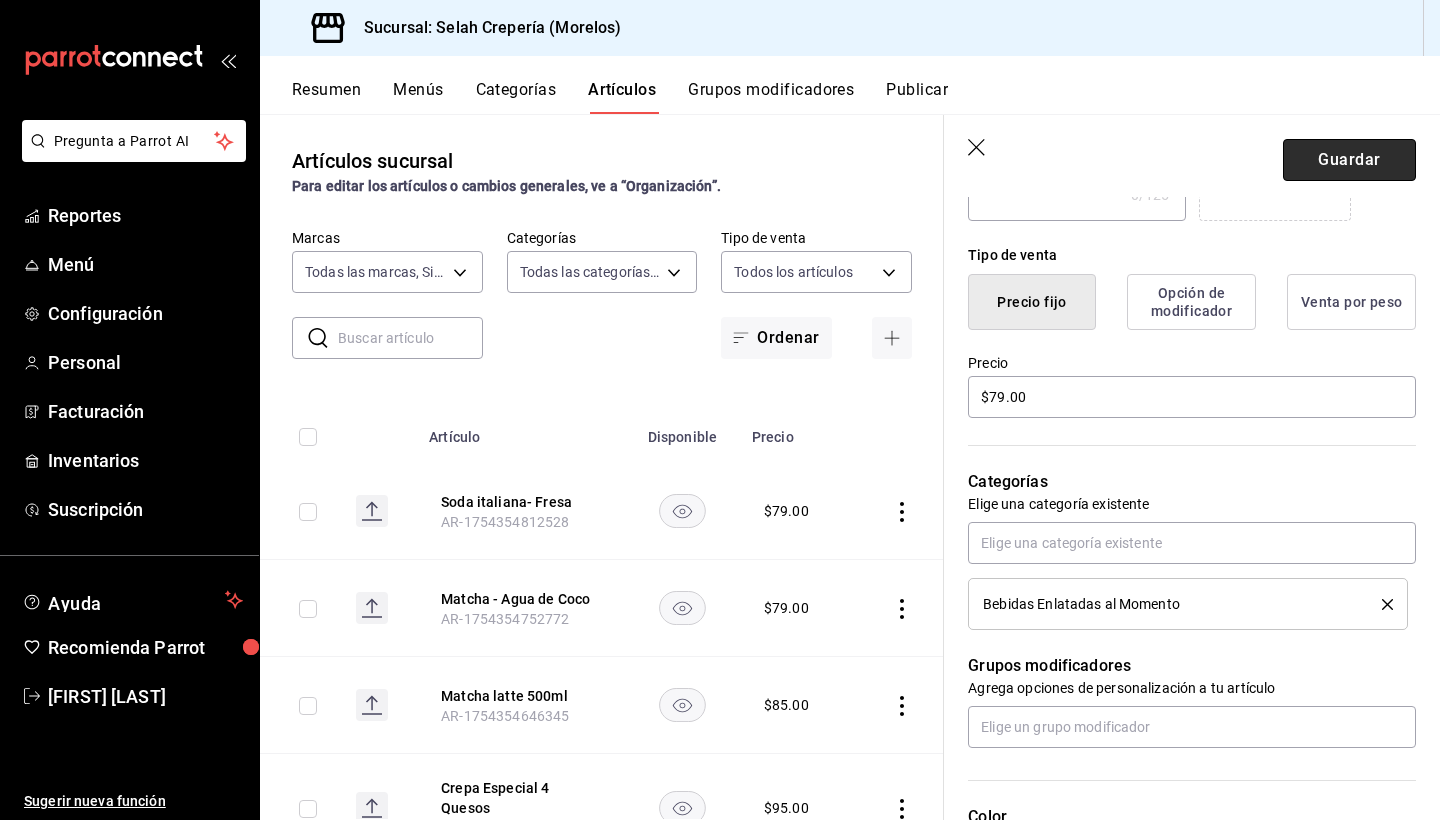 click on "Guardar" at bounding box center (1349, 160) 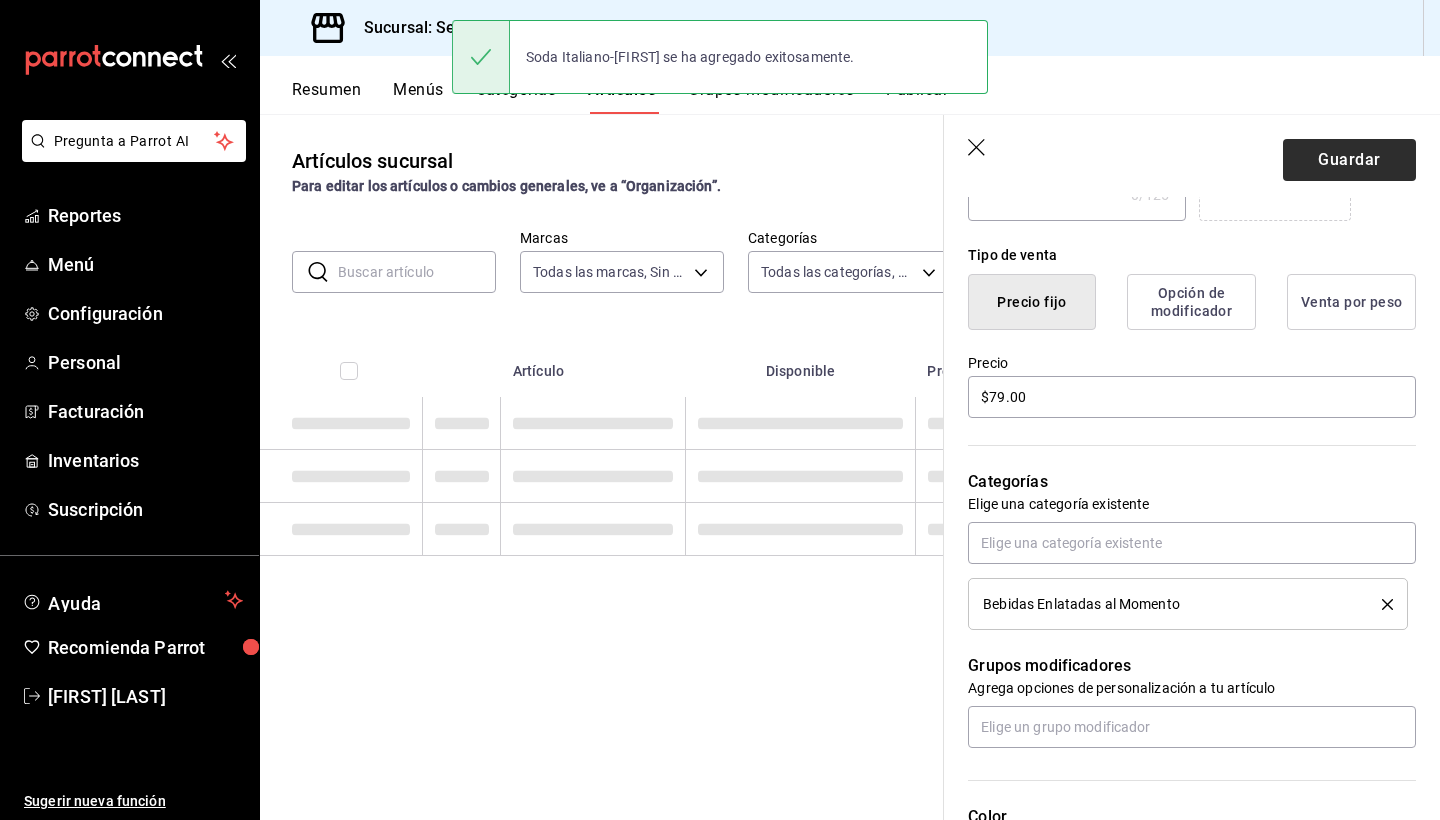 scroll, scrollTop: 0, scrollLeft: 0, axis: both 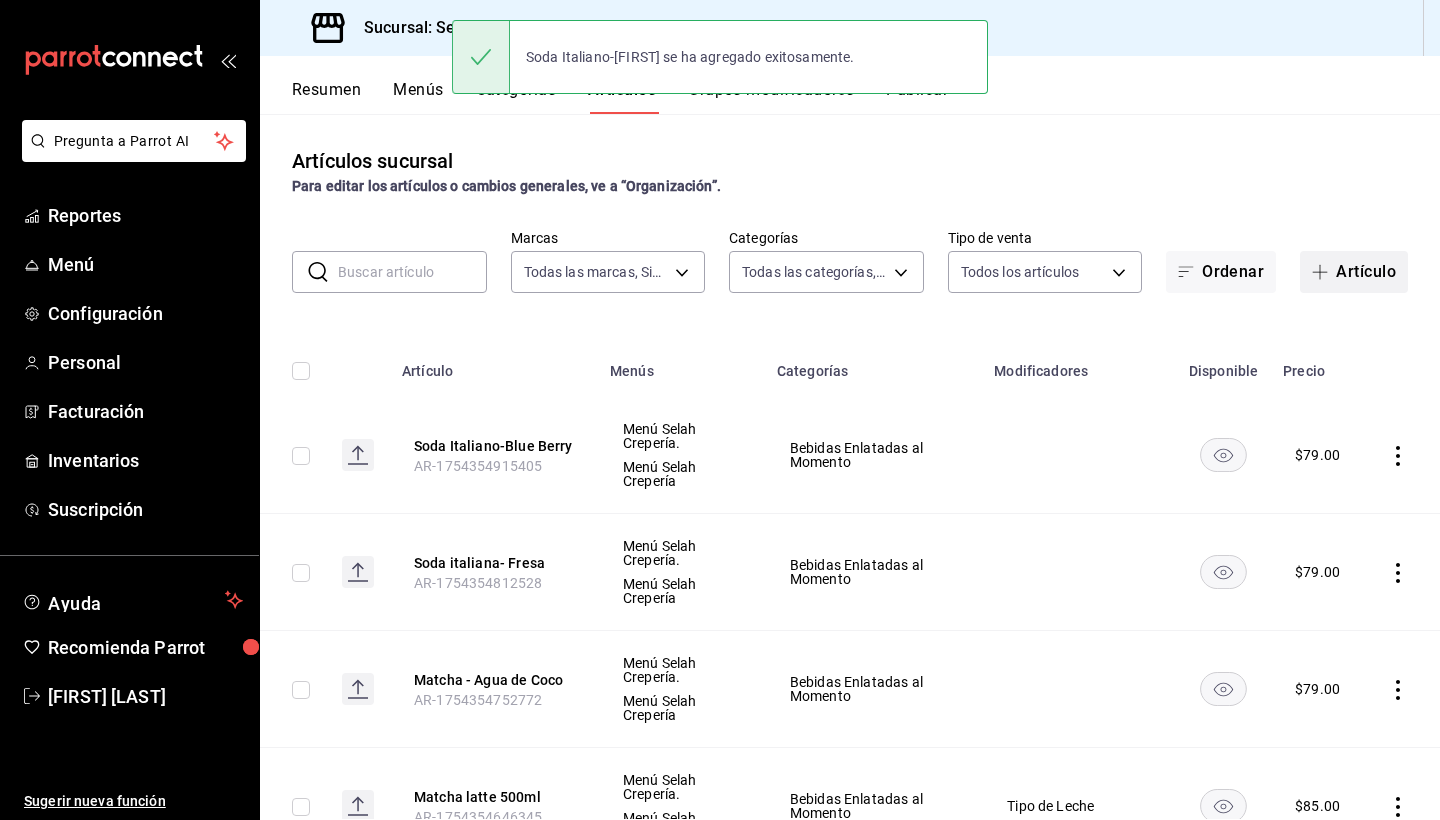 click on "Artículo" at bounding box center (1354, 272) 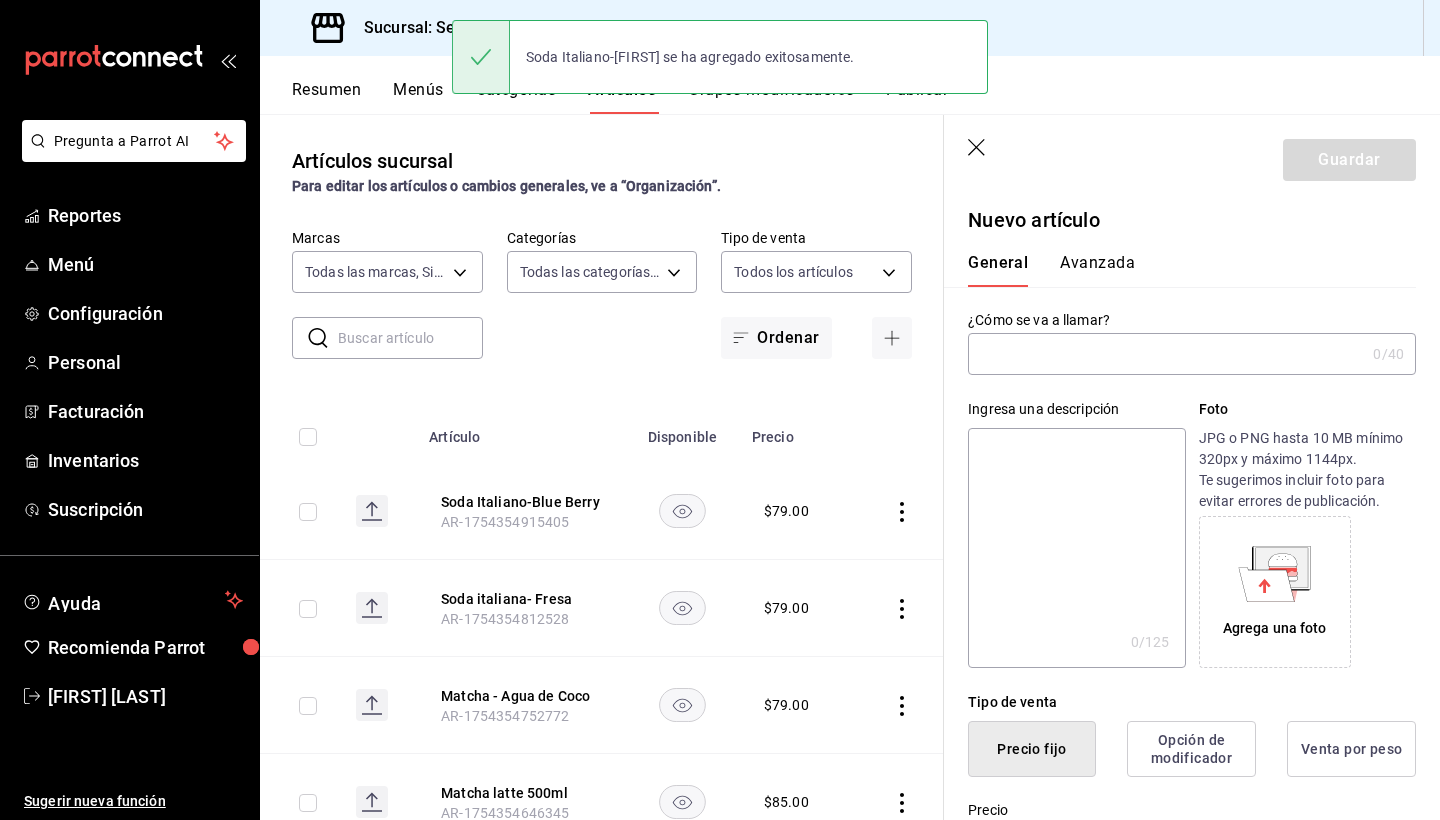 type on "AR-1754354937714" 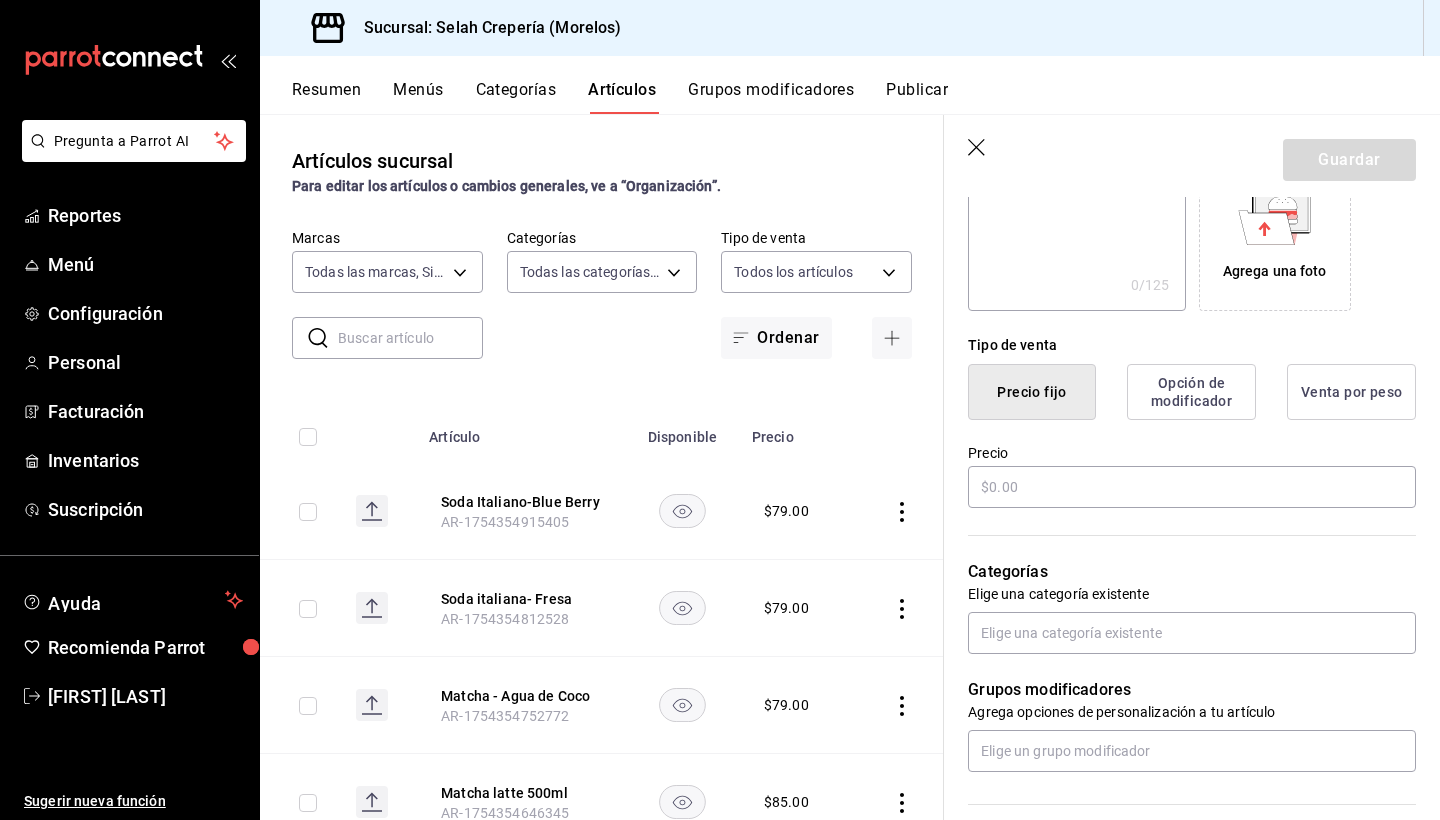 scroll, scrollTop: 358, scrollLeft: 0, axis: vertical 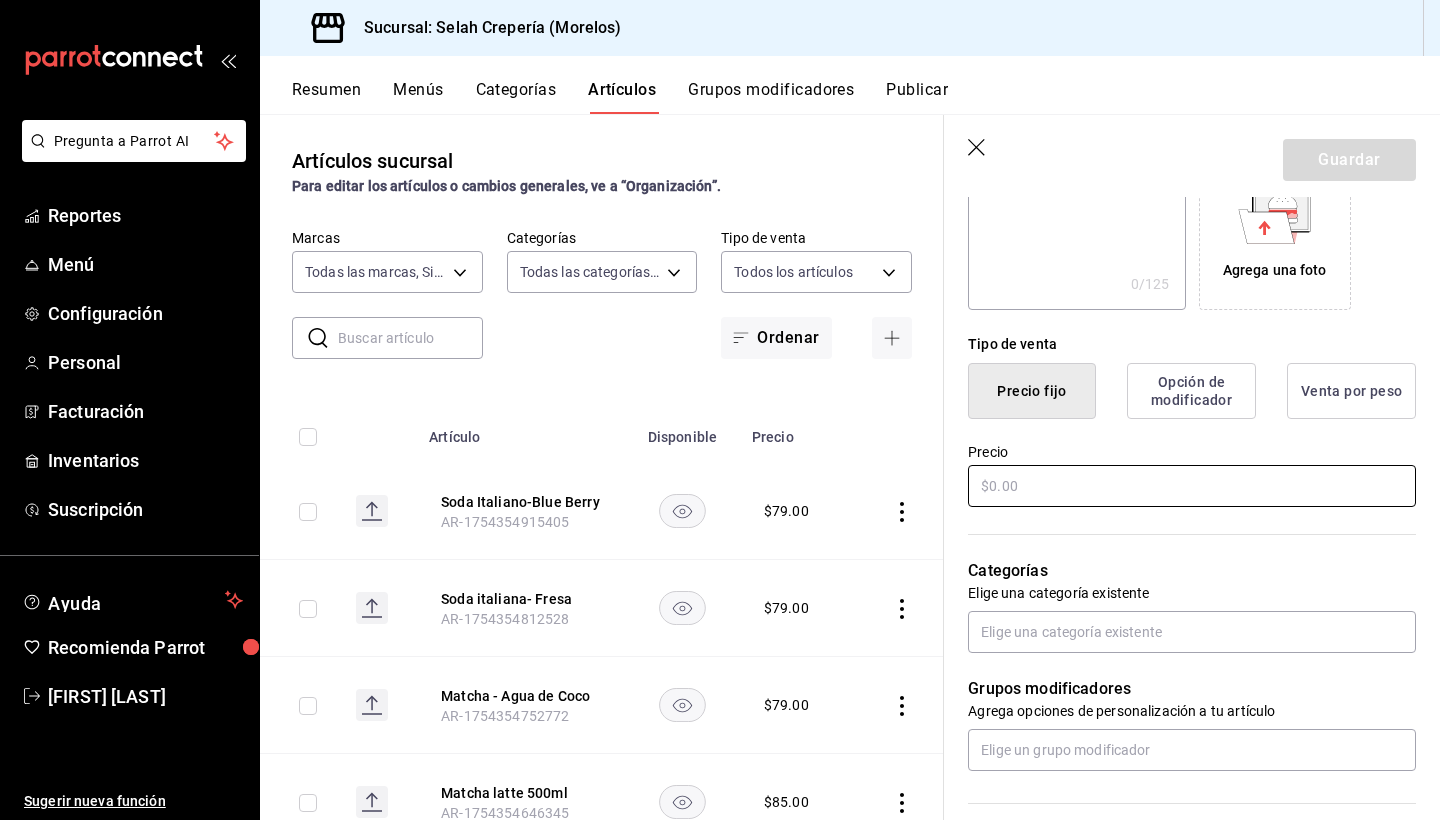 type on "Soda Italiana- Manzana Verde" 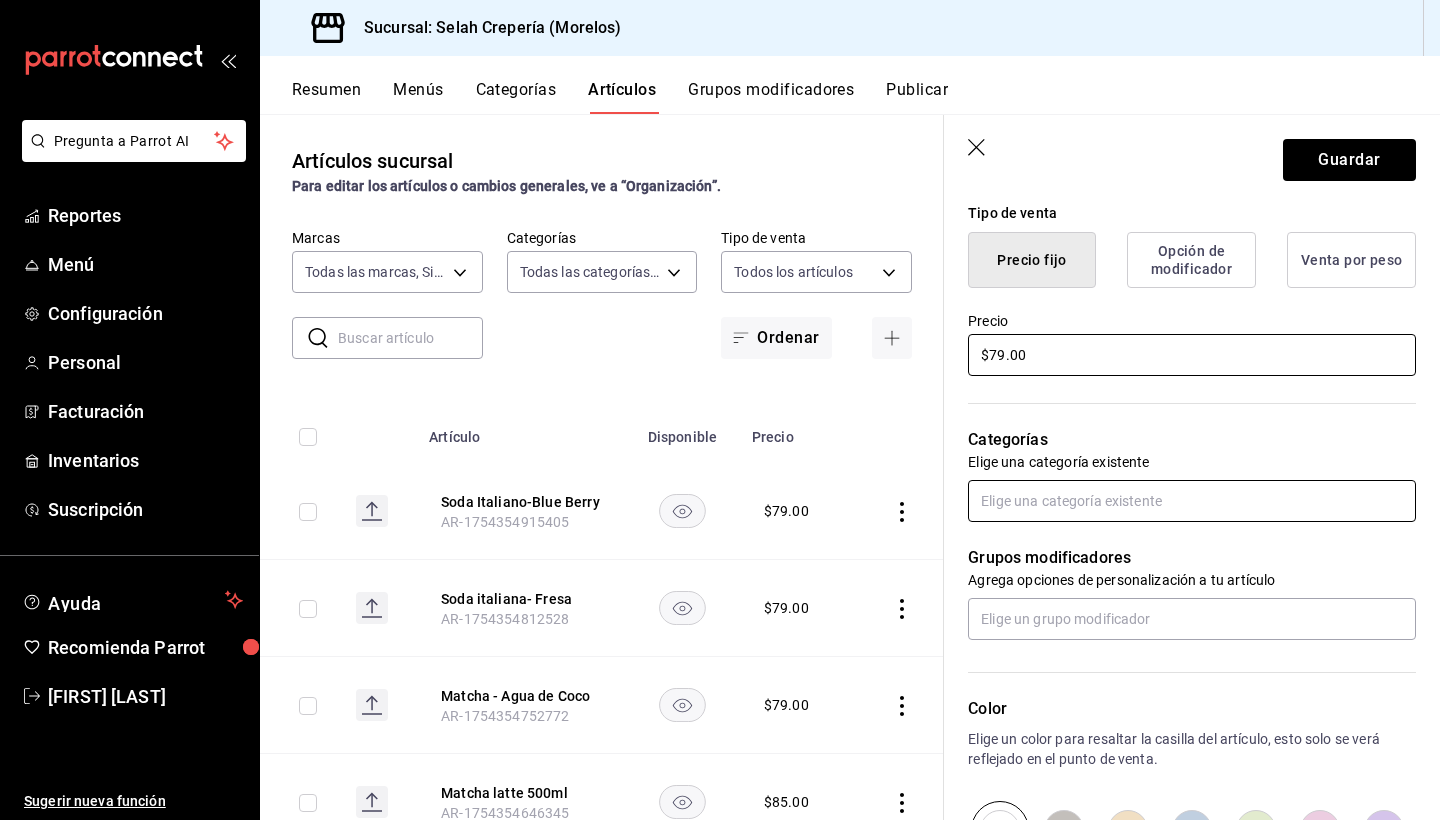 scroll, scrollTop: 508, scrollLeft: 0, axis: vertical 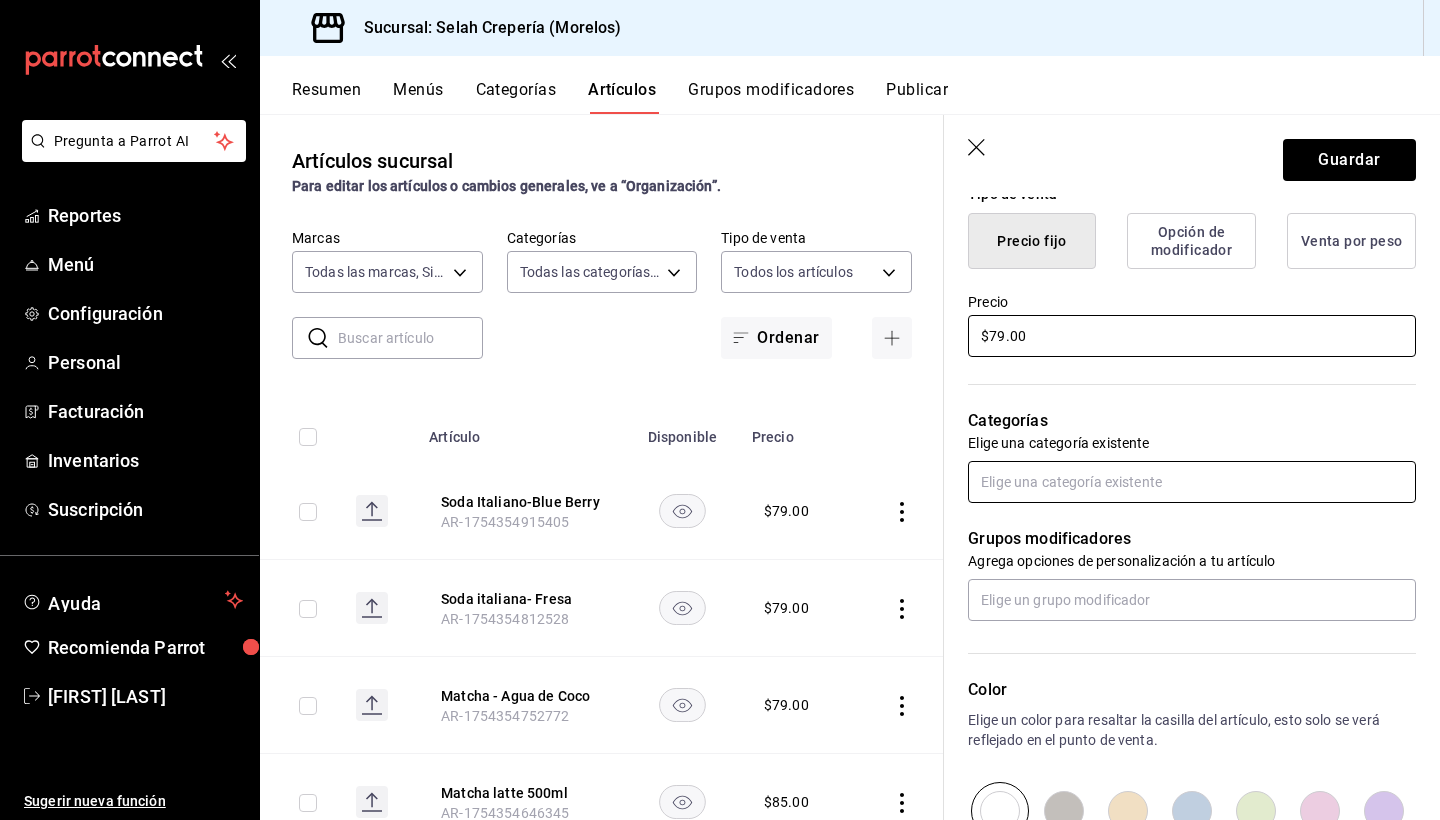 type on "$79.00" 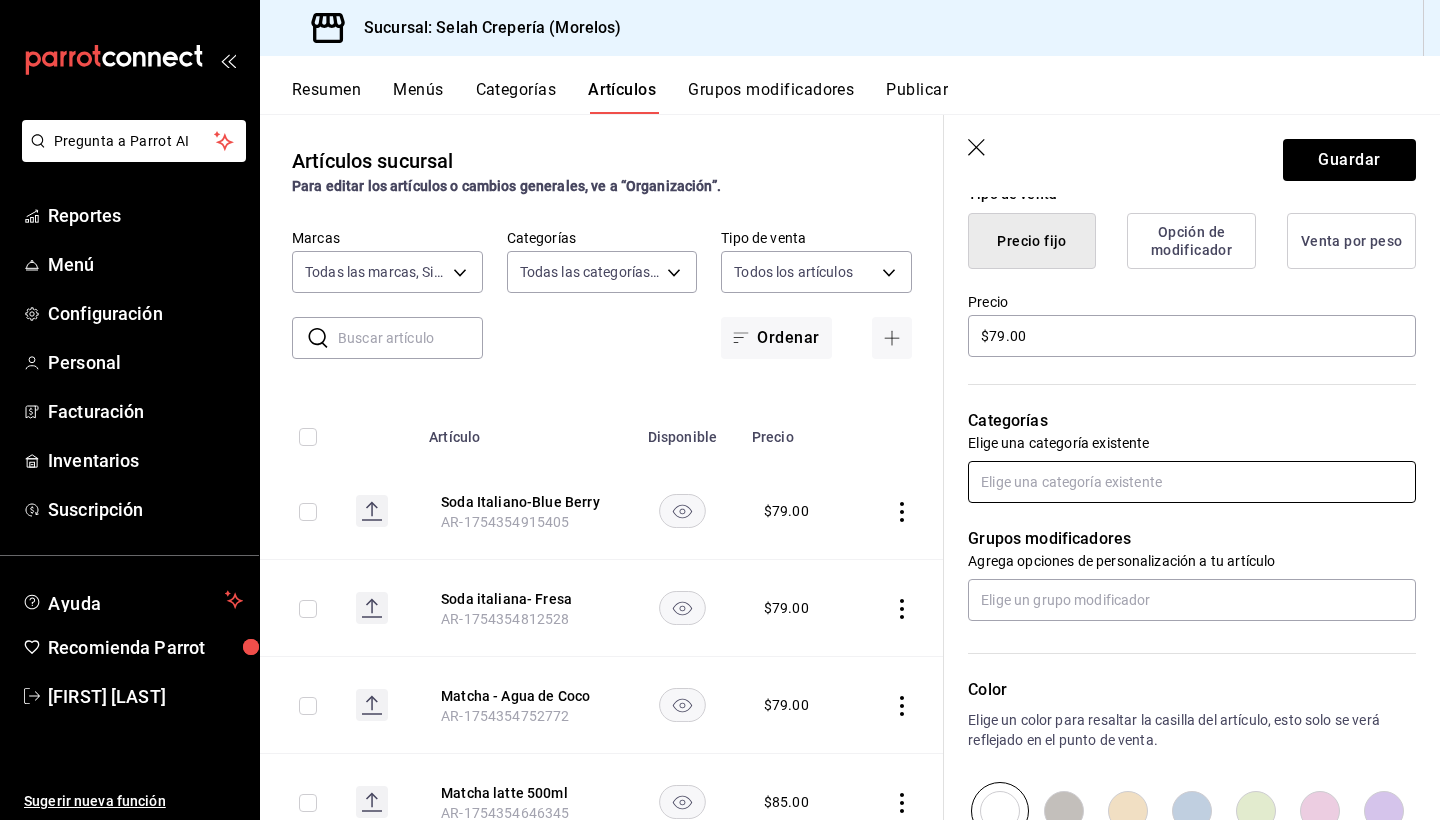 click at bounding box center (1192, 482) 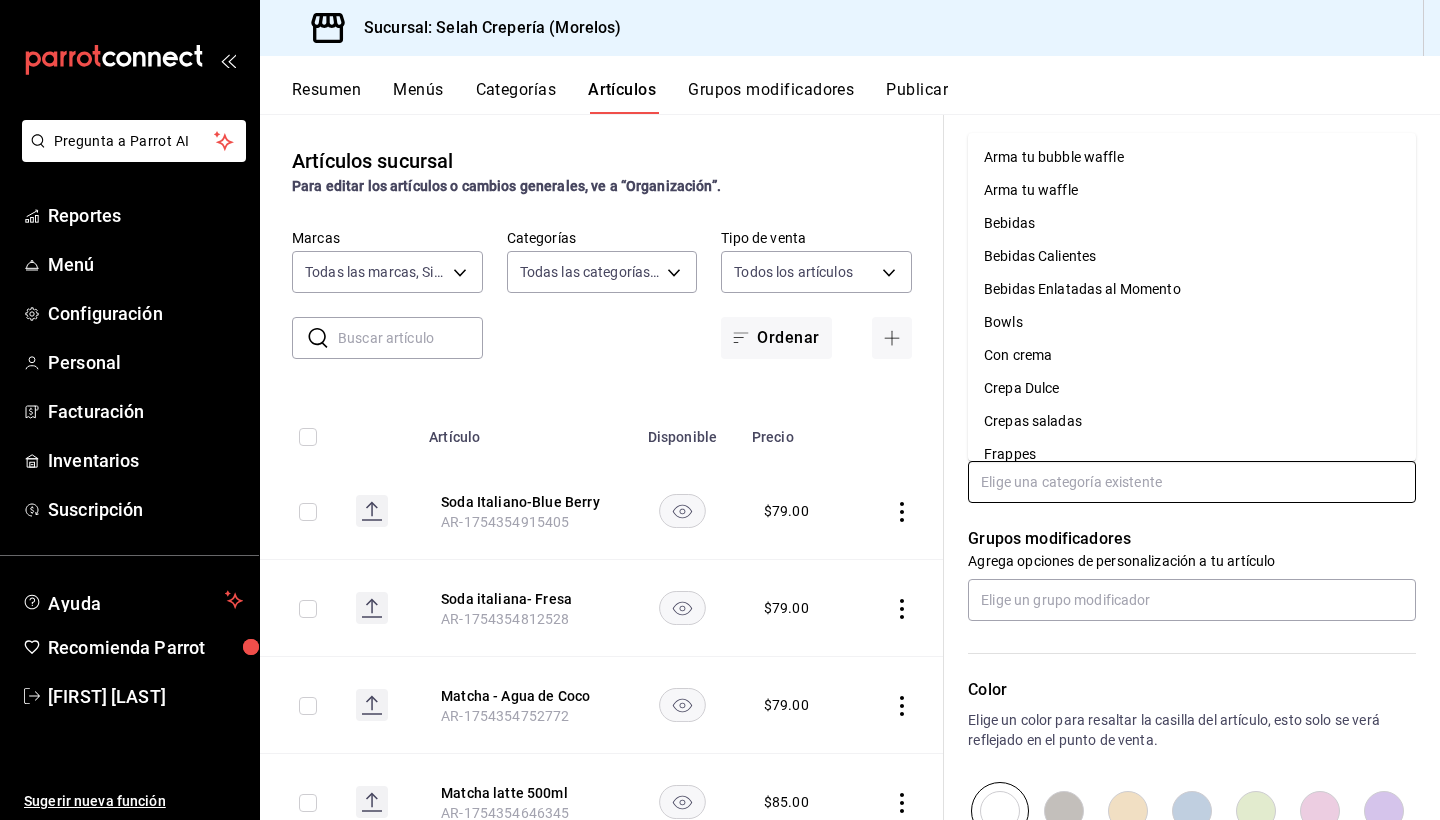 click on "Bebidas Enlatadas al Momento" at bounding box center (1192, 289) 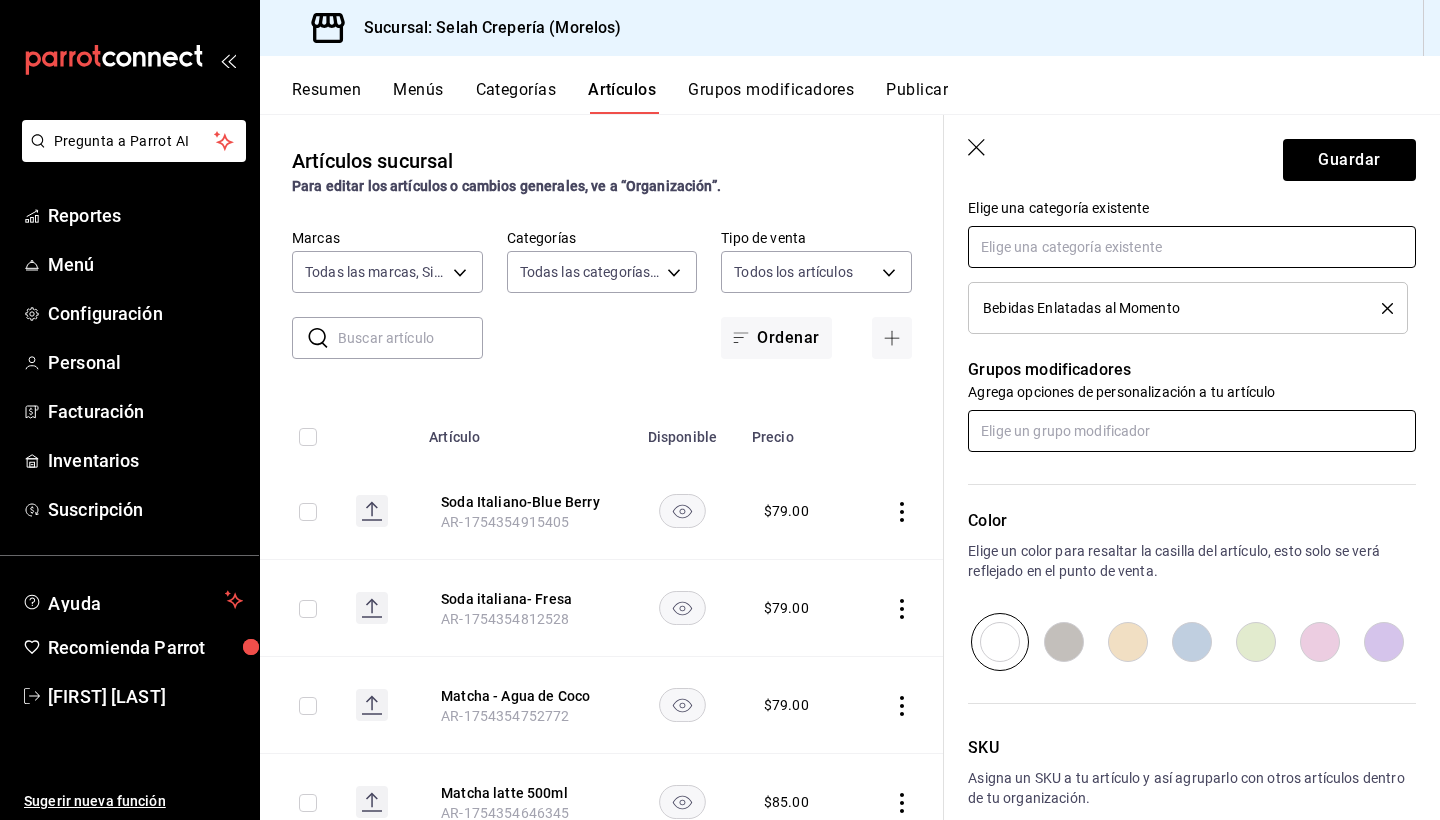 scroll, scrollTop: 745, scrollLeft: 0, axis: vertical 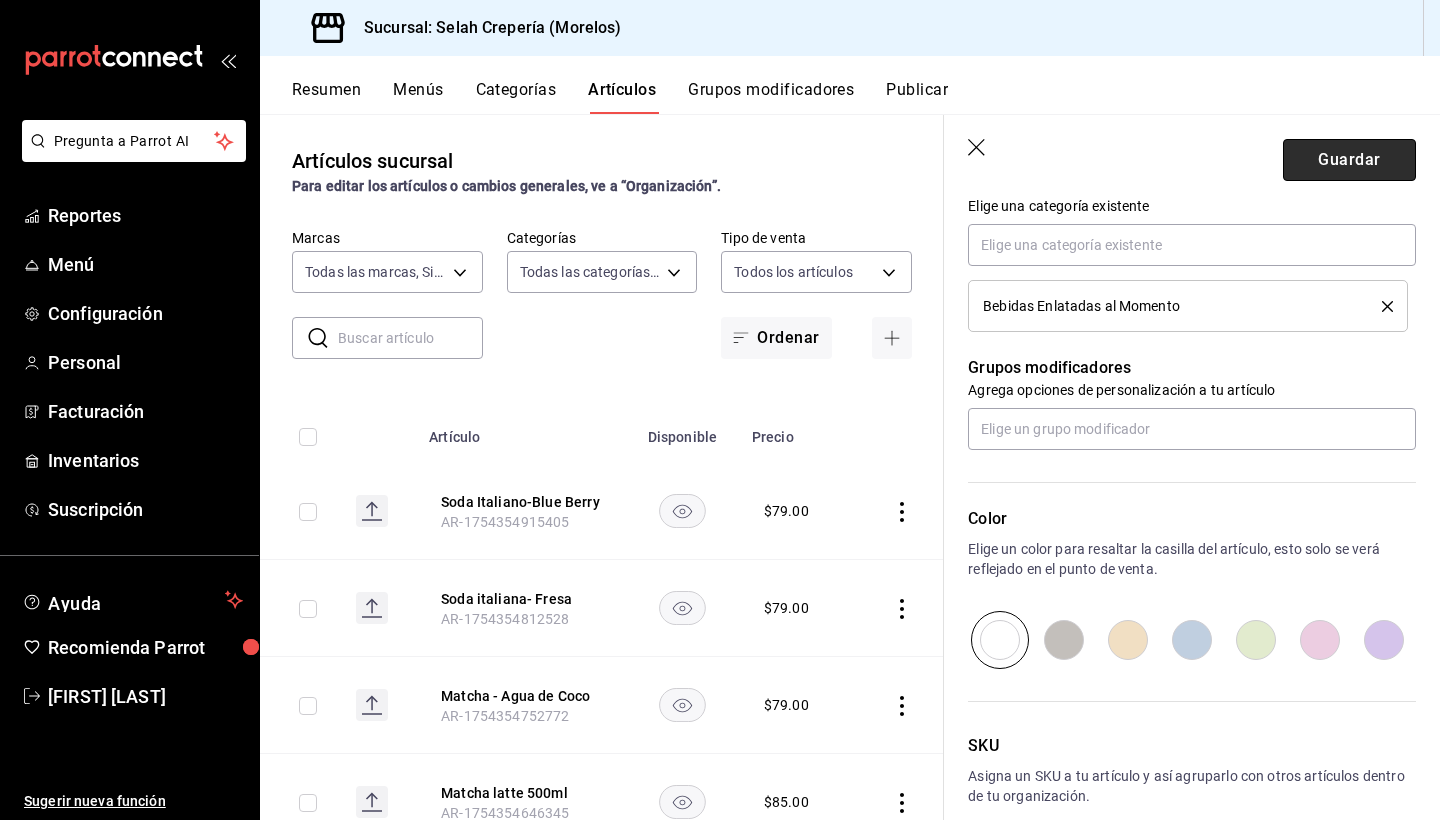click on "Guardar" at bounding box center [1349, 160] 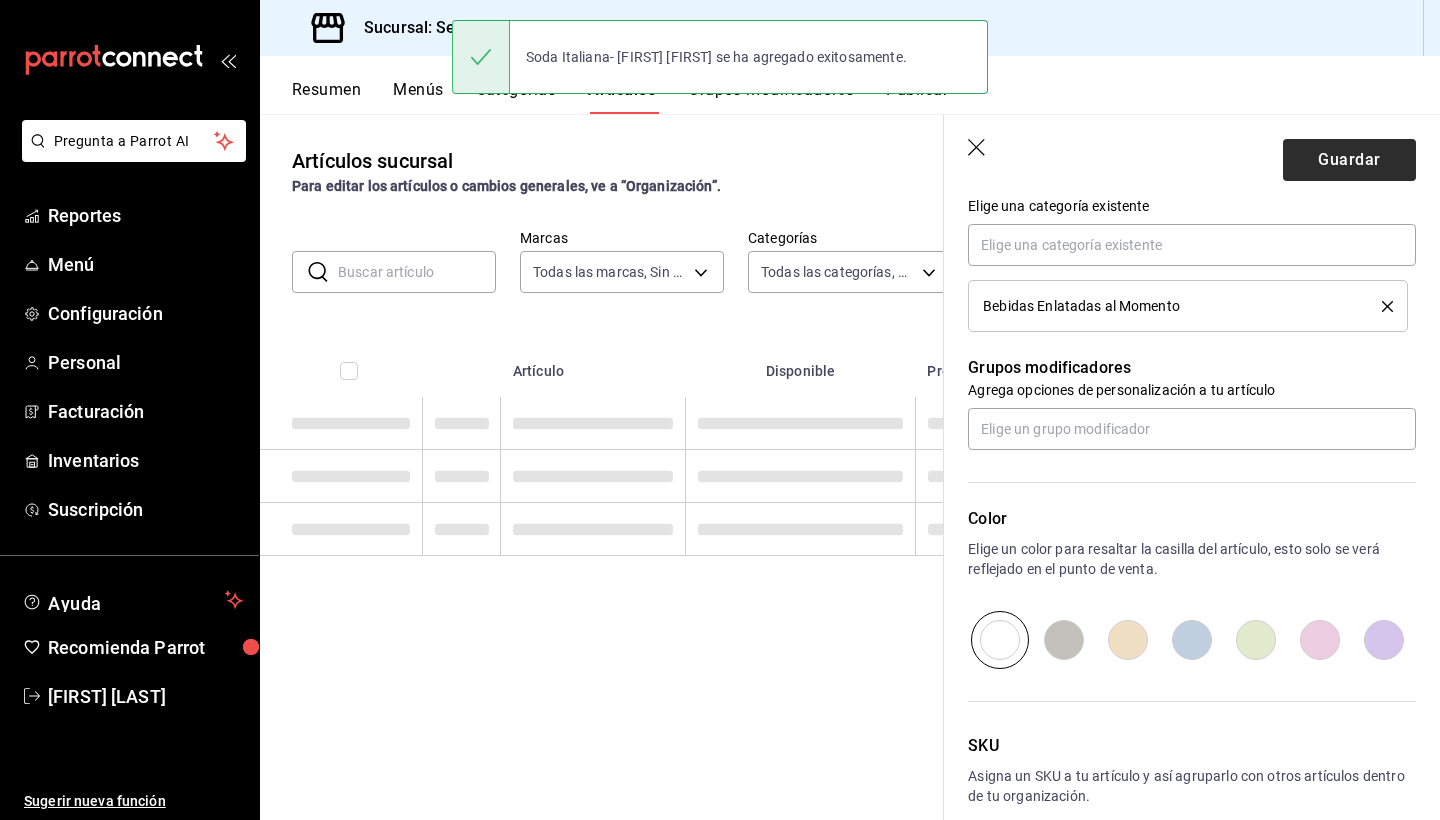 scroll, scrollTop: 0, scrollLeft: 0, axis: both 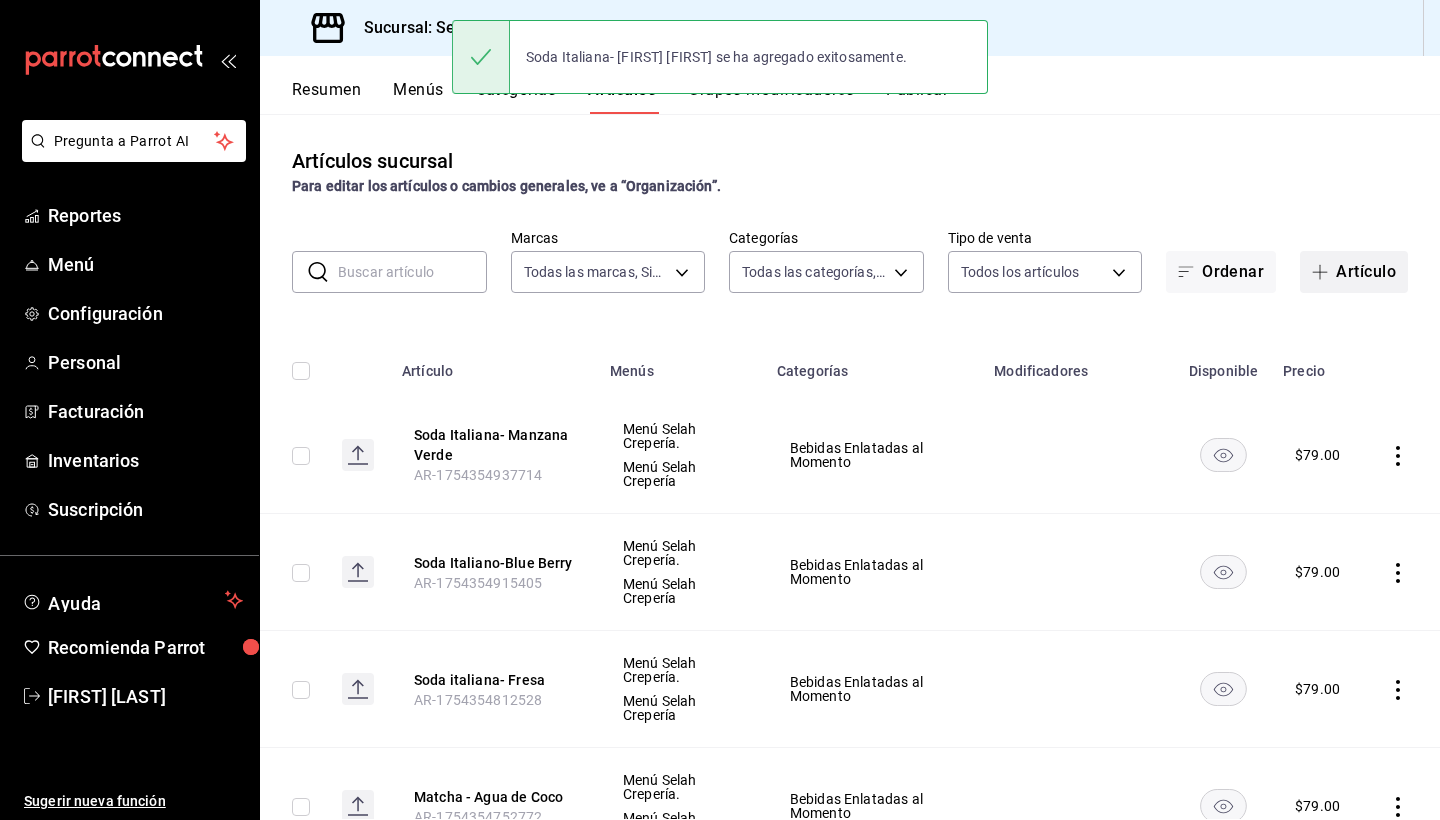 click on "Artículo" at bounding box center (1354, 272) 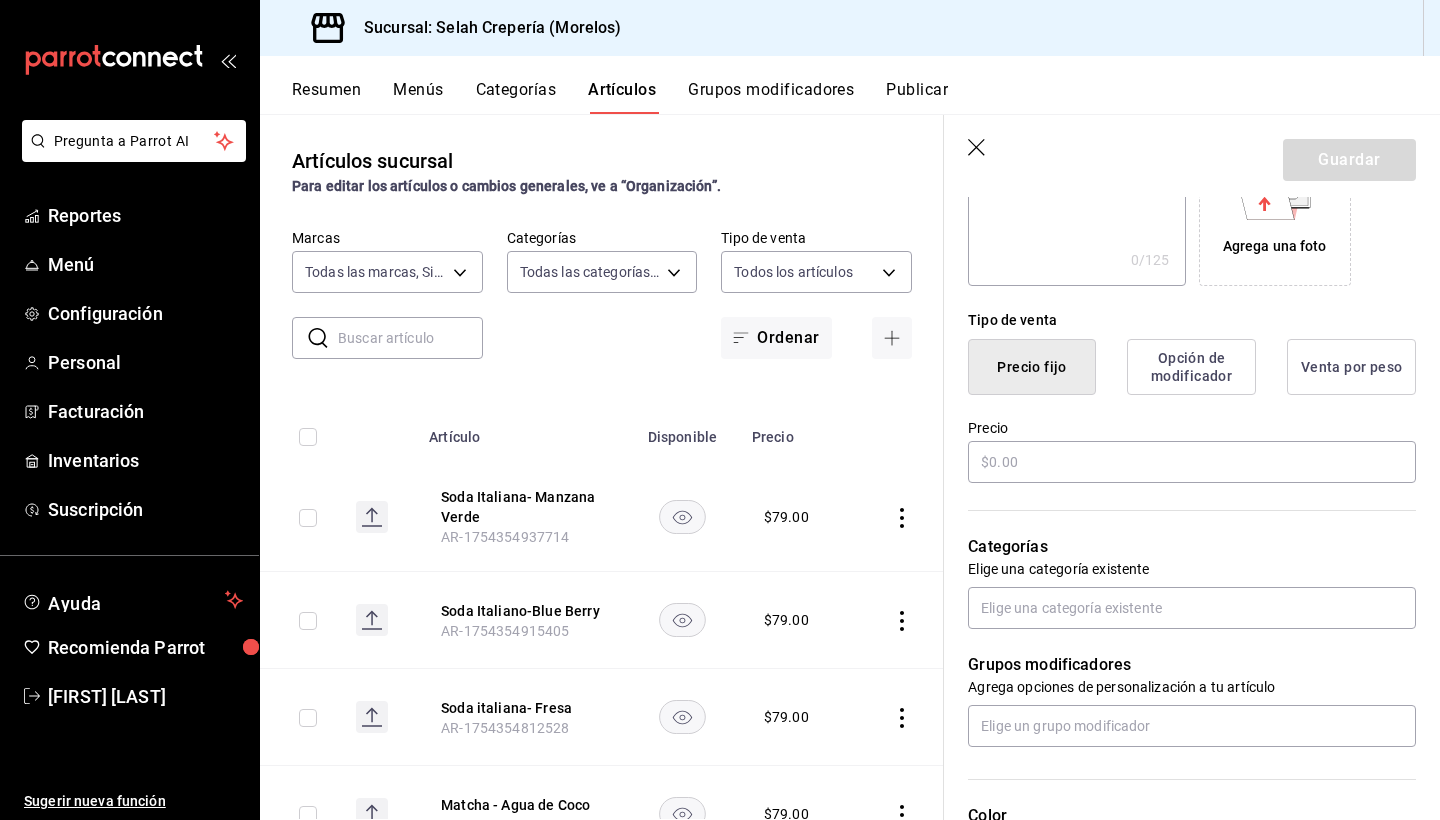 scroll, scrollTop: 385, scrollLeft: 0, axis: vertical 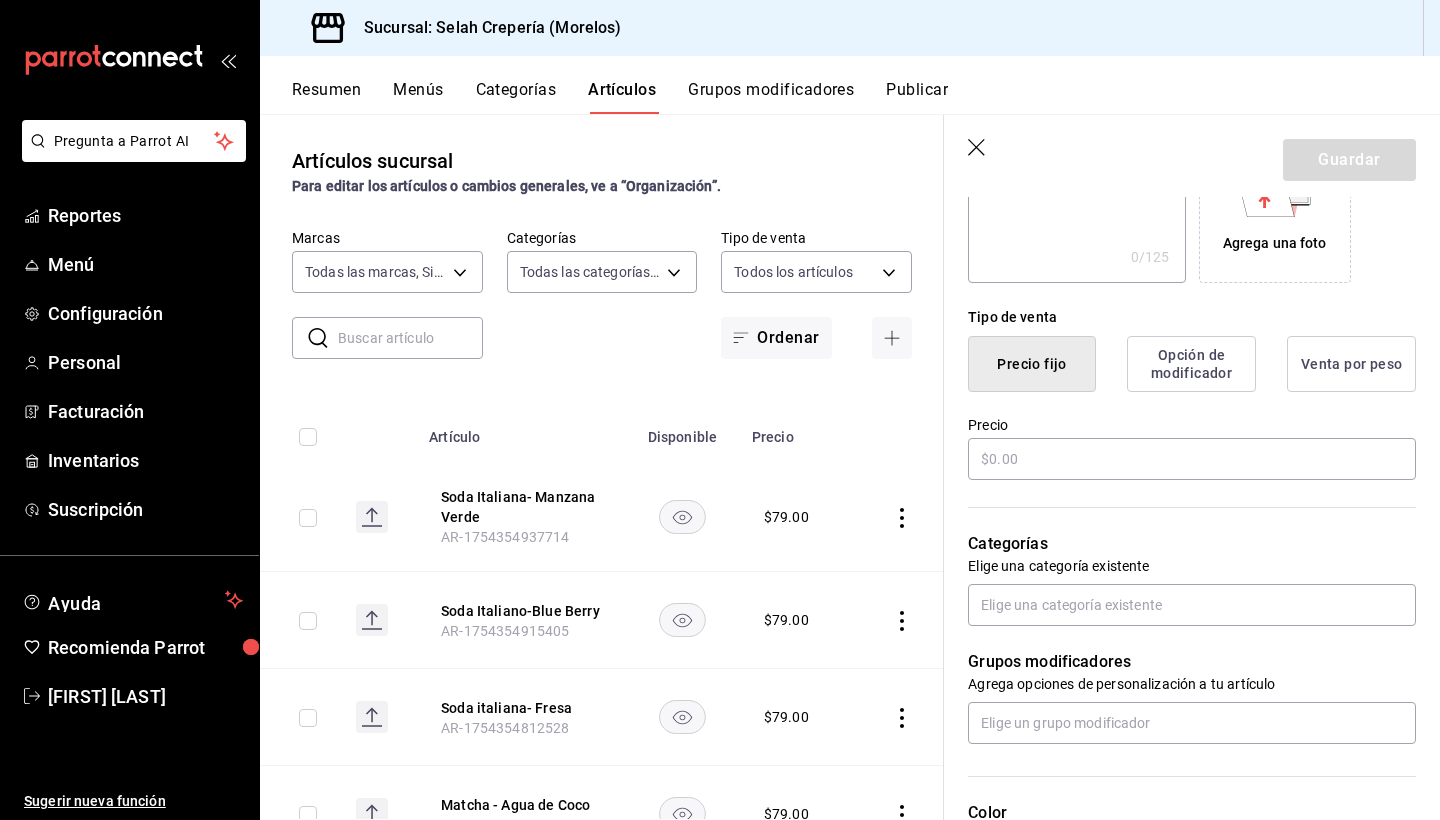 type on "Soda Italiana - Mango" 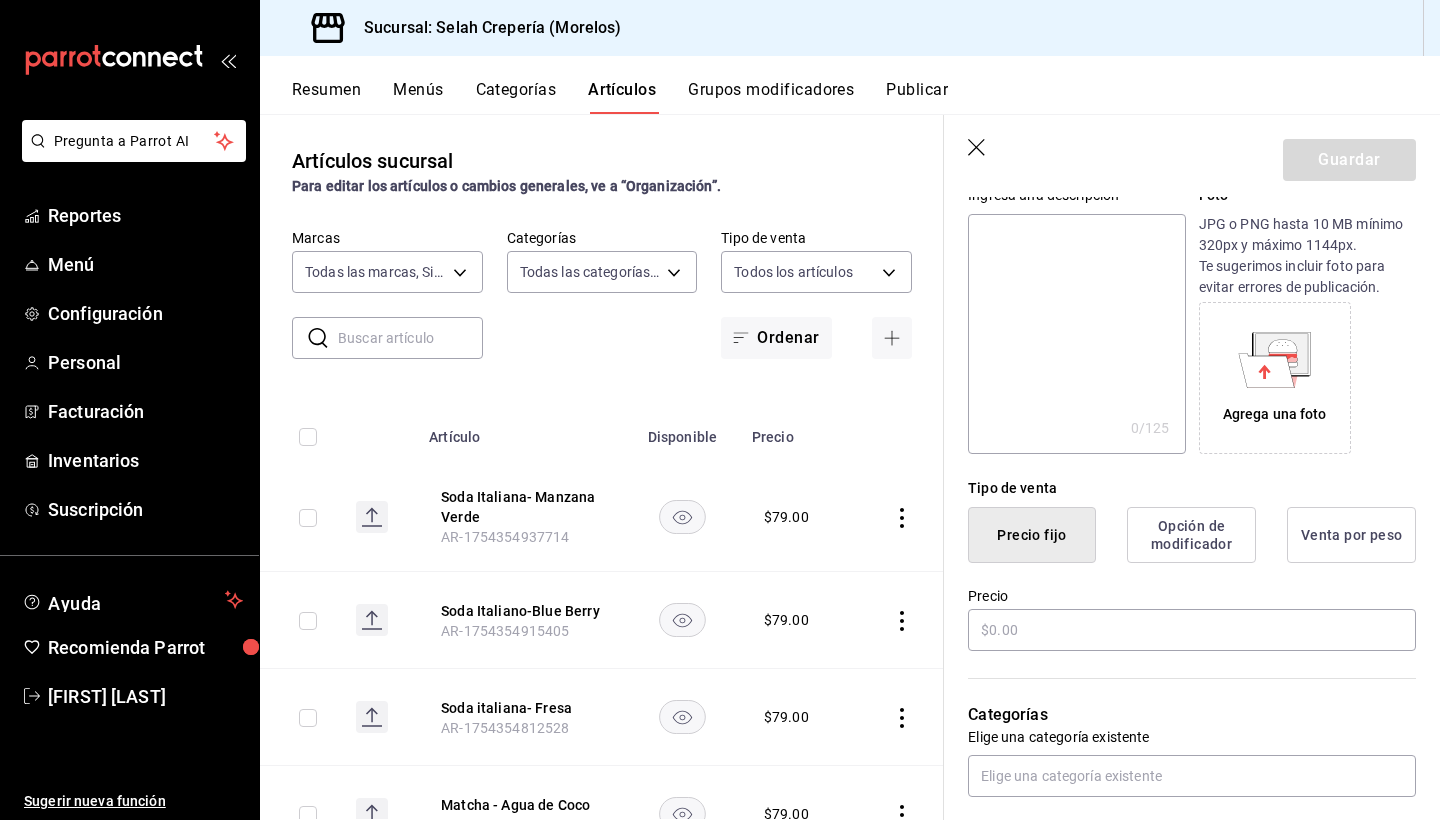 scroll, scrollTop: 216, scrollLeft: 0, axis: vertical 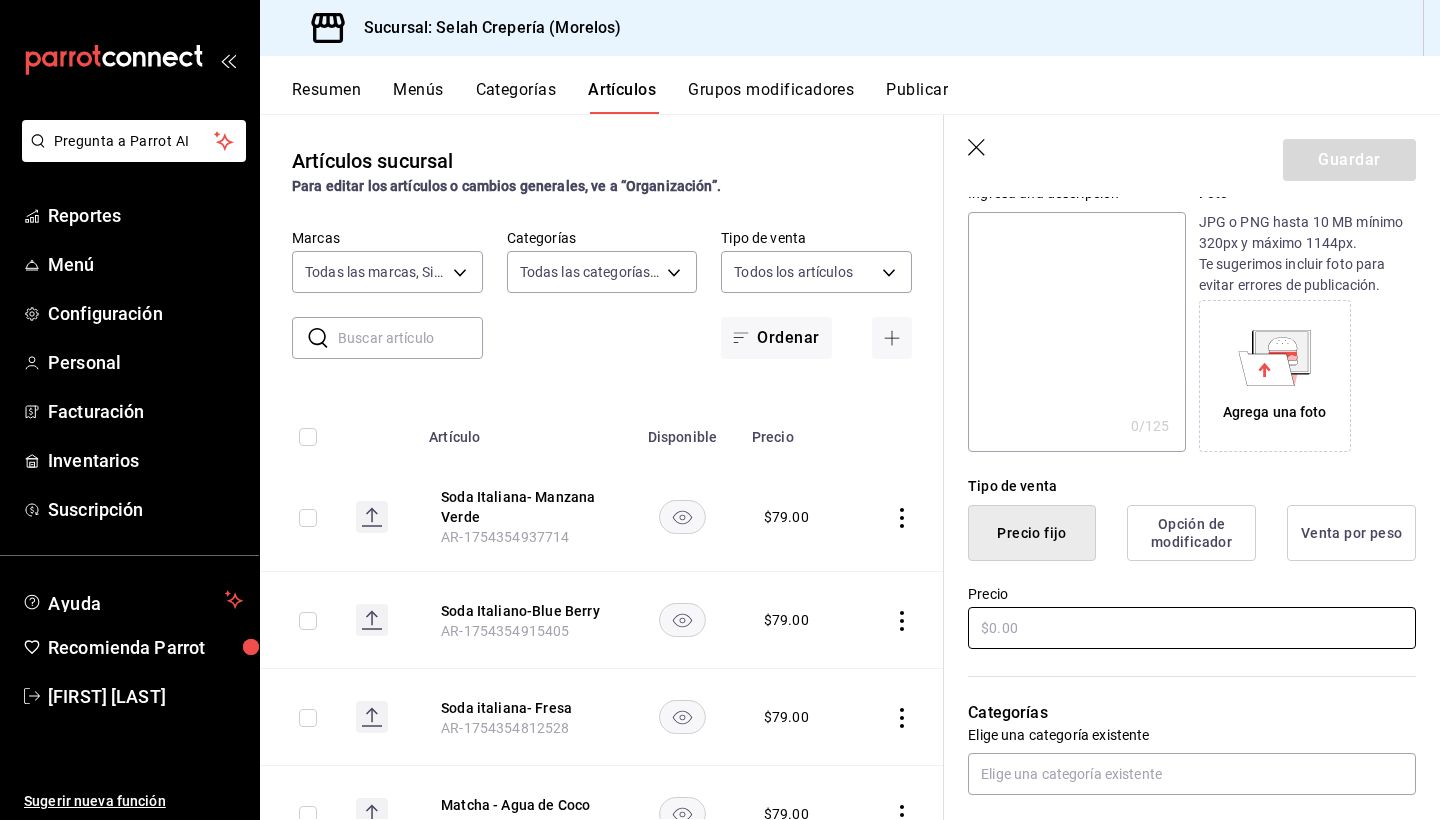click at bounding box center (1192, 628) 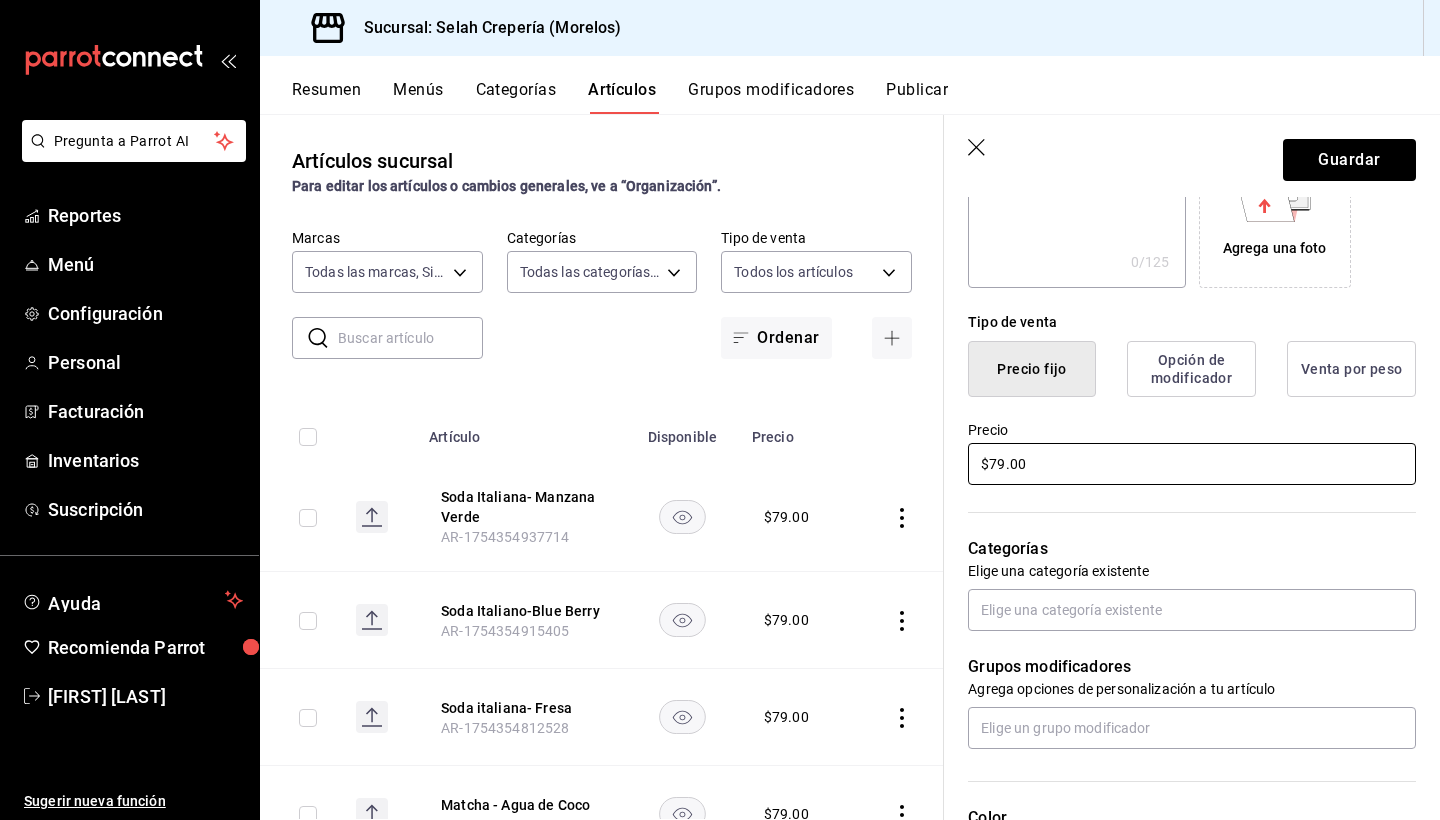 scroll, scrollTop: 388, scrollLeft: 0, axis: vertical 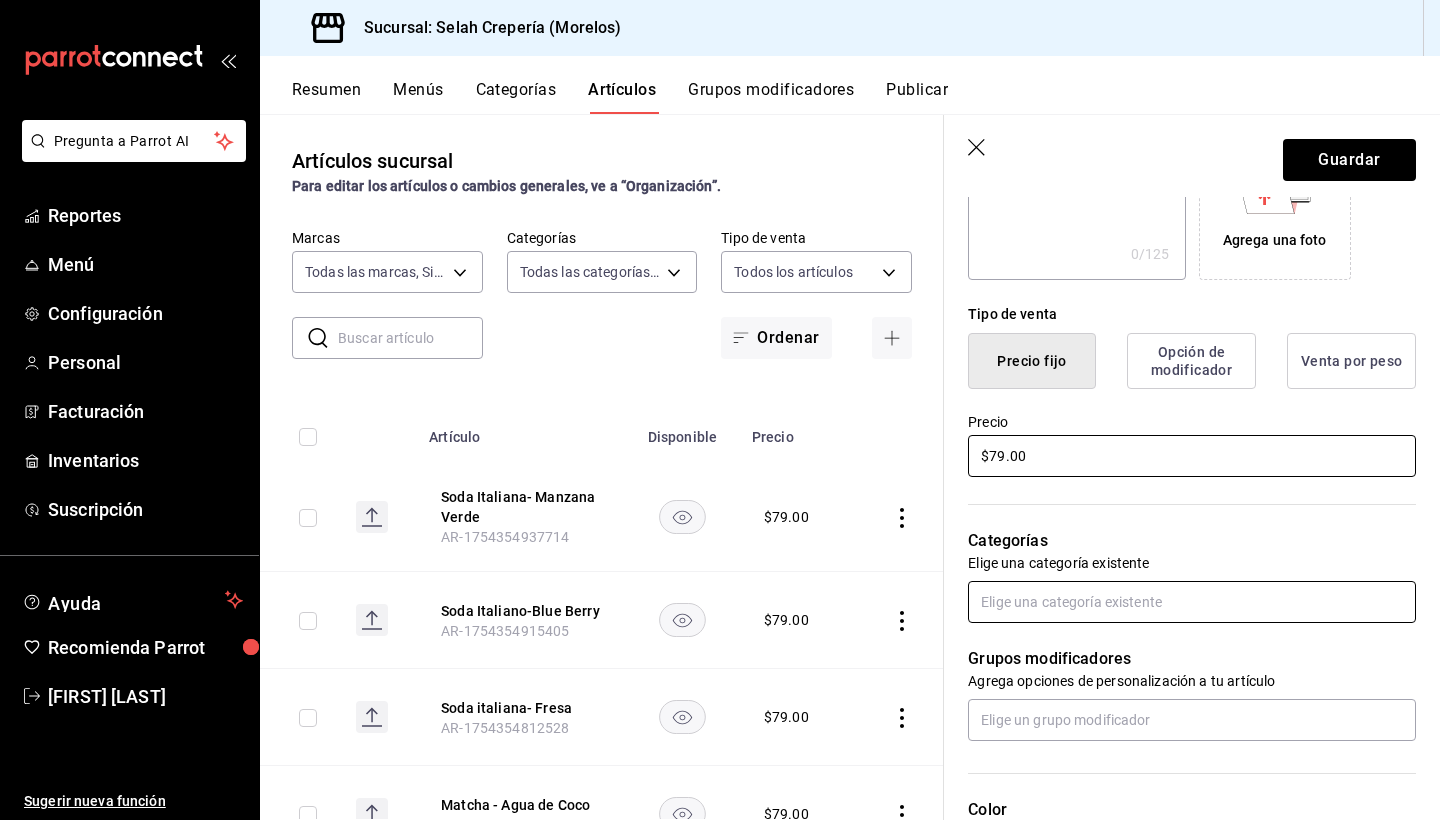 type on "$79.00" 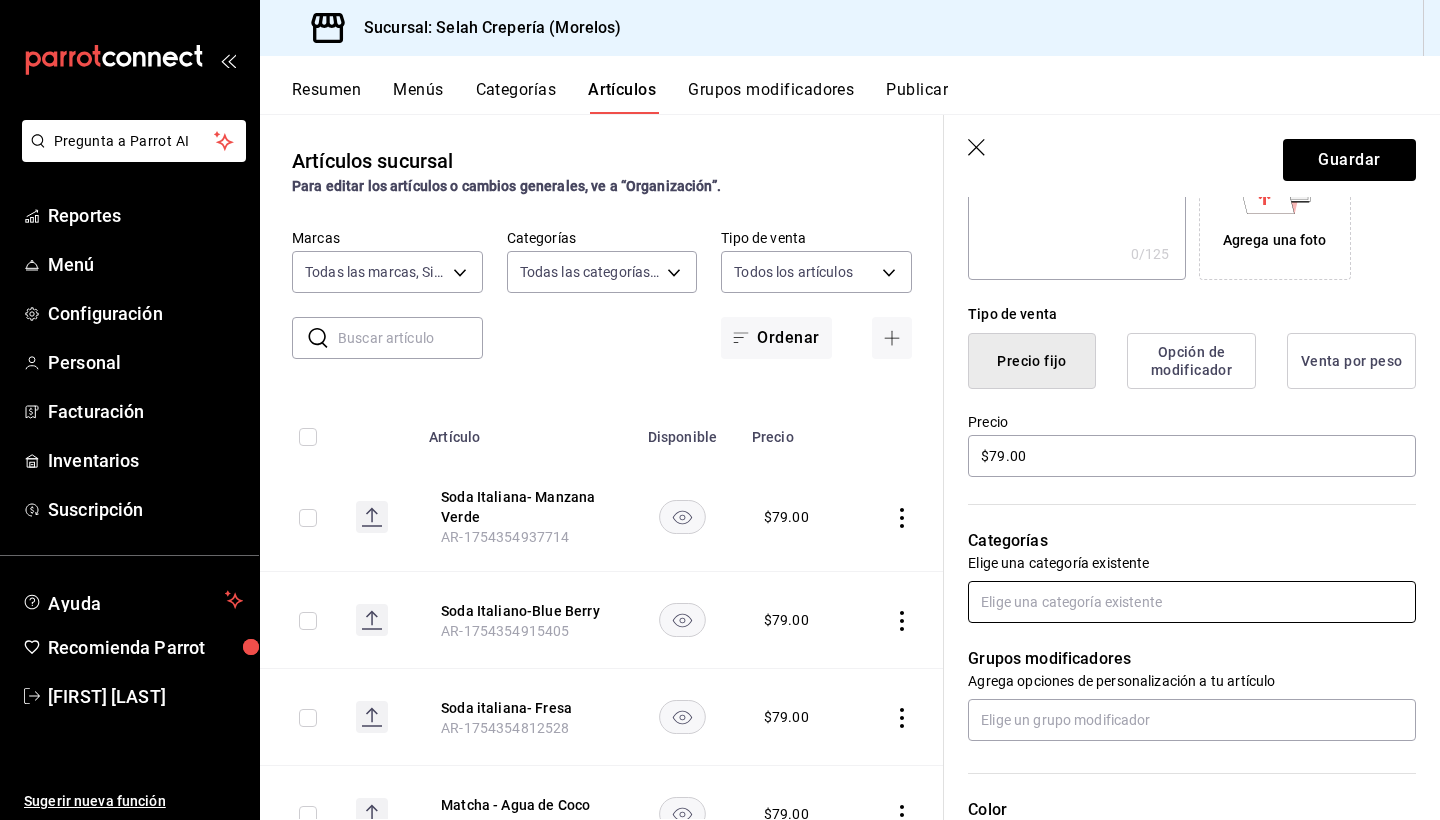 click at bounding box center (1192, 602) 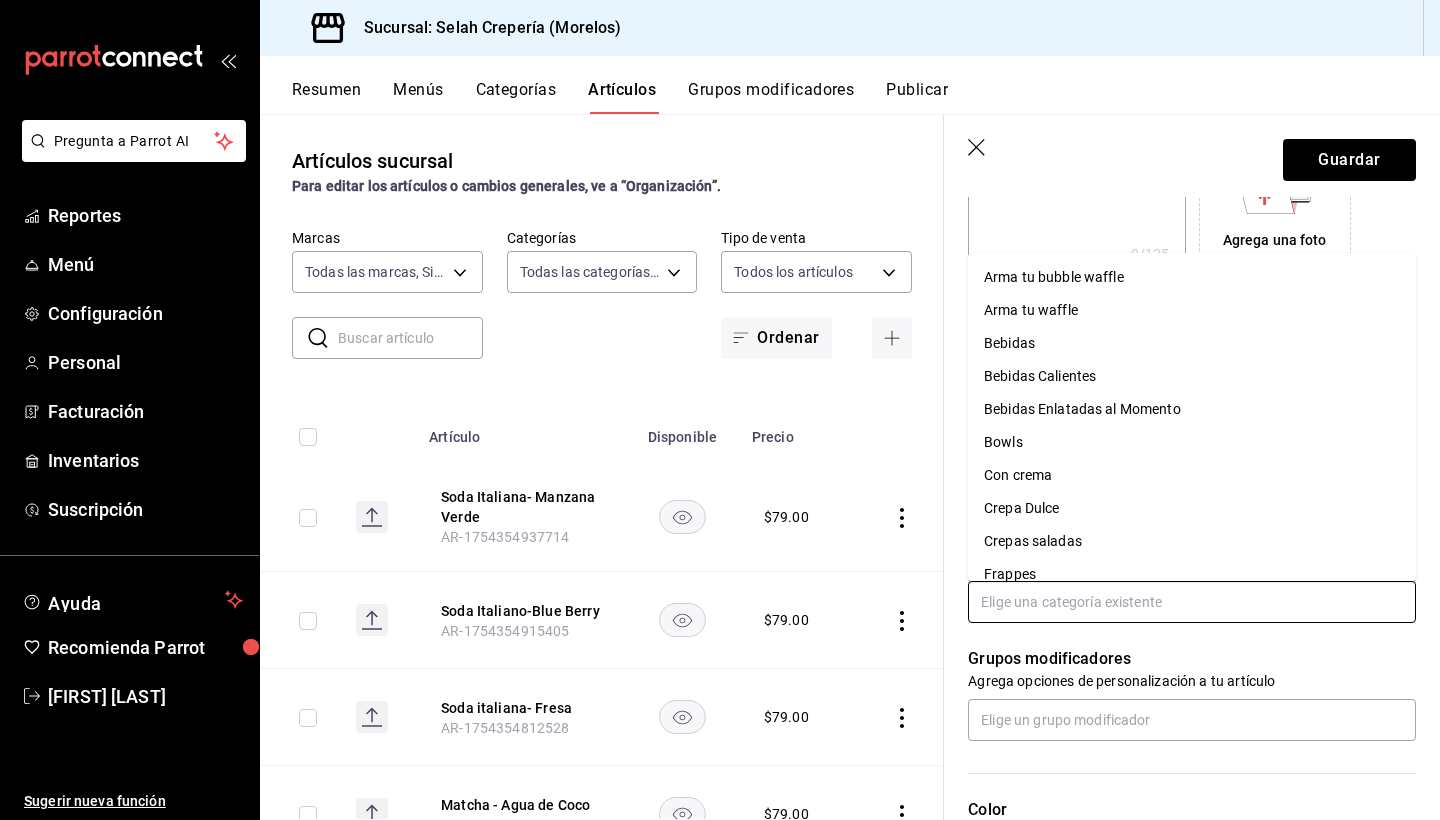 click on "Bebidas Enlatadas al Momento" at bounding box center [1192, 409] 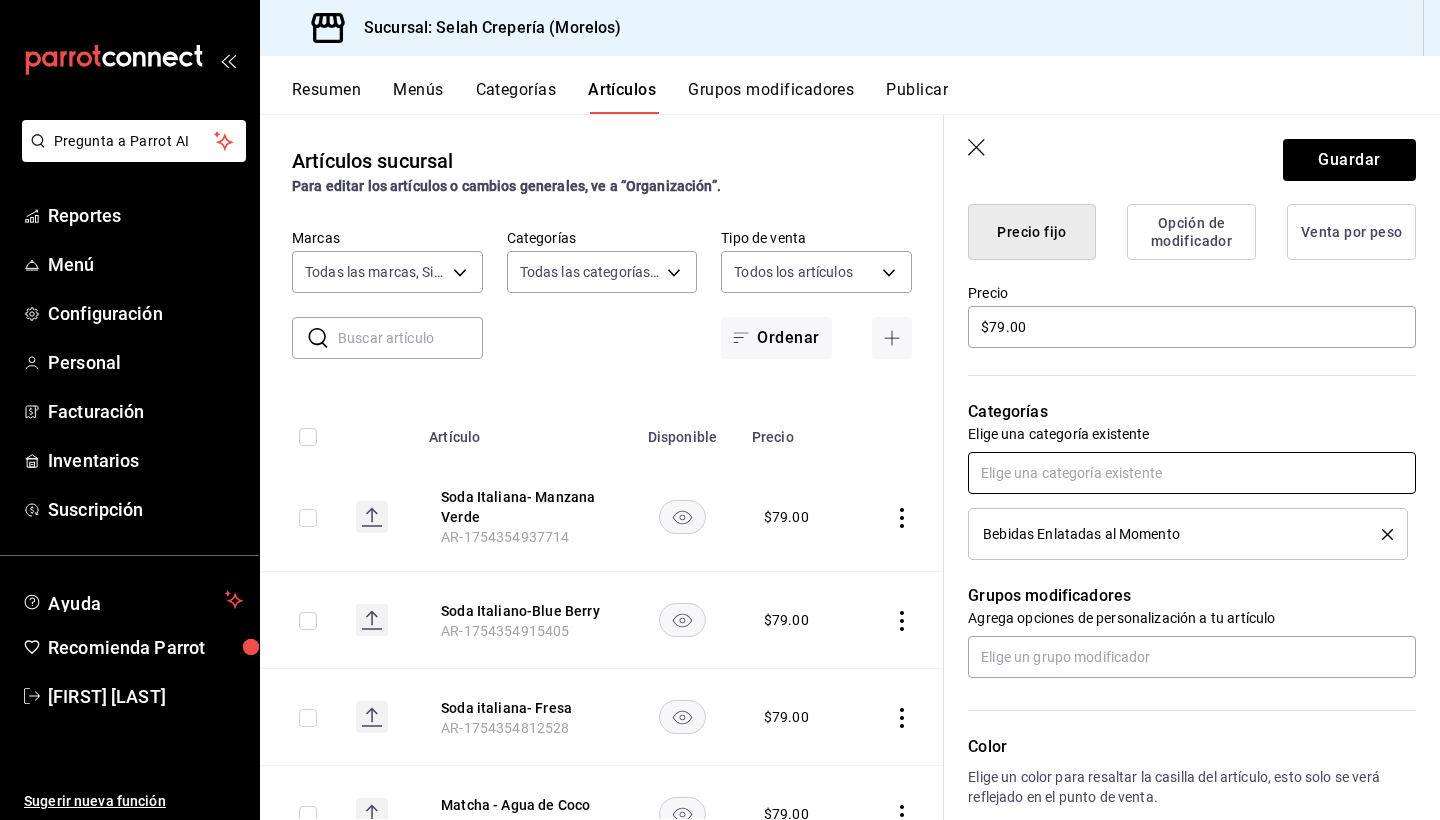 scroll, scrollTop: 522, scrollLeft: 0, axis: vertical 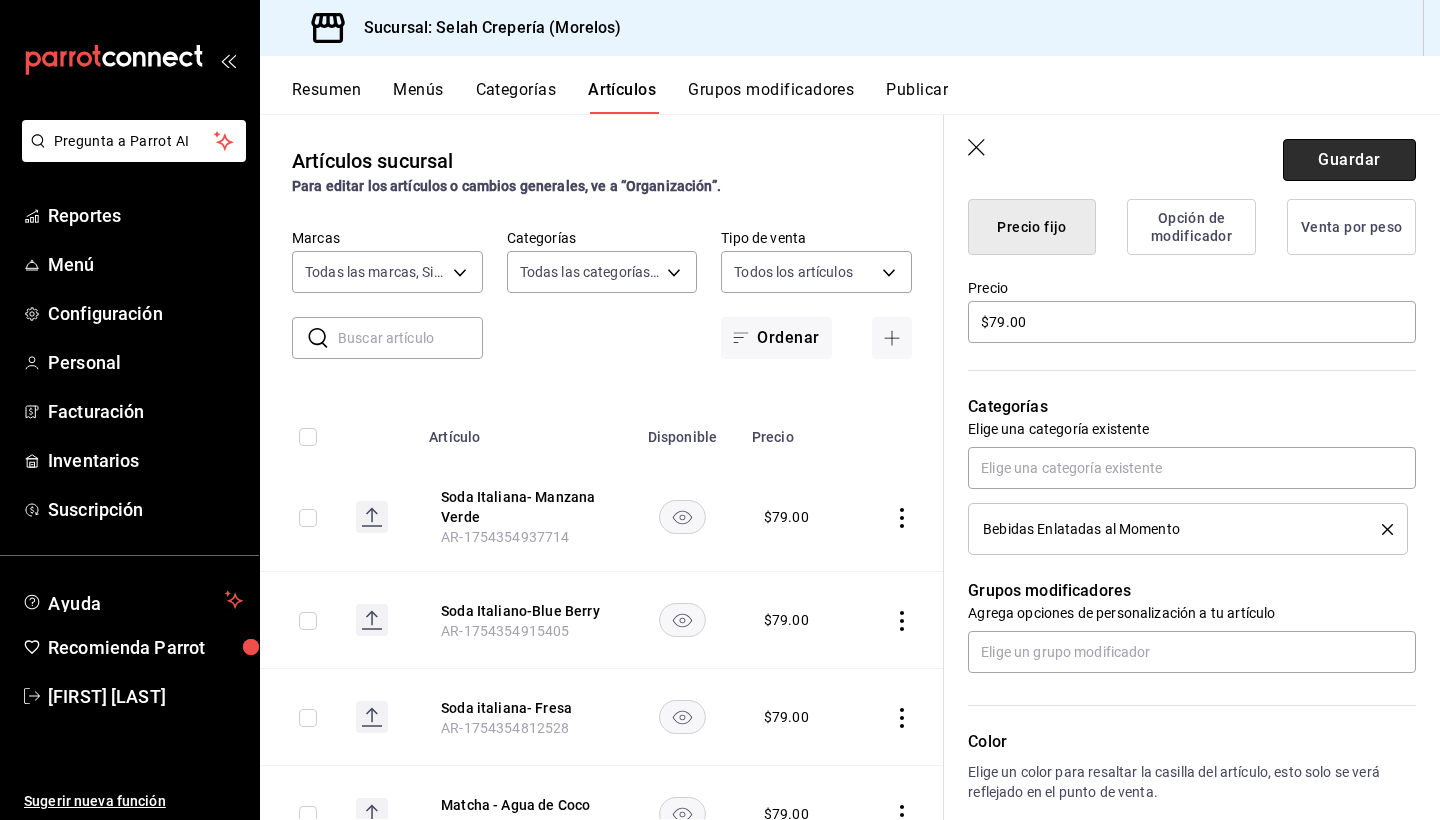 click on "Guardar" at bounding box center (1349, 160) 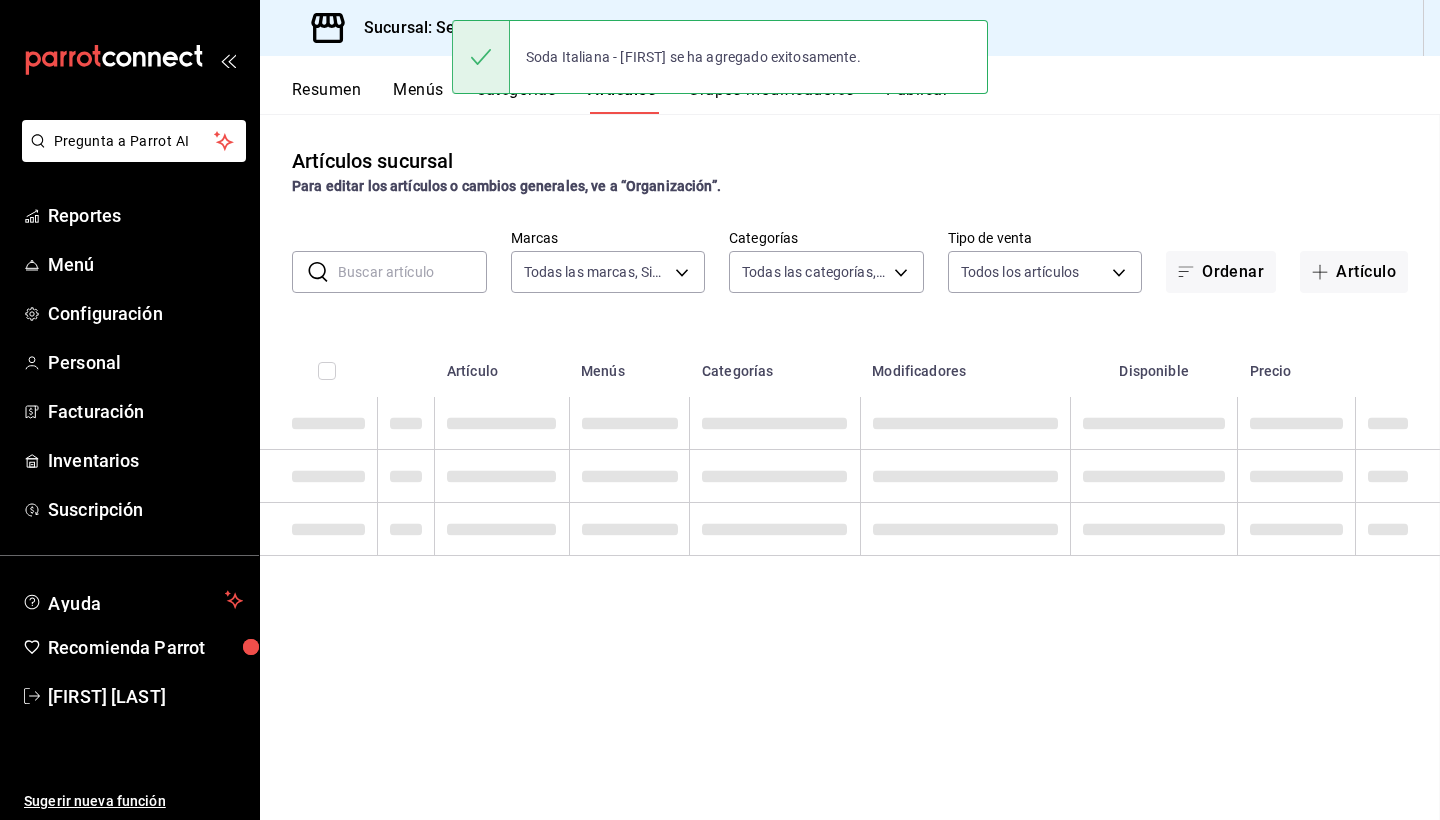 scroll, scrollTop: 0, scrollLeft: 0, axis: both 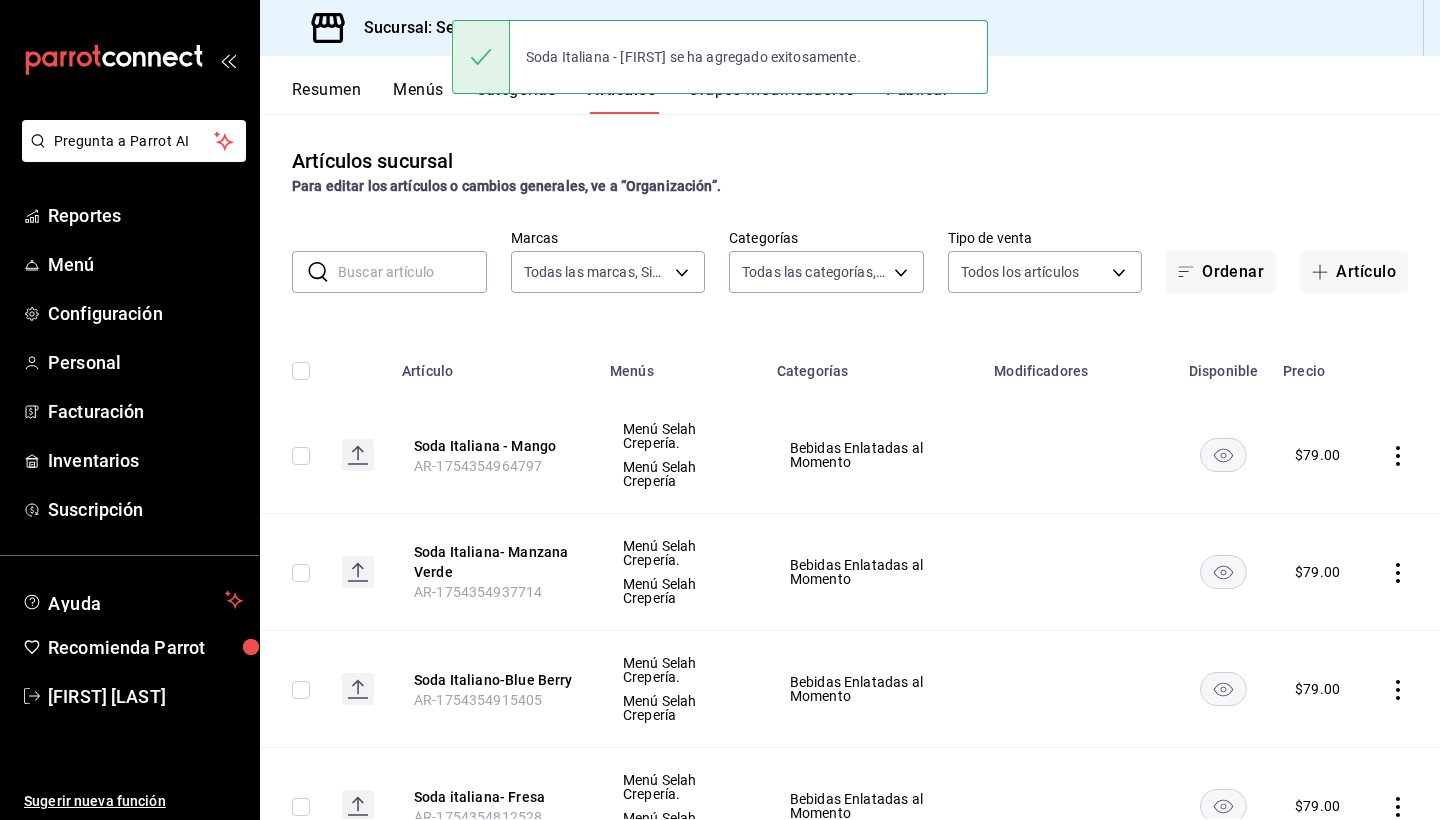 click at bounding box center (412, 272) 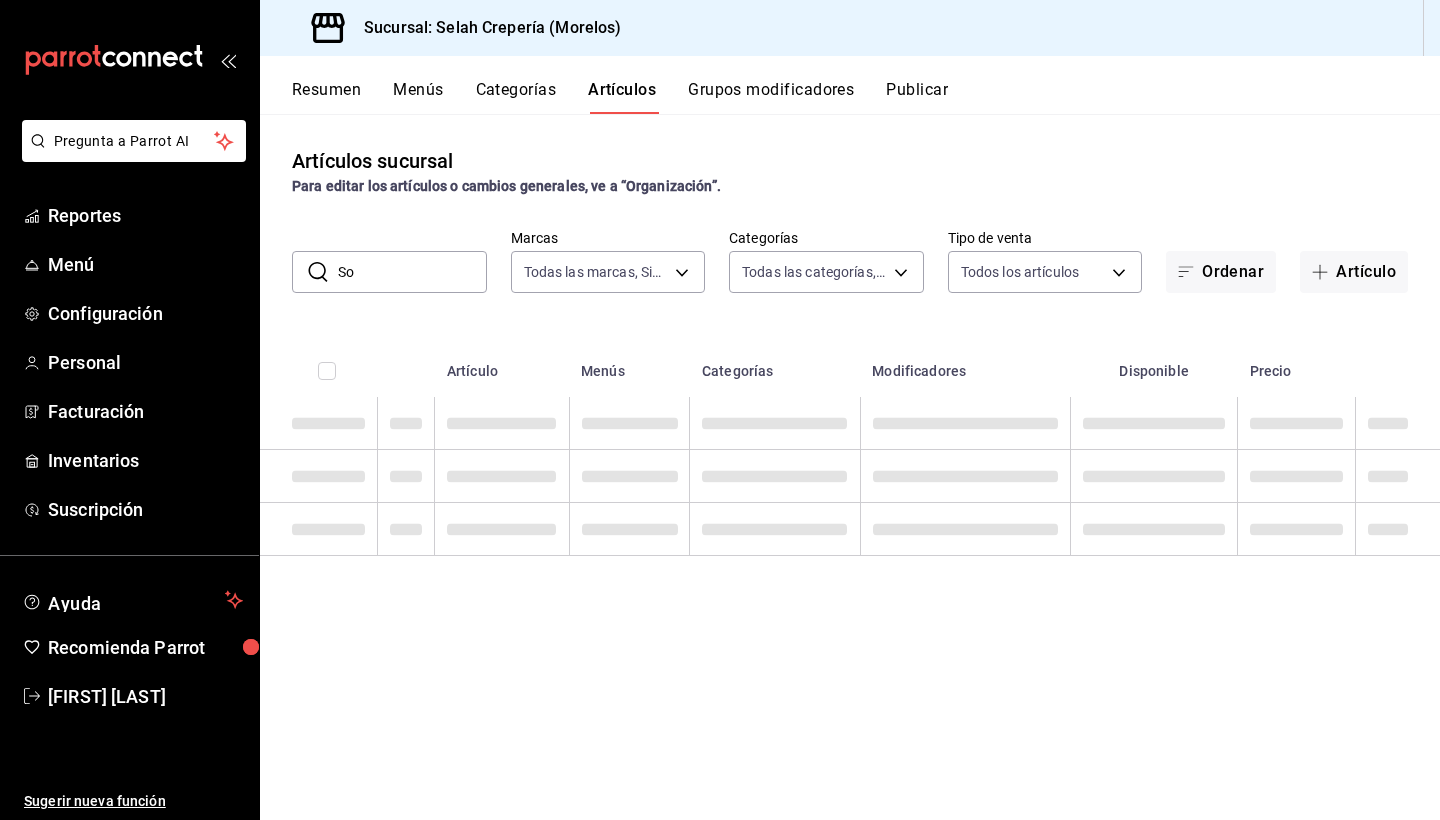 type on "S" 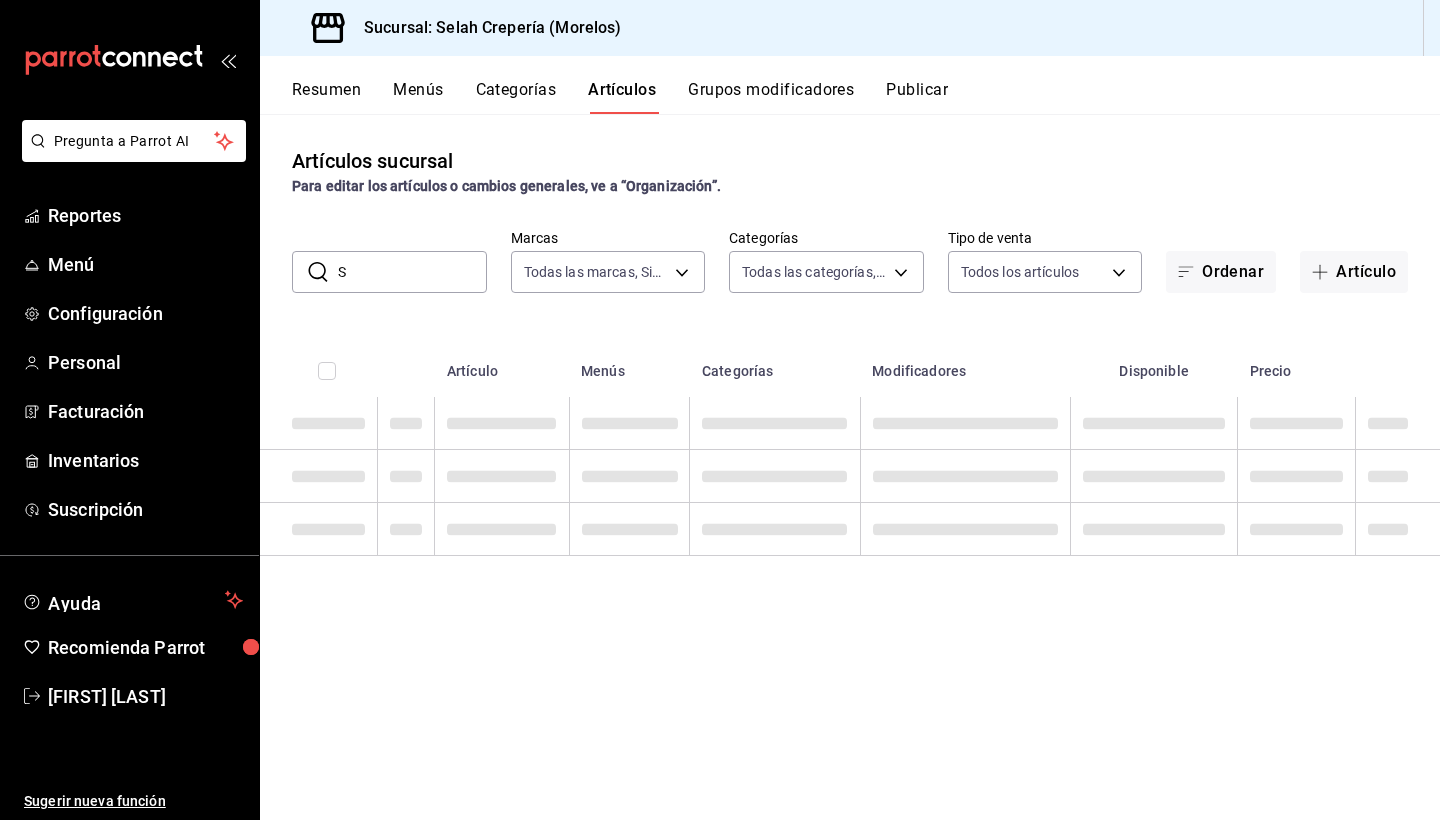 type 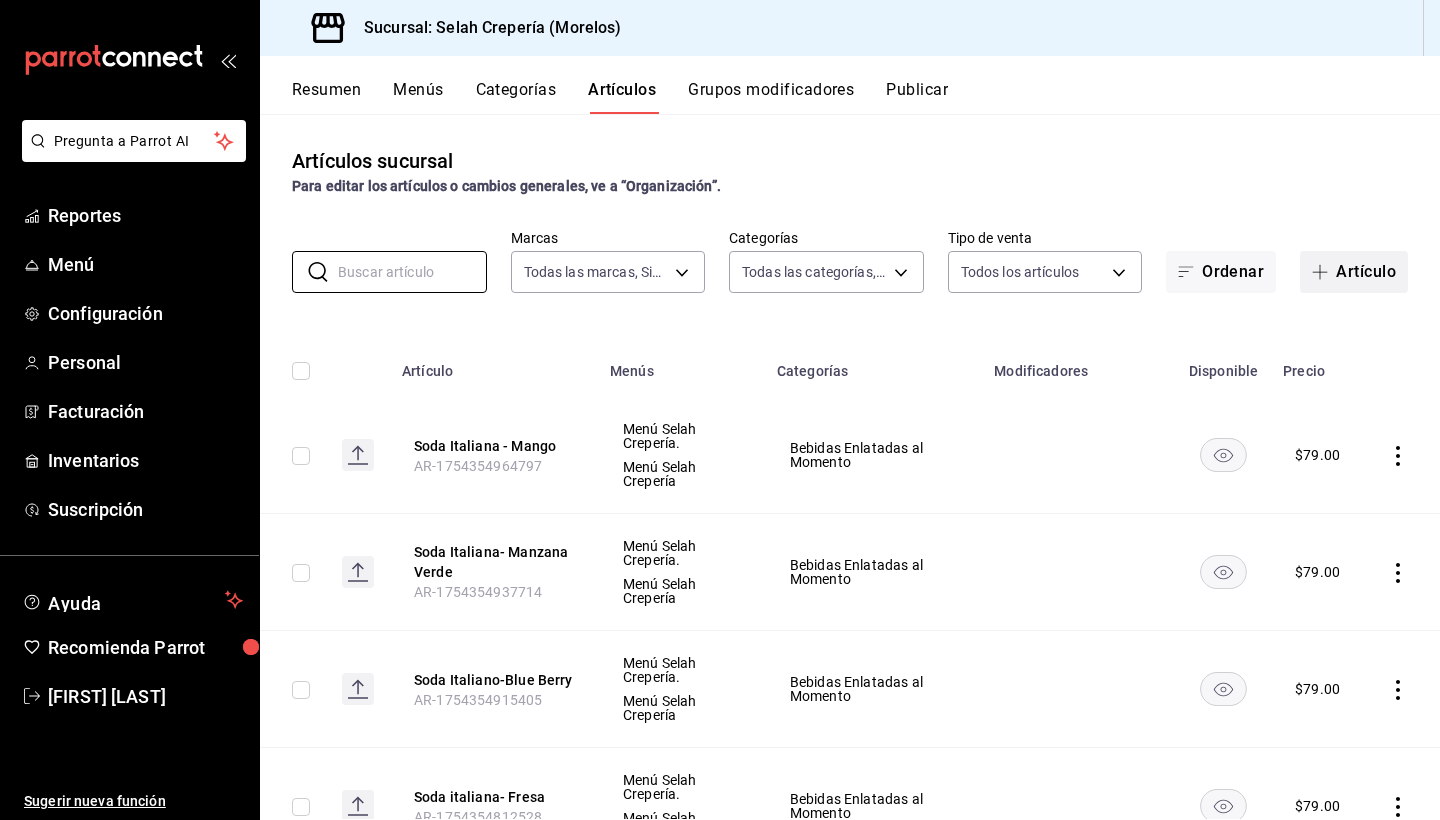 click on "Artículo" at bounding box center [1354, 272] 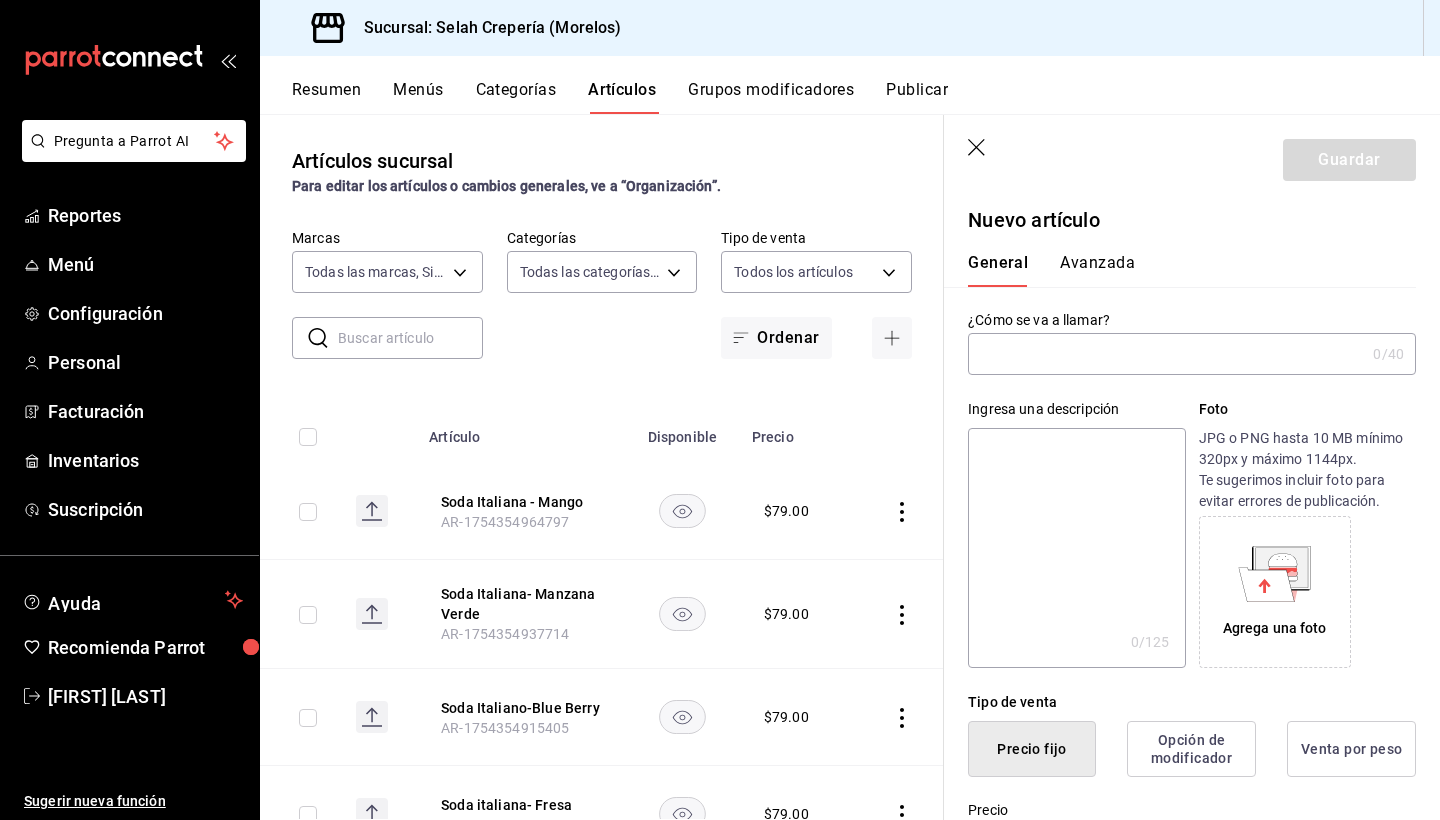 click at bounding box center [1166, 354] 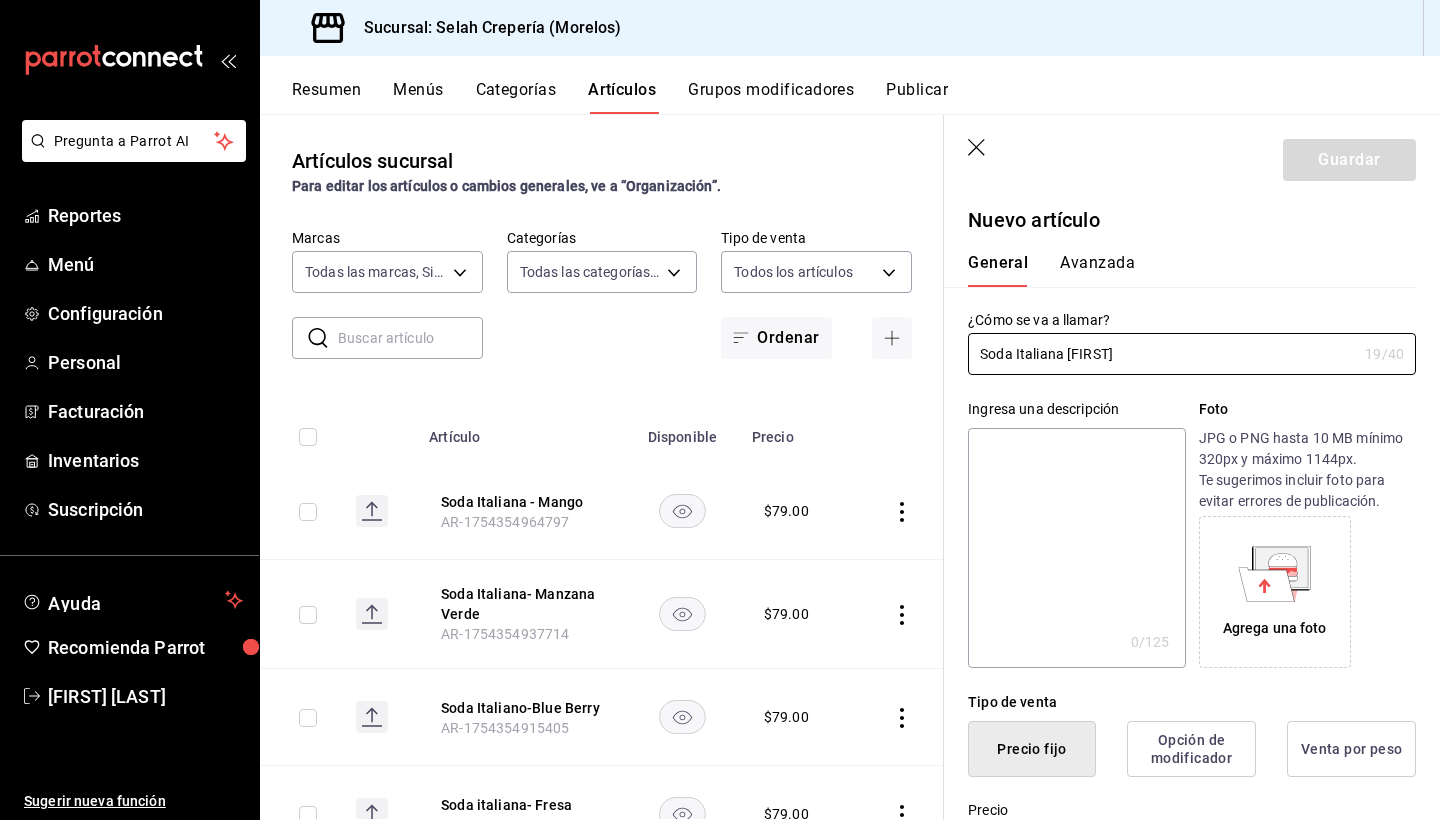 scroll, scrollTop: 0, scrollLeft: 0, axis: both 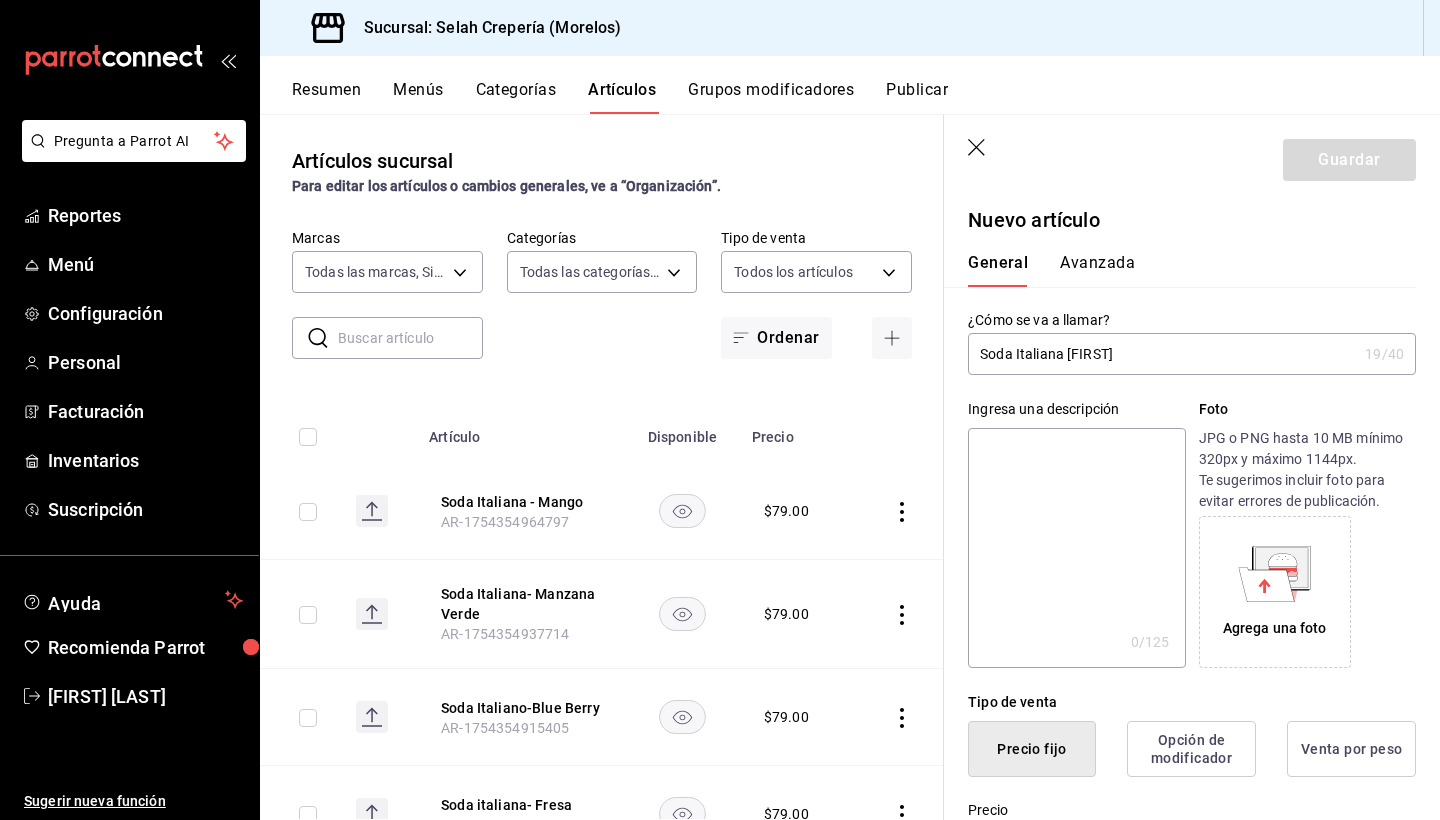 click on "Soda Italiana [FIRST]" at bounding box center [1162, 354] 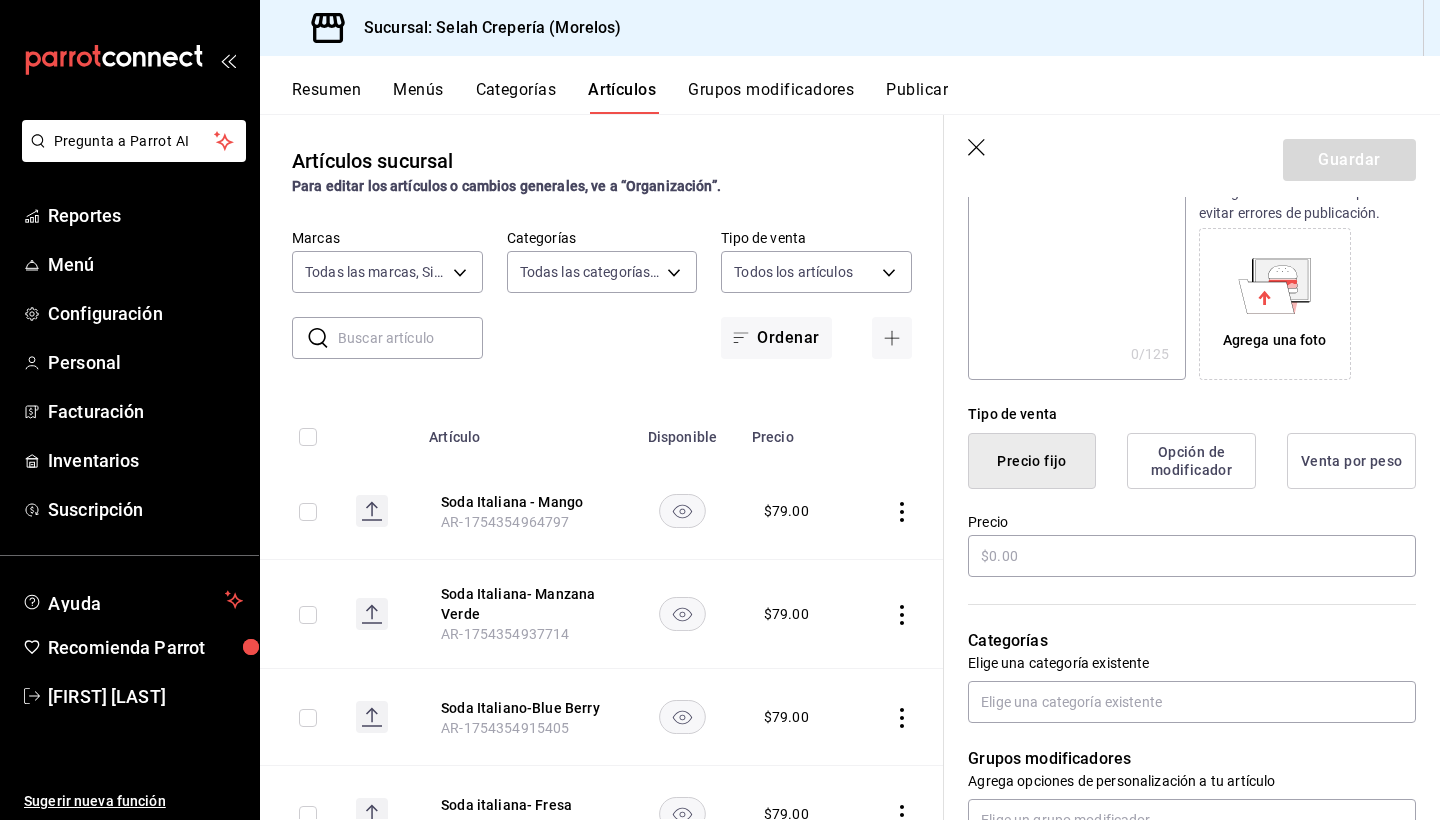 scroll, scrollTop: 295, scrollLeft: 0, axis: vertical 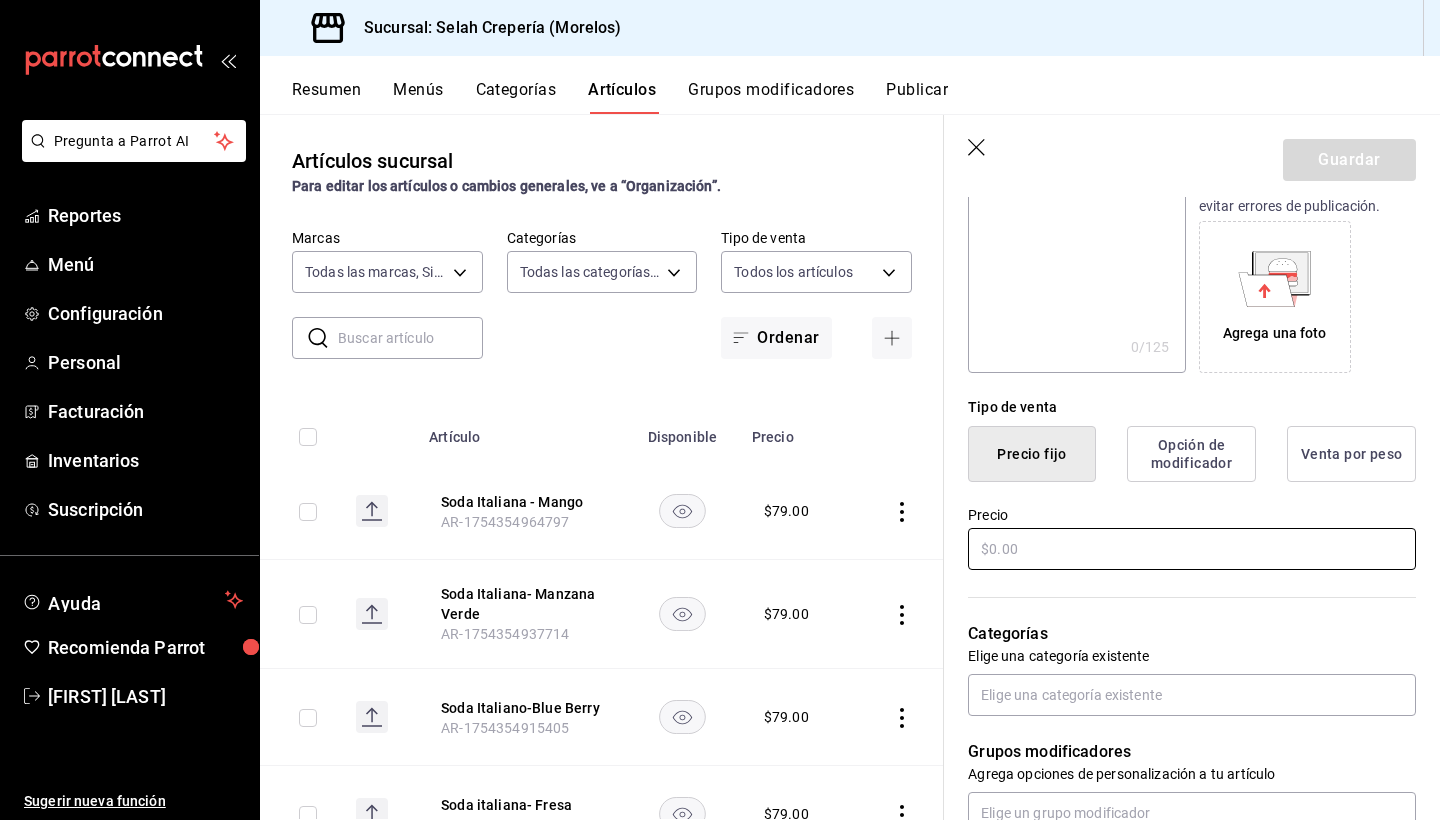 type on "Soda Italiana- Lichi" 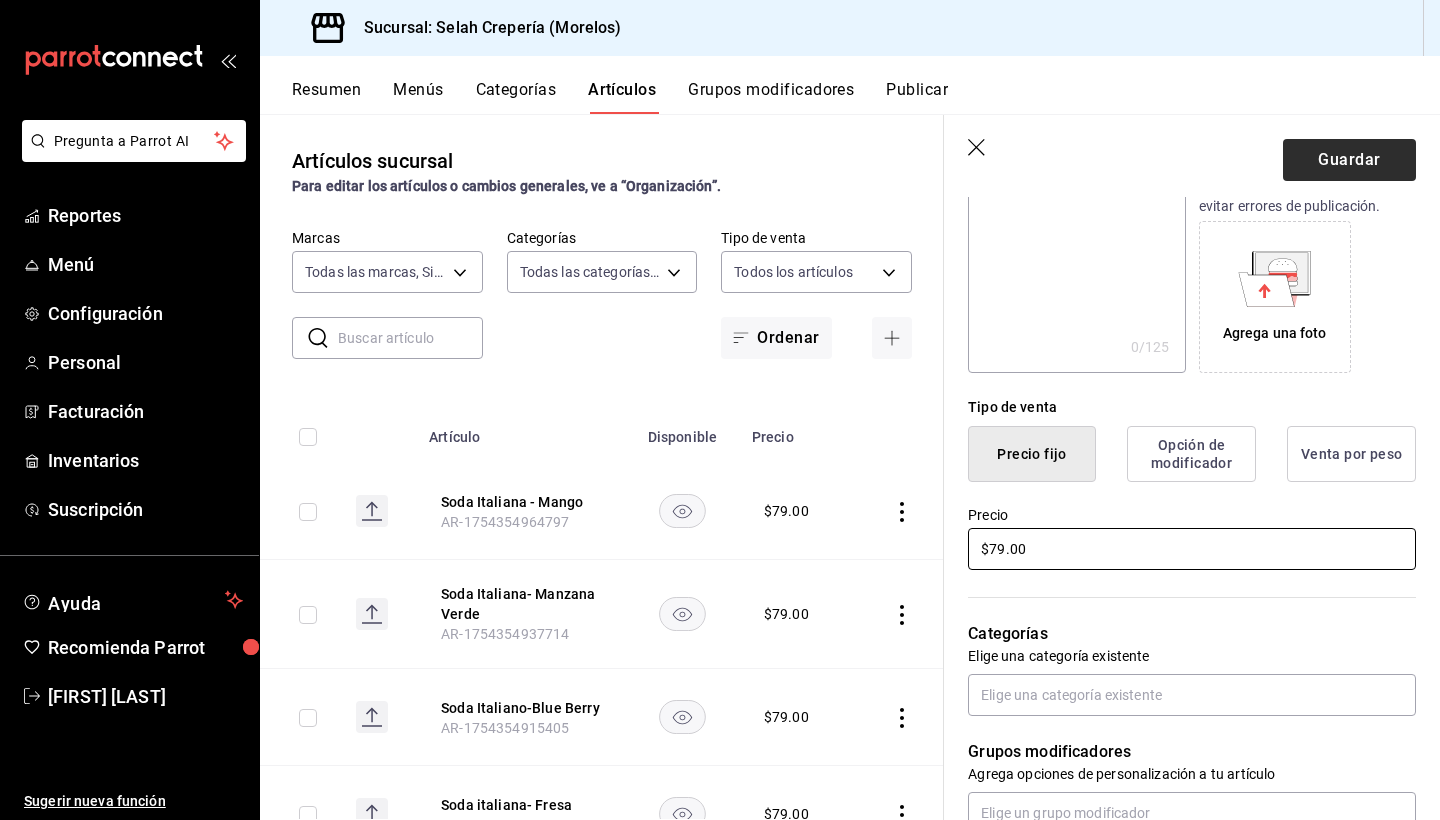 type on "$79.00" 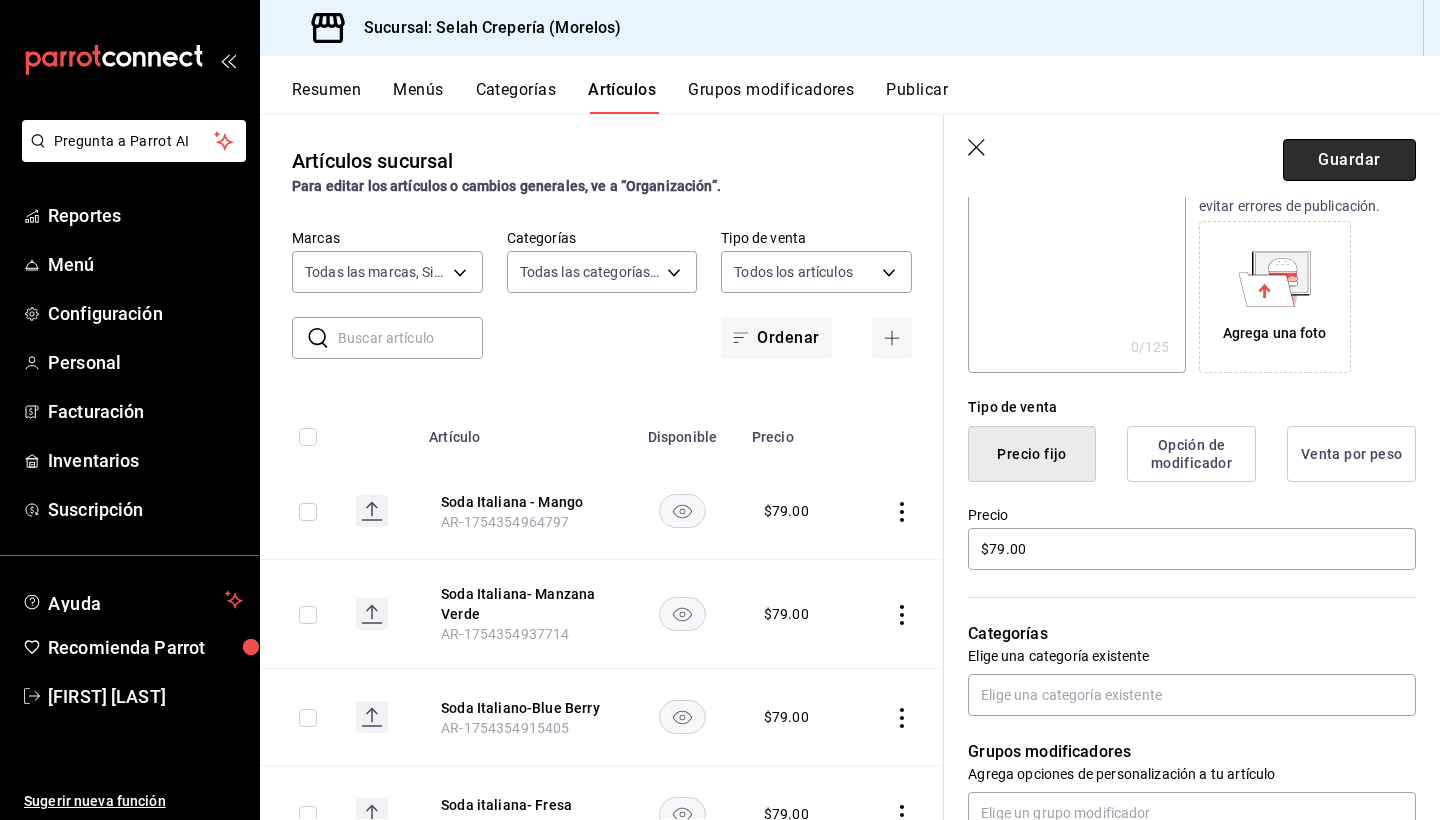 click on "Guardar" at bounding box center [1349, 160] 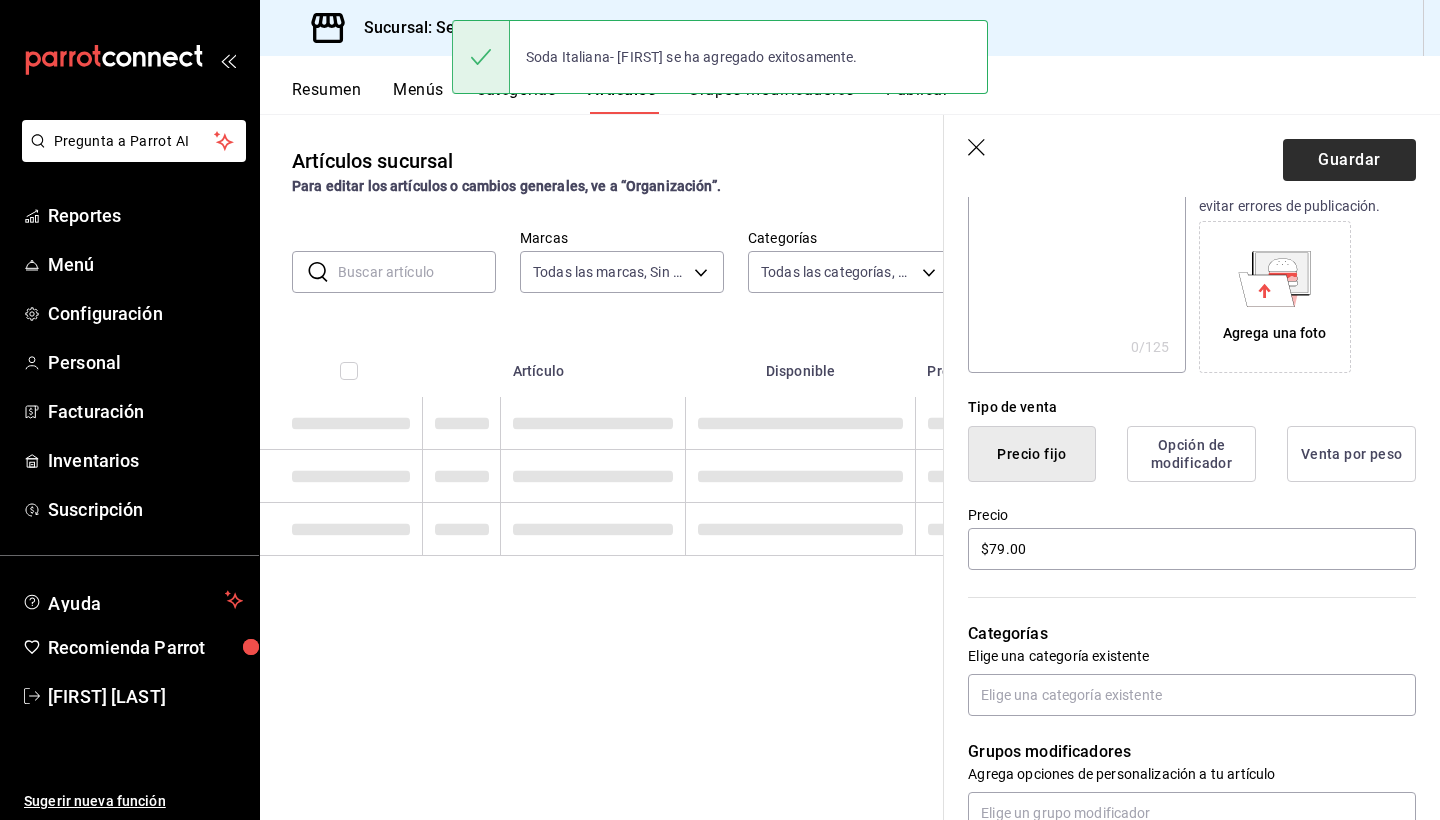 scroll, scrollTop: 0, scrollLeft: 0, axis: both 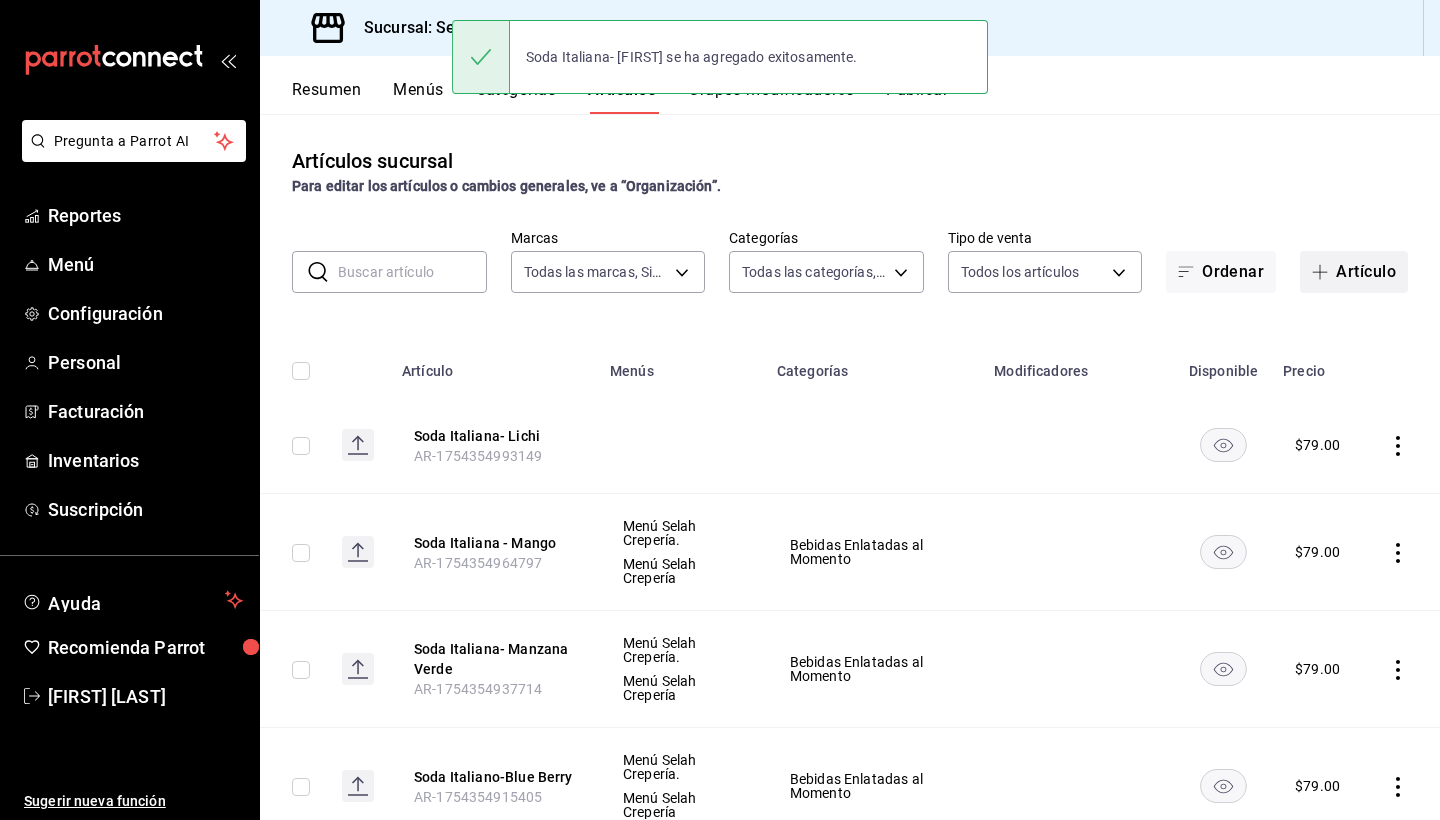 click on "Artículo" at bounding box center [1354, 272] 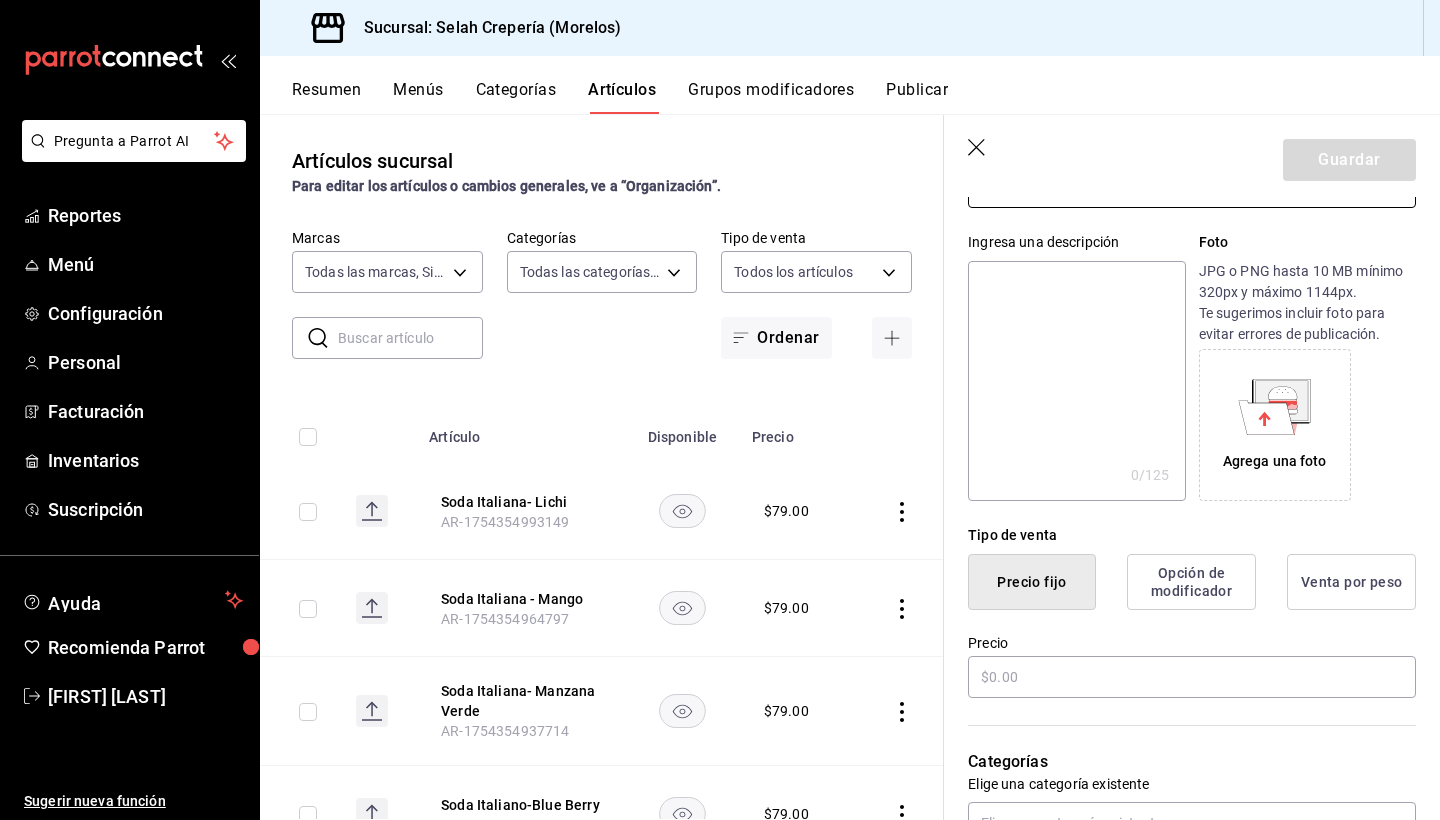 scroll, scrollTop: 178, scrollLeft: 0, axis: vertical 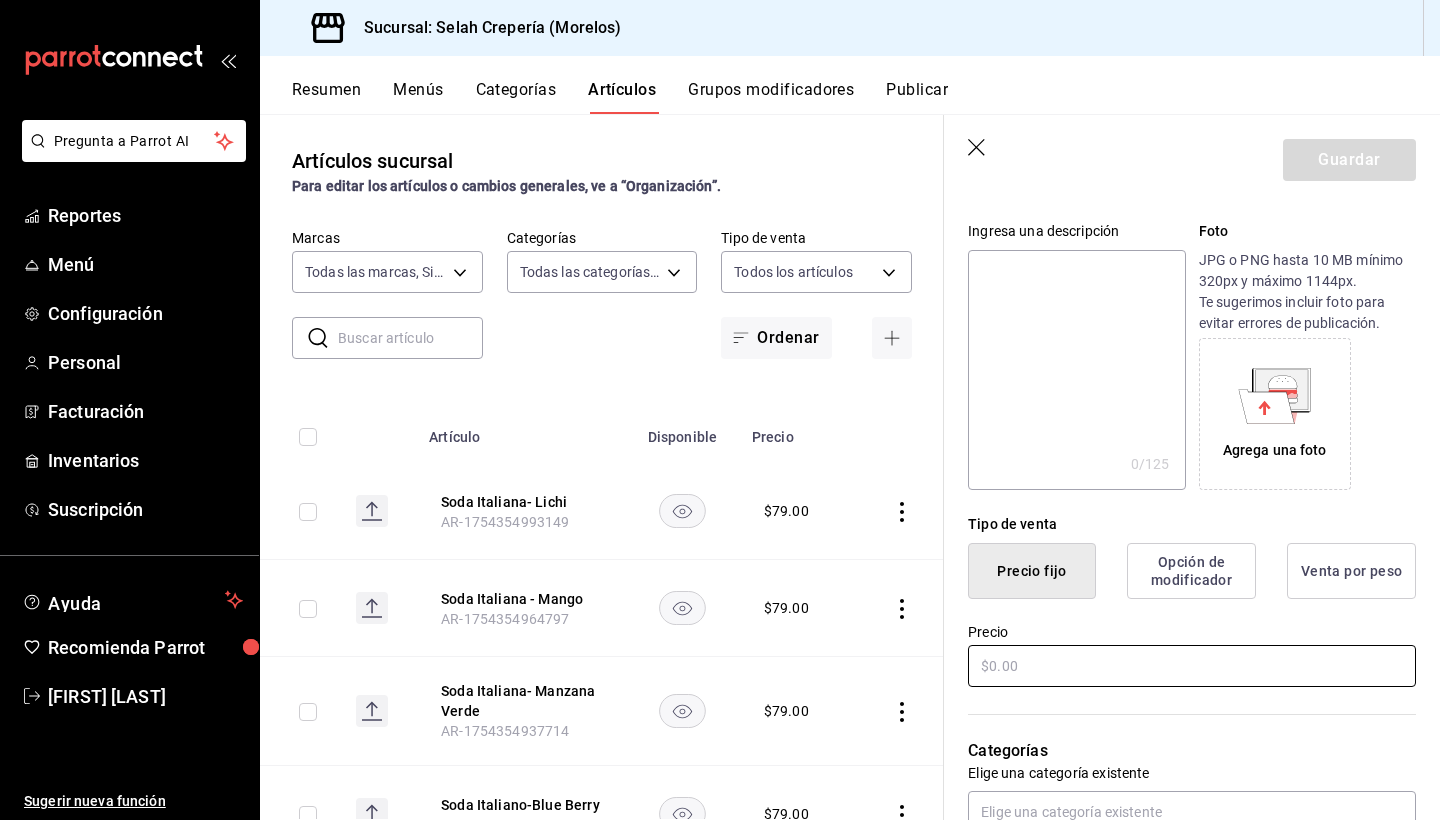 type on "Soda Italiana" 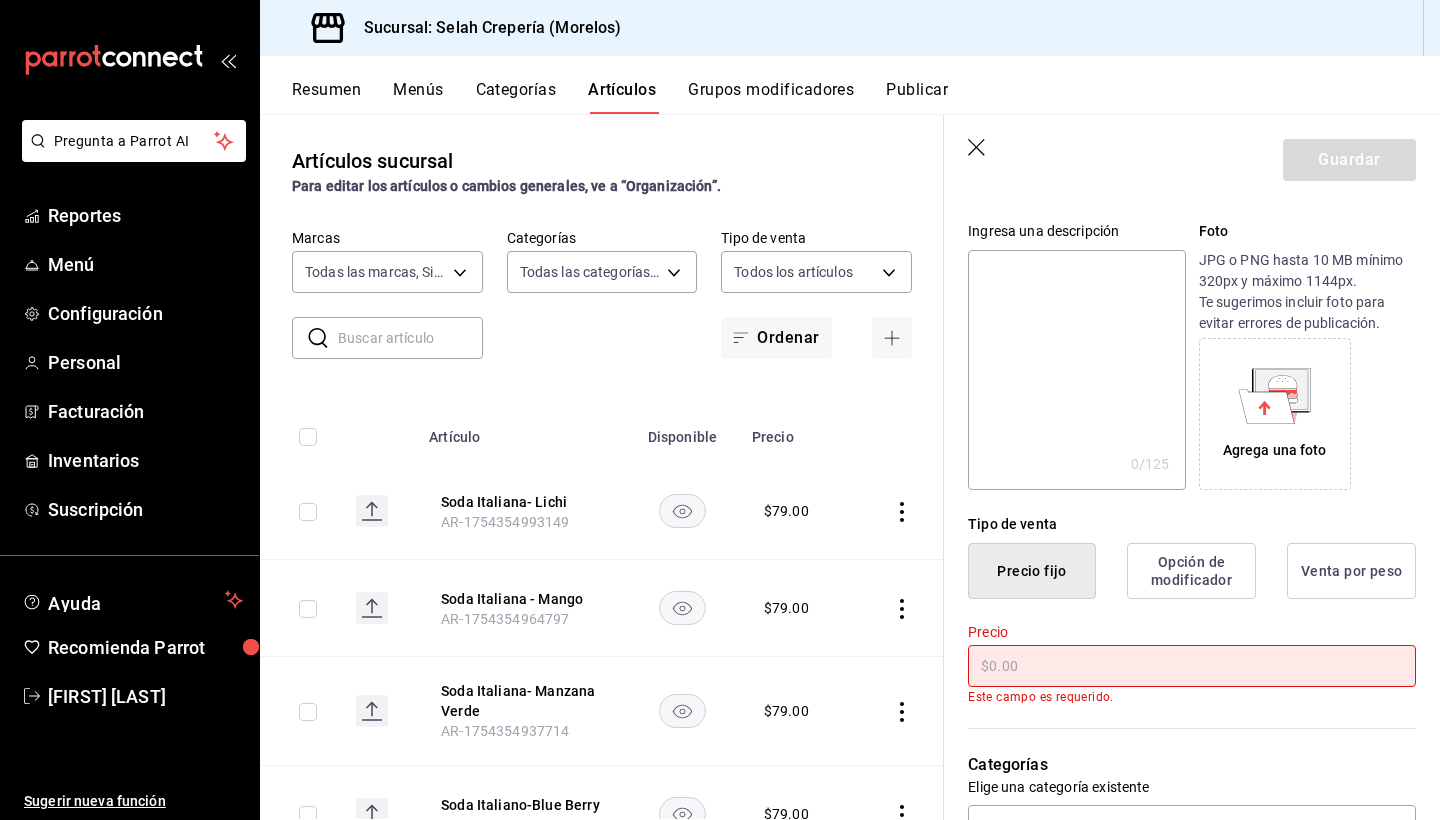type 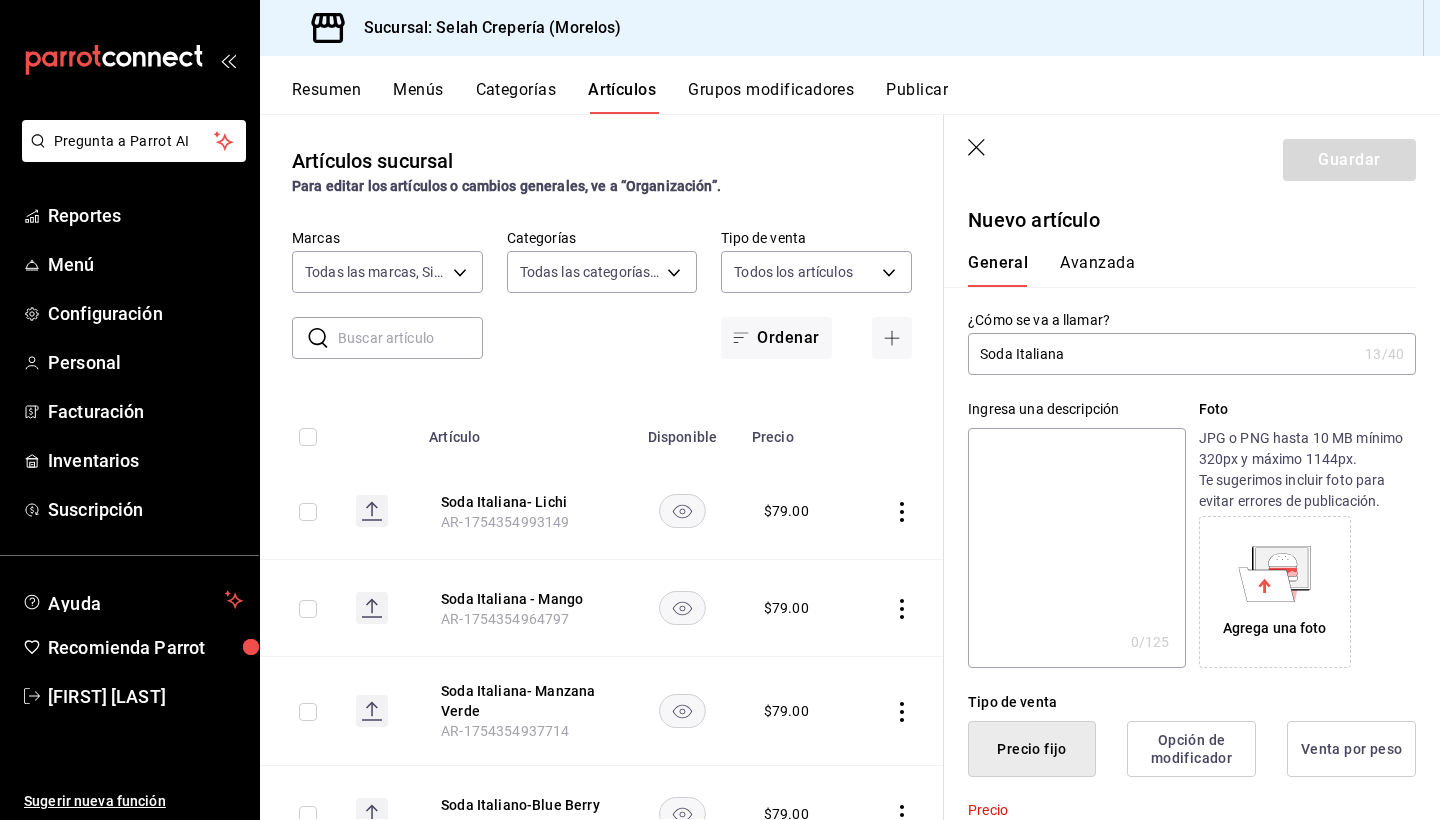 scroll, scrollTop: 0, scrollLeft: 0, axis: both 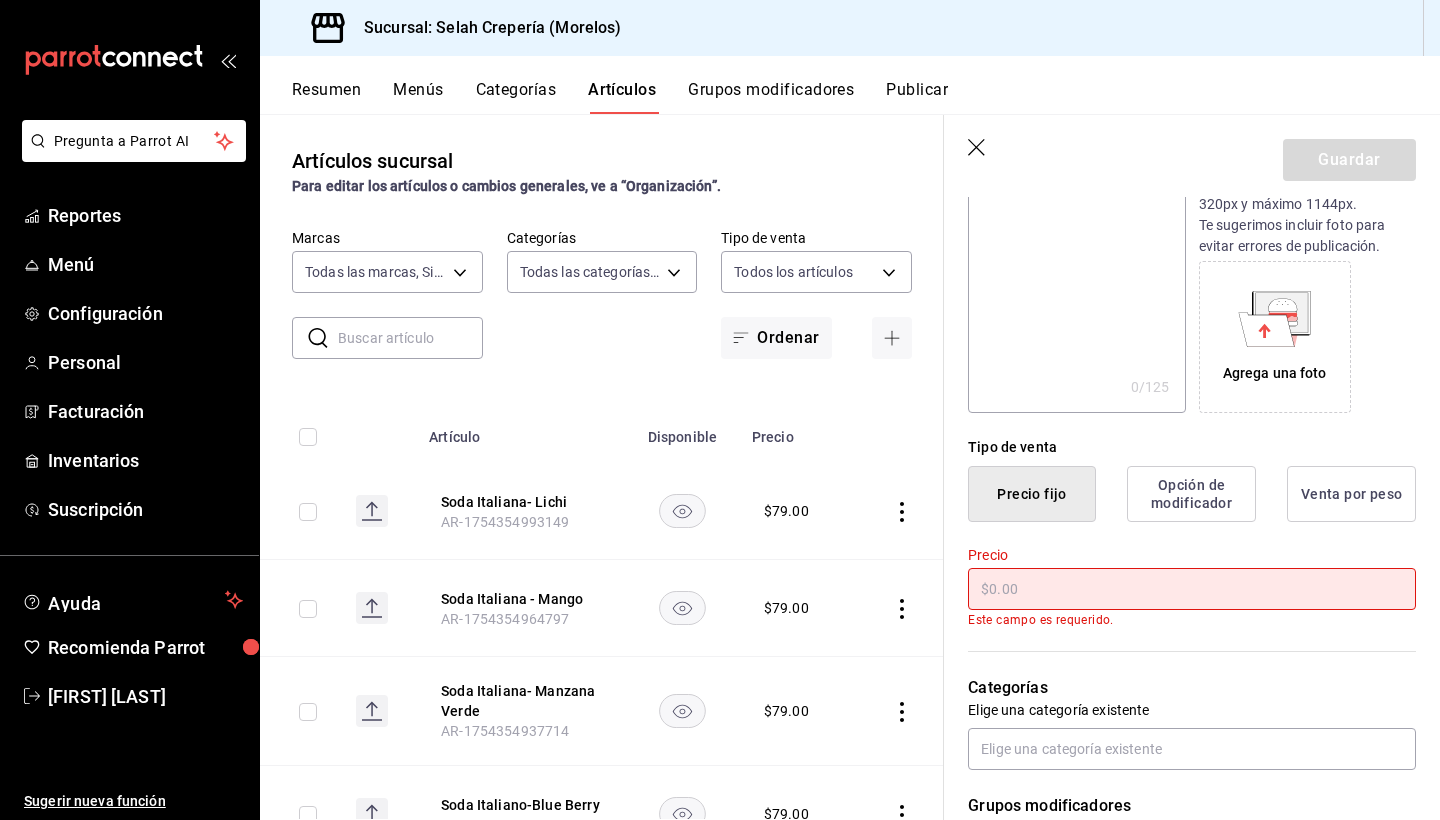 type on "Soda Italiana-Limón" 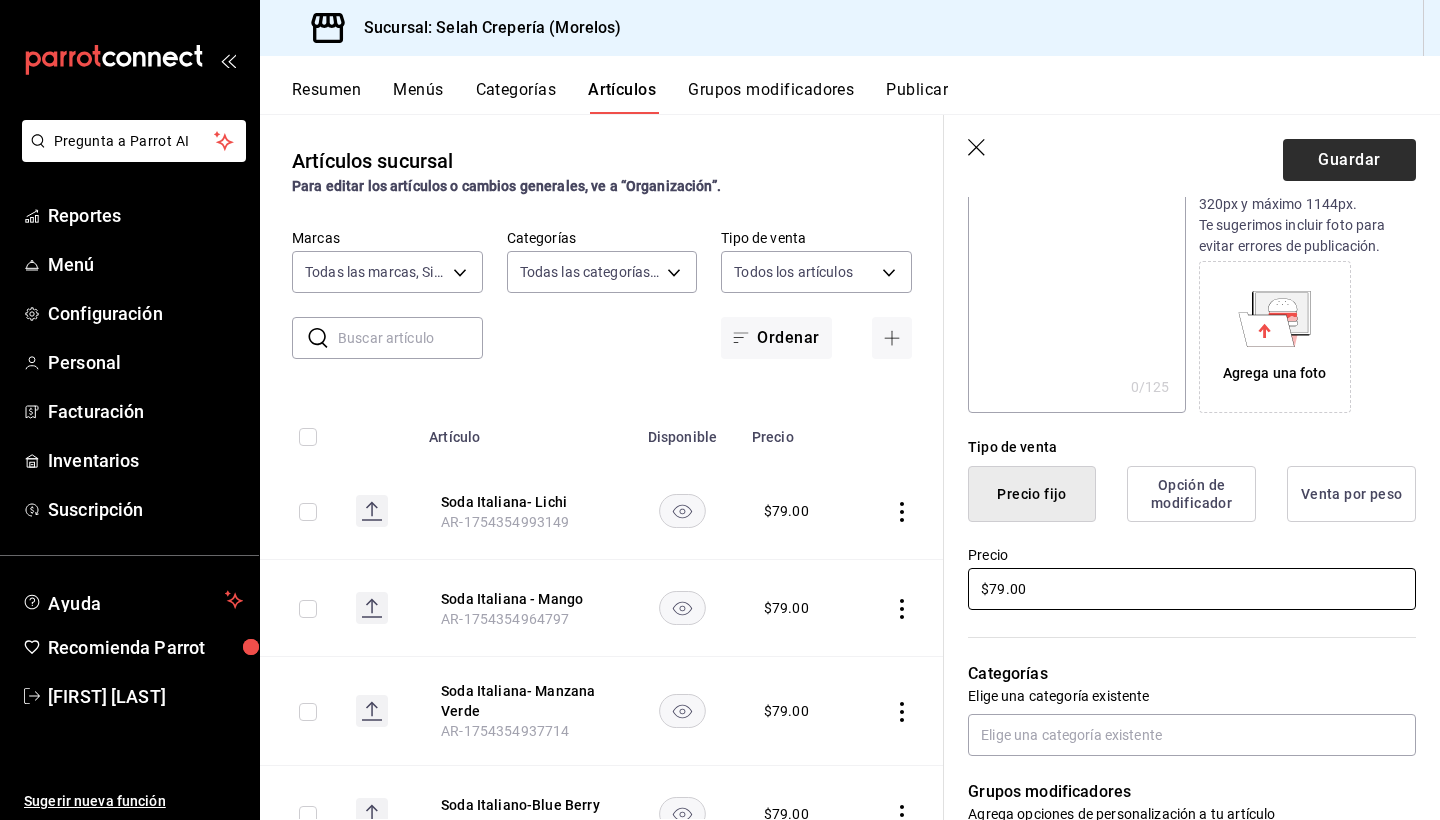 type on "$79.00" 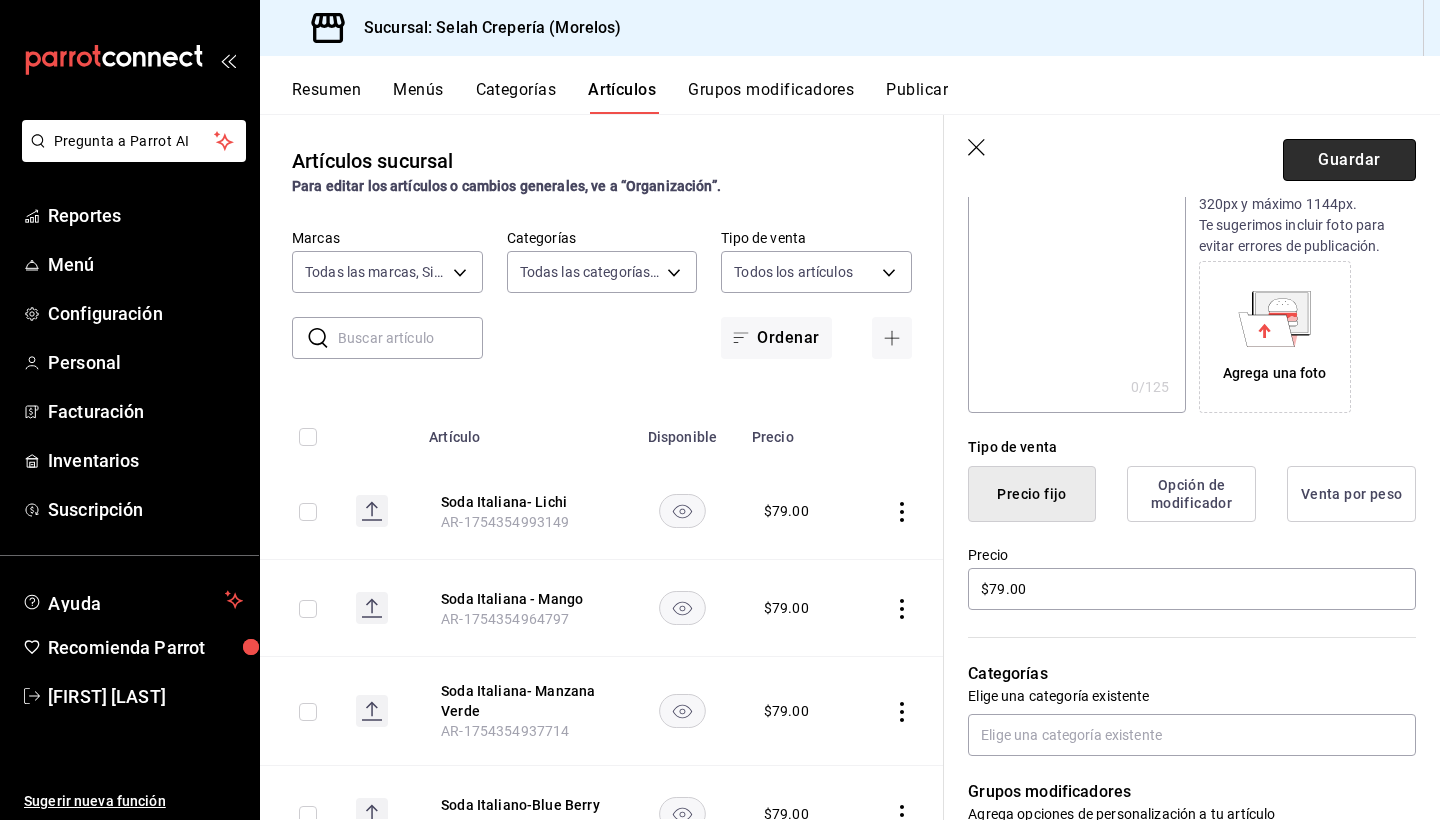 click on "Guardar" at bounding box center [1349, 160] 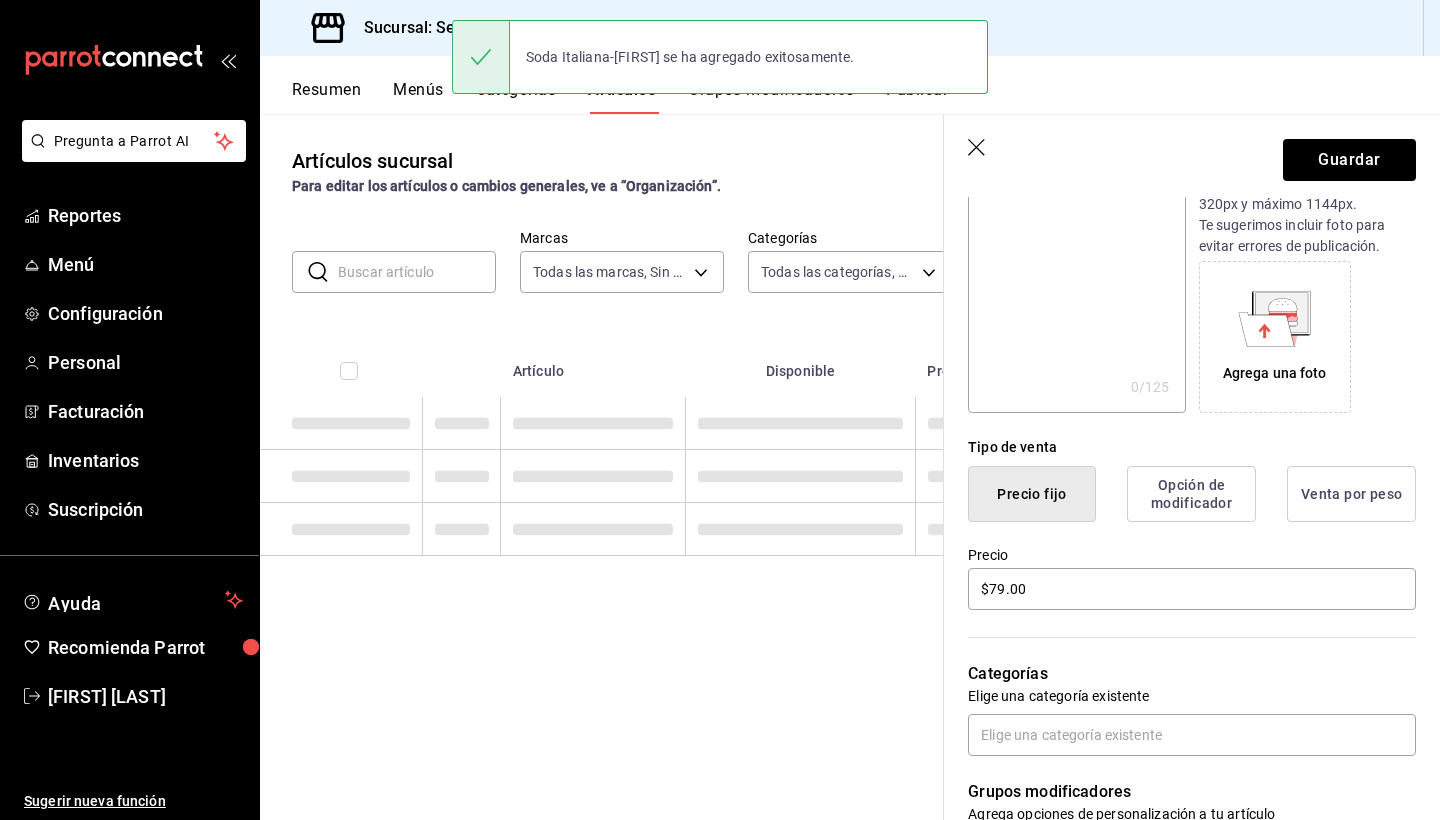 scroll, scrollTop: 0, scrollLeft: 0, axis: both 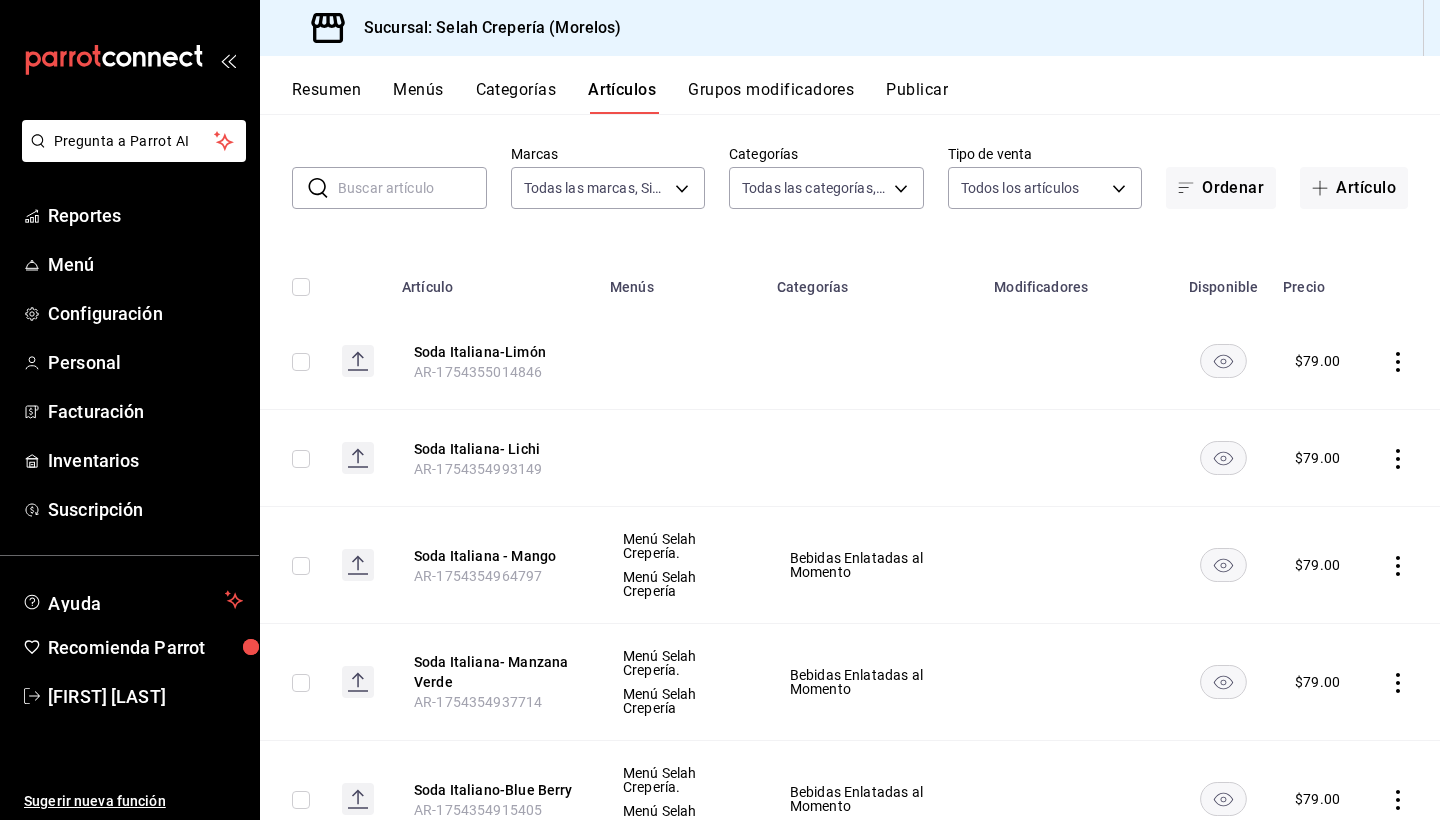click on "Soda Italiana-[FIRST] AR-[NUMBER]" at bounding box center [494, 361] 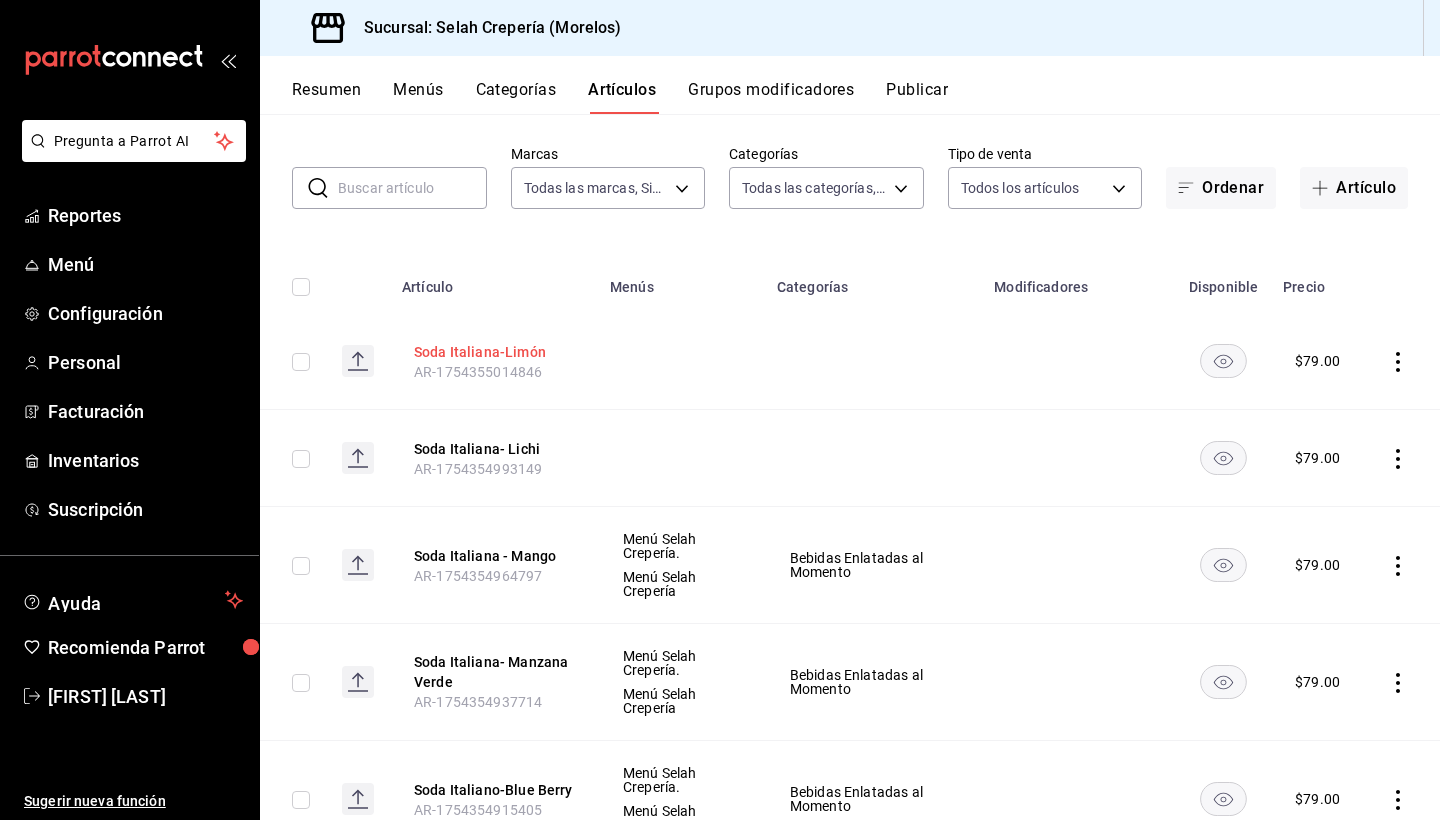 click on "Soda Italiana-Limón" at bounding box center (494, 352) 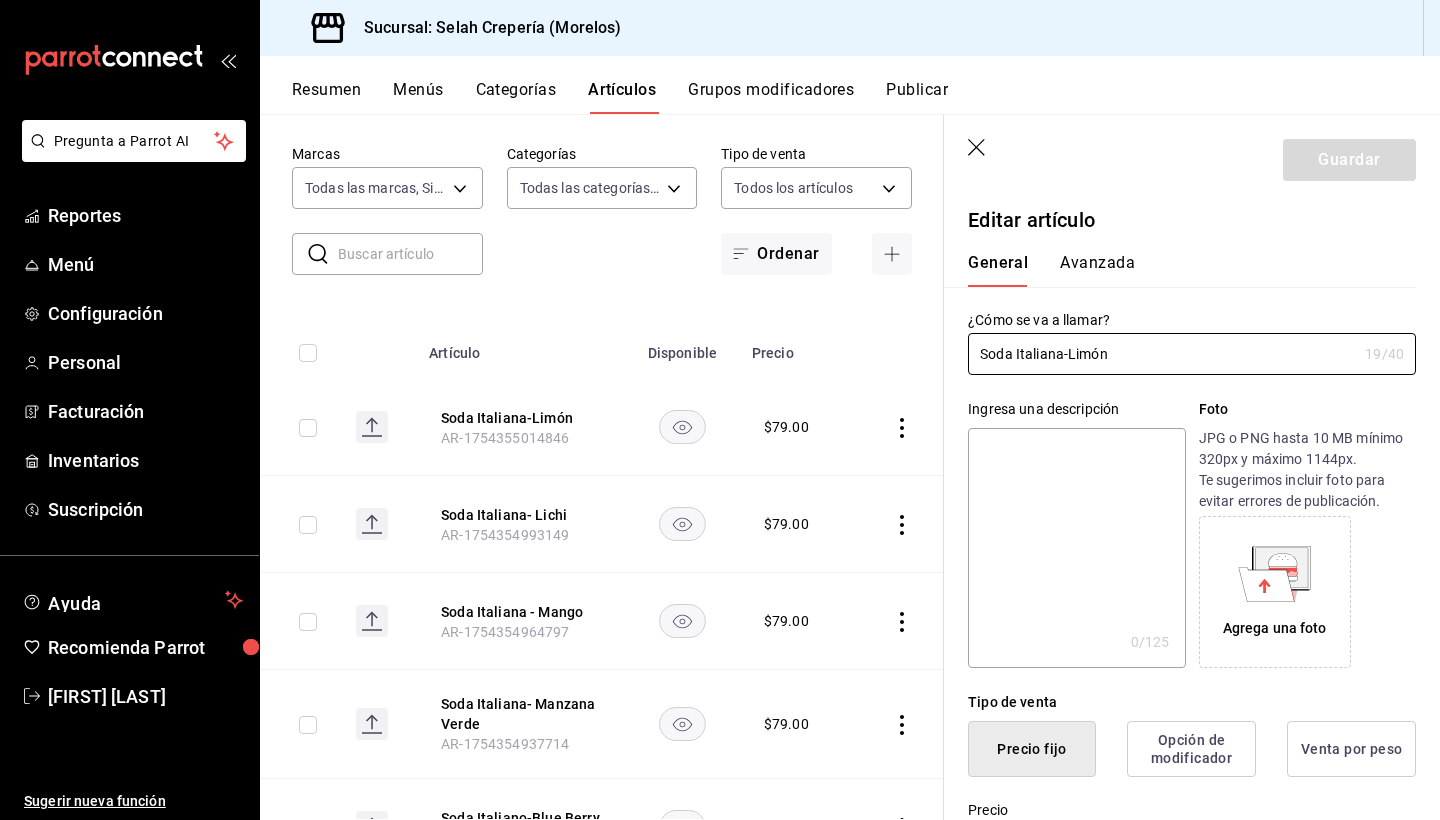 type on "$79.00" 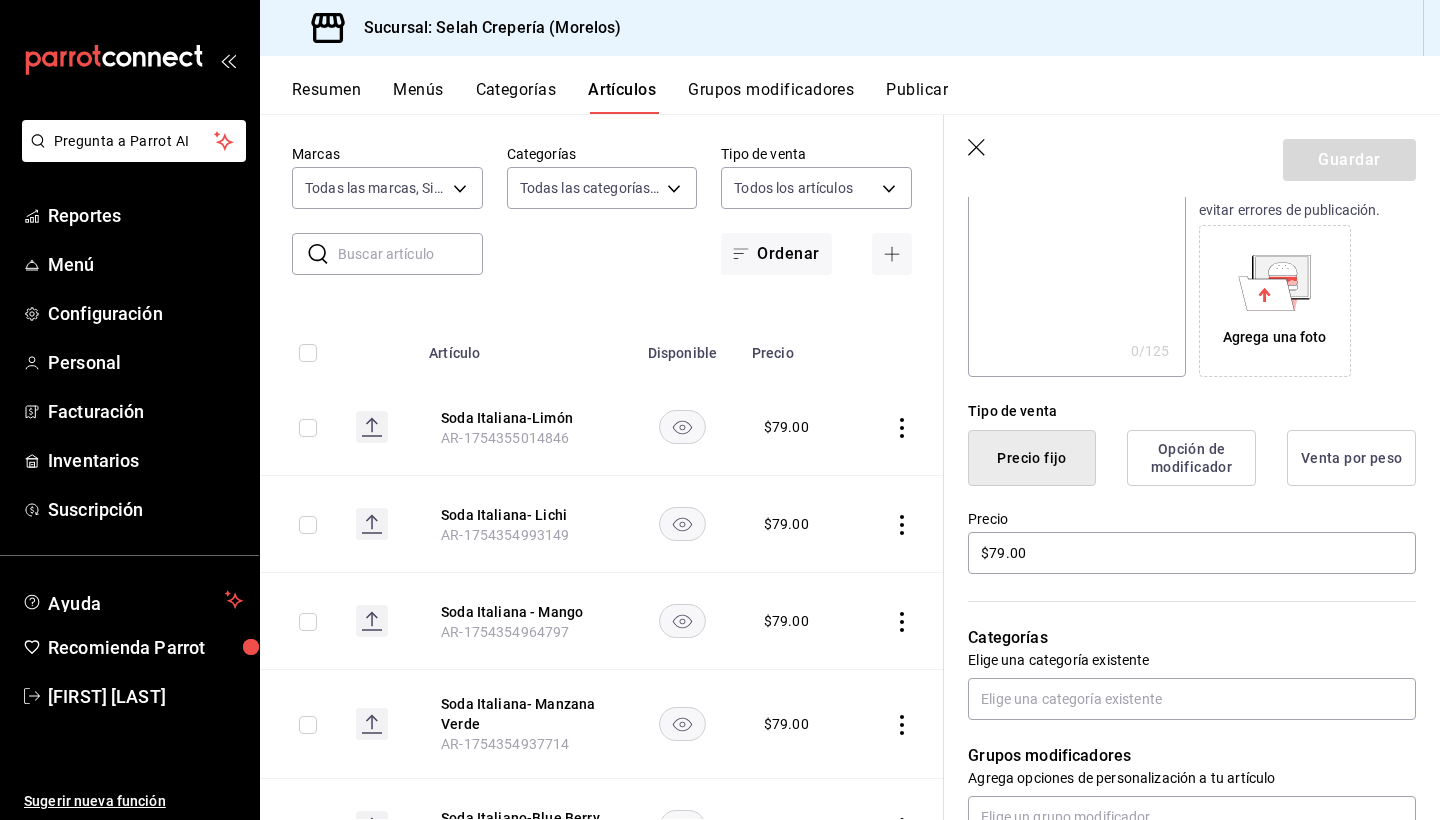 scroll, scrollTop: 294, scrollLeft: 0, axis: vertical 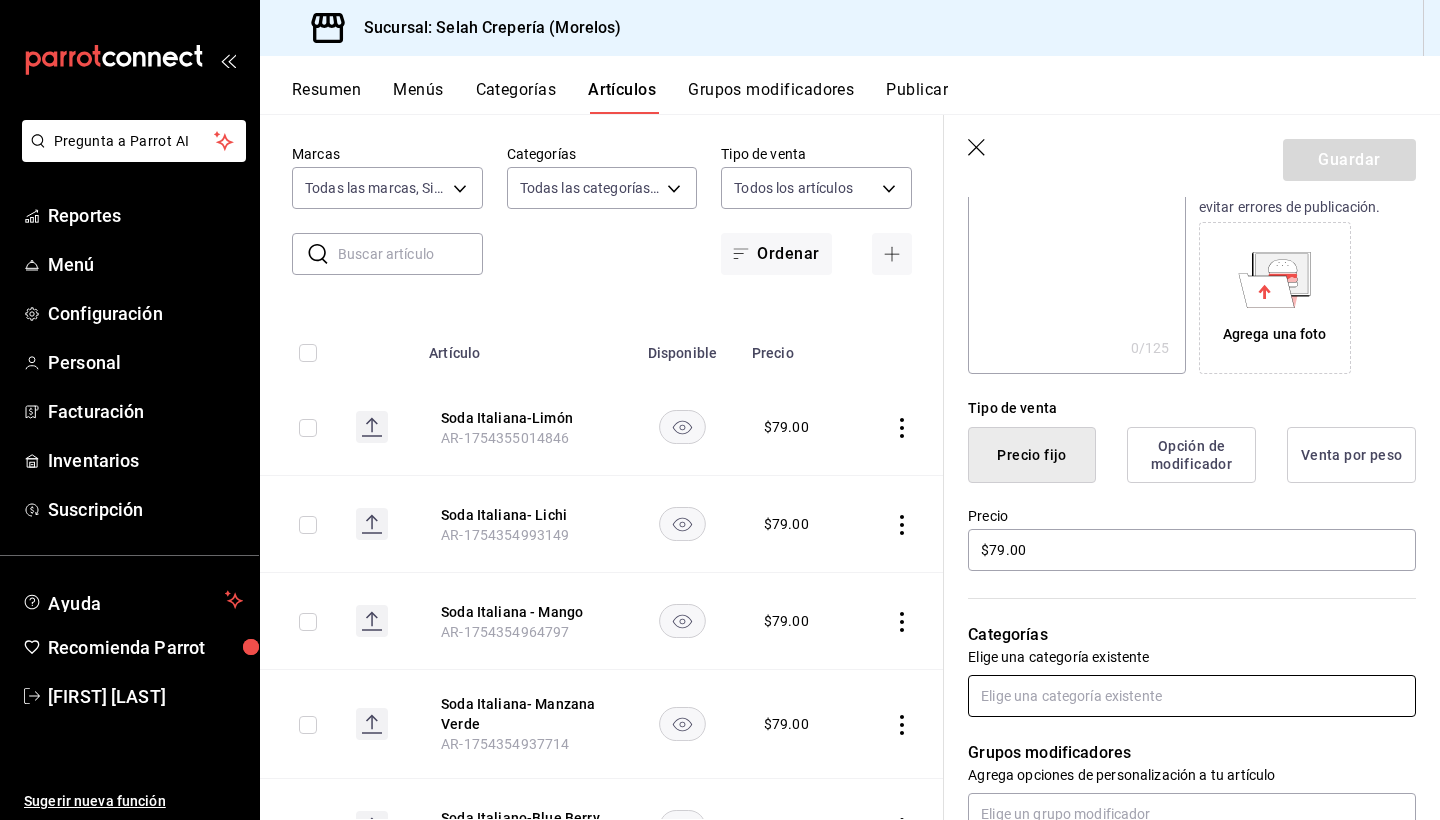 click at bounding box center (1192, 696) 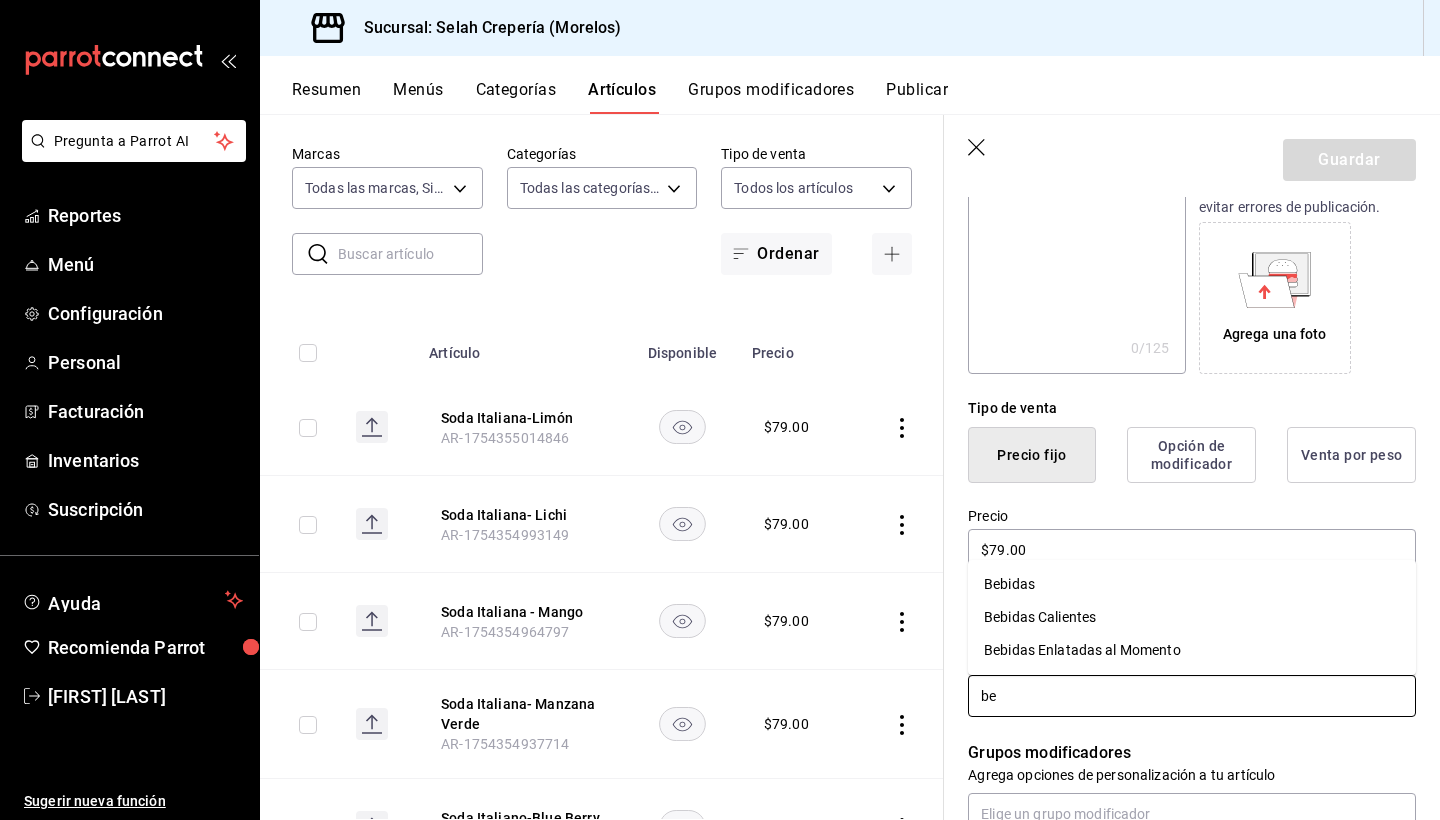 type on "beb" 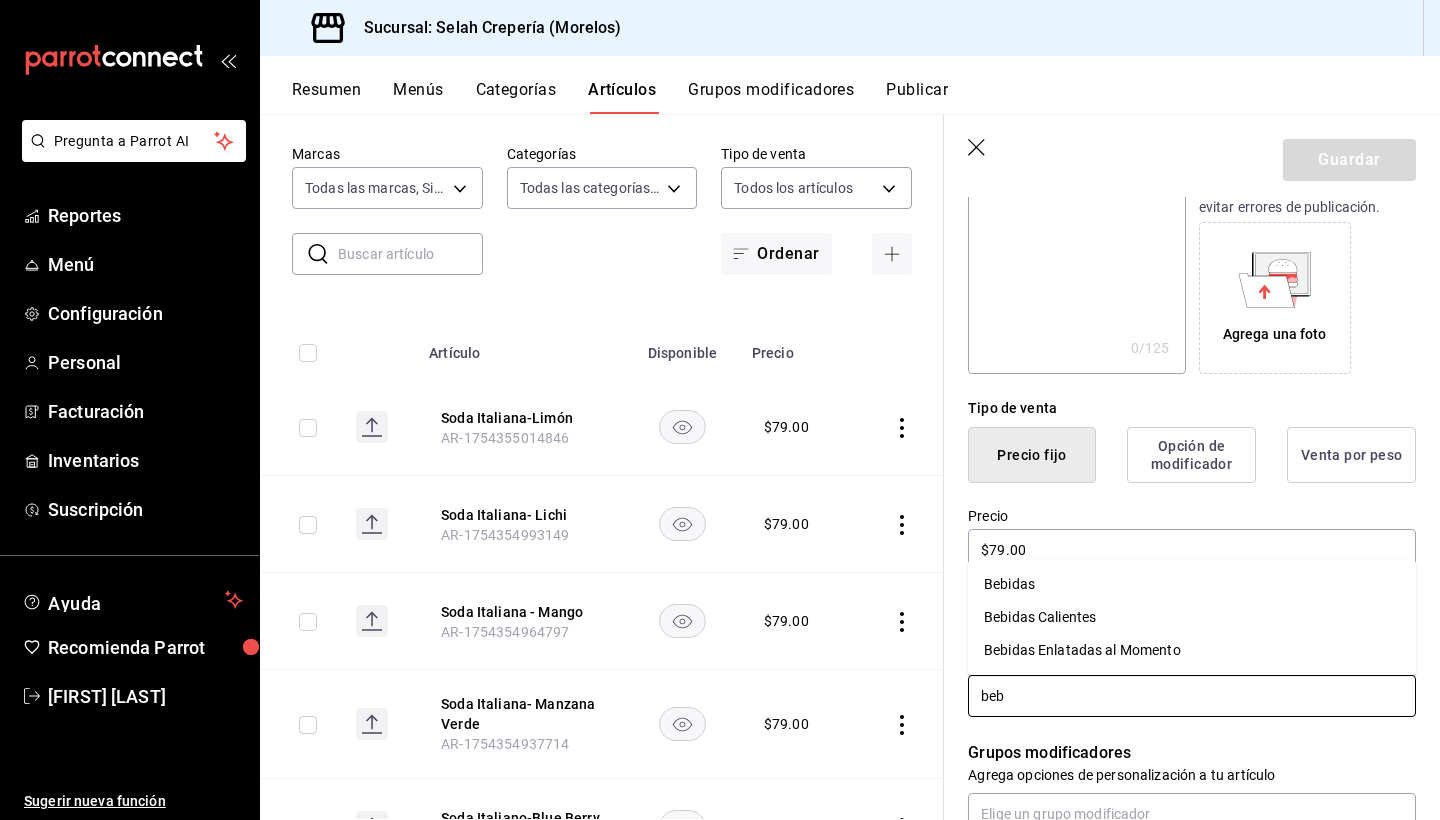 click on "Bebidas Enlatadas al Momento" at bounding box center (1192, 650) 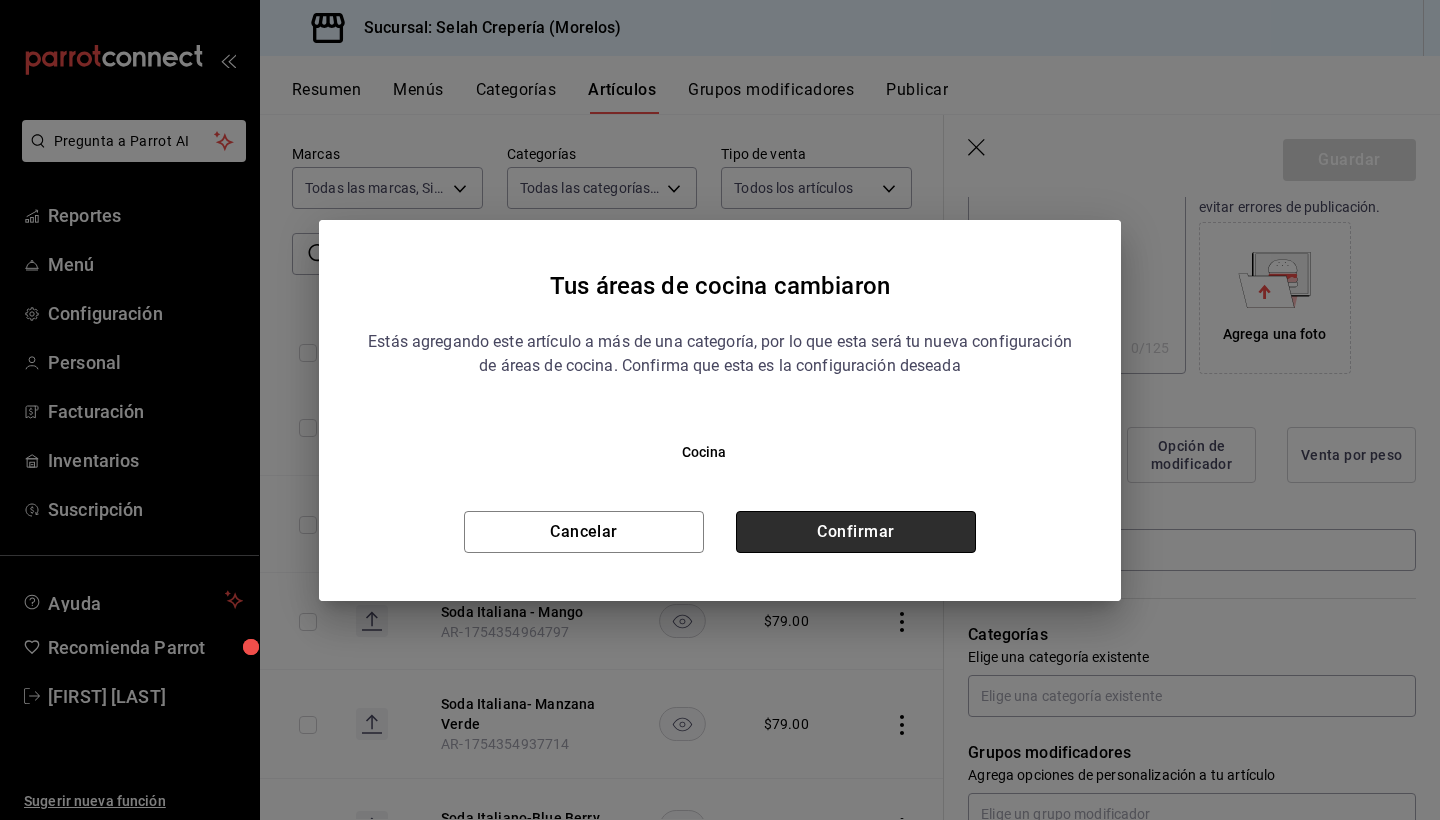 click on "Confirmar" at bounding box center [856, 532] 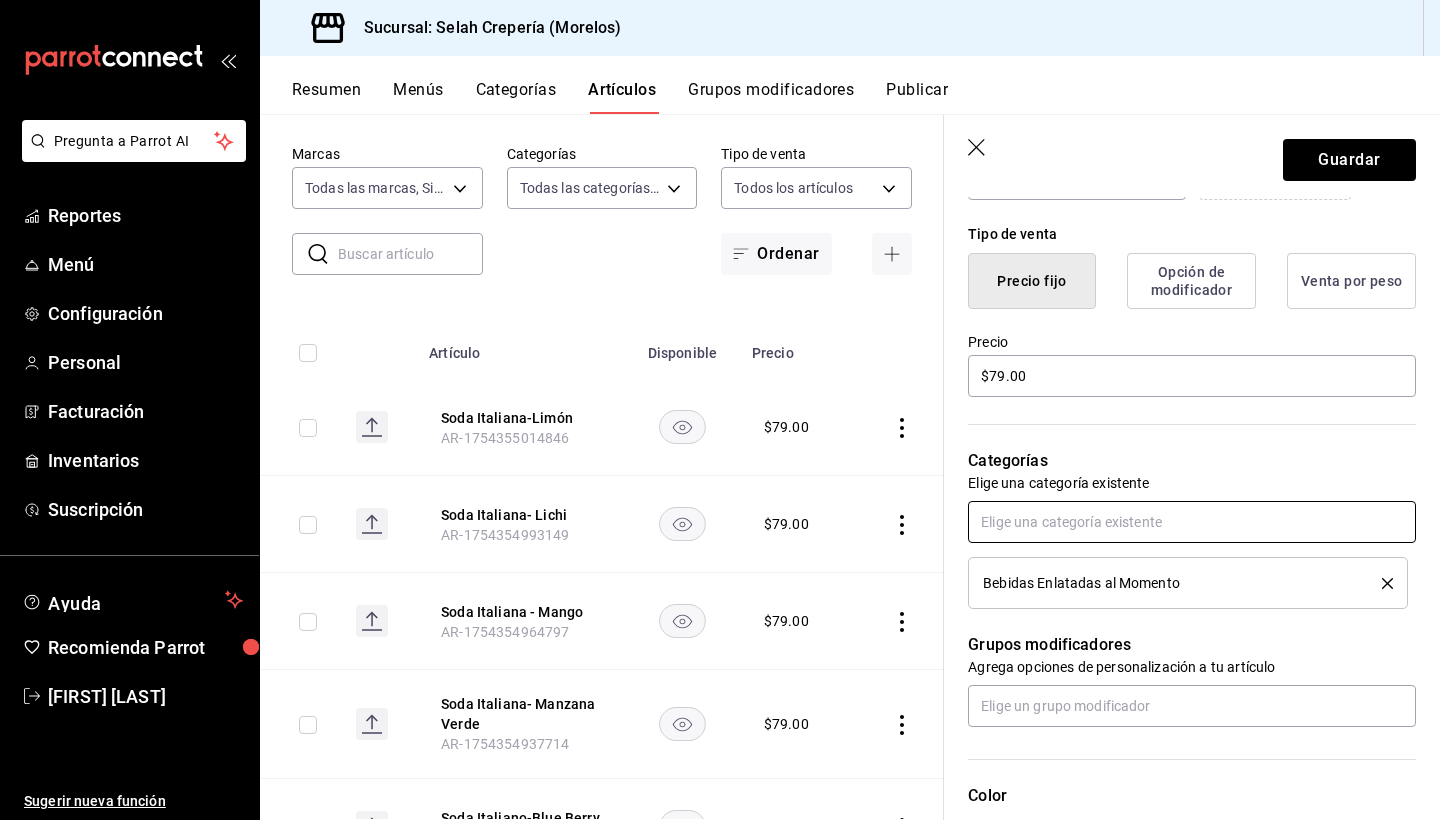 scroll, scrollTop: 485, scrollLeft: 0, axis: vertical 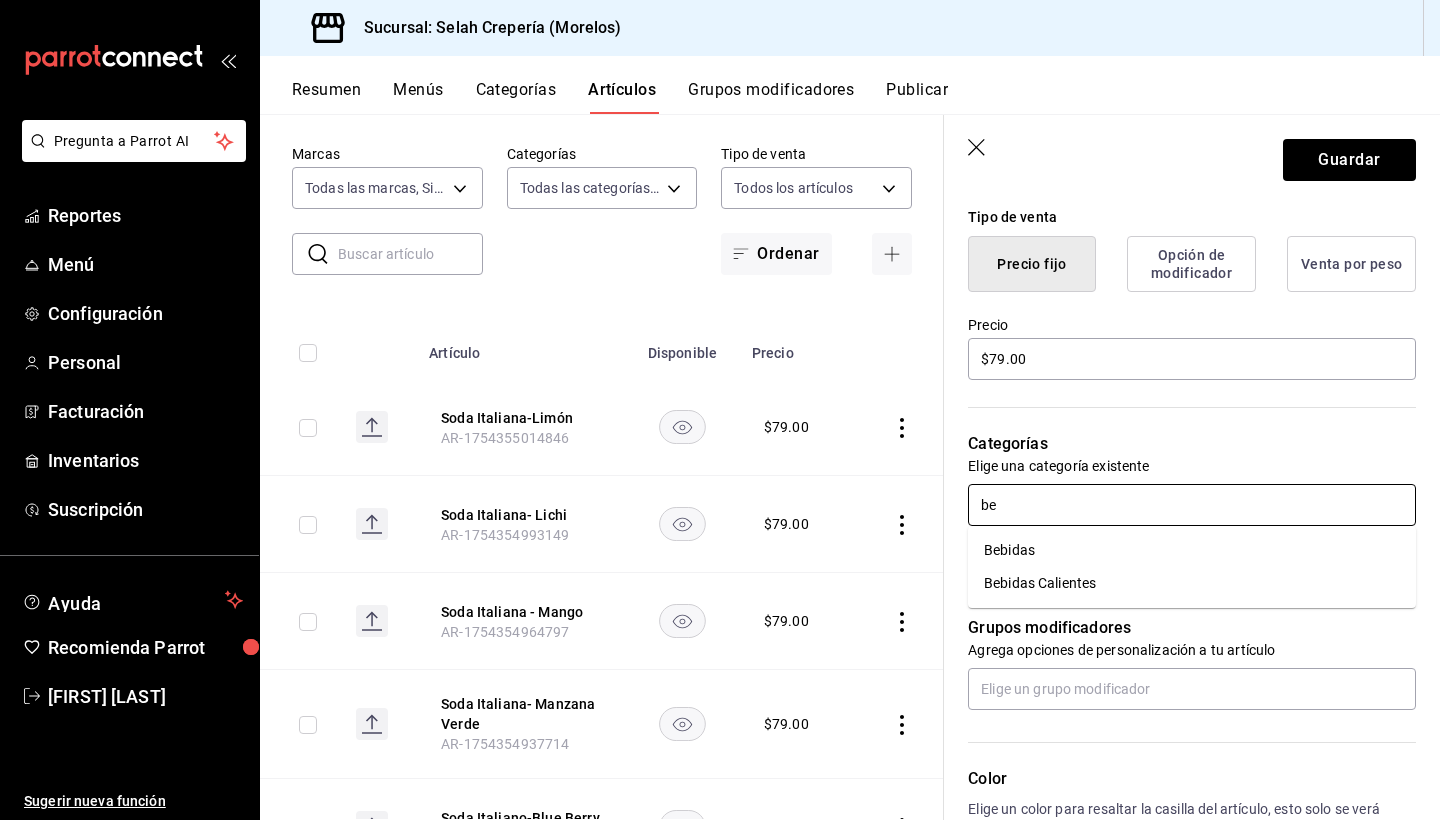 type on "b" 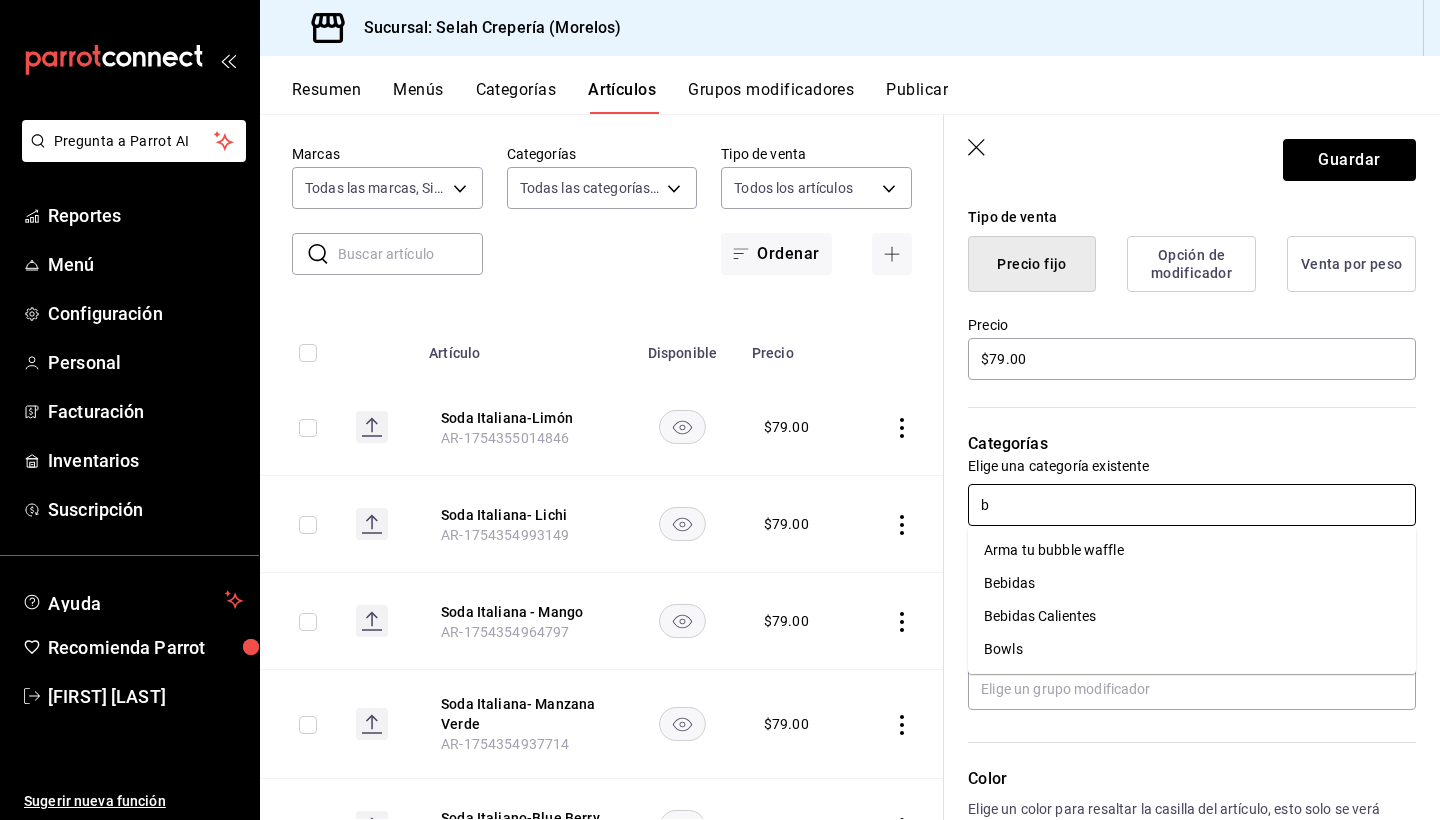 type 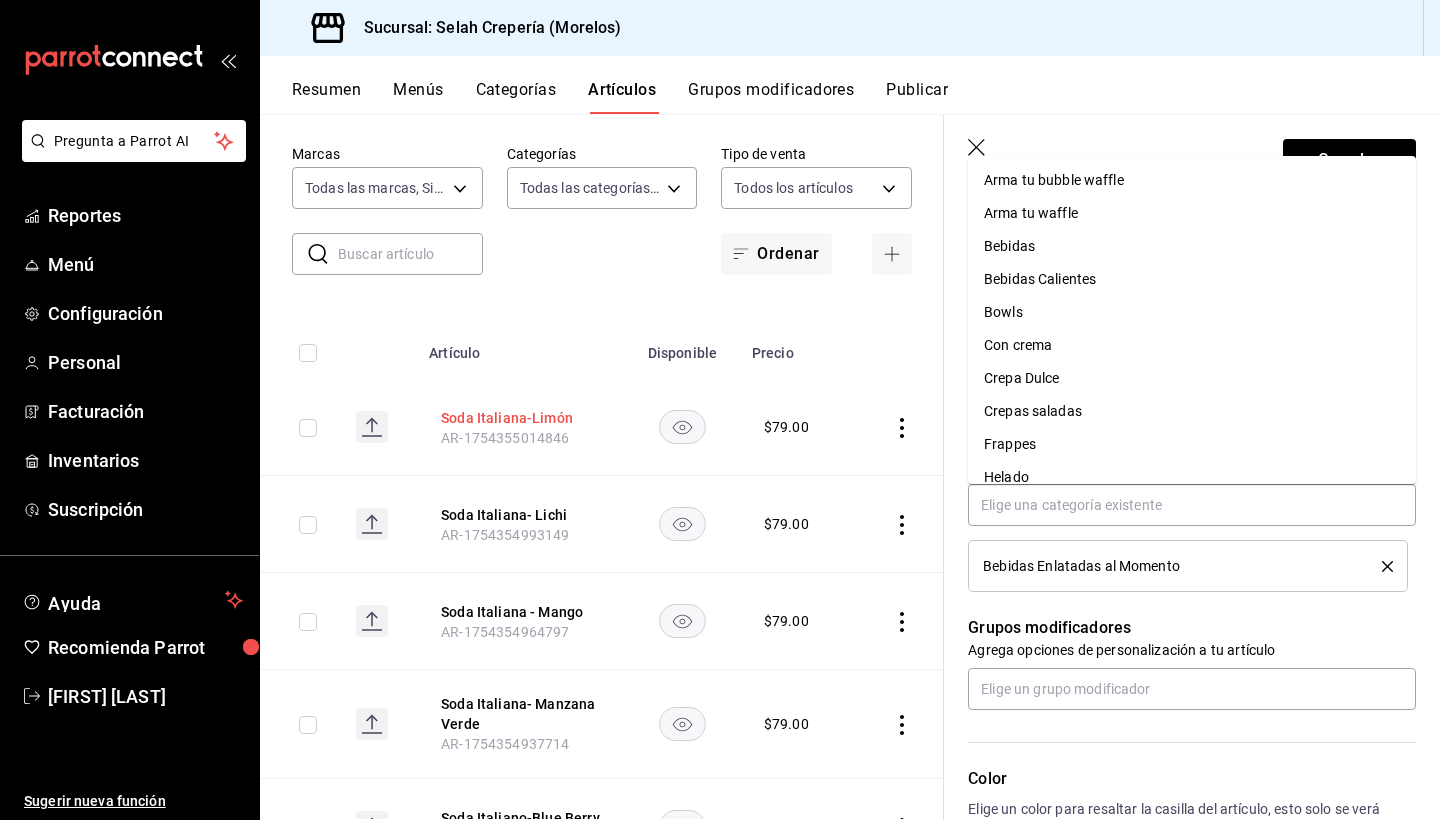 click on "Soda Italiana-Limón" at bounding box center (521, 418) 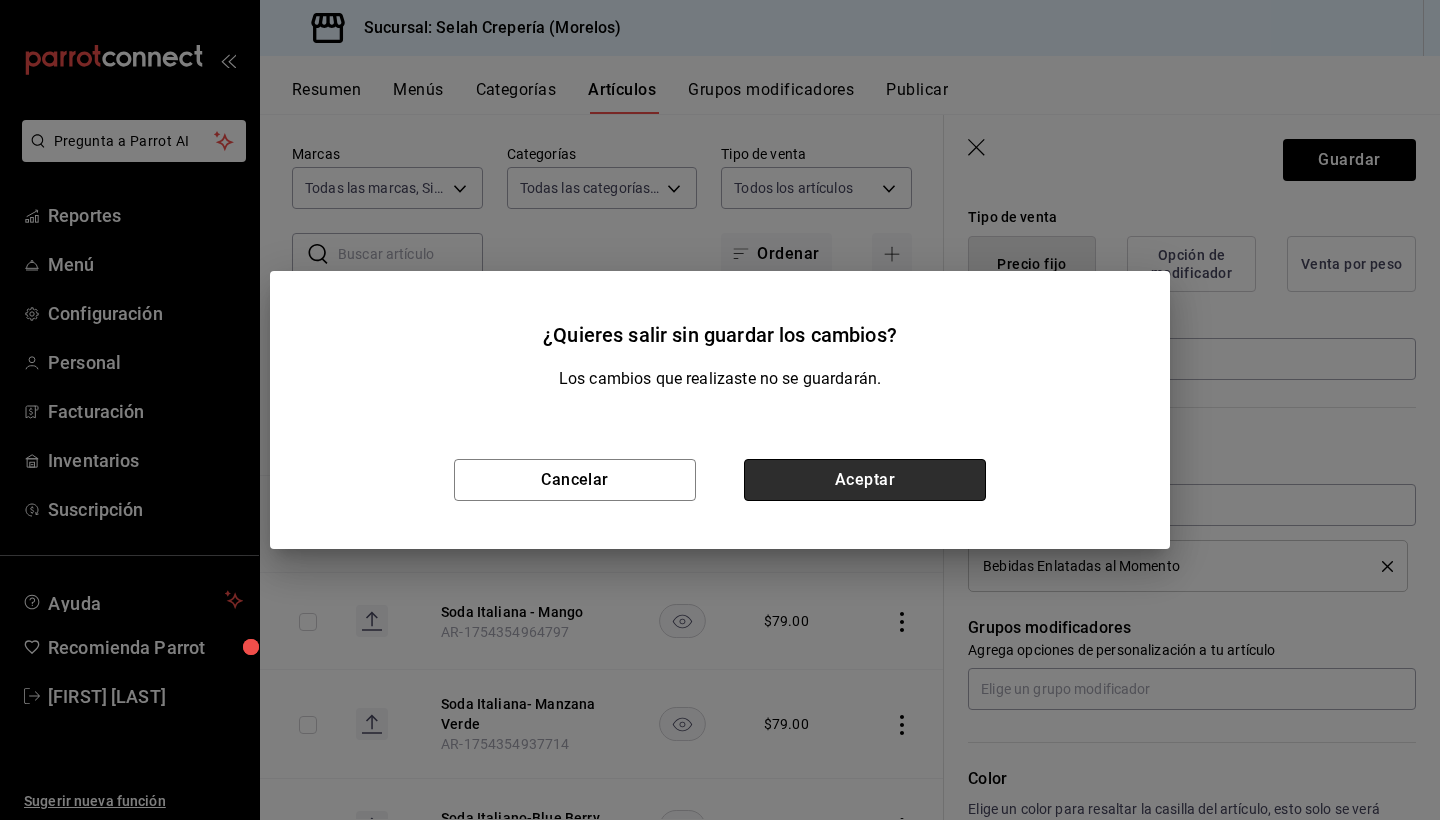 click on "Aceptar" at bounding box center (865, 480) 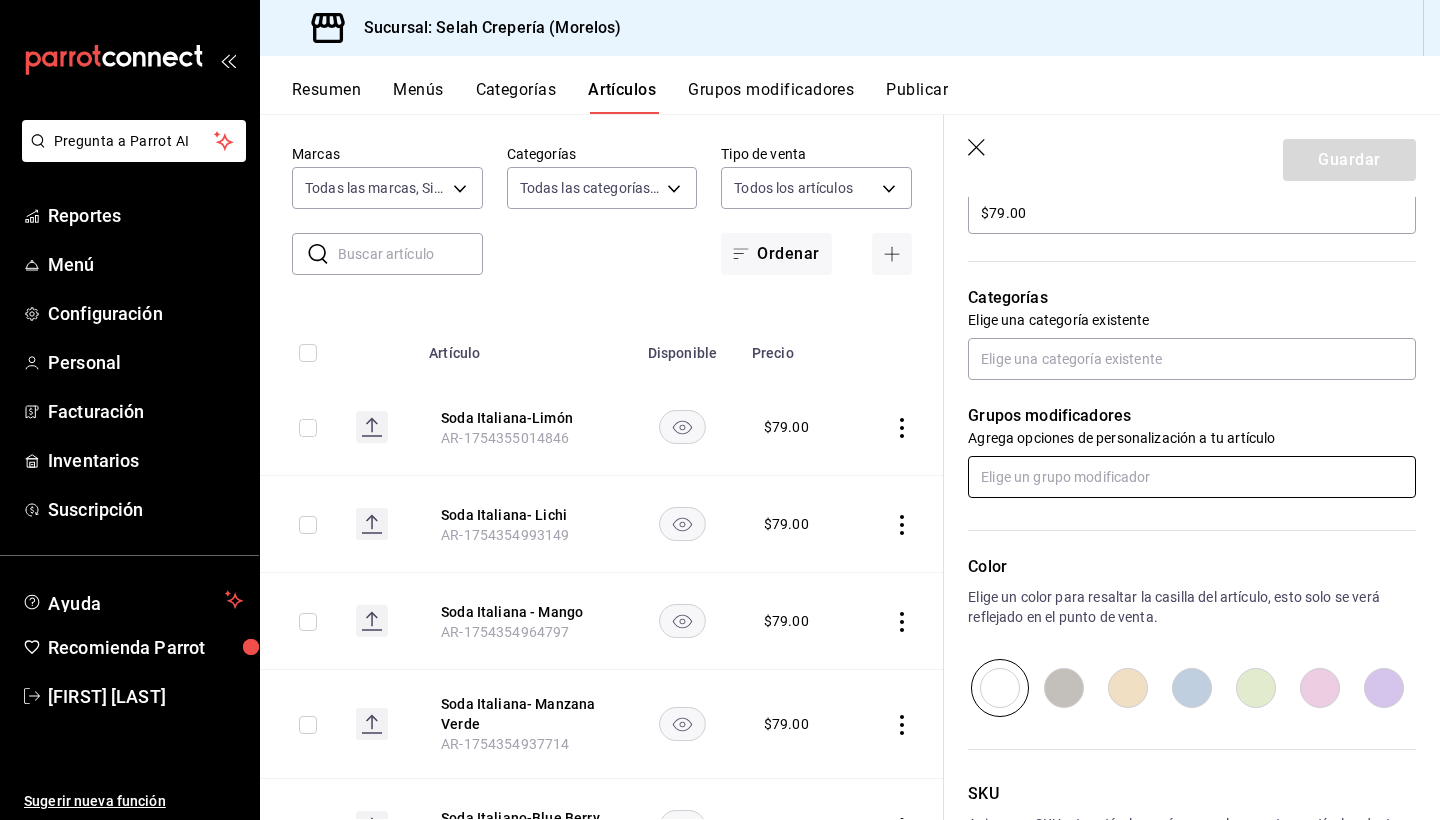 scroll, scrollTop: 625, scrollLeft: 0, axis: vertical 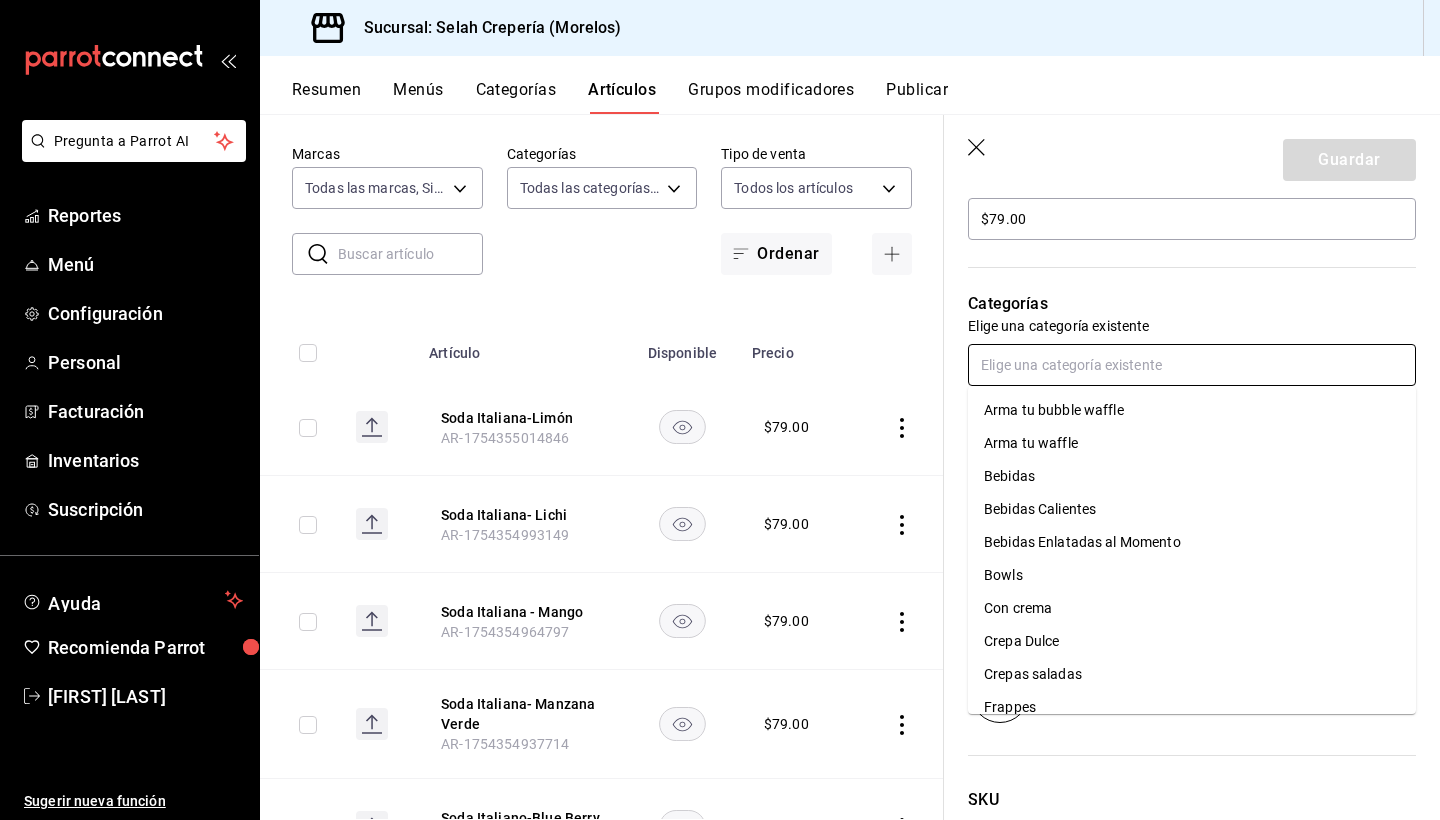 click at bounding box center [1192, 365] 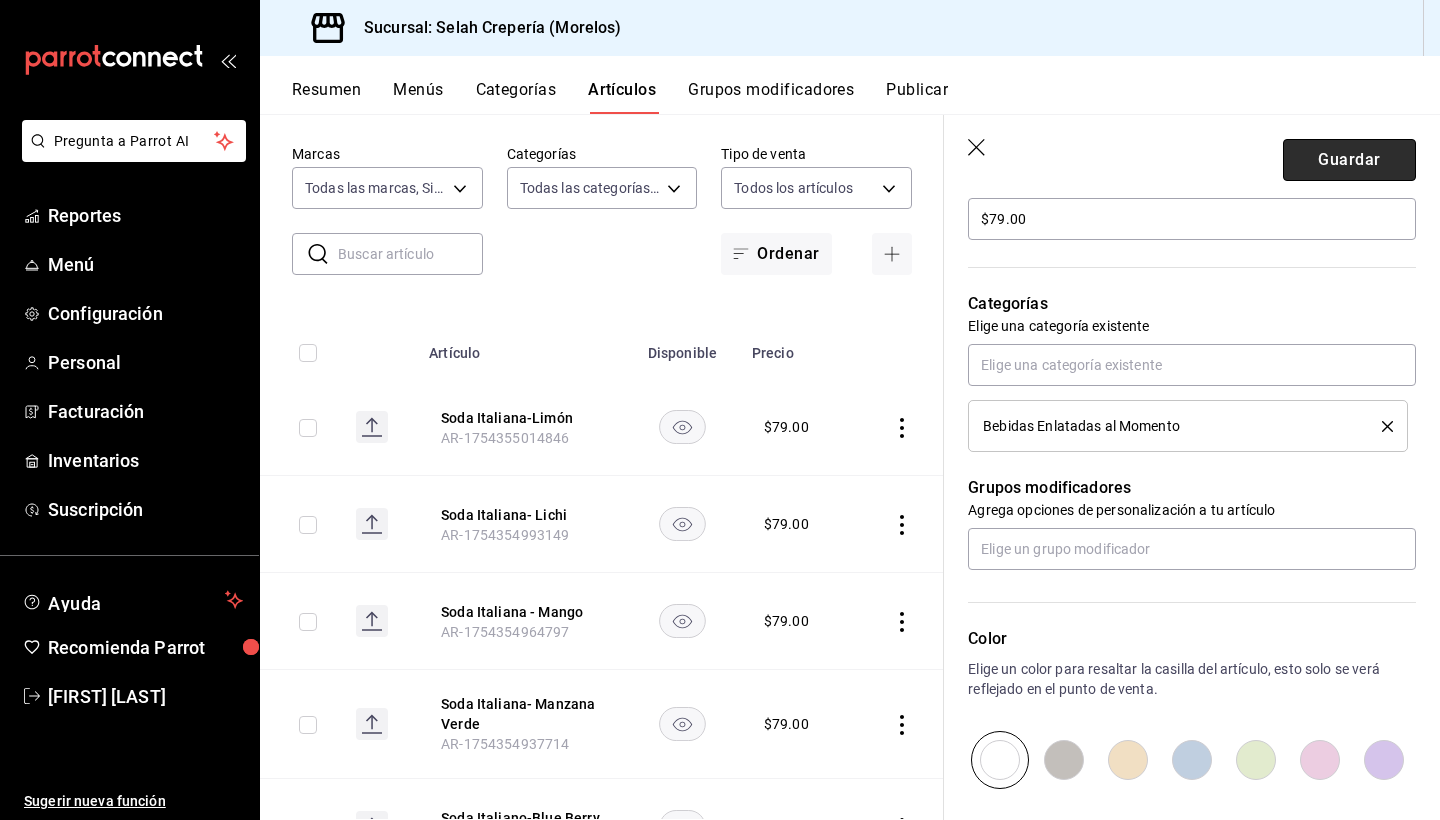 click on "Guardar" at bounding box center (1349, 160) 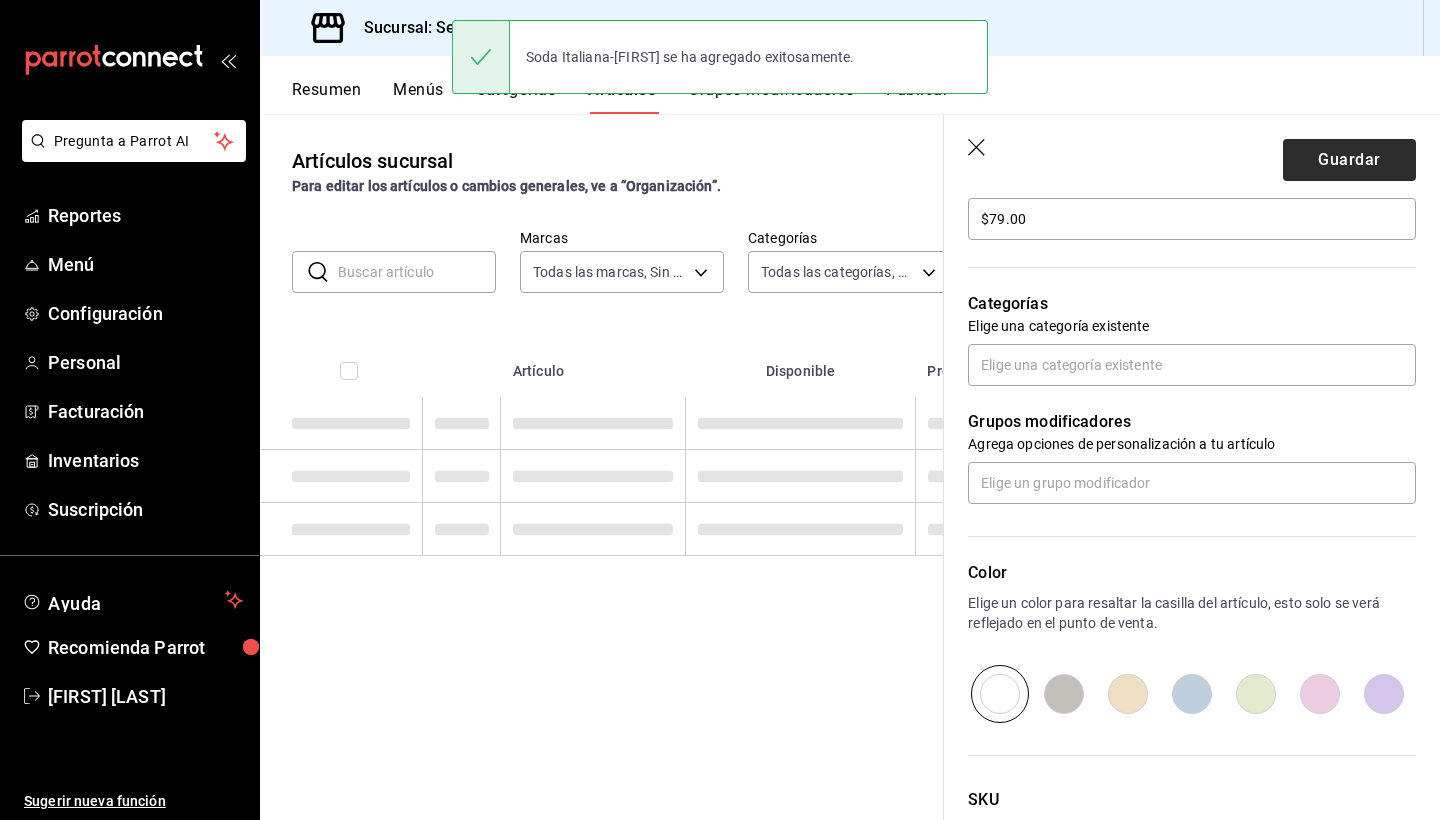 scroll, scrollTop: 0, scrollLeft: 0, axis: both 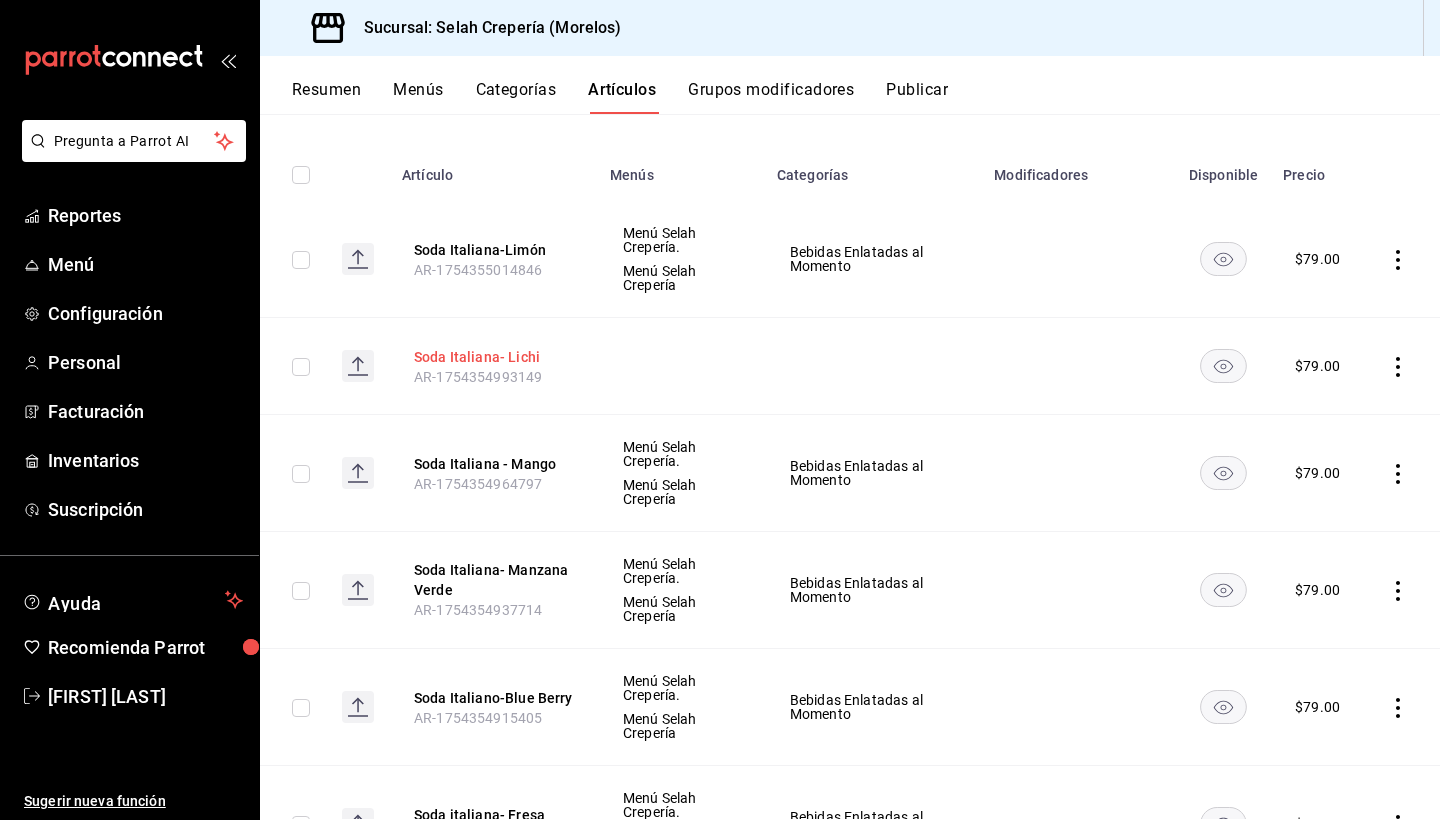 click on "Soda Italiana- Lichi" at bounding box center [494, 357] 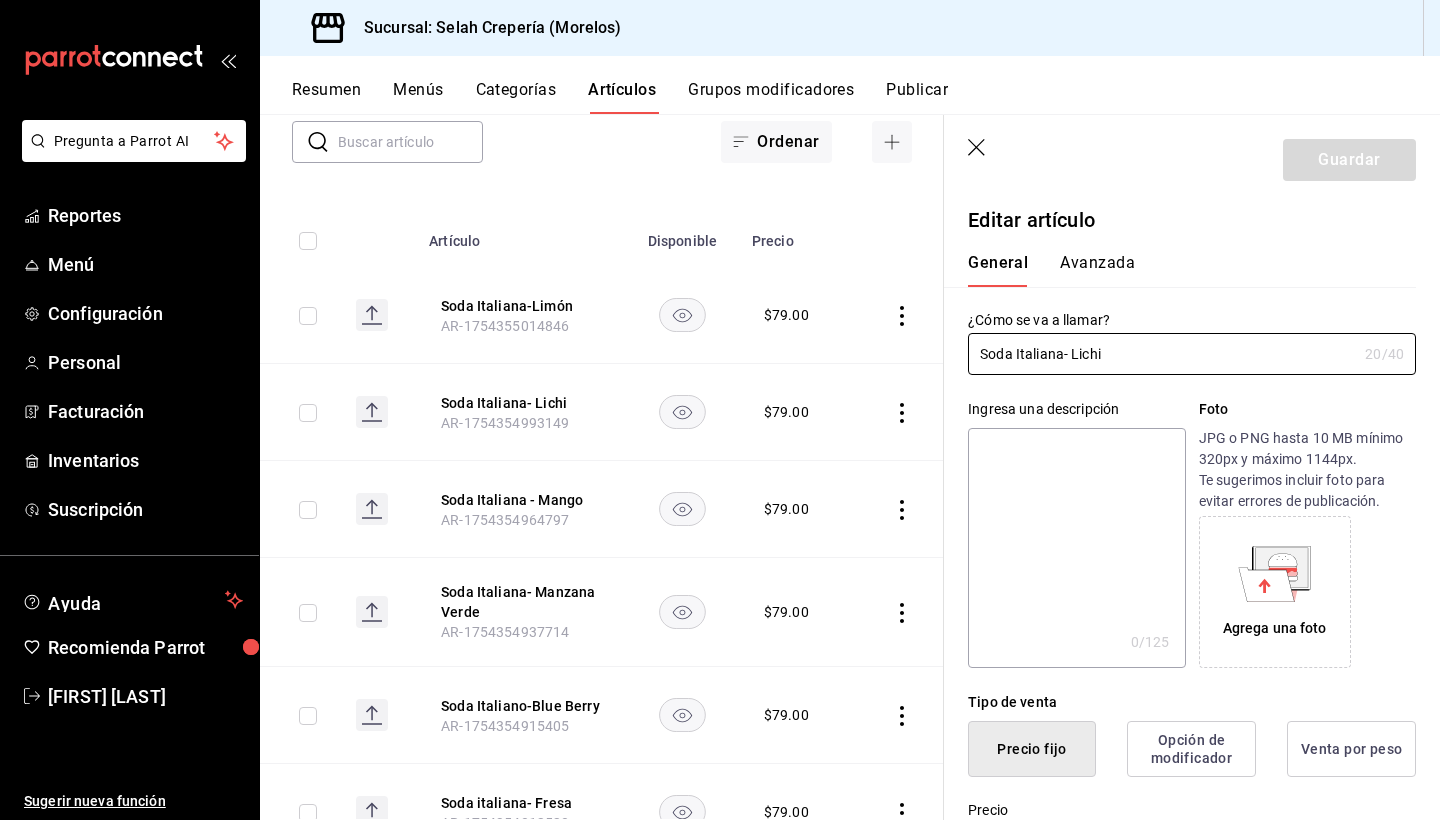 type on "$79.00" 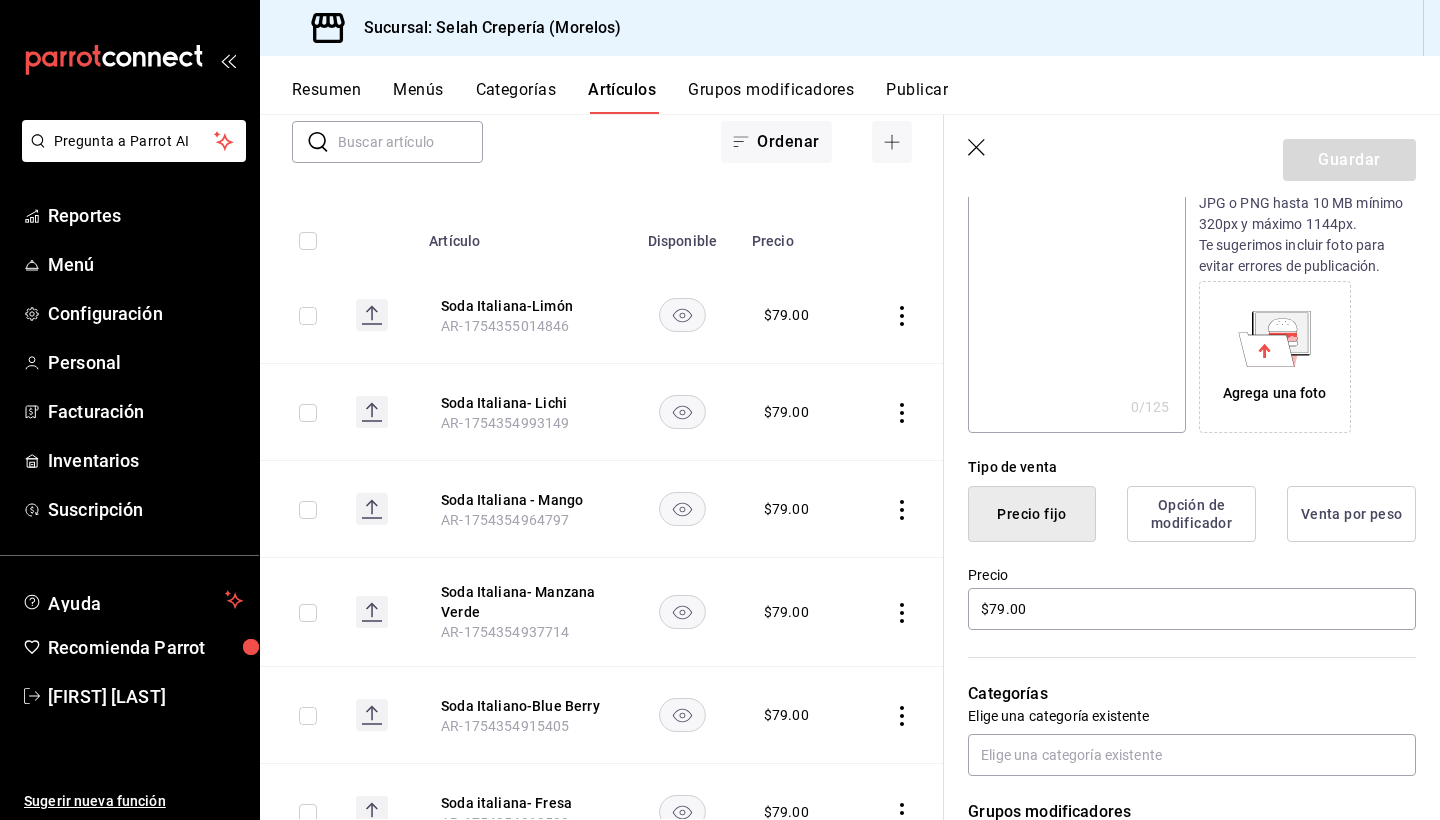 scroll, scrollTop: 278, scrollLeft: 0, axis: vertical 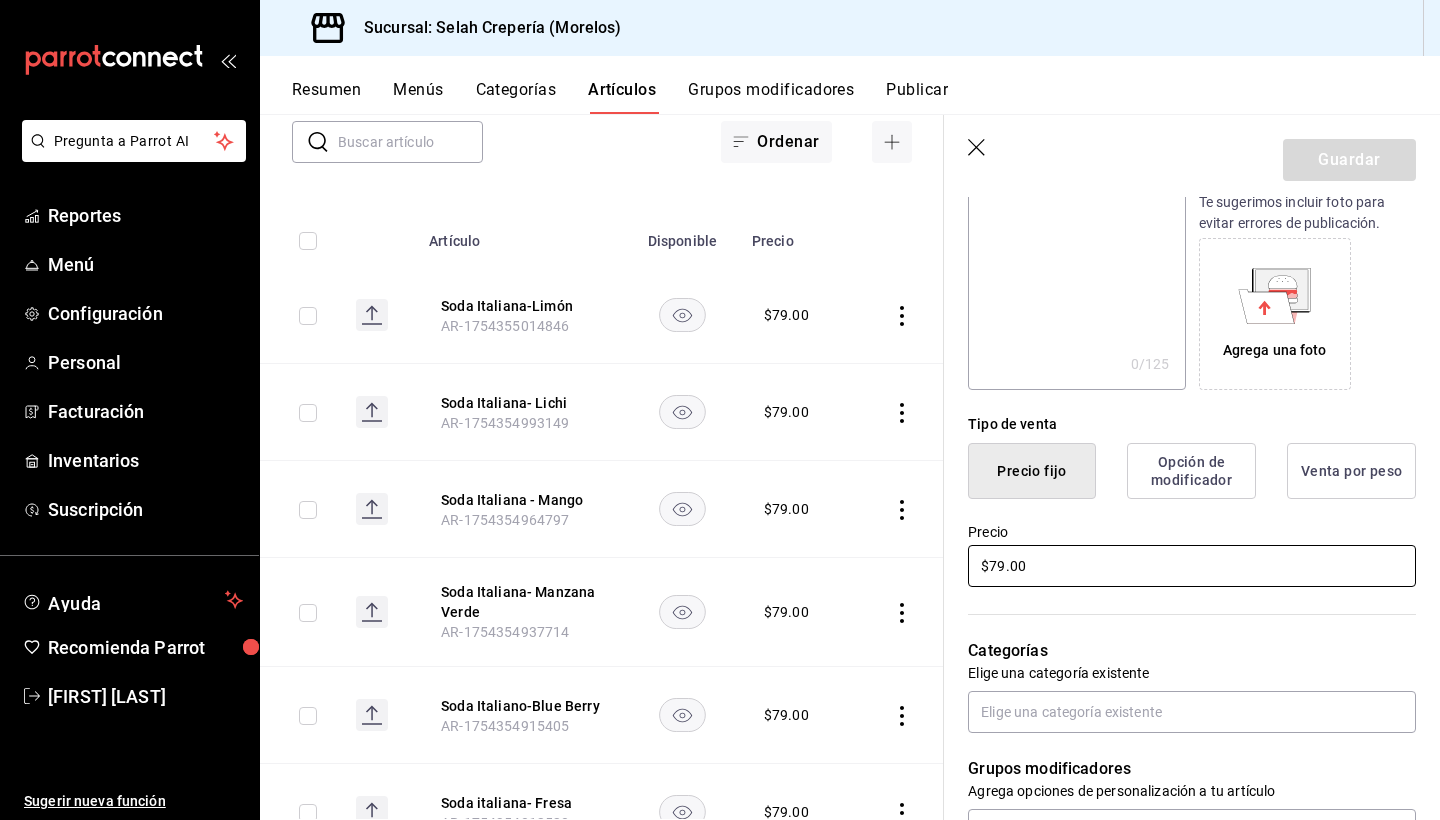 click on "$79.00" at bounding box center (1192, 566) 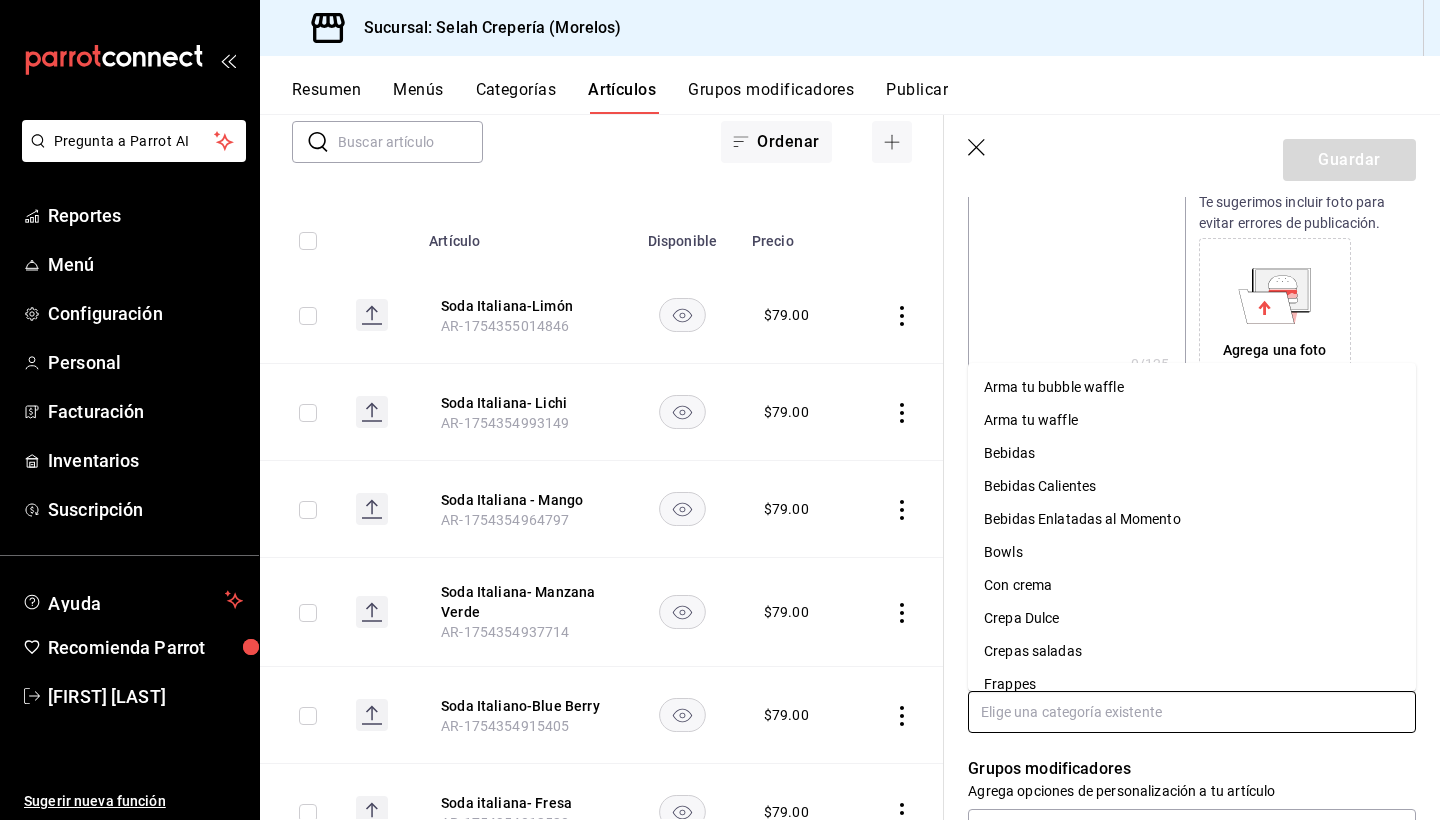 click at bounding box center (1192, 712) 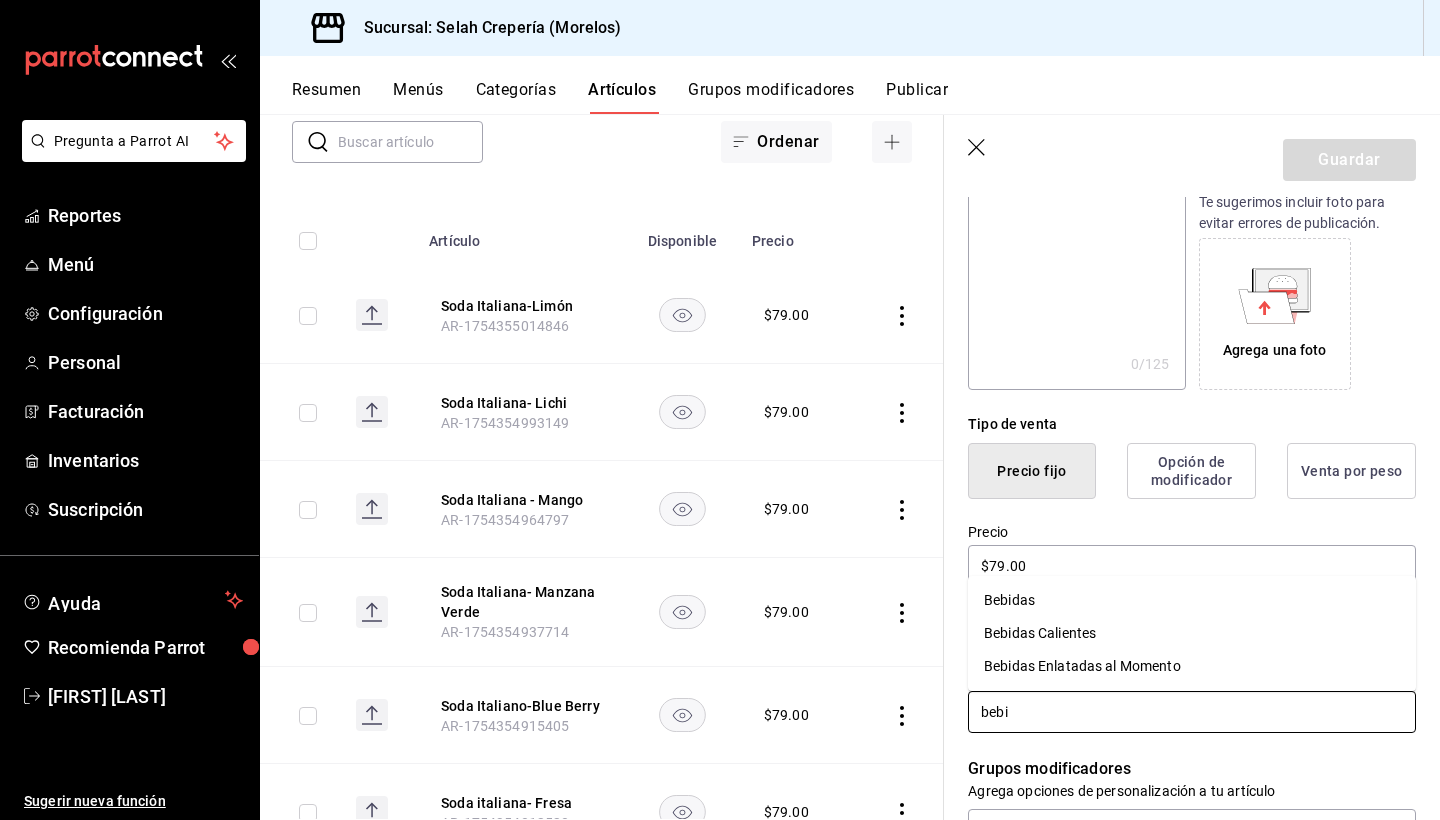 type on "bebid" 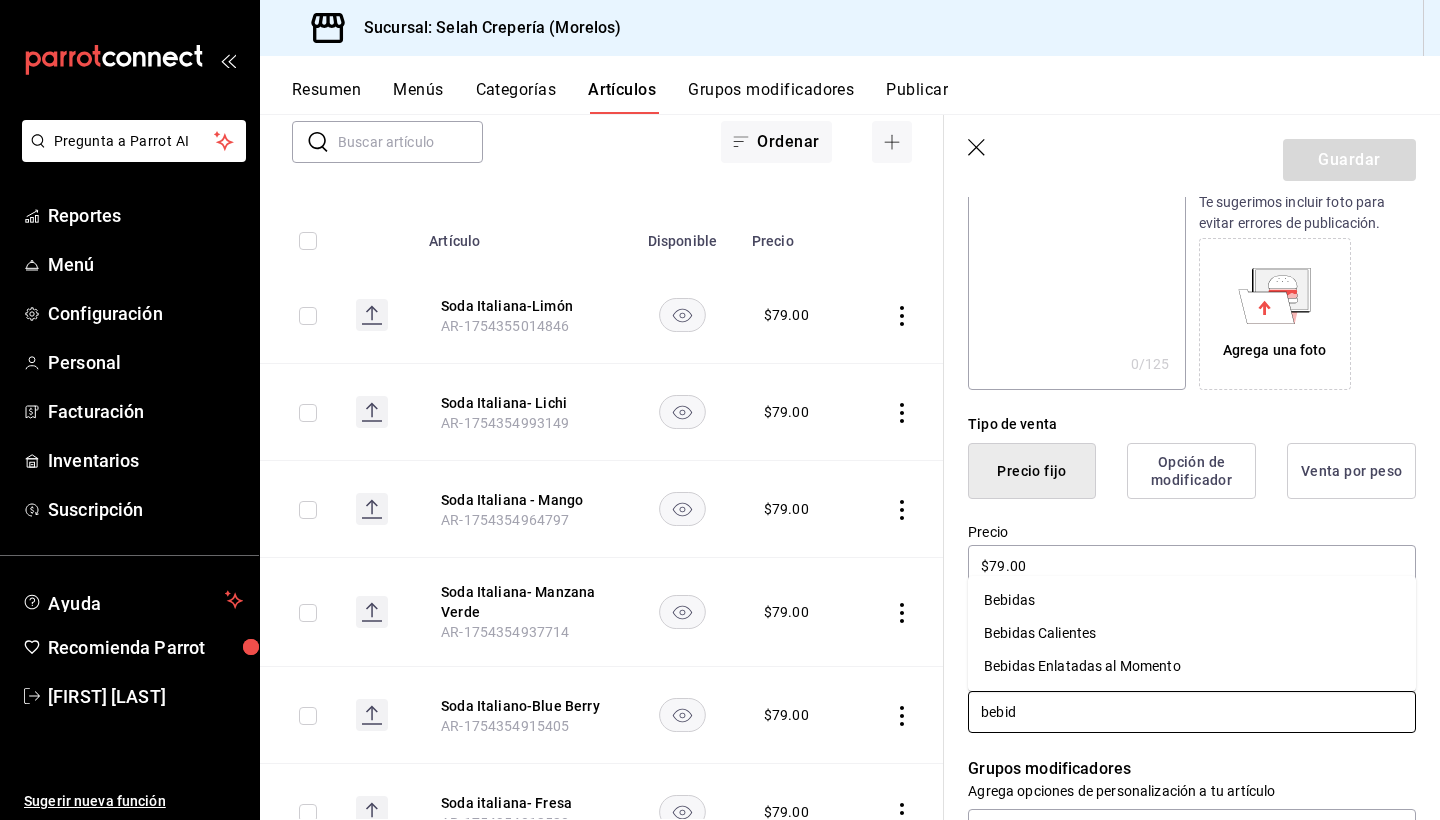 click on "Bebidas Enlatadas al Momento" at bounding box center [1192, 666] 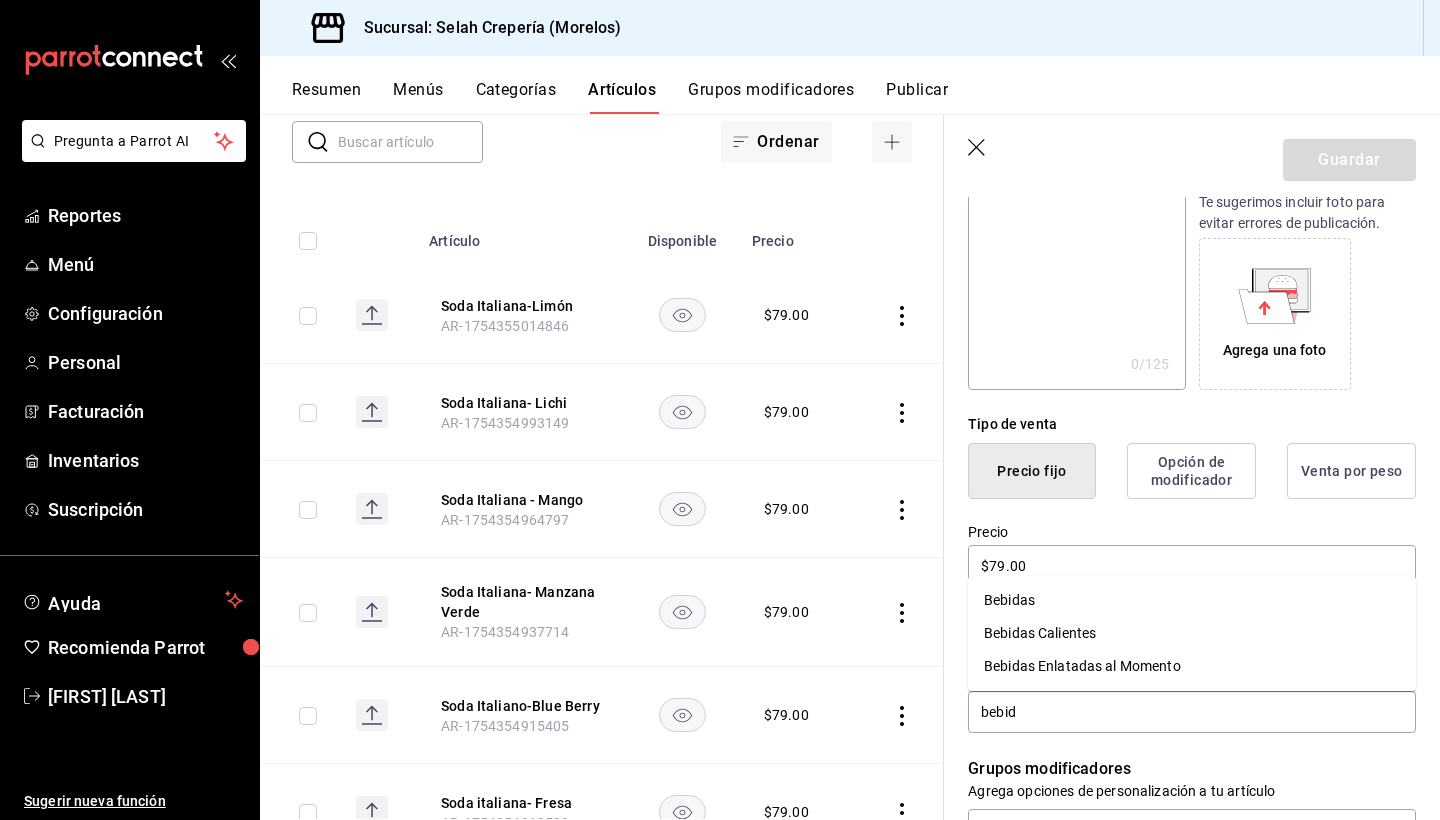 type 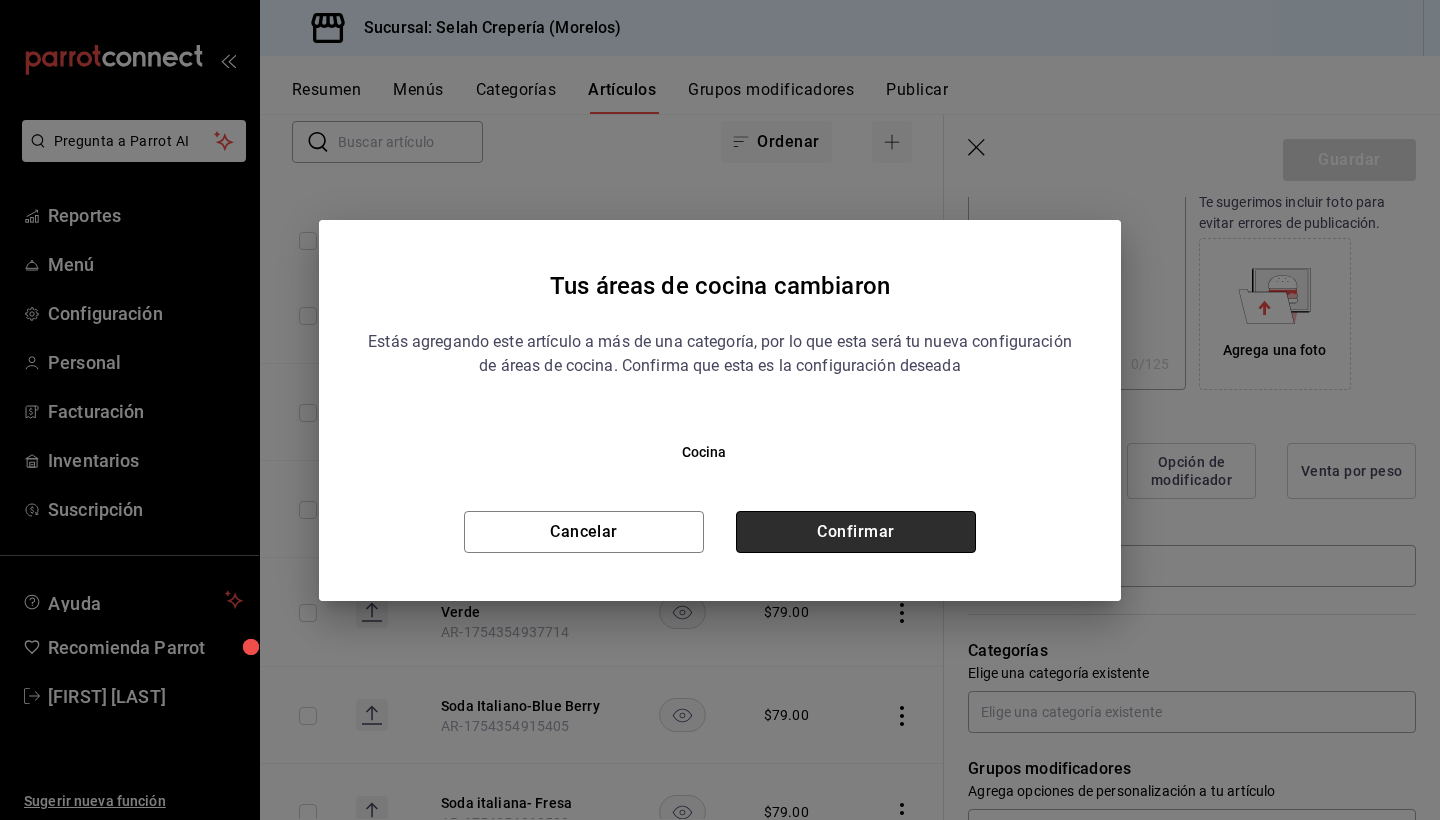 click on "Confirmar" at bounding box center (856, 532) 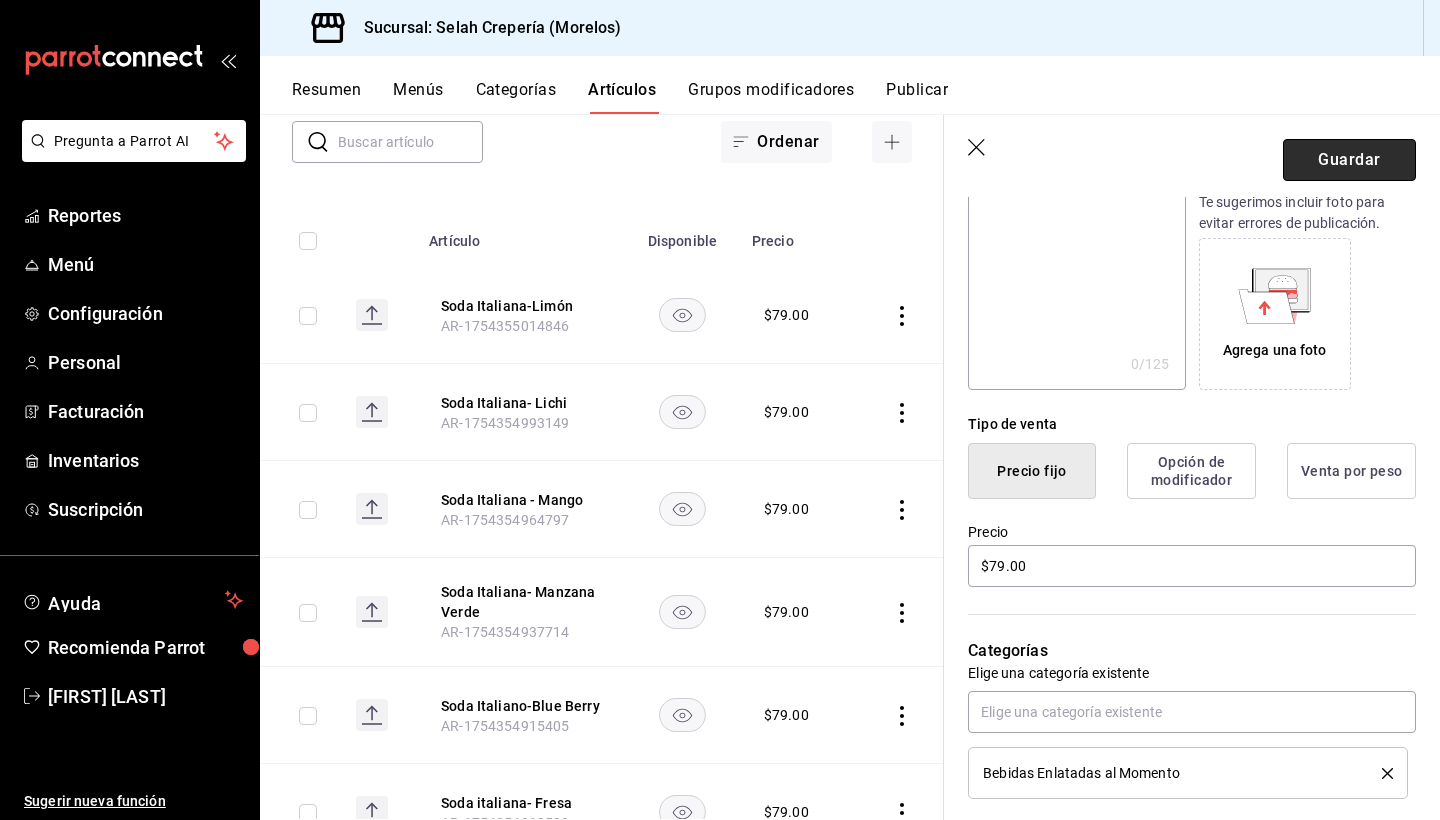 click on "Guardar" at bounding box center (1349, 160) 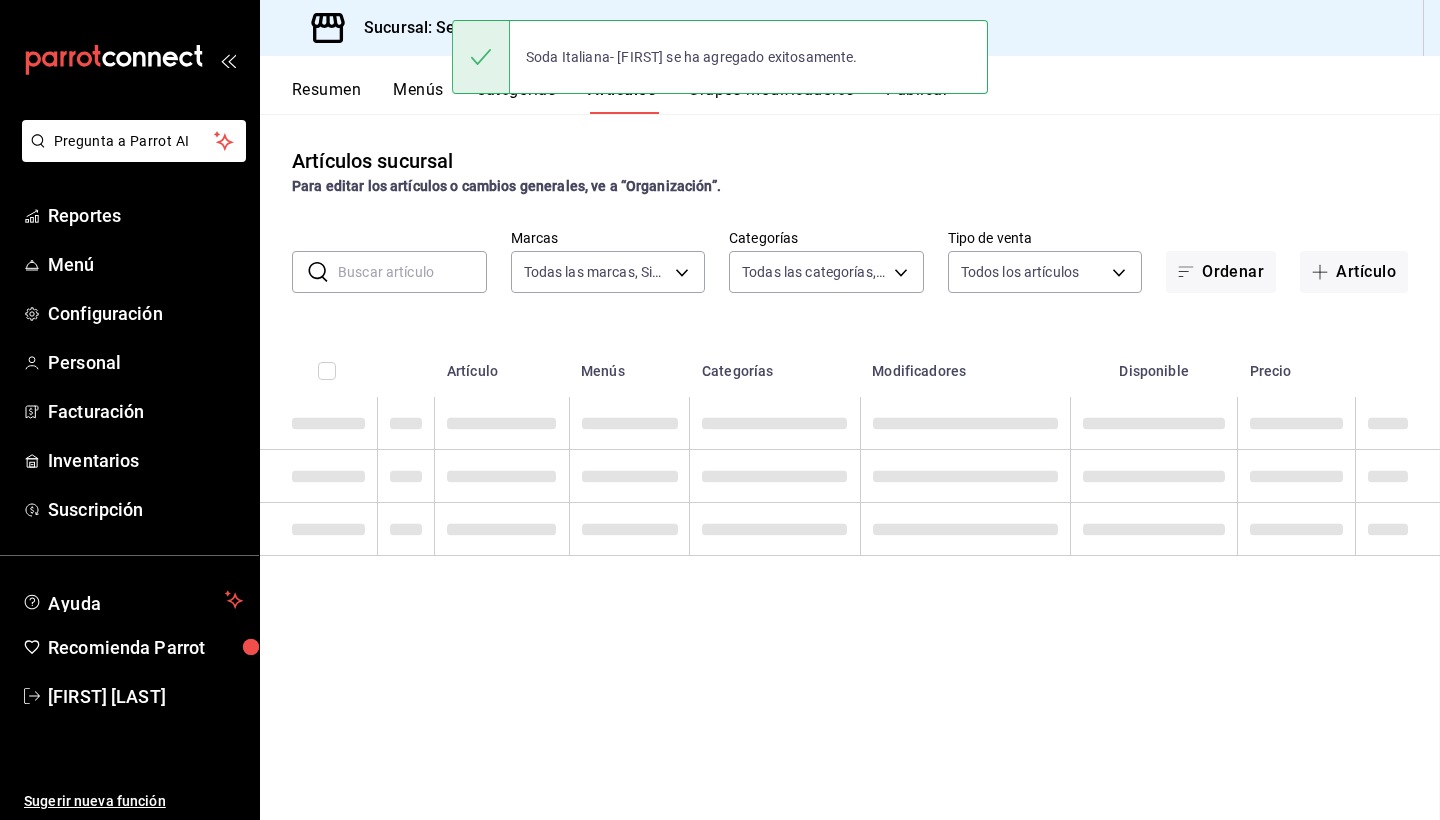 scroll, scrollTop: 0, scrollLeft: 0, axis: both 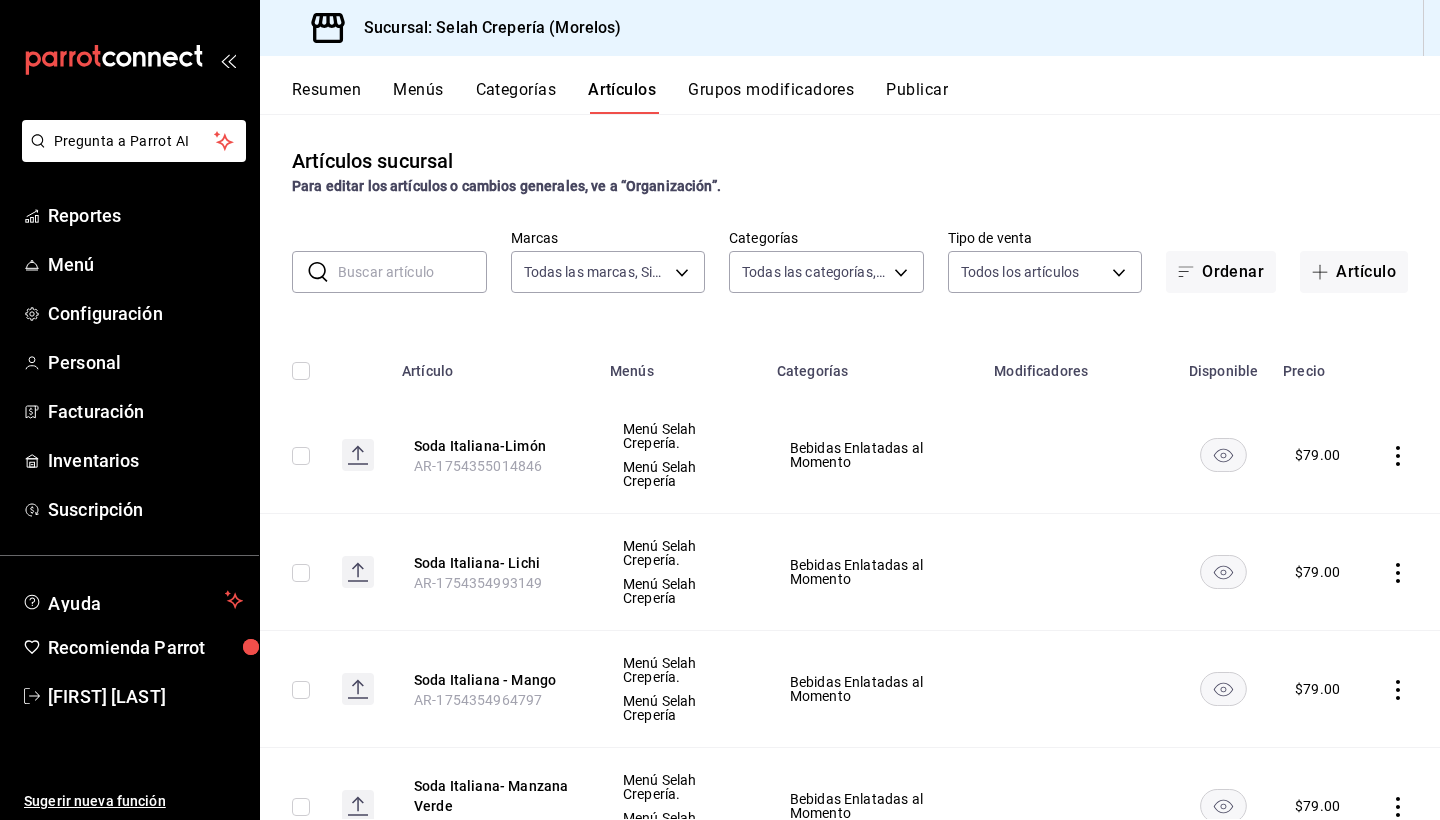 click on "Resumen Menús Categorías Artículos Grupos modificadores Publicar" at bounding box center [850, 85] 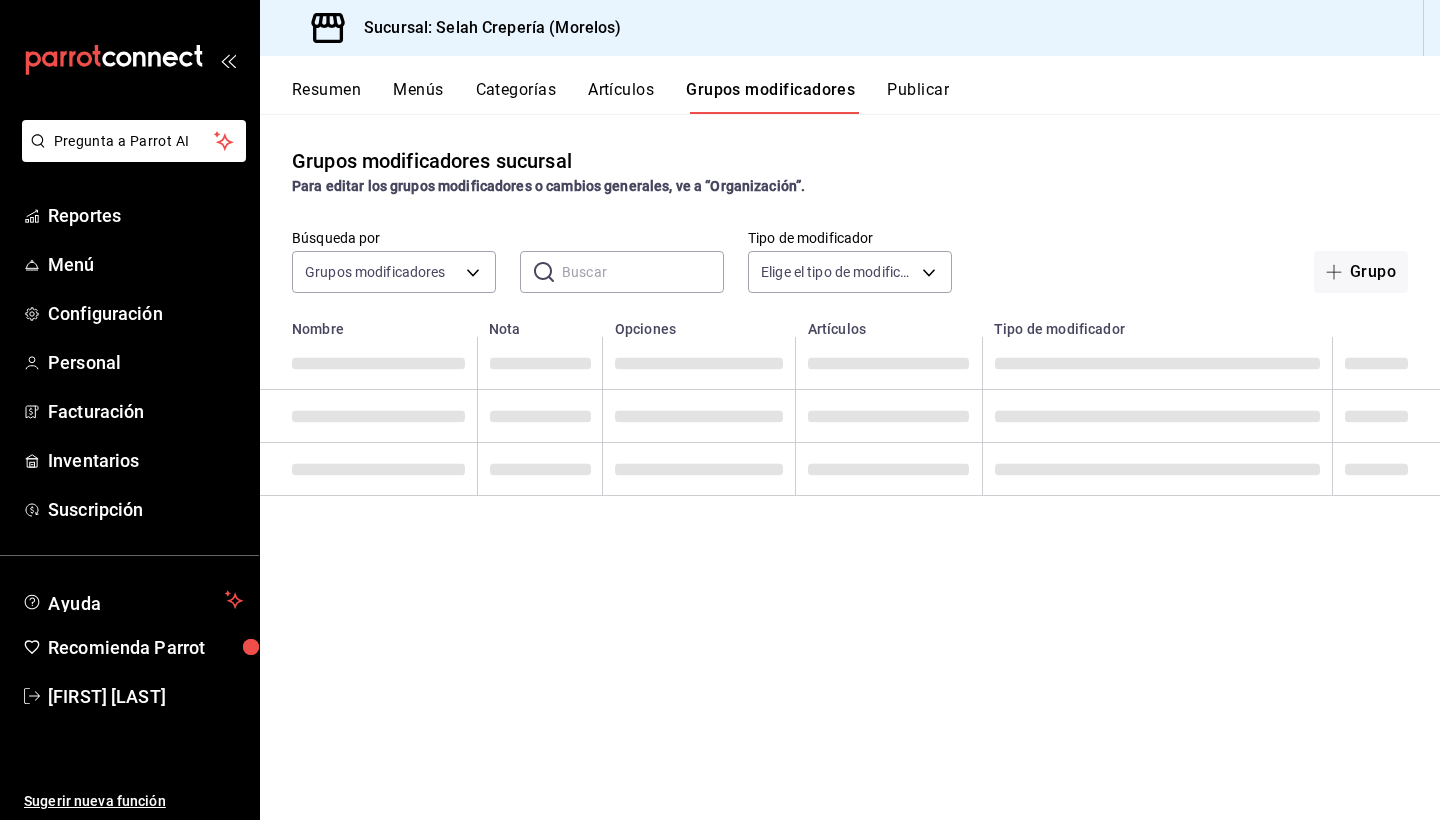 click on "Grupos modificadores" at bounding box center (770, 97) 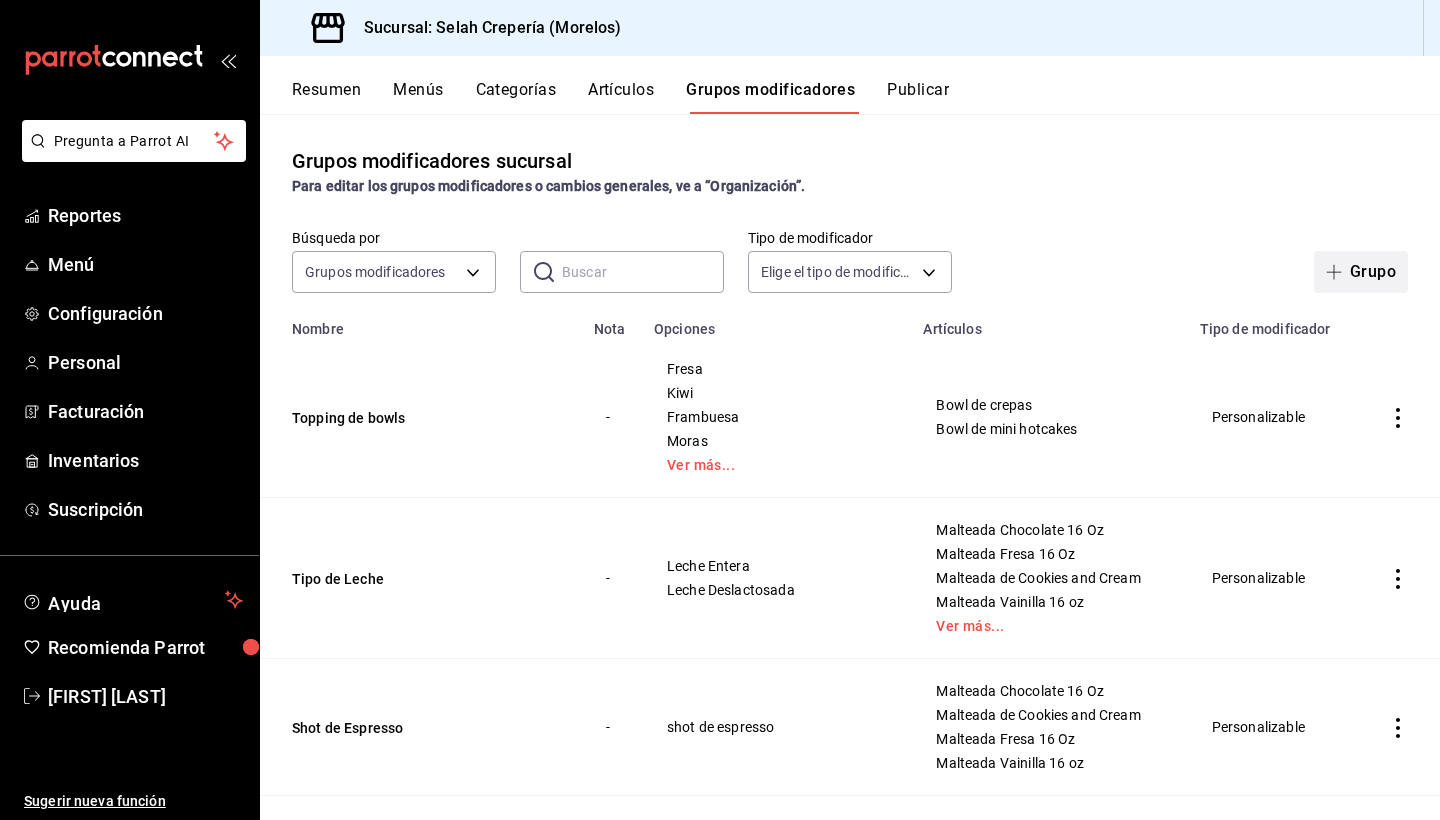 click 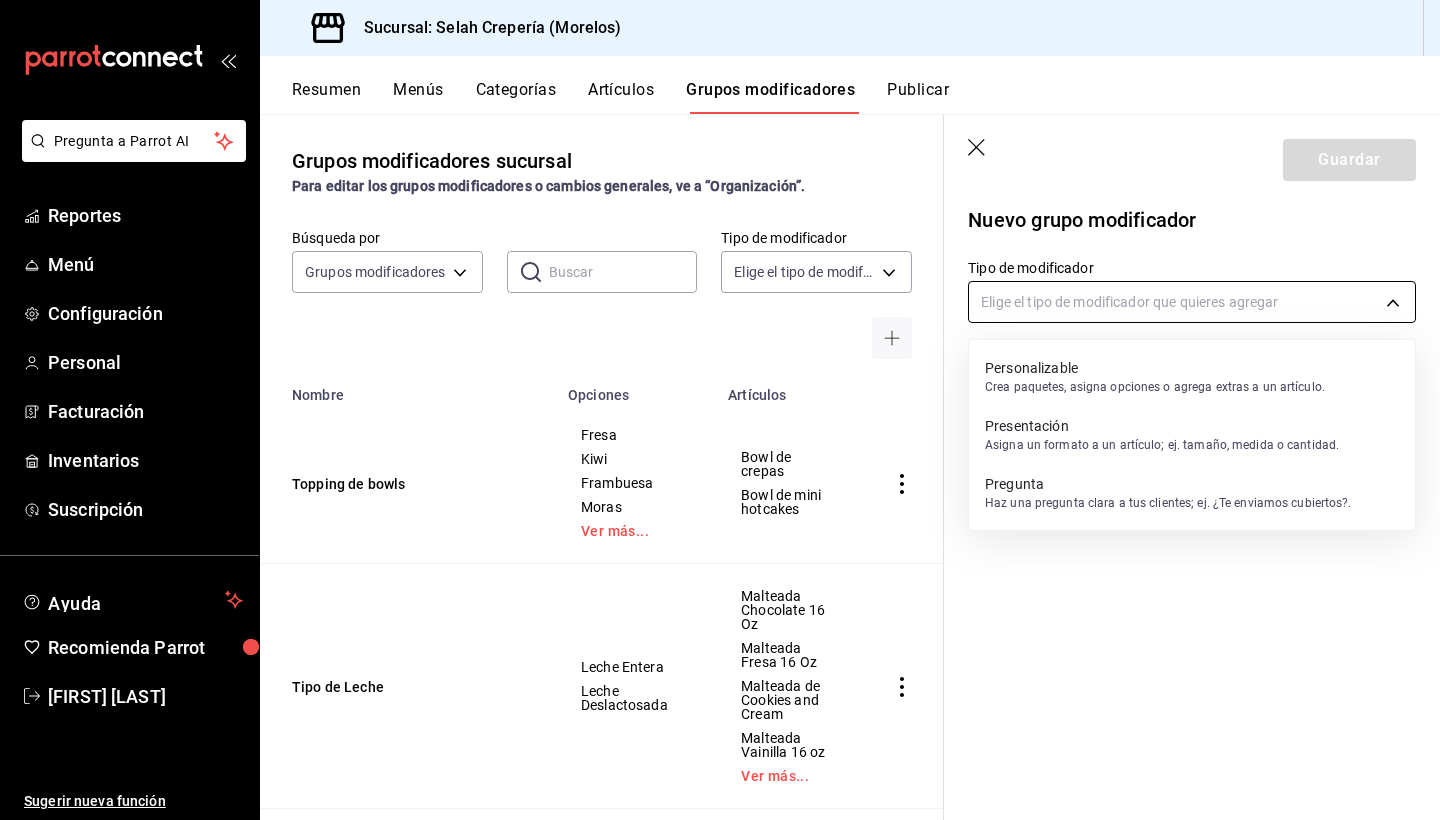 click on "Pregunta a Parrot AI Reportes   Menú   Configuración   Personal   Facturación   Inventarios   Suscripción   Ayuda Recomienda Parrot   [FIRST] [LAST]   Sugerir nueva función   Sucursal: Selah Crepería (Morelos) Resumen Menús Categorías Artículos Grupos modificadores Publicar Grupos modificadores sucursal Para editar los grupos modificadores o cambios generales, ve a “Organización”. Búsqueda por Grupos modificadores GROUP ​ ​ Tipo de modificador Elige el tipo de modificador Nombre Opciones Artículos Topping de bowls Fresa Kiwi Frambuesa Moras Ver más... Bowl de crepas Bowl de mini hotcakes Tipo de Leche Leche Entera Leche Deslactosada Malteada Chocolate 16 Oz Malteada Fresa 16 Oz Malteada de Cookies and Cream Malteada Vainilla 16 oz Ver más... Shot de Espresso shot de espresso Malteada Chocolate 16 Oz Malteada de Cookies and Cream Malteada Fresa 16 Oz Malteada Vainilla 16 oz Sabor de Helado Flotante Helado Flotante de Limón Helado Flotante Vainilla Helado Flotante Coca Cola Base de Bowl" at bounding box center (720, 410) 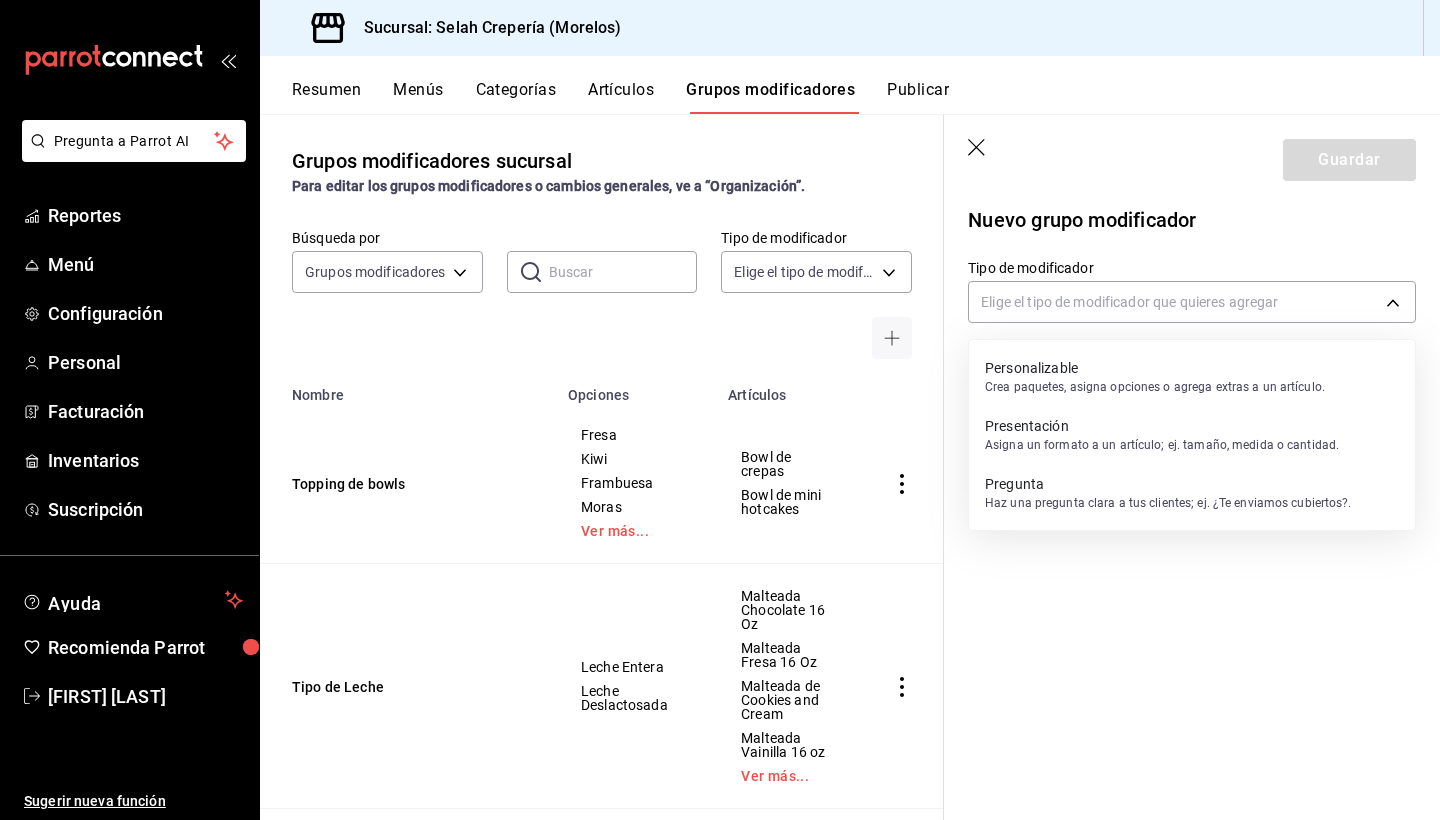 click on "Personalizable" at bounding box center [1155, 368] 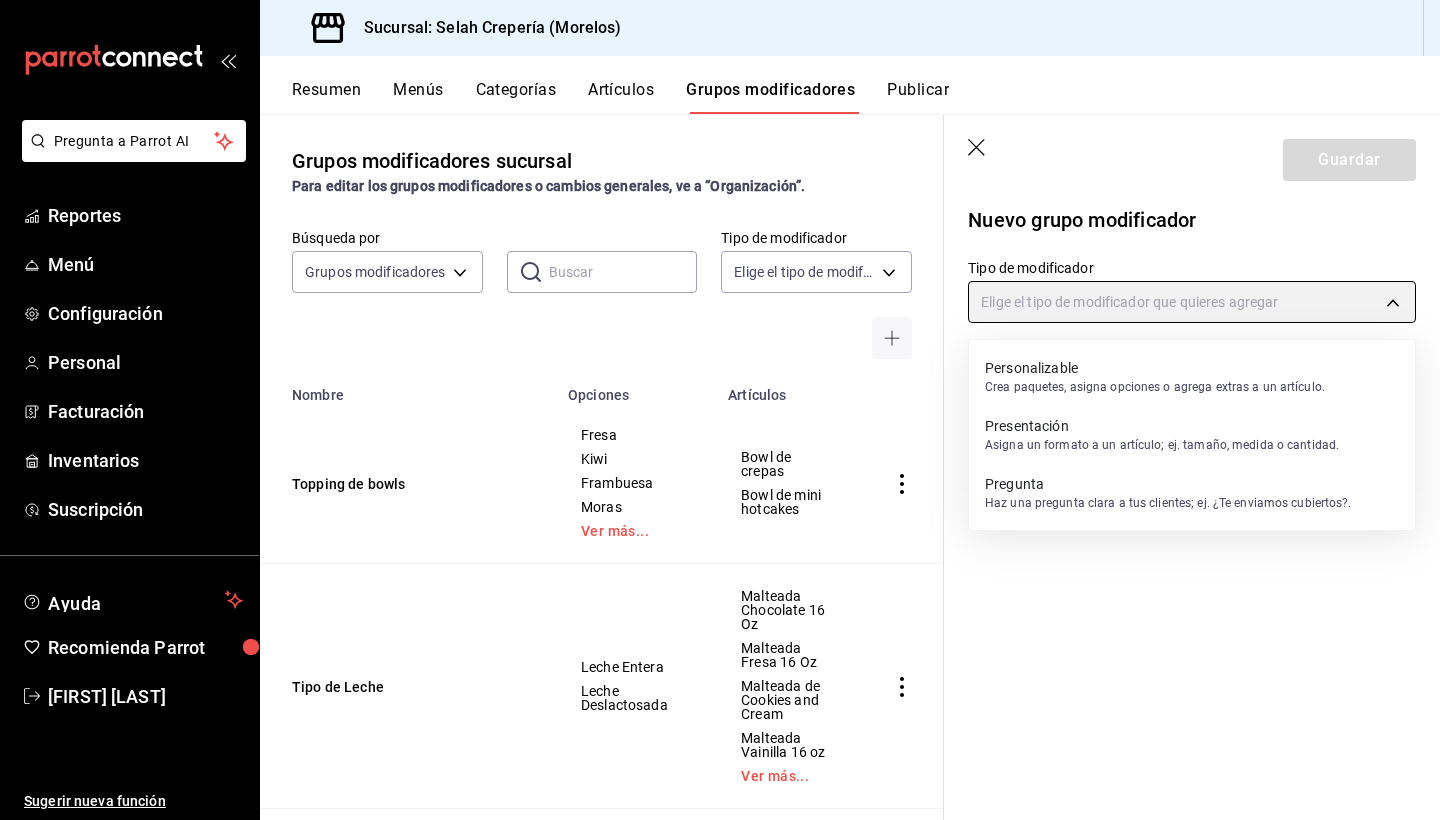 type on "CUSTOMIZABLE" 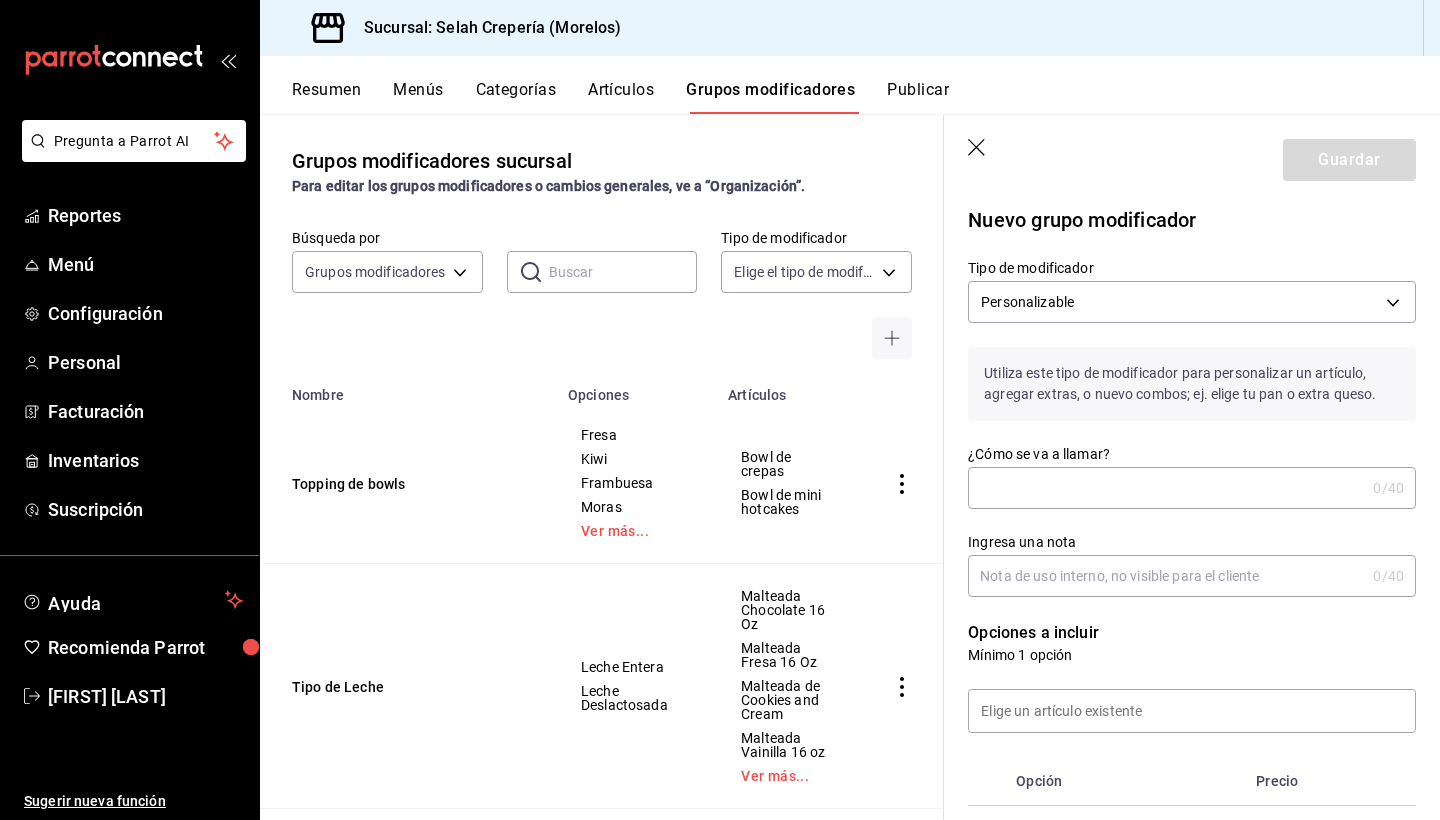 click on "¿Cómo se va a llamar?" at bounding box center [1166, 488] 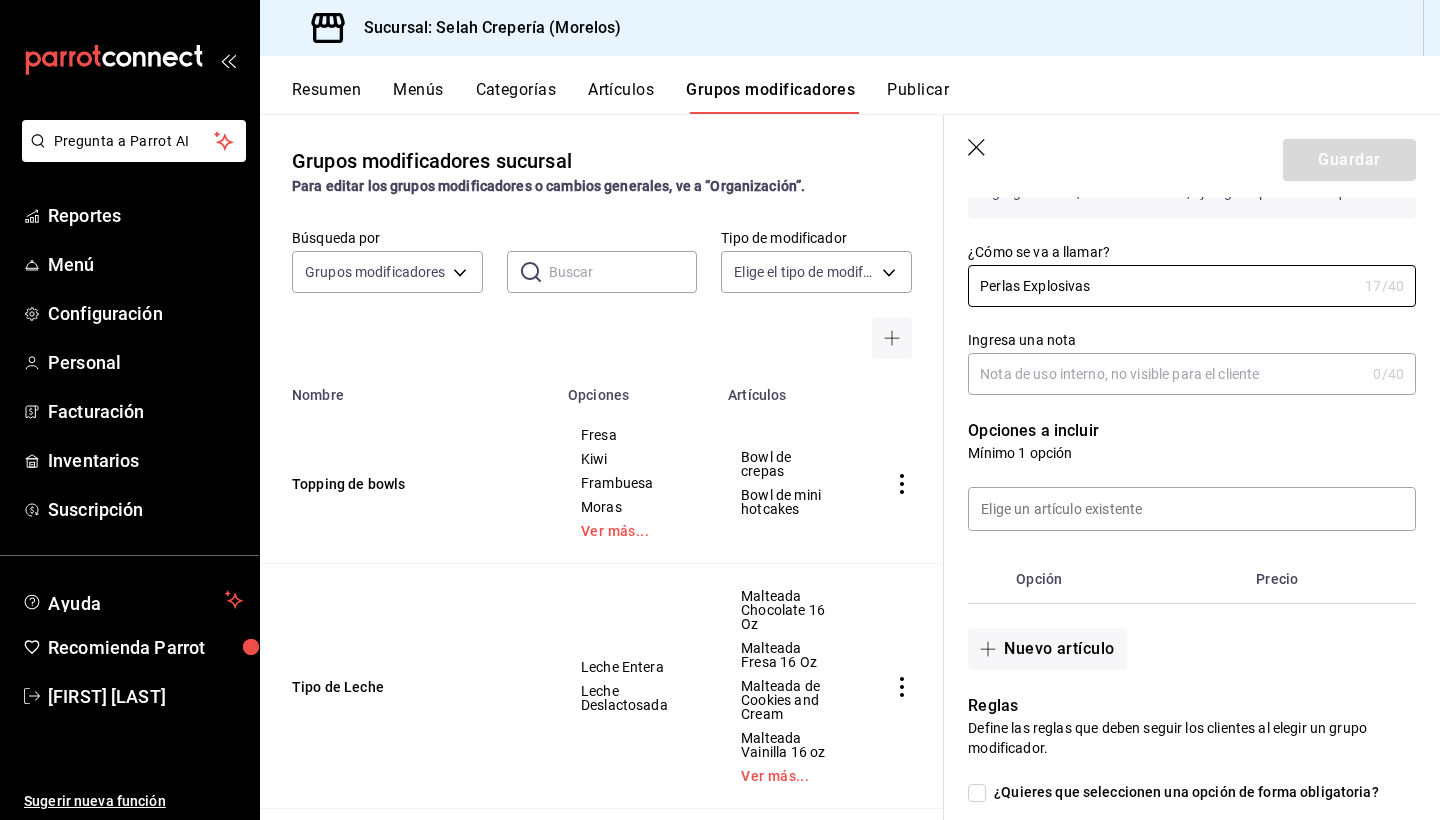 scroll, scrollTop: 207, scrollLeft: 0, axis: vertical 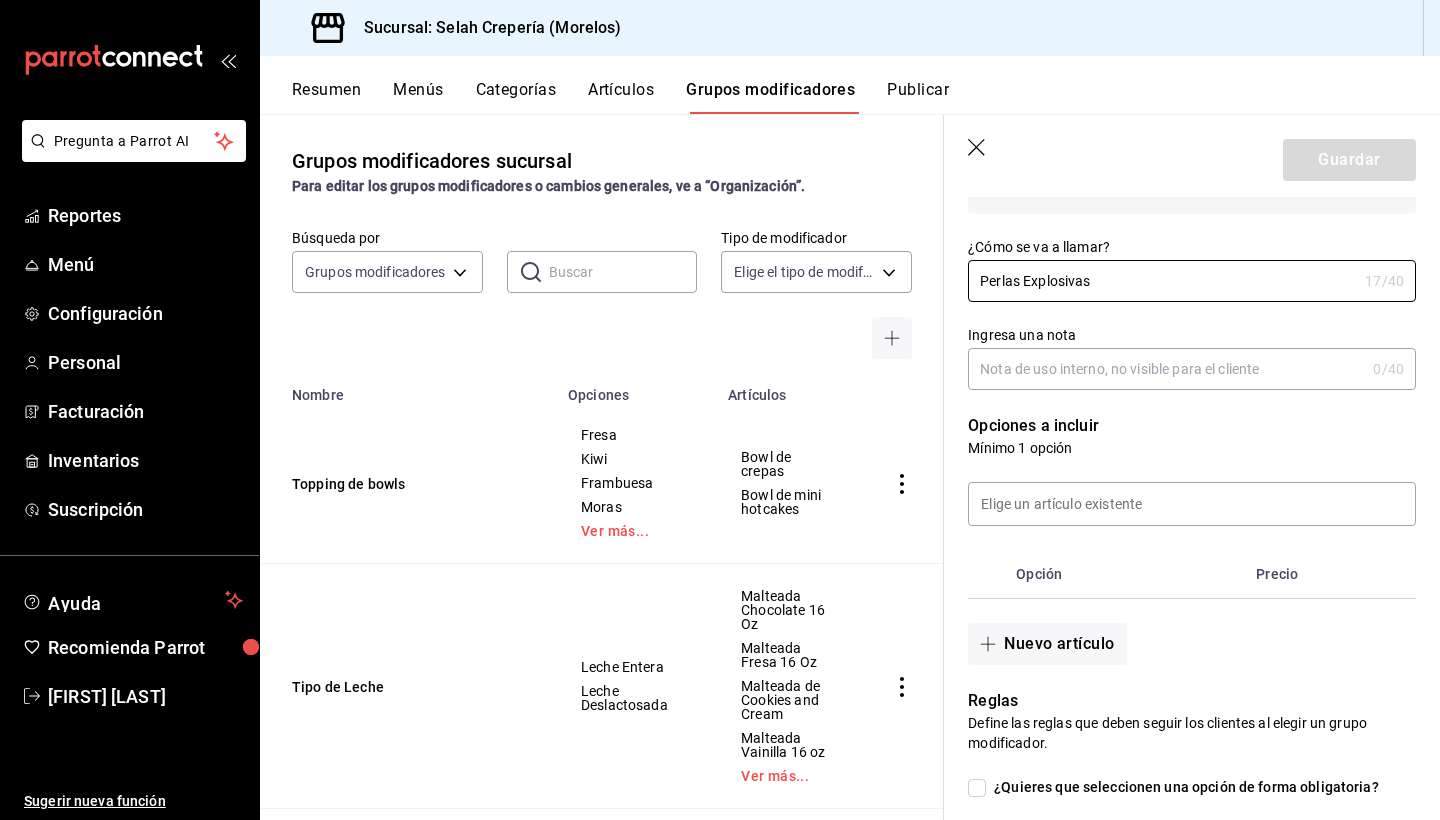 type on "Perlas Explosivas" 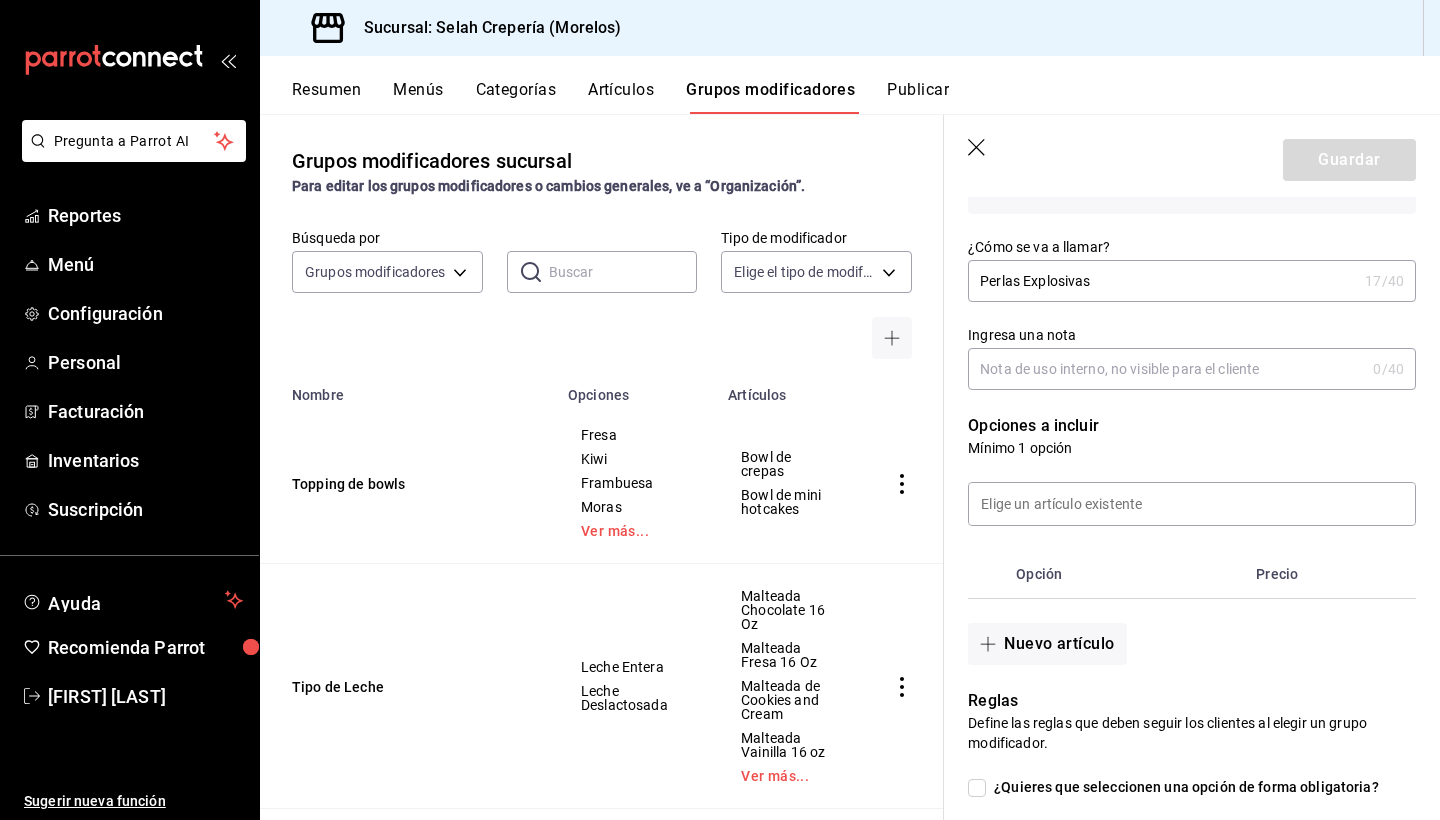 click 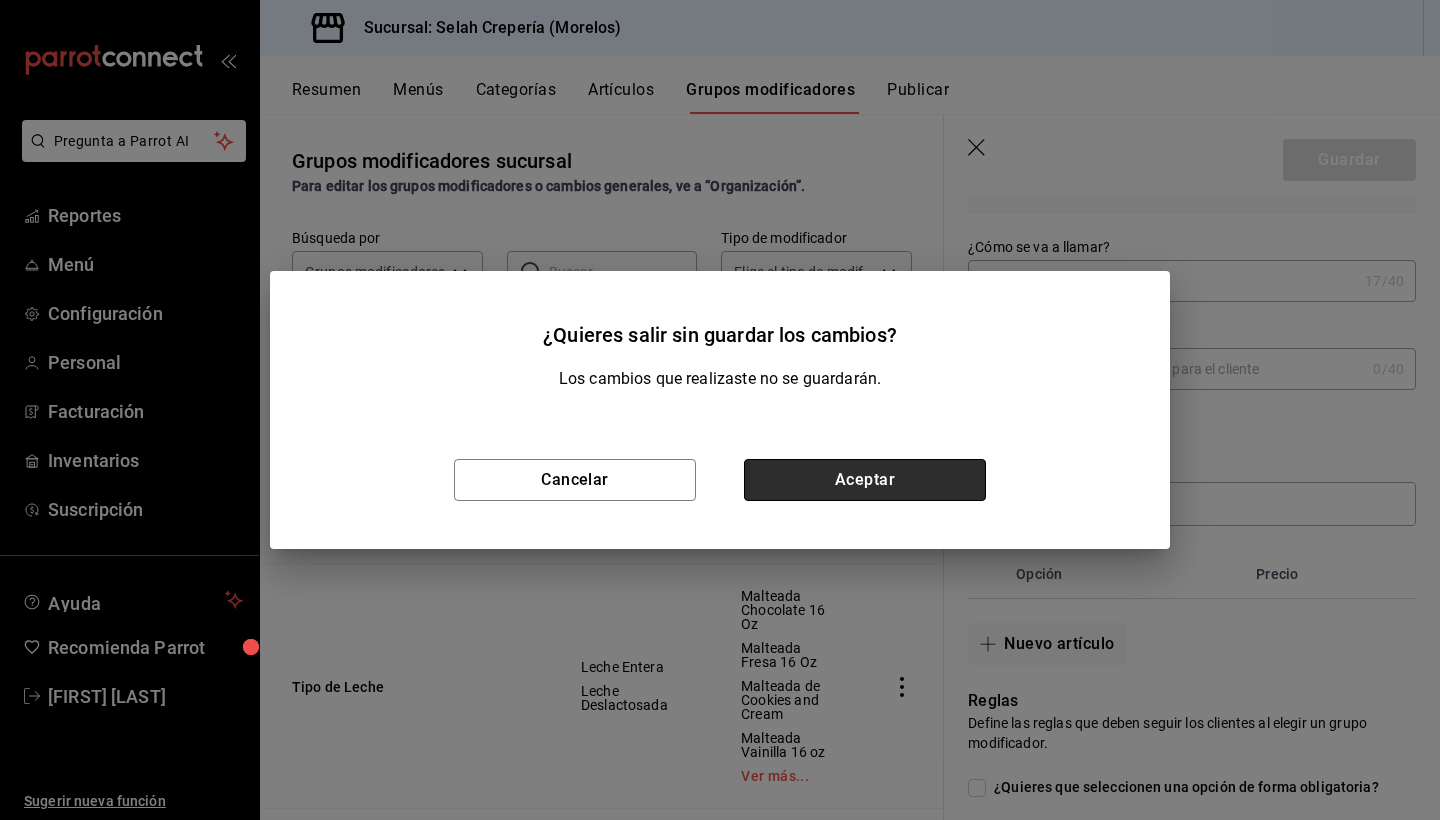click on "Aceptar" at bounding box center (865, 480) 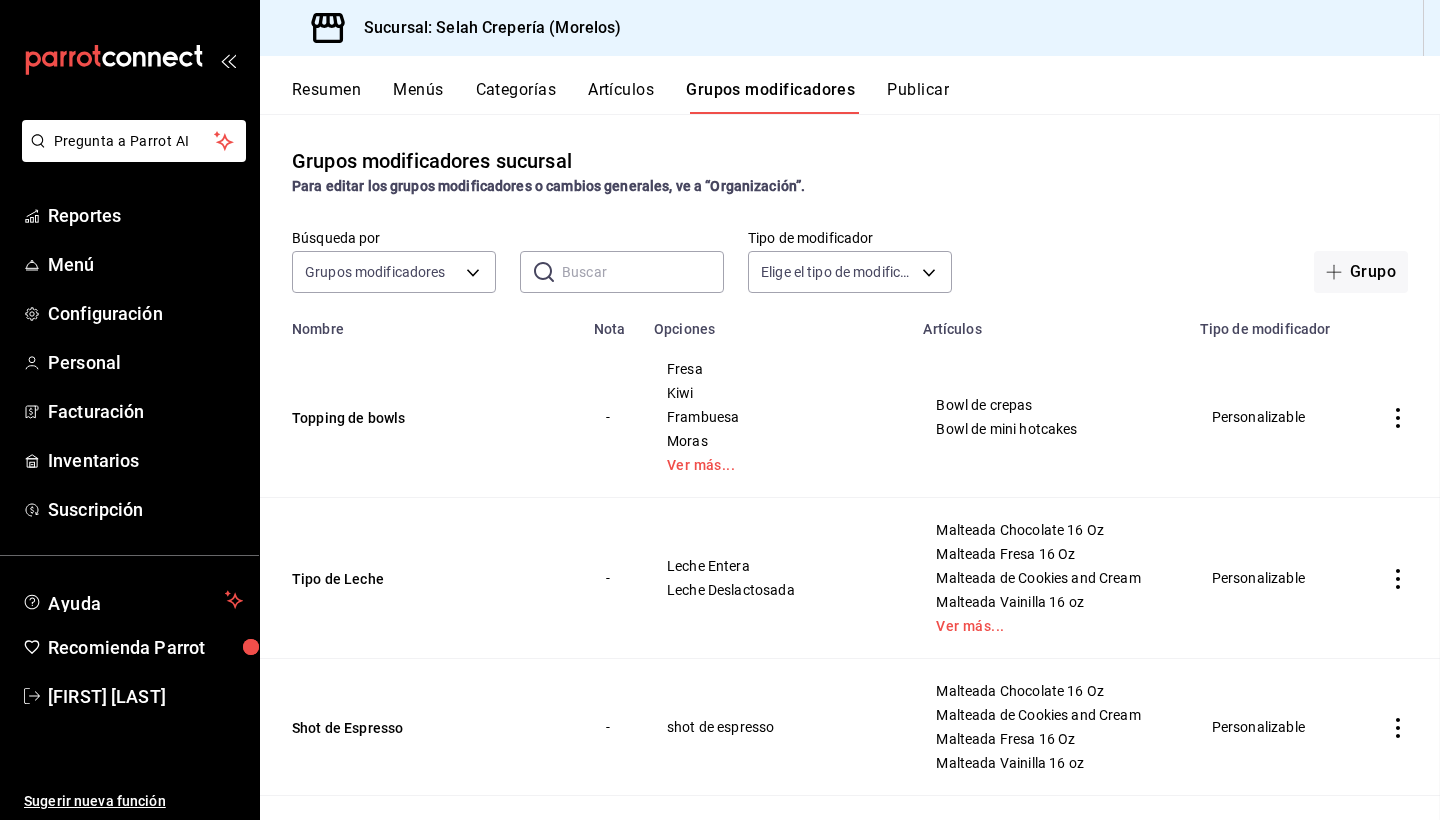 scroll, scrollTop: 0, scrollLeft: 0, axis: both 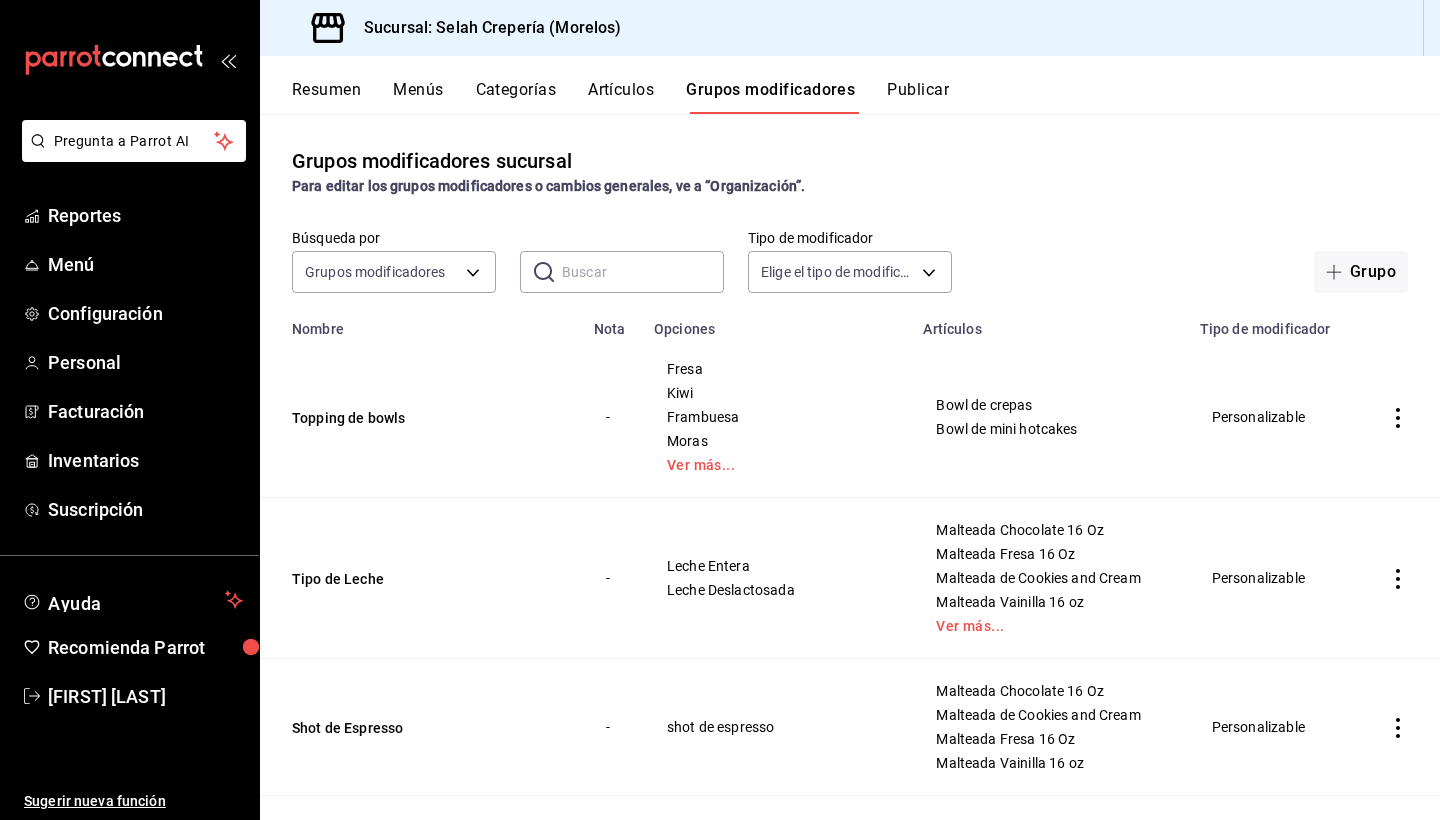click on "Artículos" at bounding box center (621, 97) 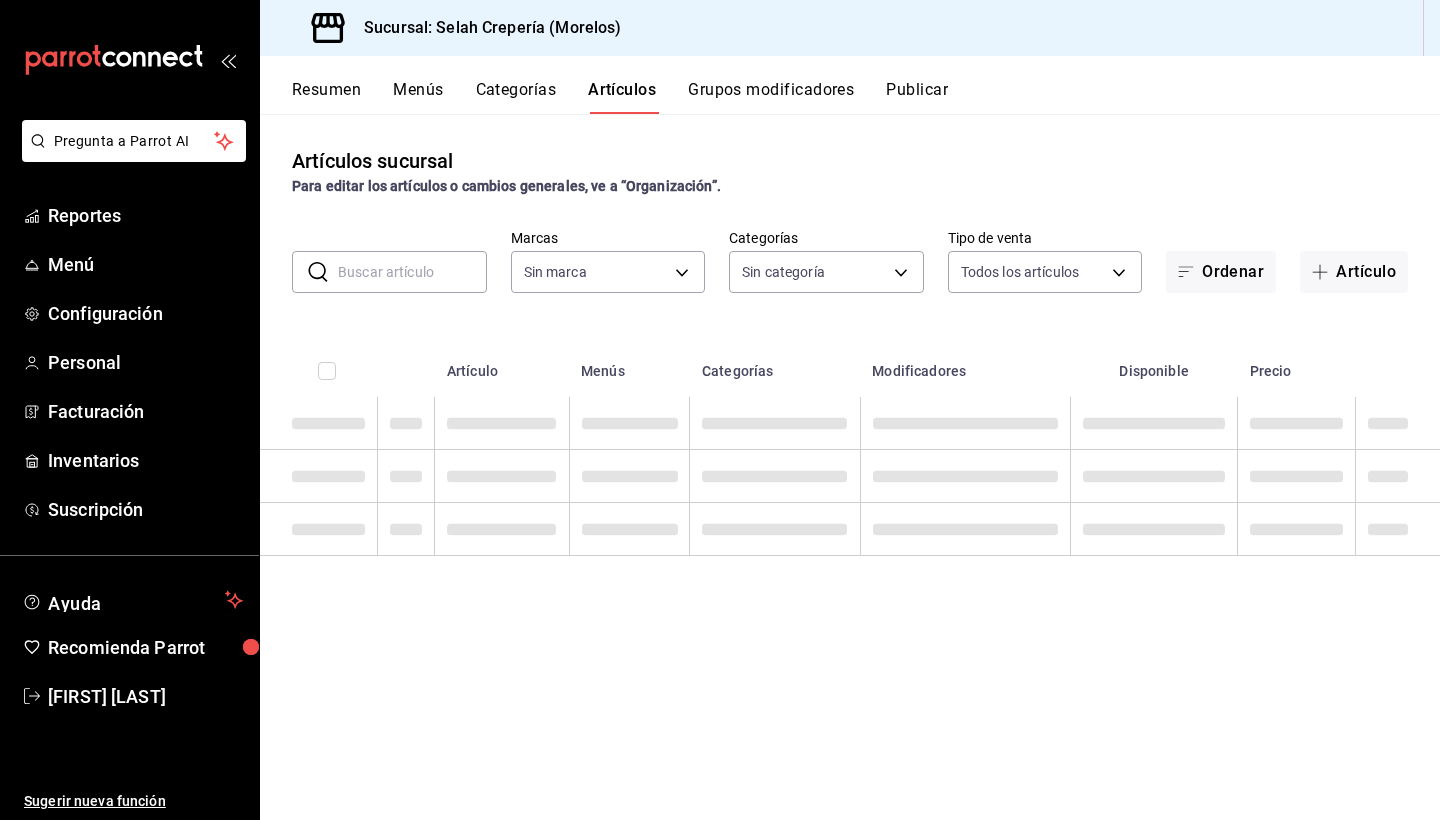 type on "[UUID],[UUID],[UUID],[UUID],[UUID],[UUID],[UUID],[UUID],[UUID],[UUID],[UUID],[UUID],[UUID],[UUID]" 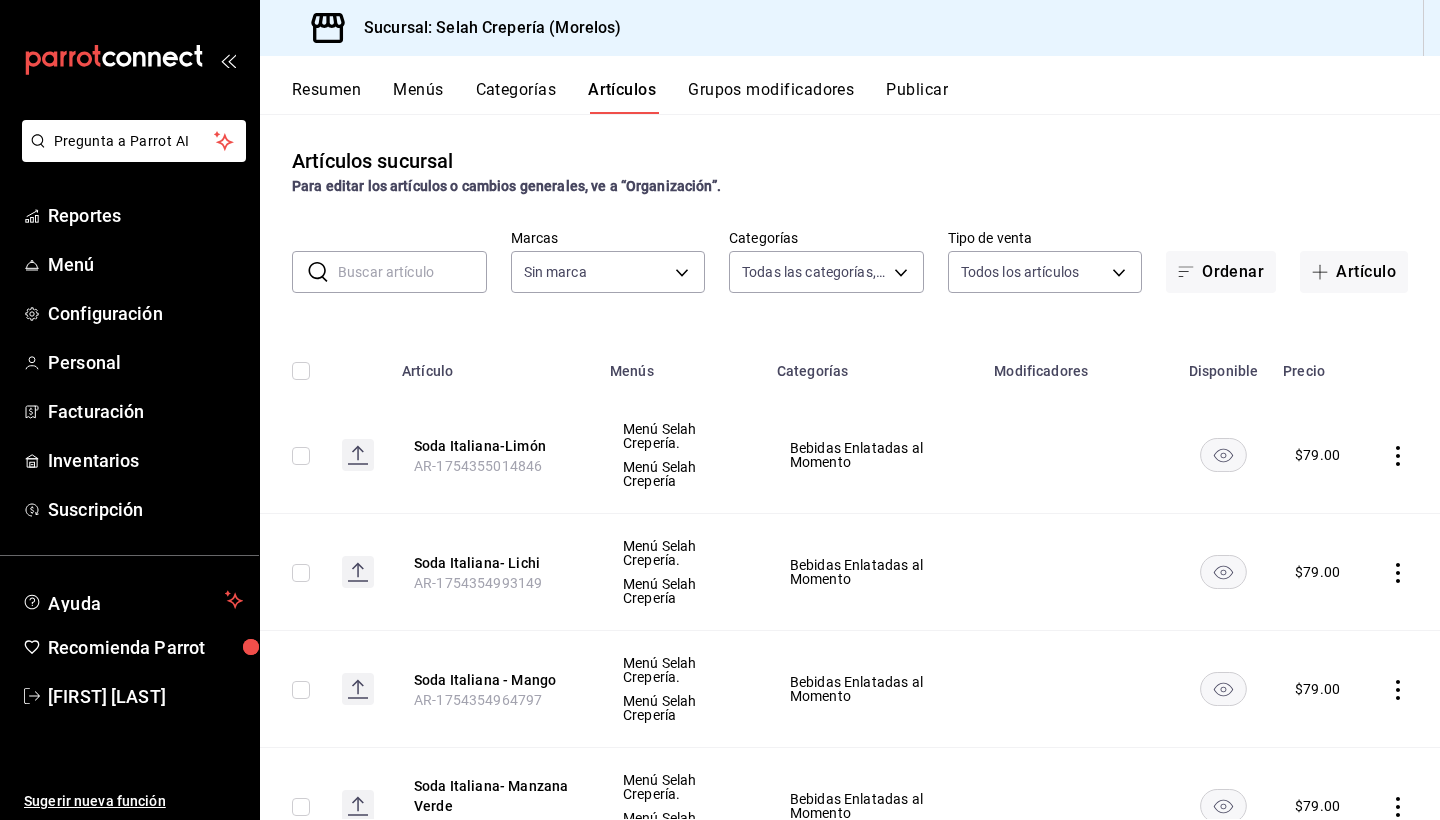type on "f76ea378-03e0-487c-8c0d-a2762fee1a14" 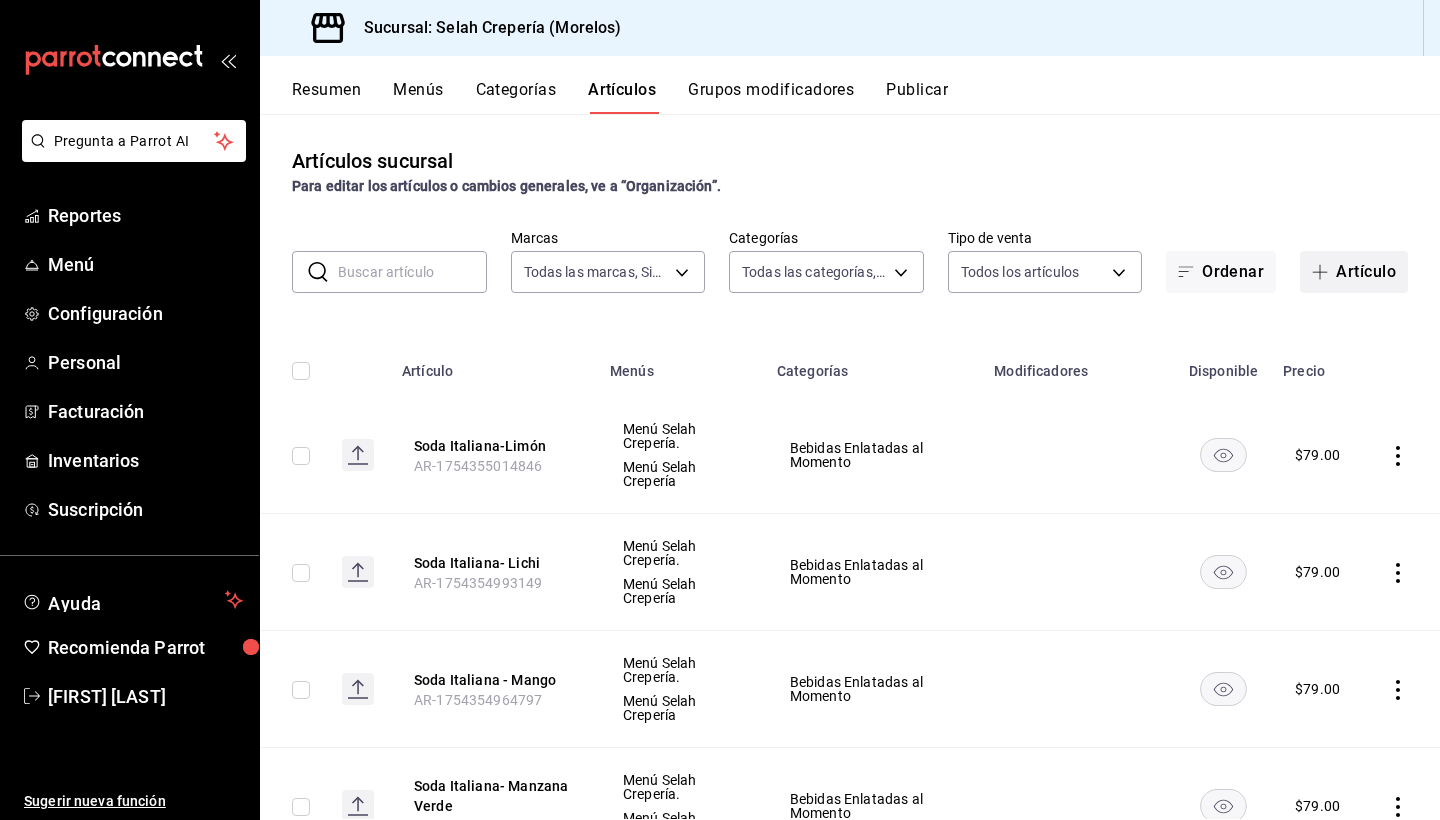 click on "Artículo" at bounding box center [1354, 272] 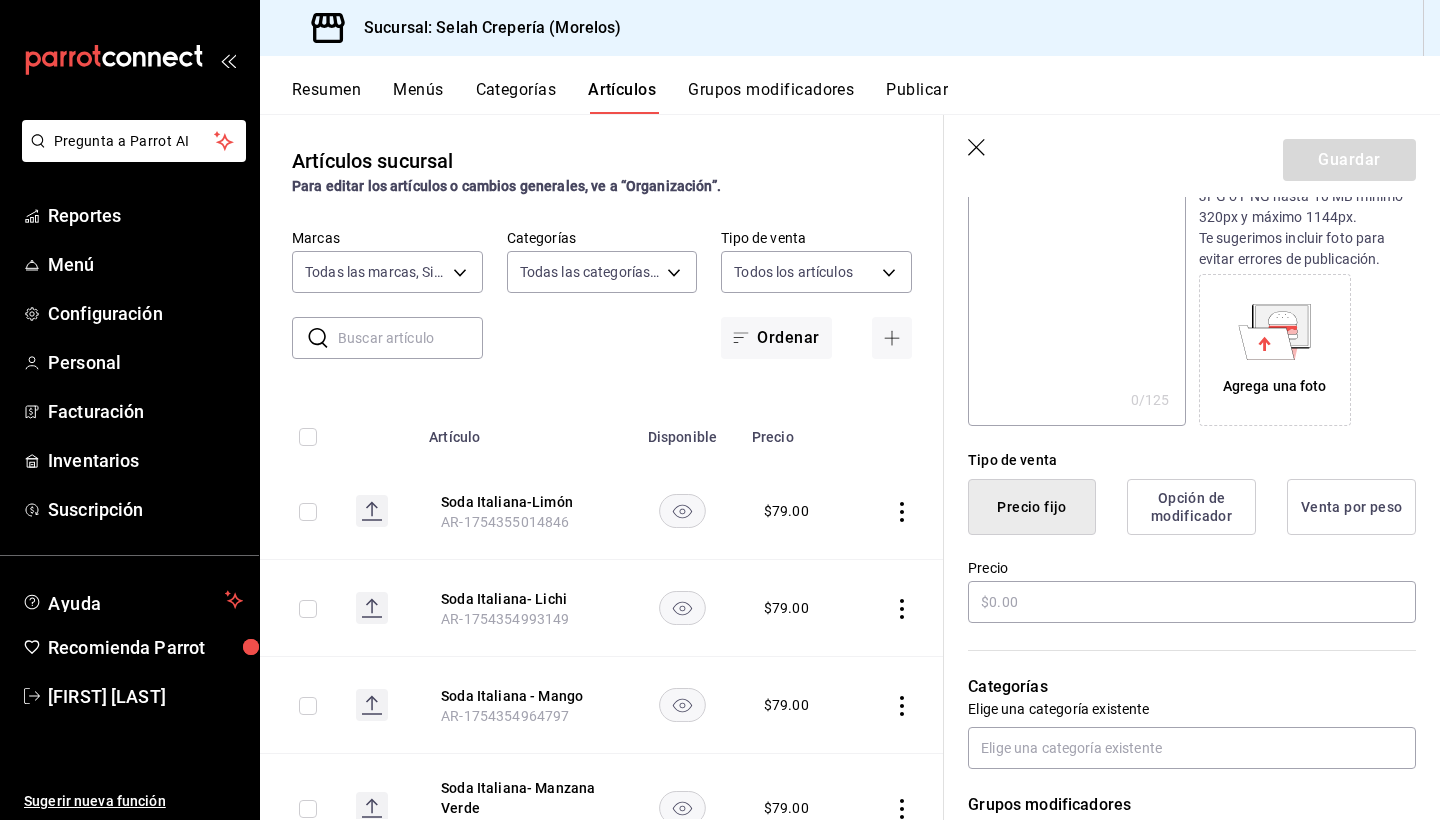 scroll, scrollTop: 317, scrollLeft: 0, axis: vertical 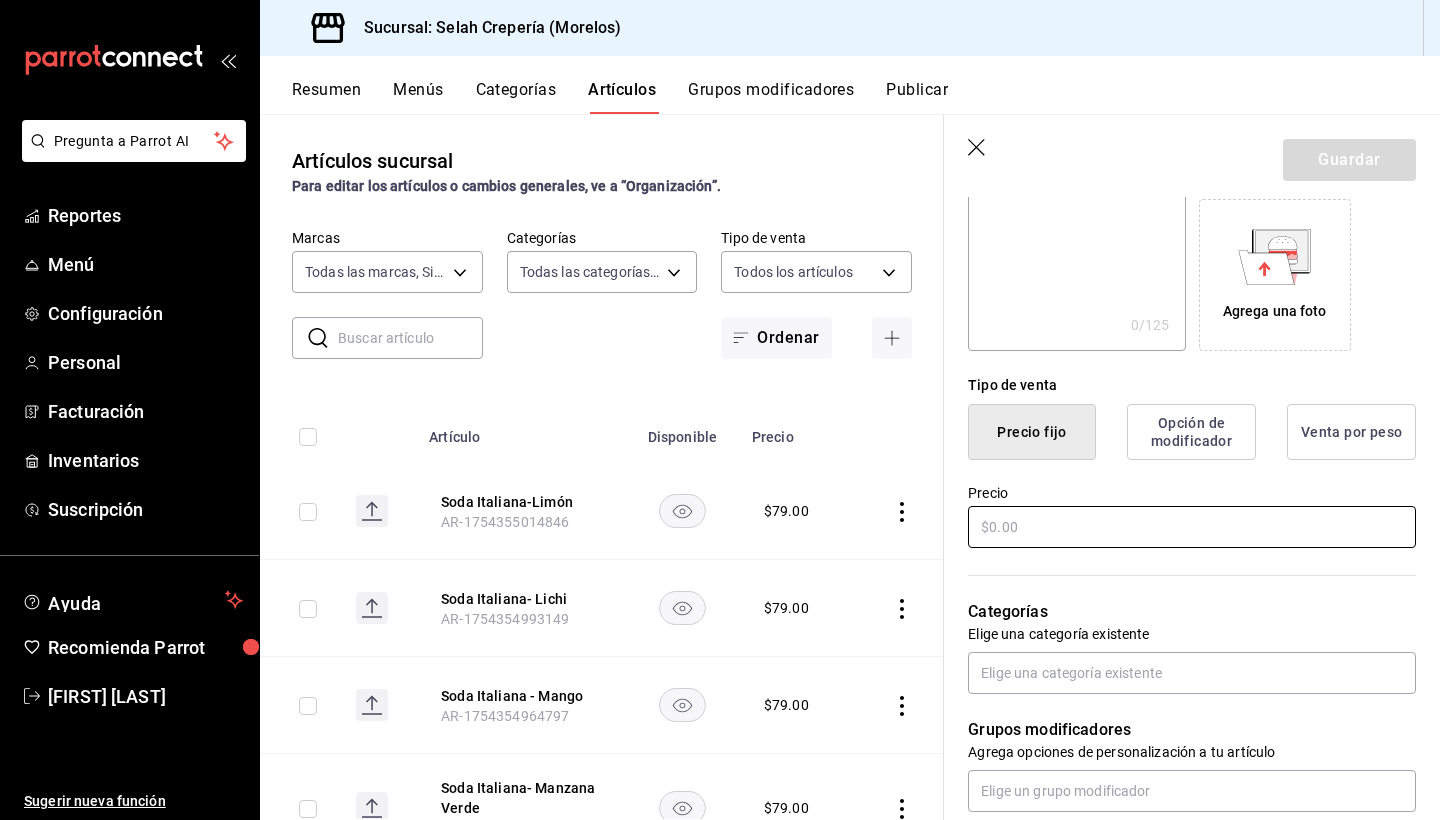click at bounding box center [1192, 527] 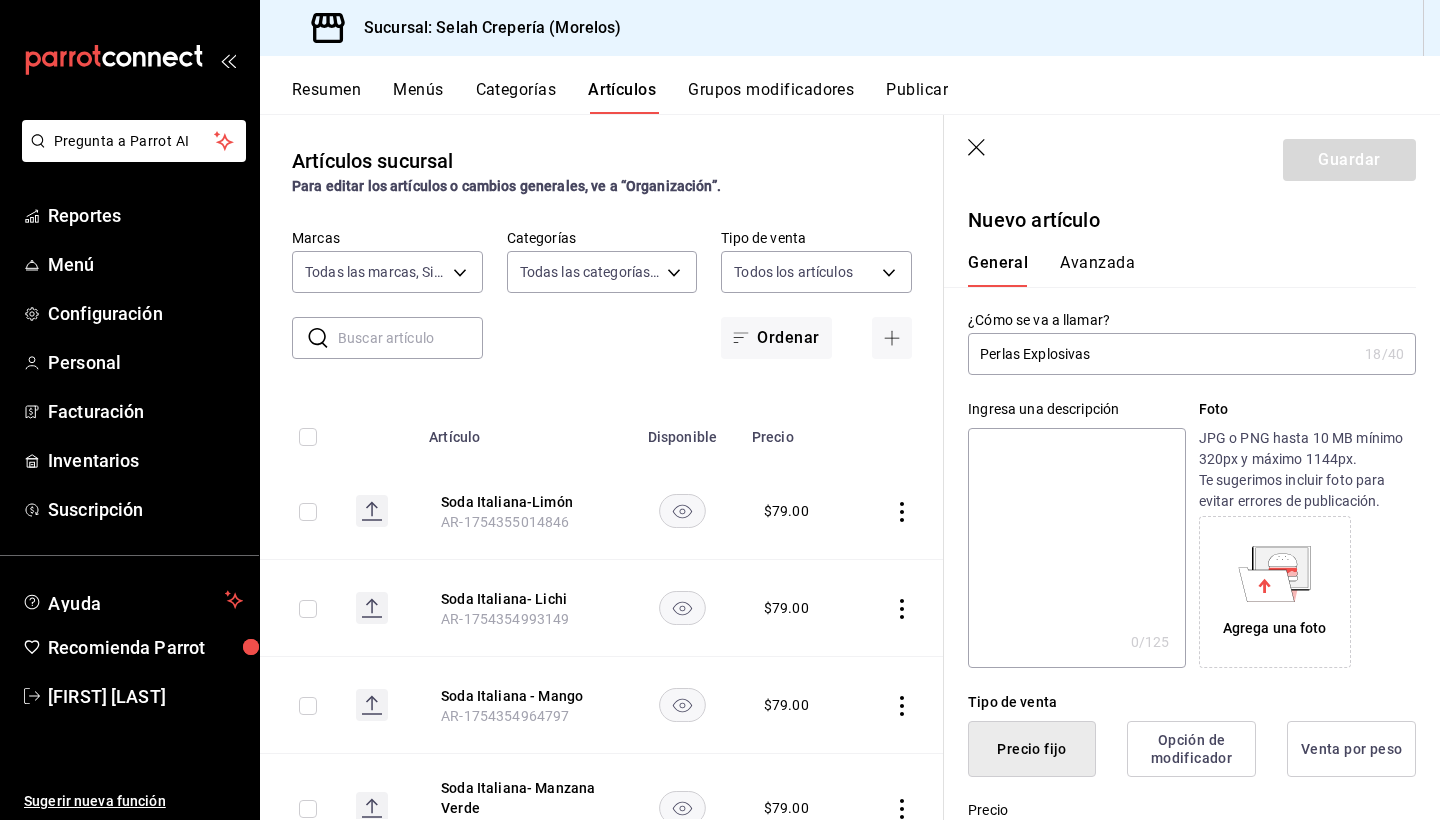 scroll, scrollTop: 0, scrollLeft: 0, axis: both 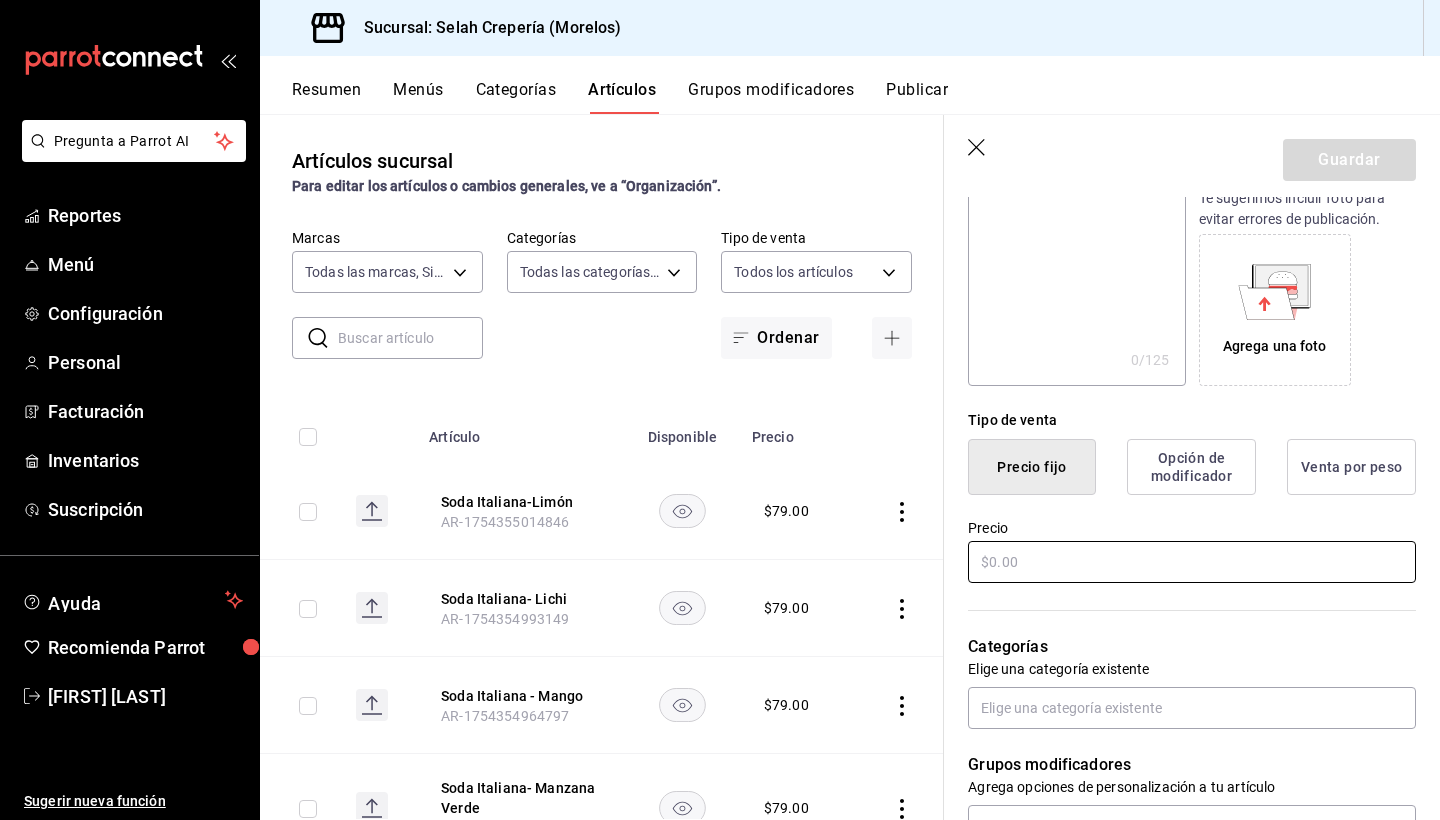 type on "Perlas Explosivas Lichi" 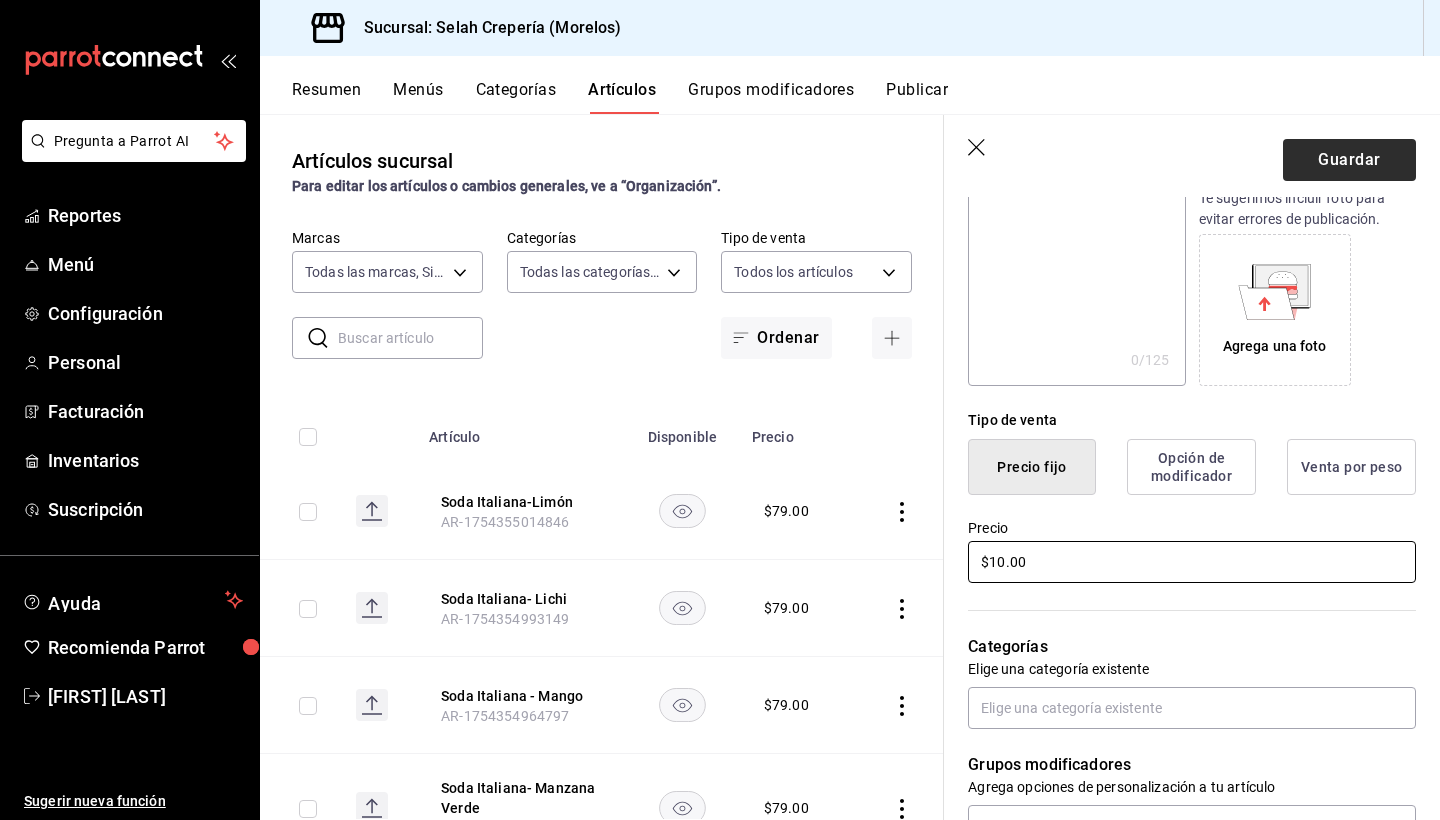 type on "$10.00" 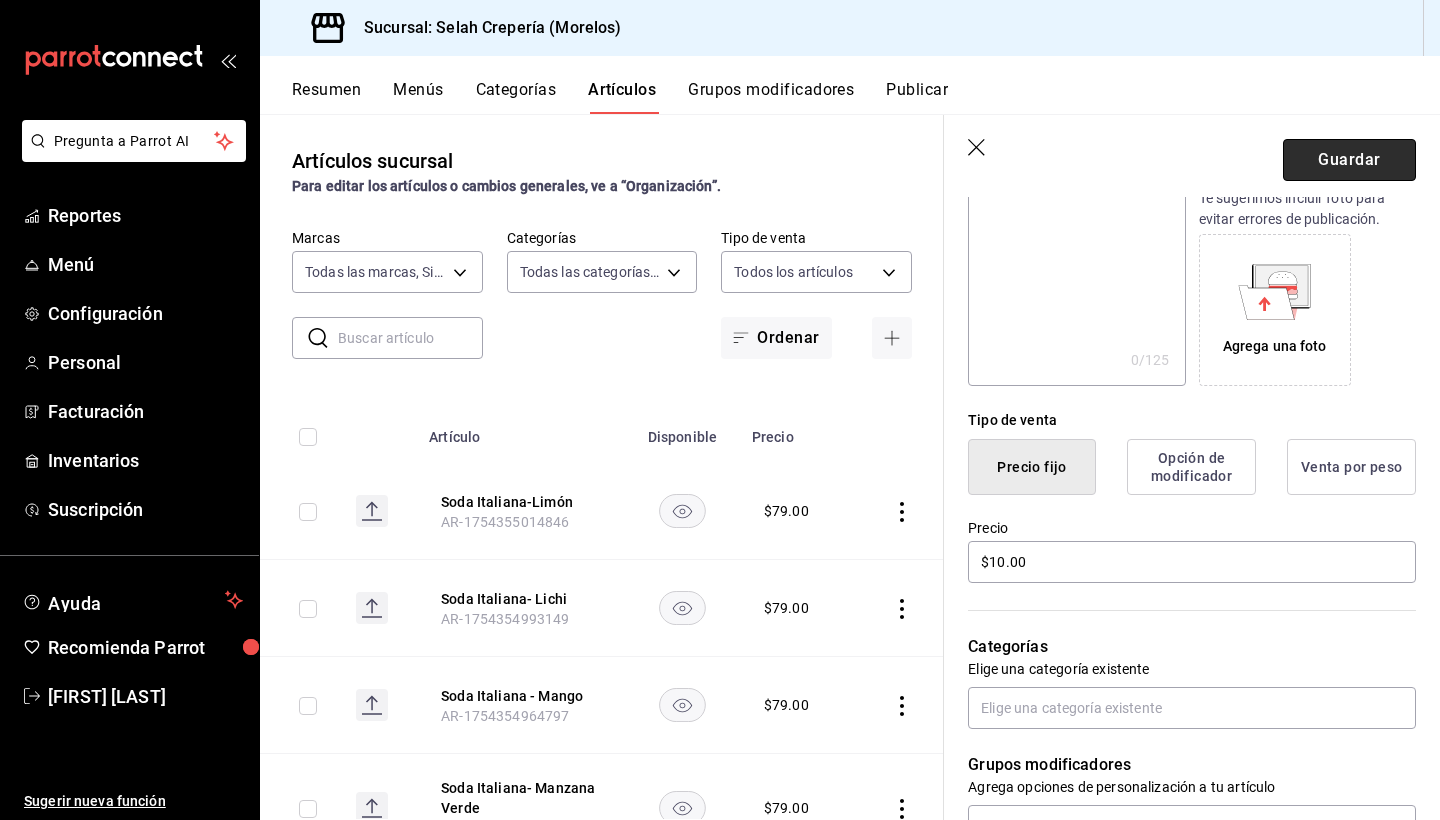 click on "Guardar" at bounding box center [1349, 160] 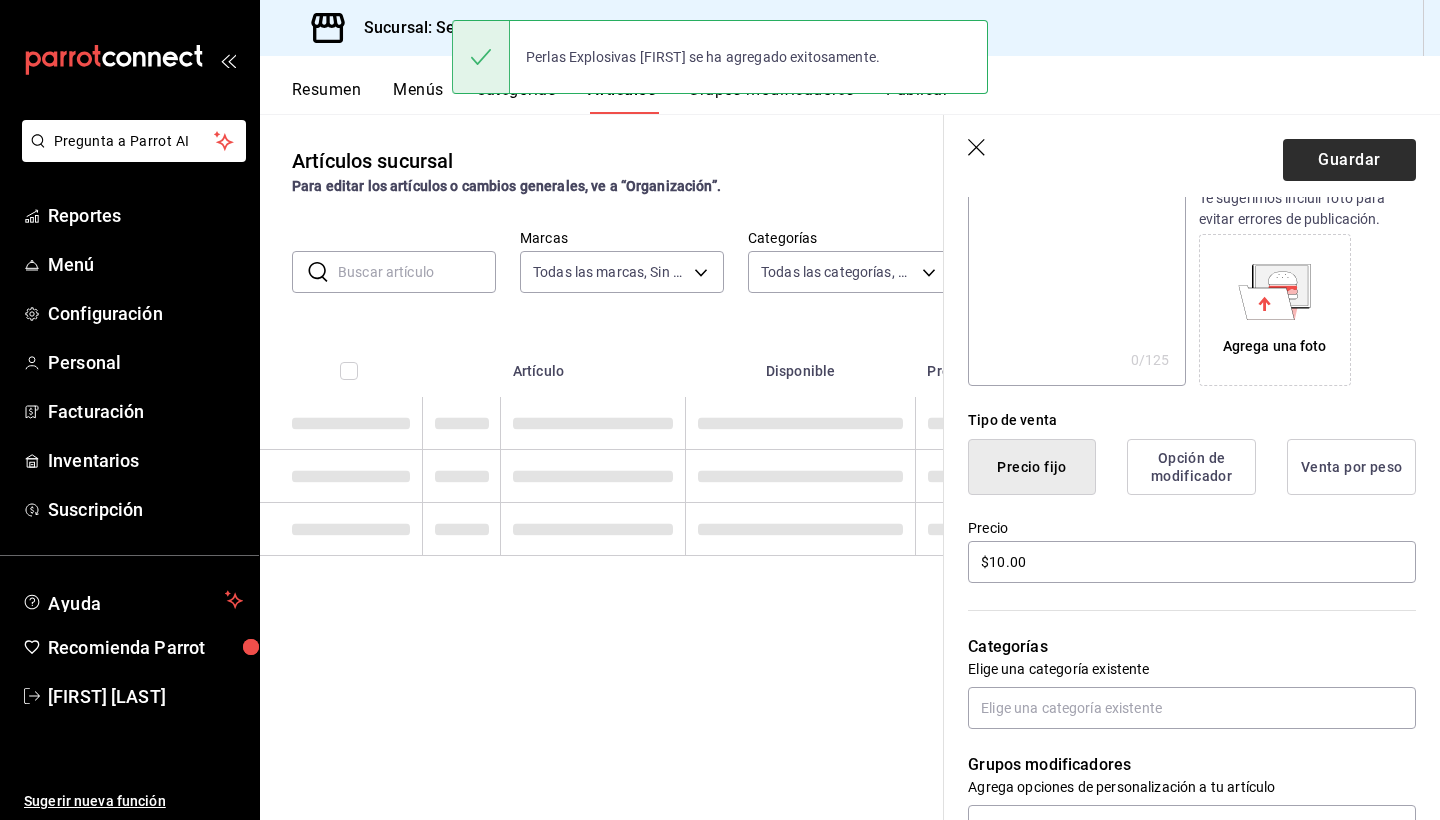scroll, scrollTop: 0, scrollLeft: 0, axis: both 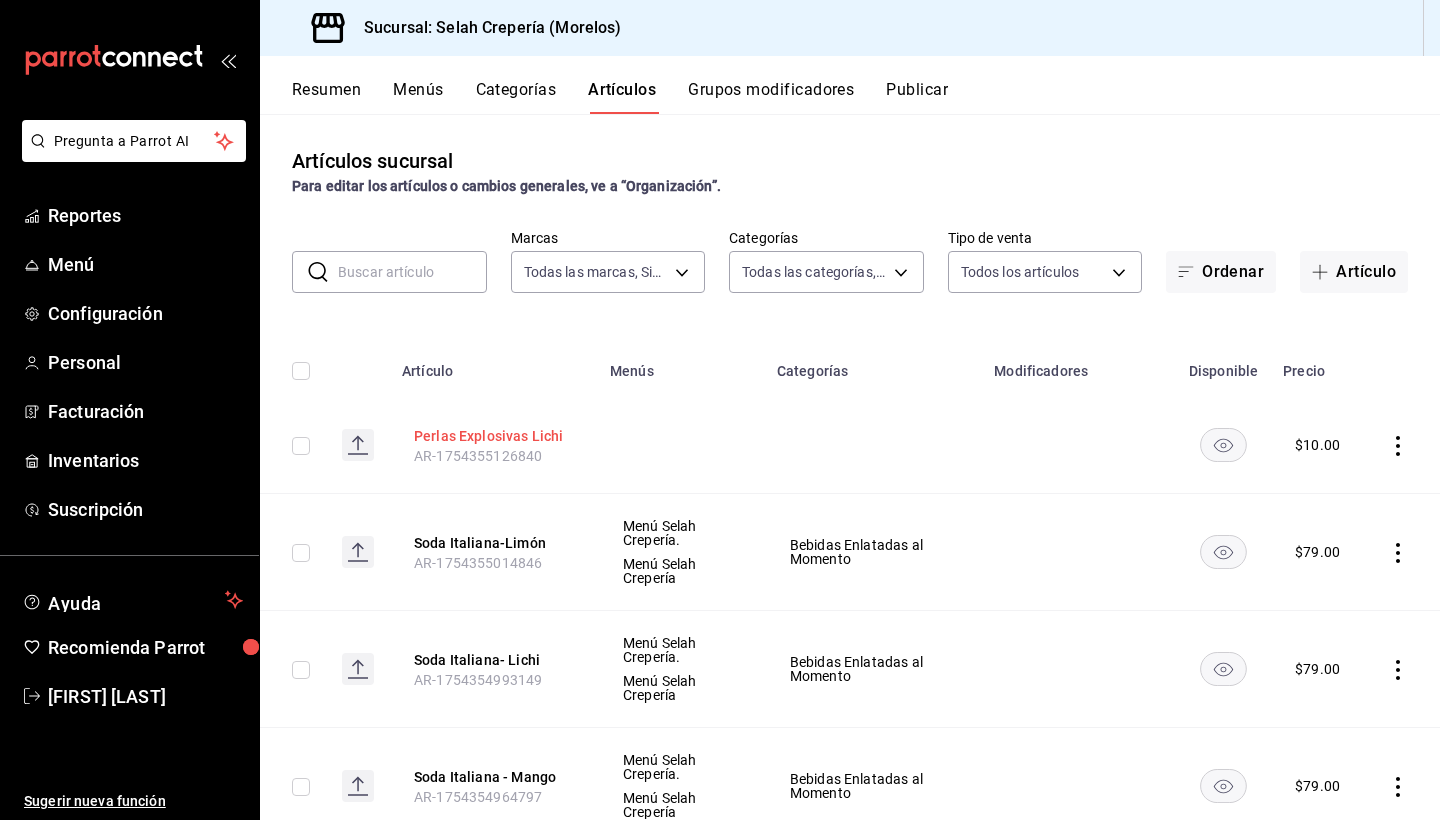 click on "Perlas Explosivas Lichi" at bounding box center [494, 436] 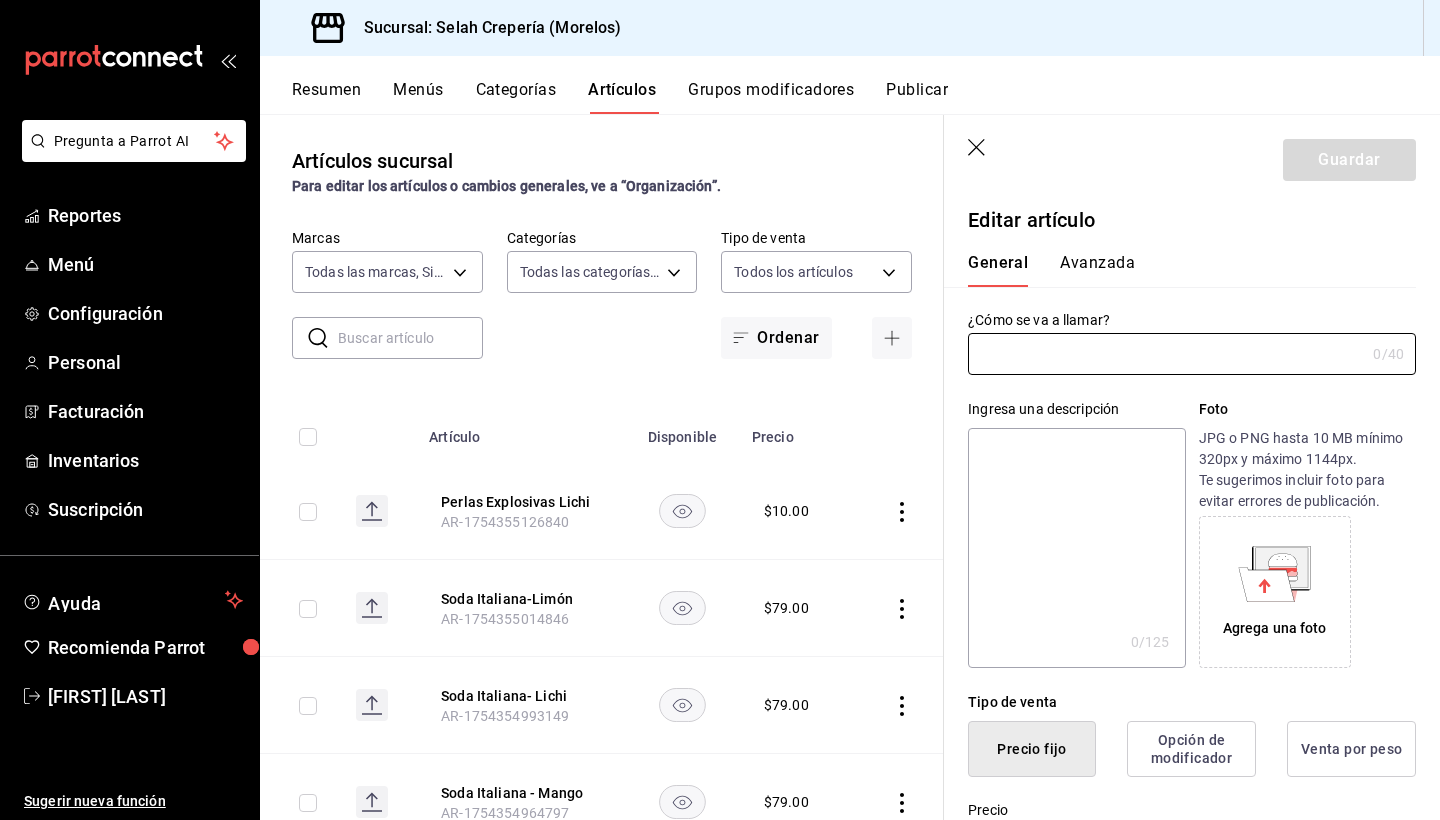 type on "Perlas Explosivas Lichi" 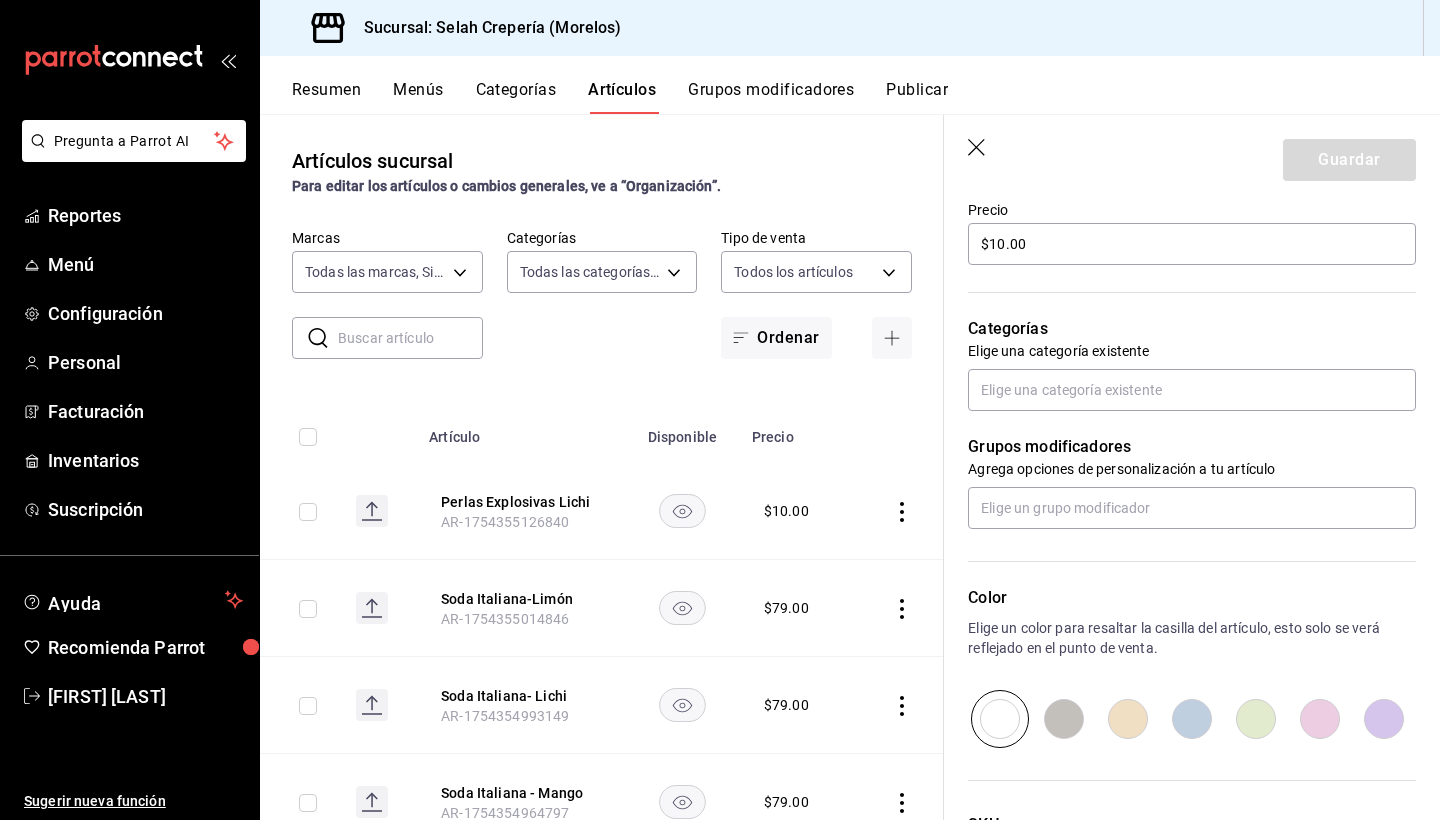 scroll, scrollTop: 596, scrollLeft: 0, axis: vertical 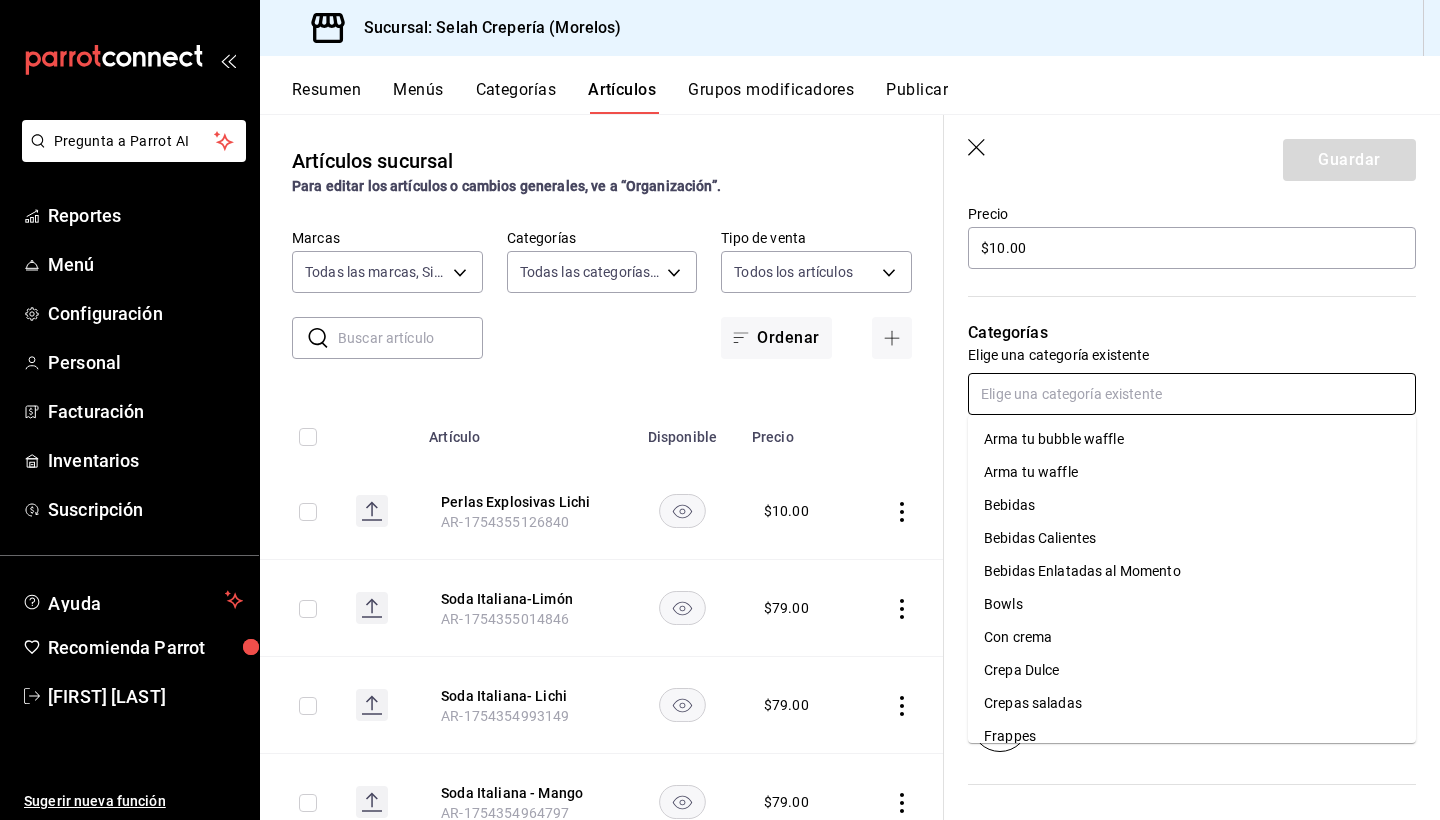click at bounding box center (1192, 394) 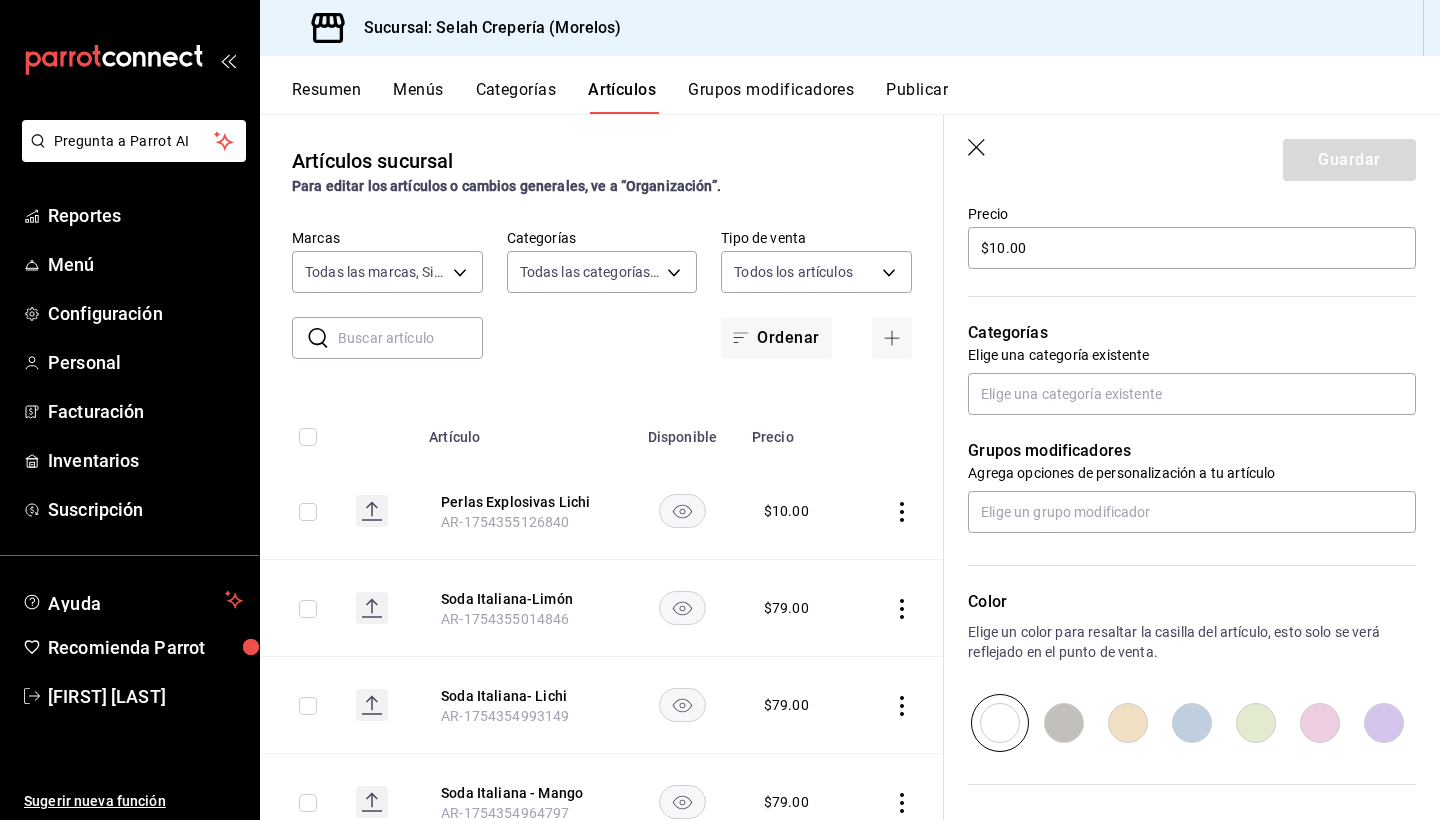 click on "Categorías Elige una categoría existente" at bounding box center (1180, 343) 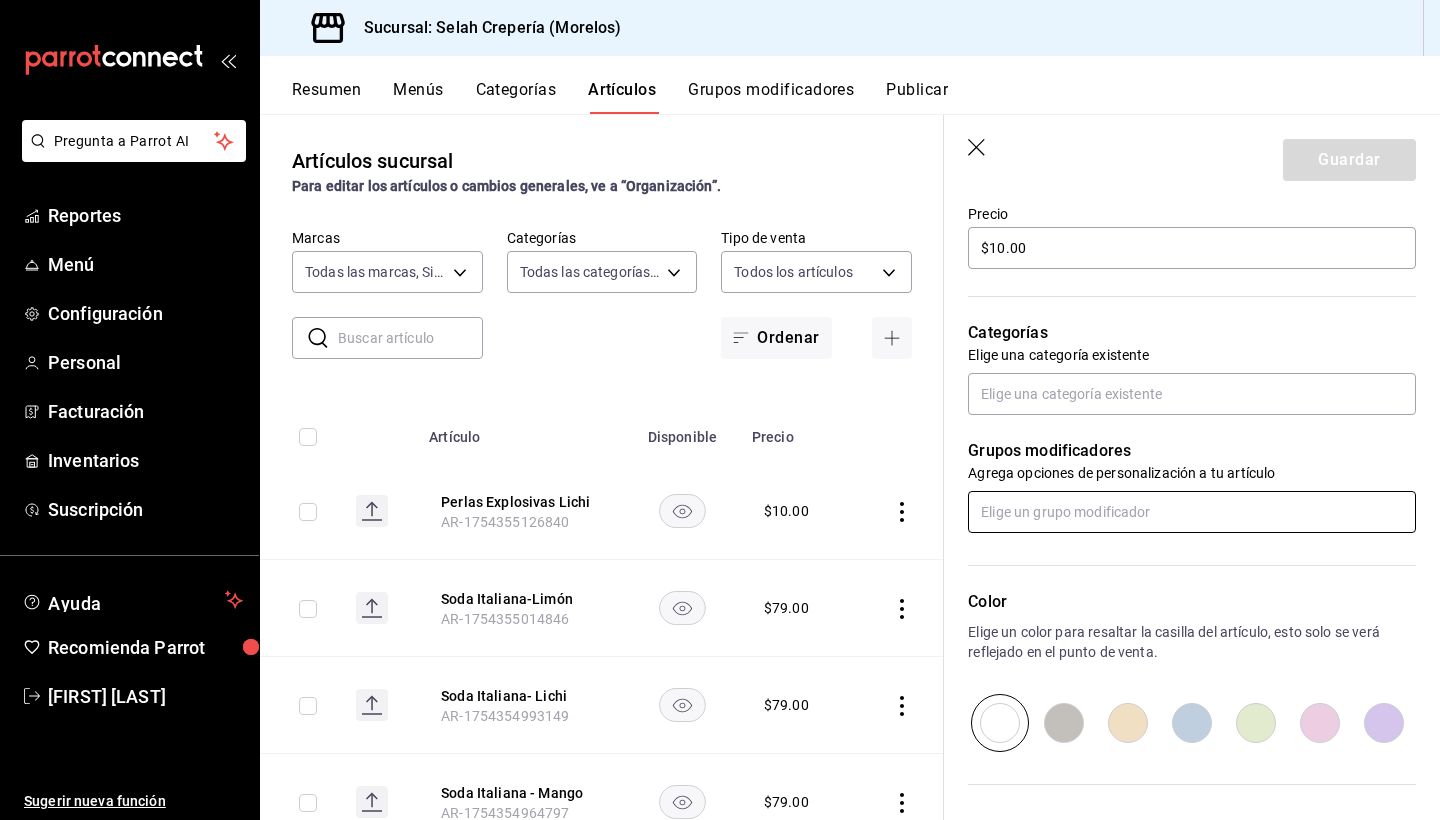 click at bounding box center [1192, 512] 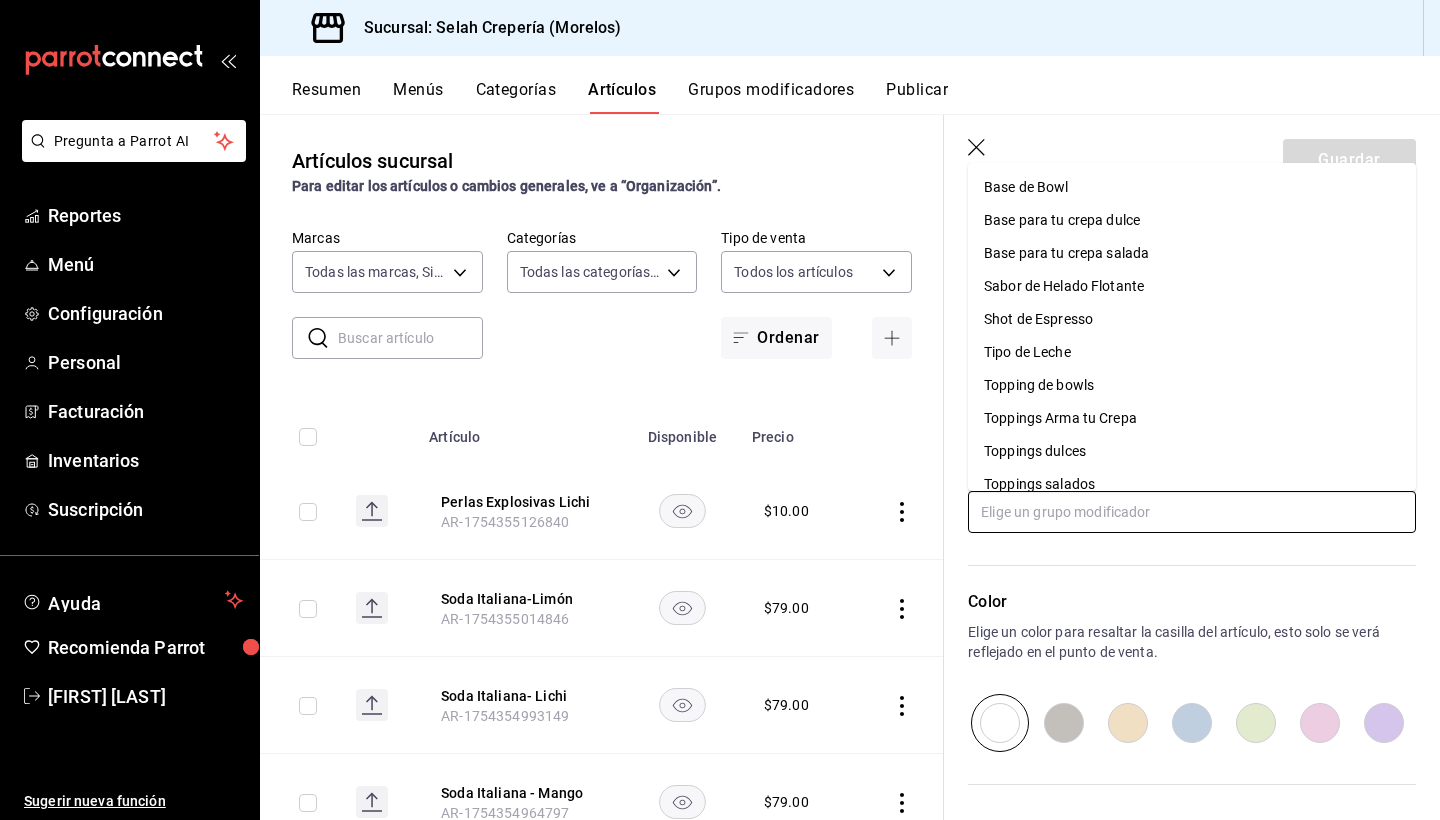 scroll, scrollTop: 0, scrollLeft: 0, axis: both 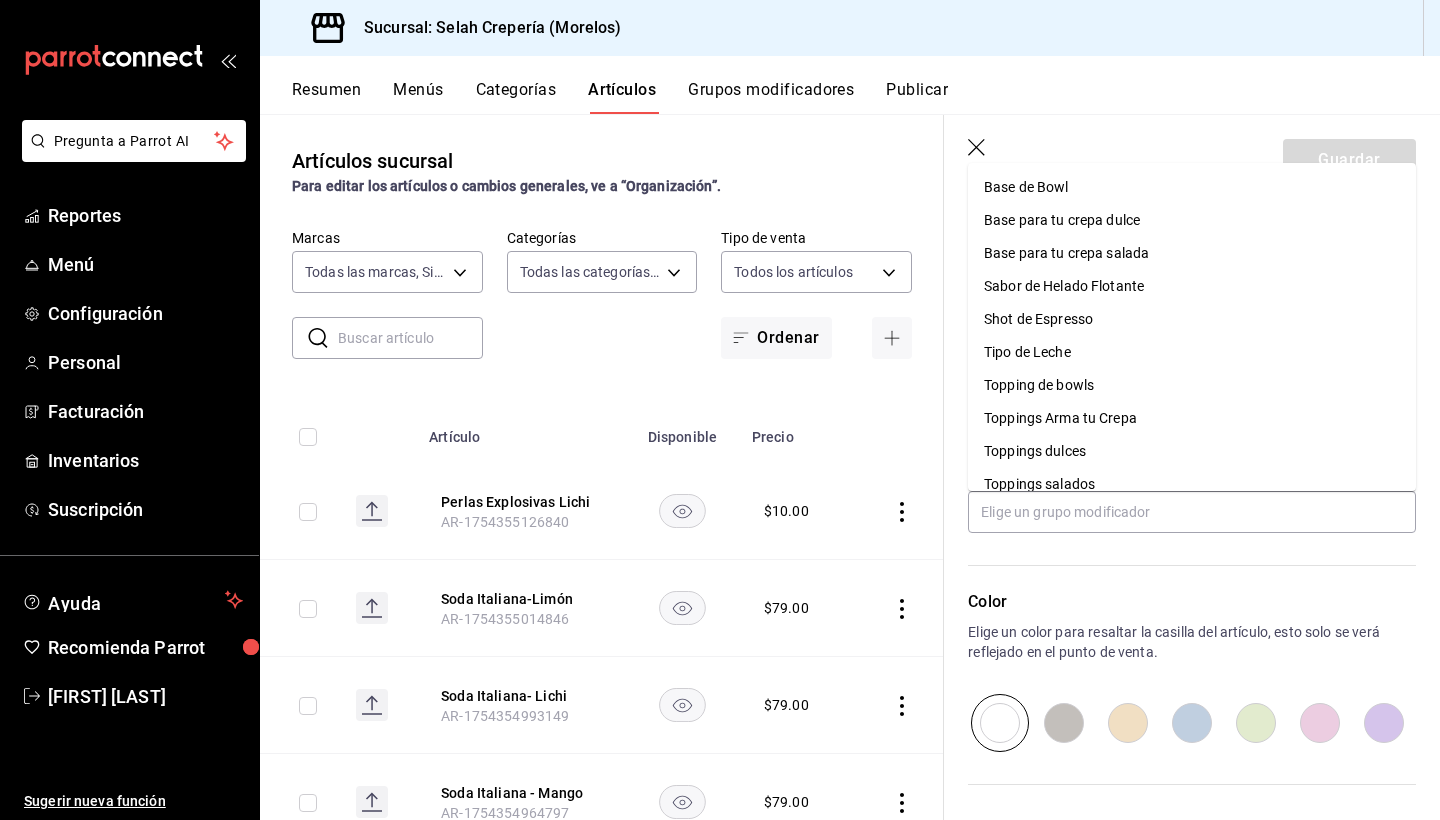 click 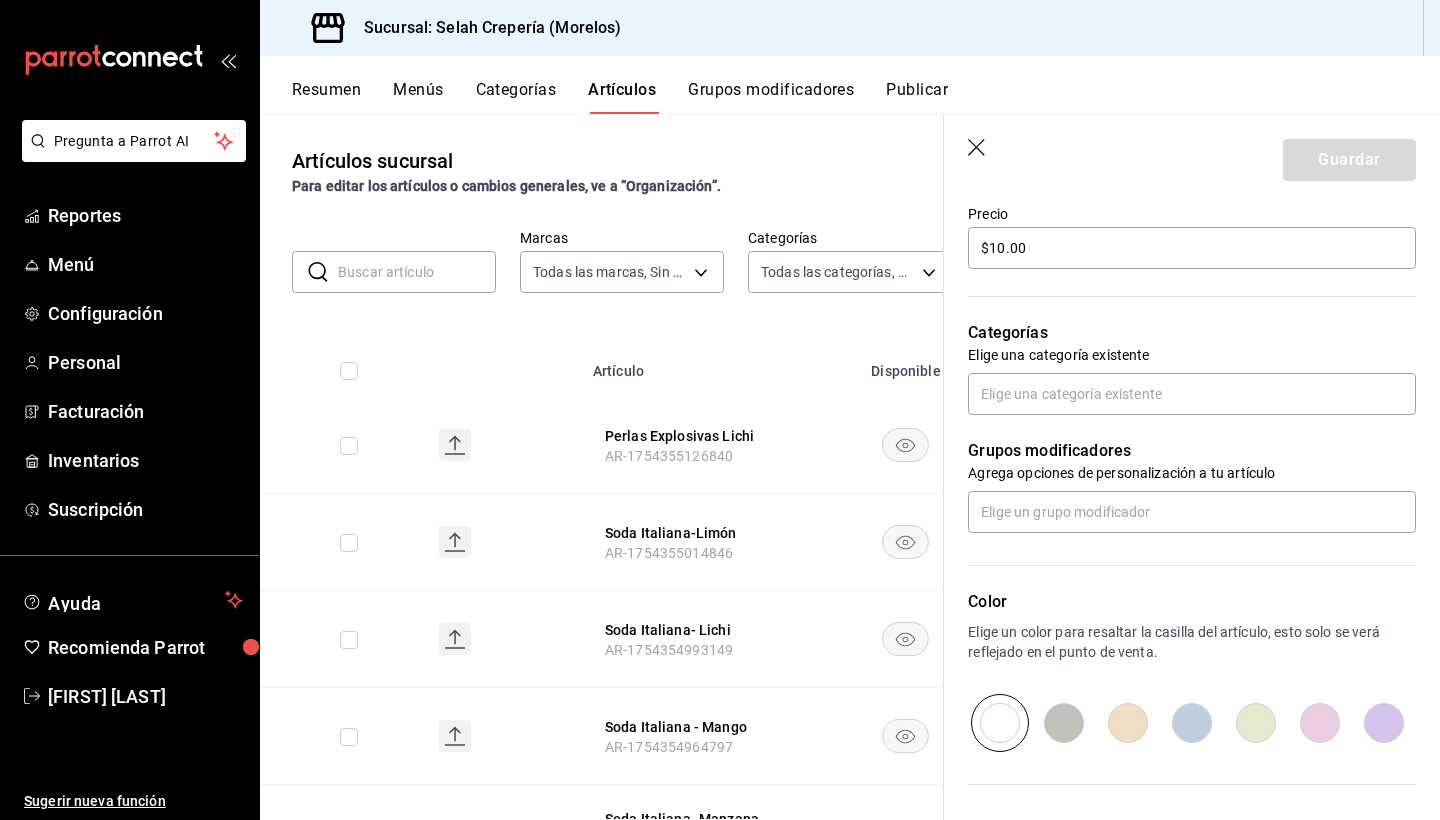 scroll, scrollTop: 0, scrollLeft: 0, axis: both 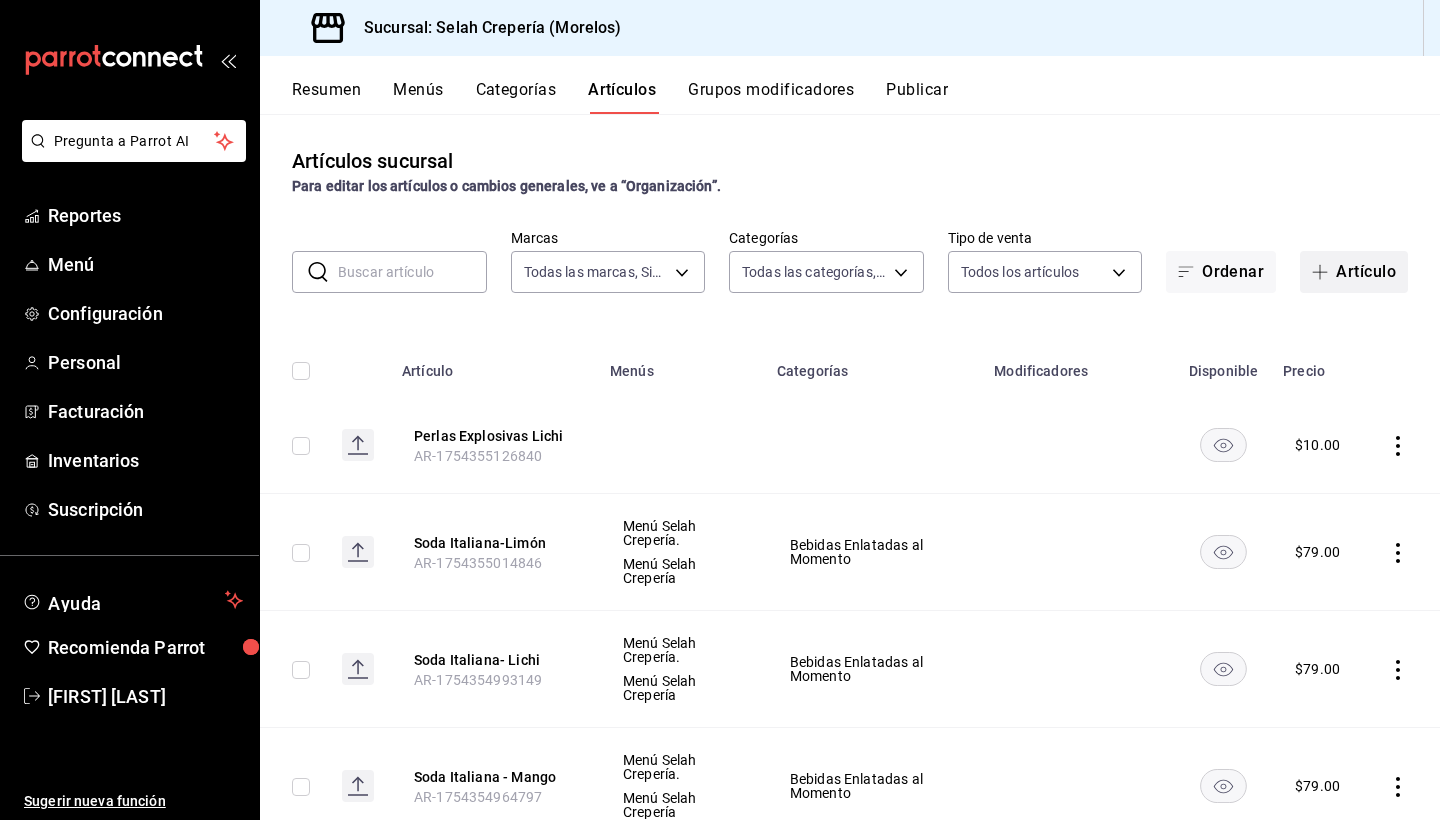 click on "Artículo" at bounding box center [1354, 272] 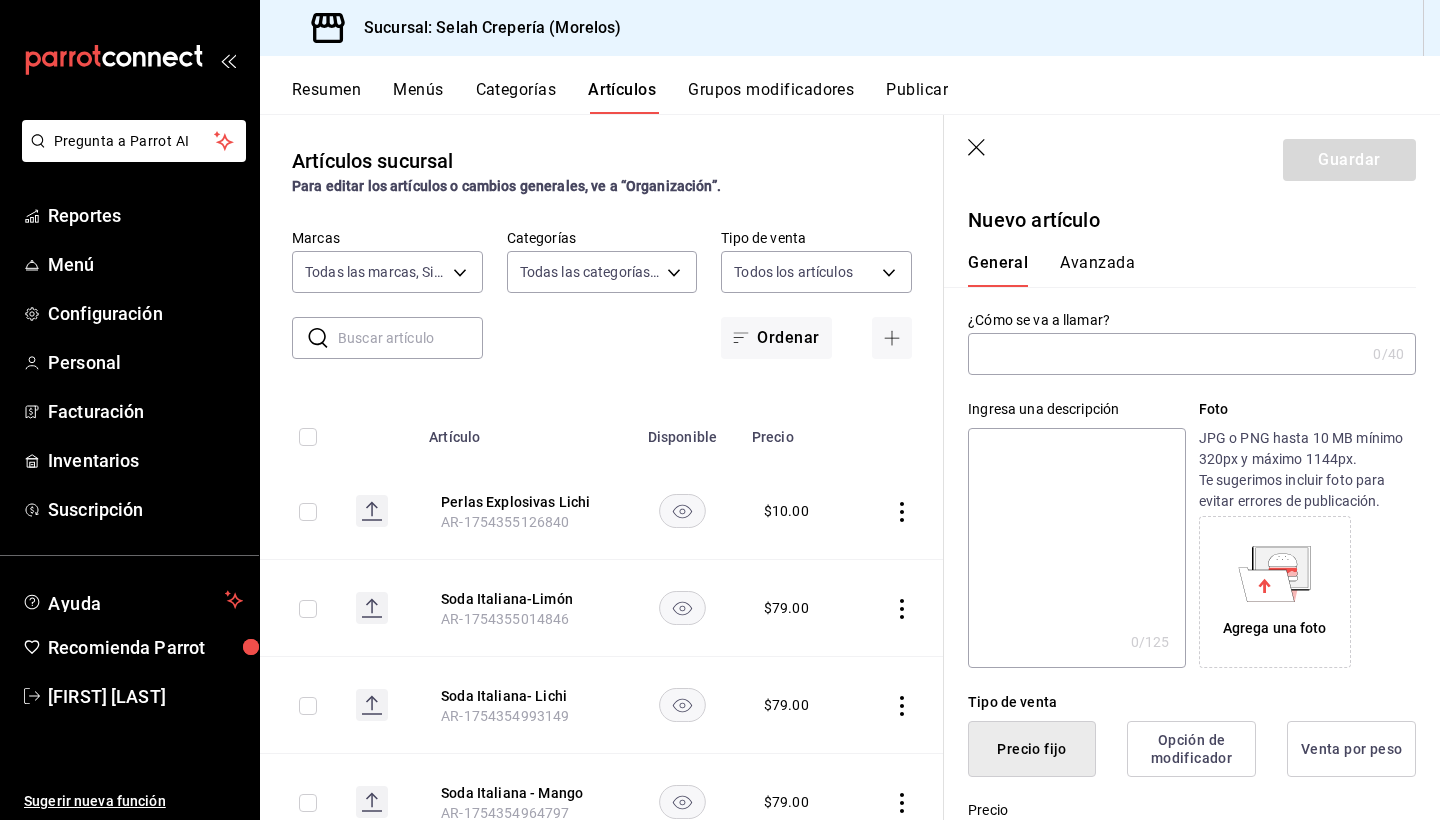 type on "AR-1754355488654" 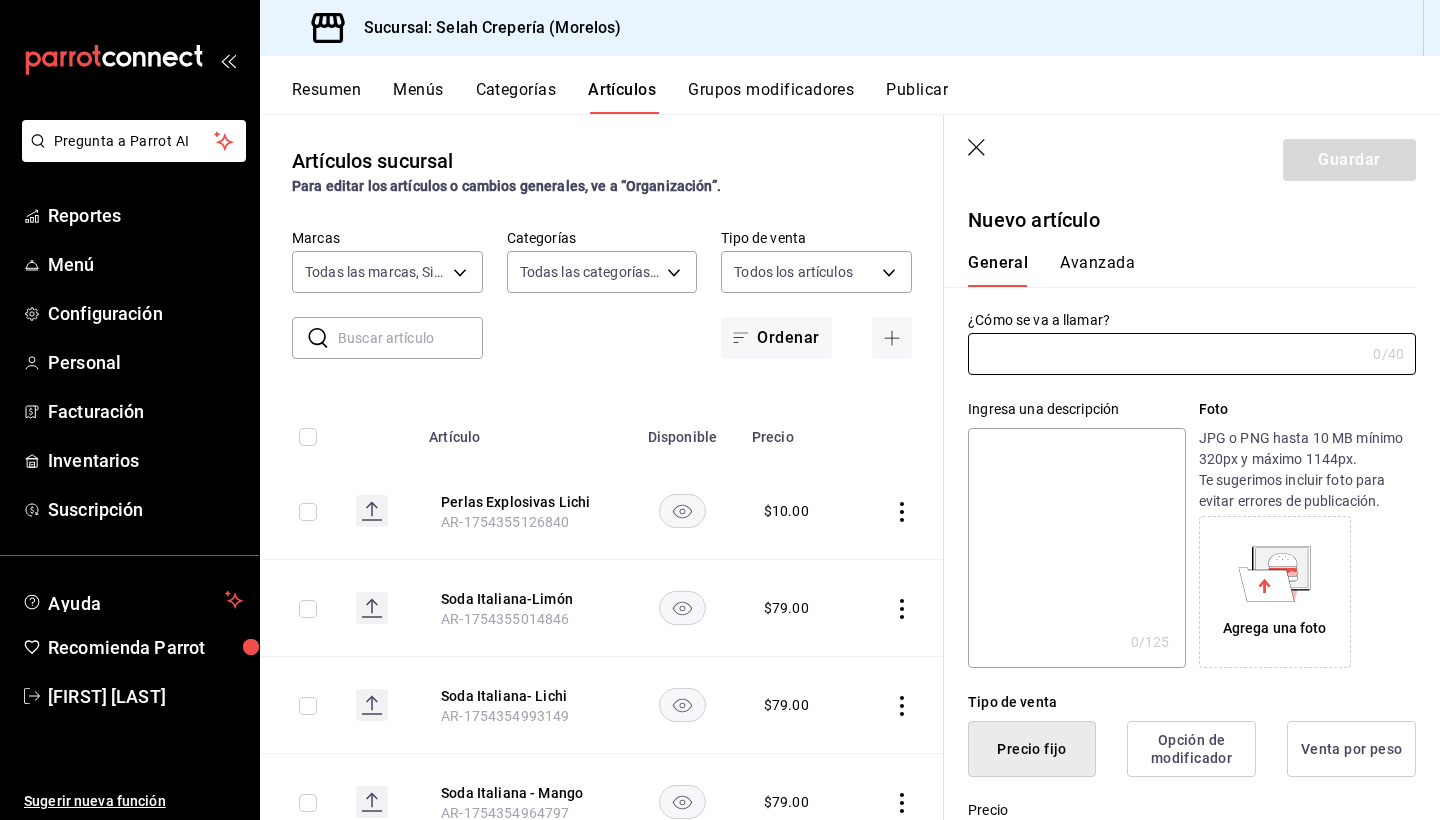 click on "Ingresa una descripción x 0 /125 ​ Foto JPG o PNG hasta 10 MB mínimo 320px y máximo 1144px. Te sugerimos incluir foto para evitar errores de publicación. Agrega una foto" at bounding box center (1180, 521) 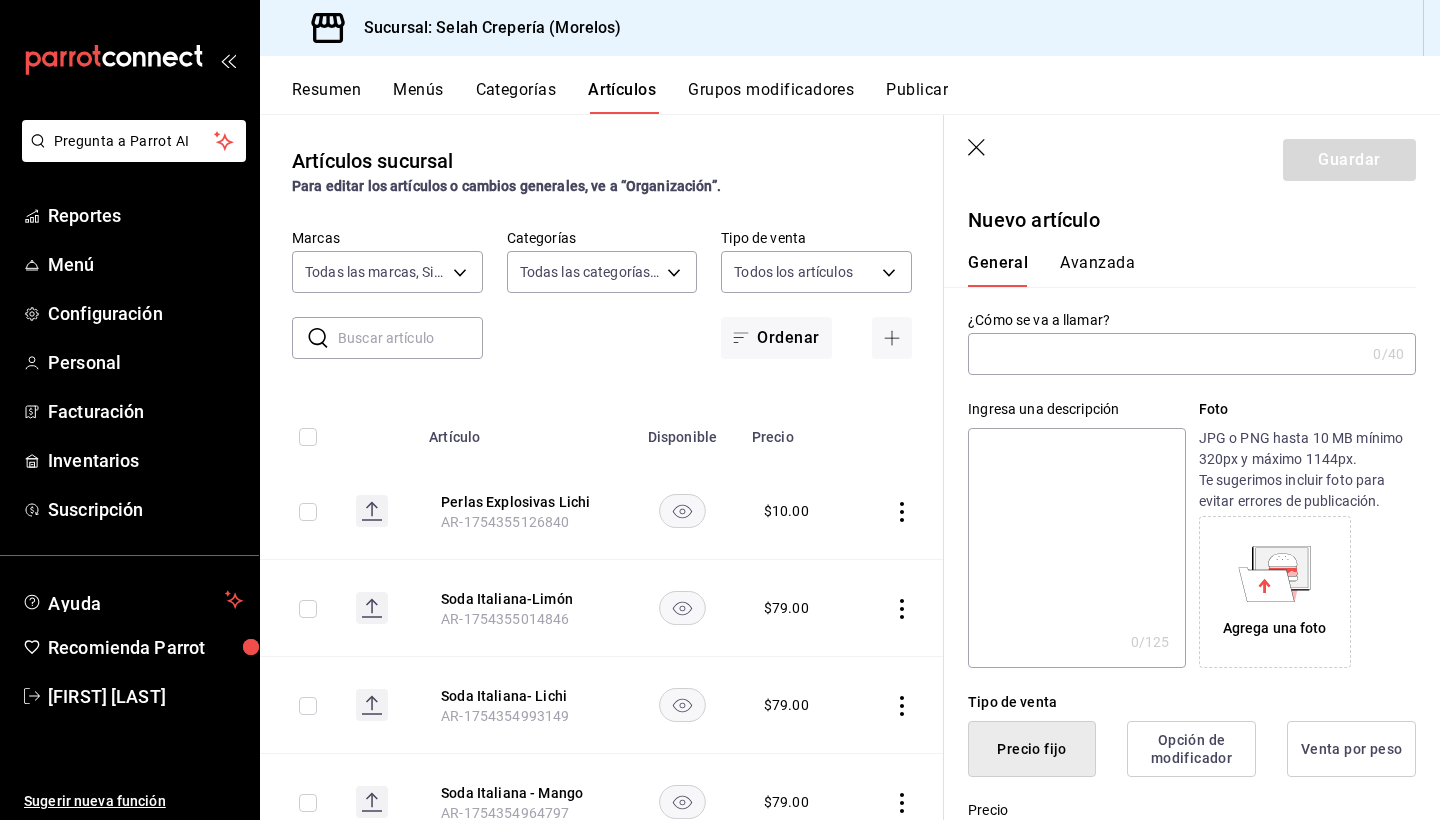 click at bounding box center (1166, 354) 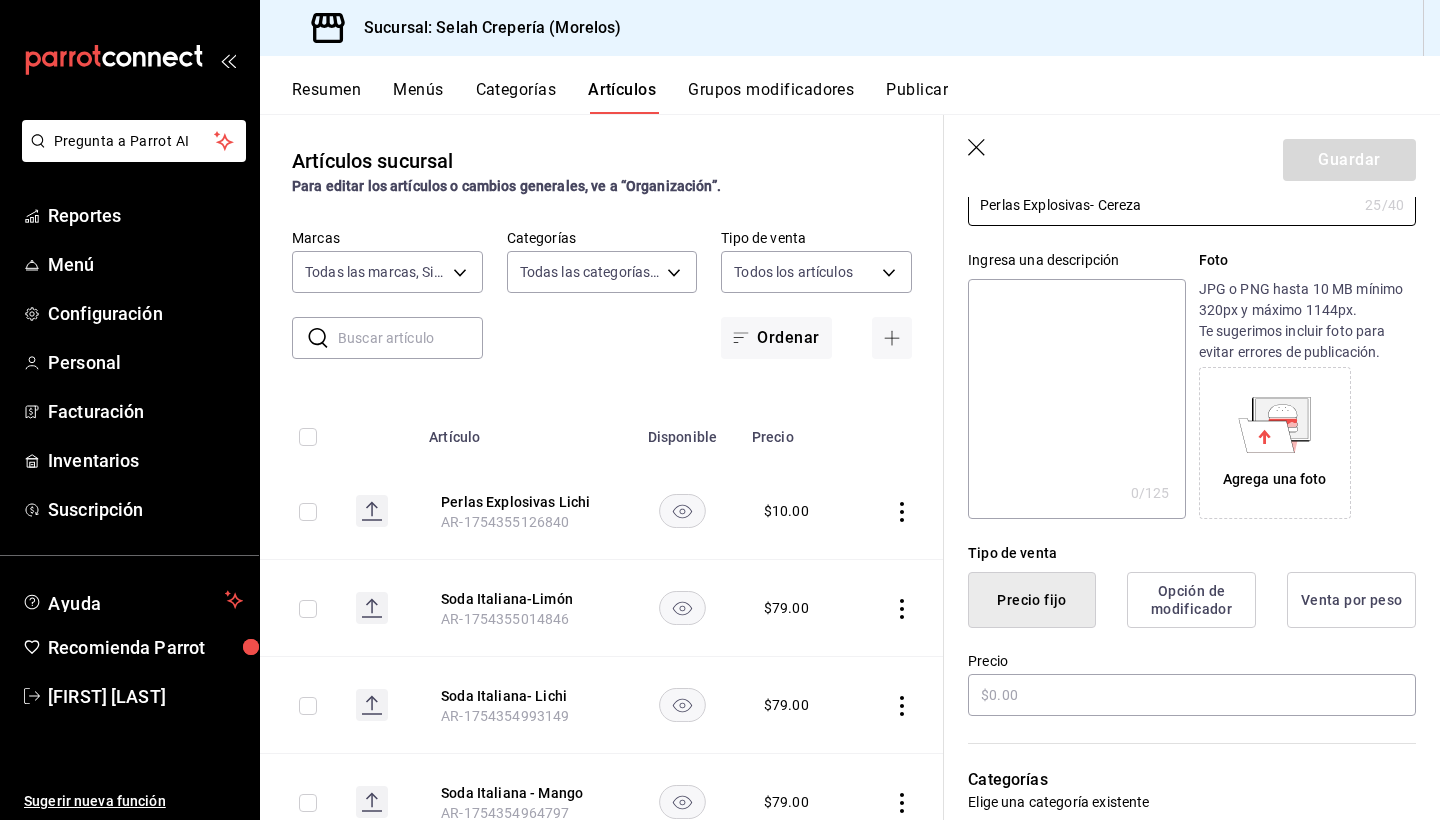 scroll, scrollTop: 225, scrollLeft: 0, axis: vertical 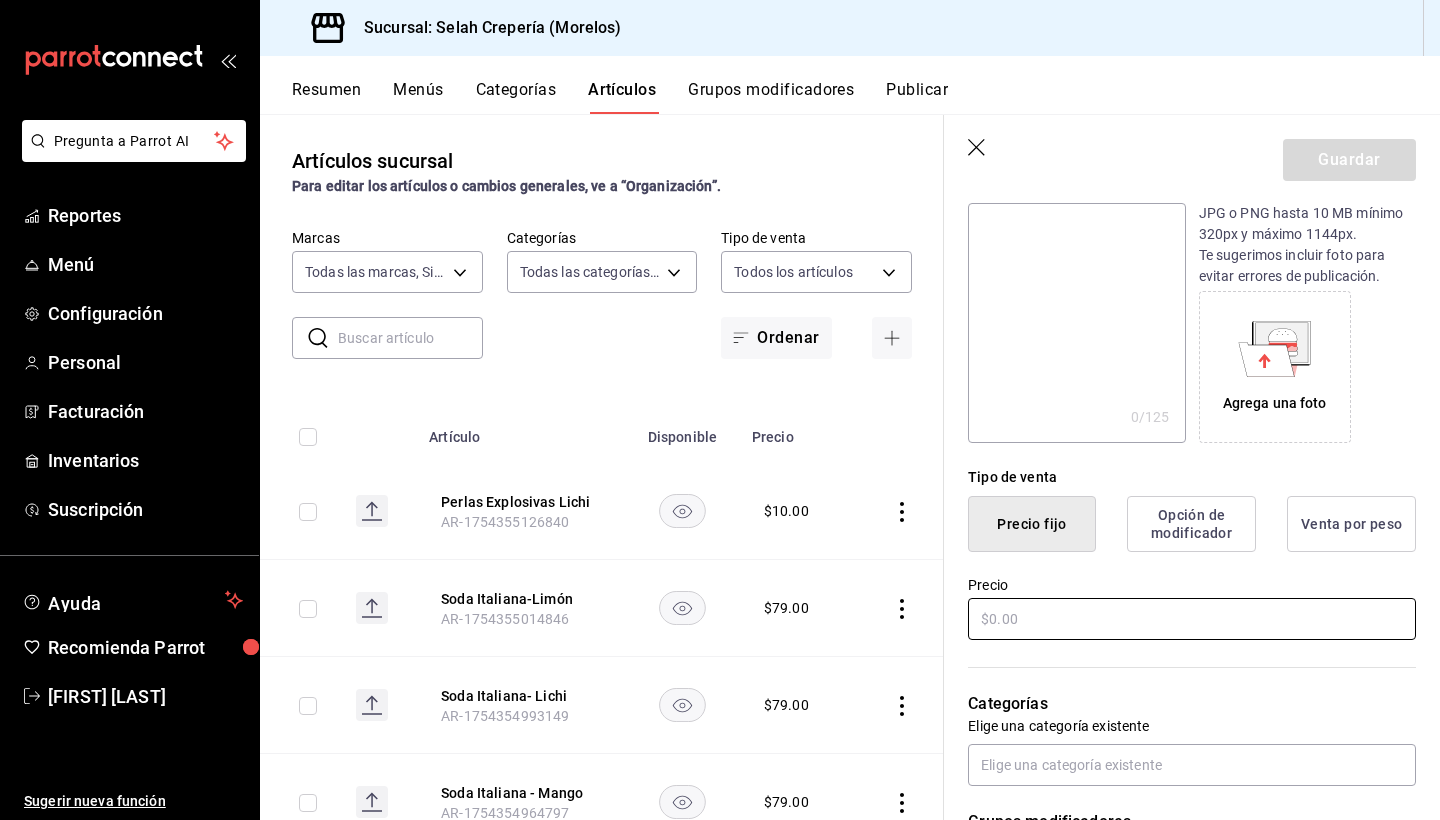 type on "Perlas Explosivas- Cereza" 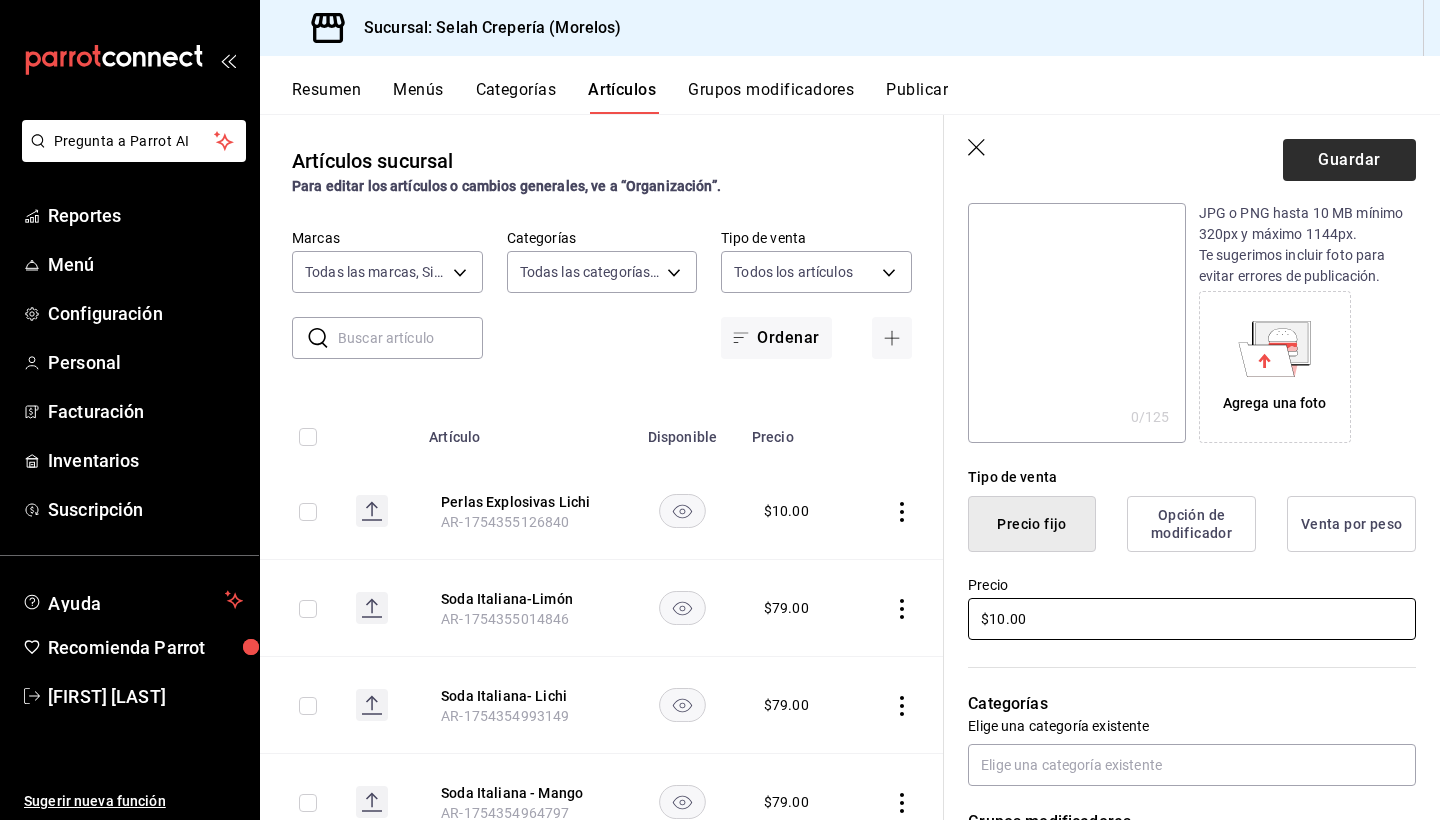 type on "$10.00" 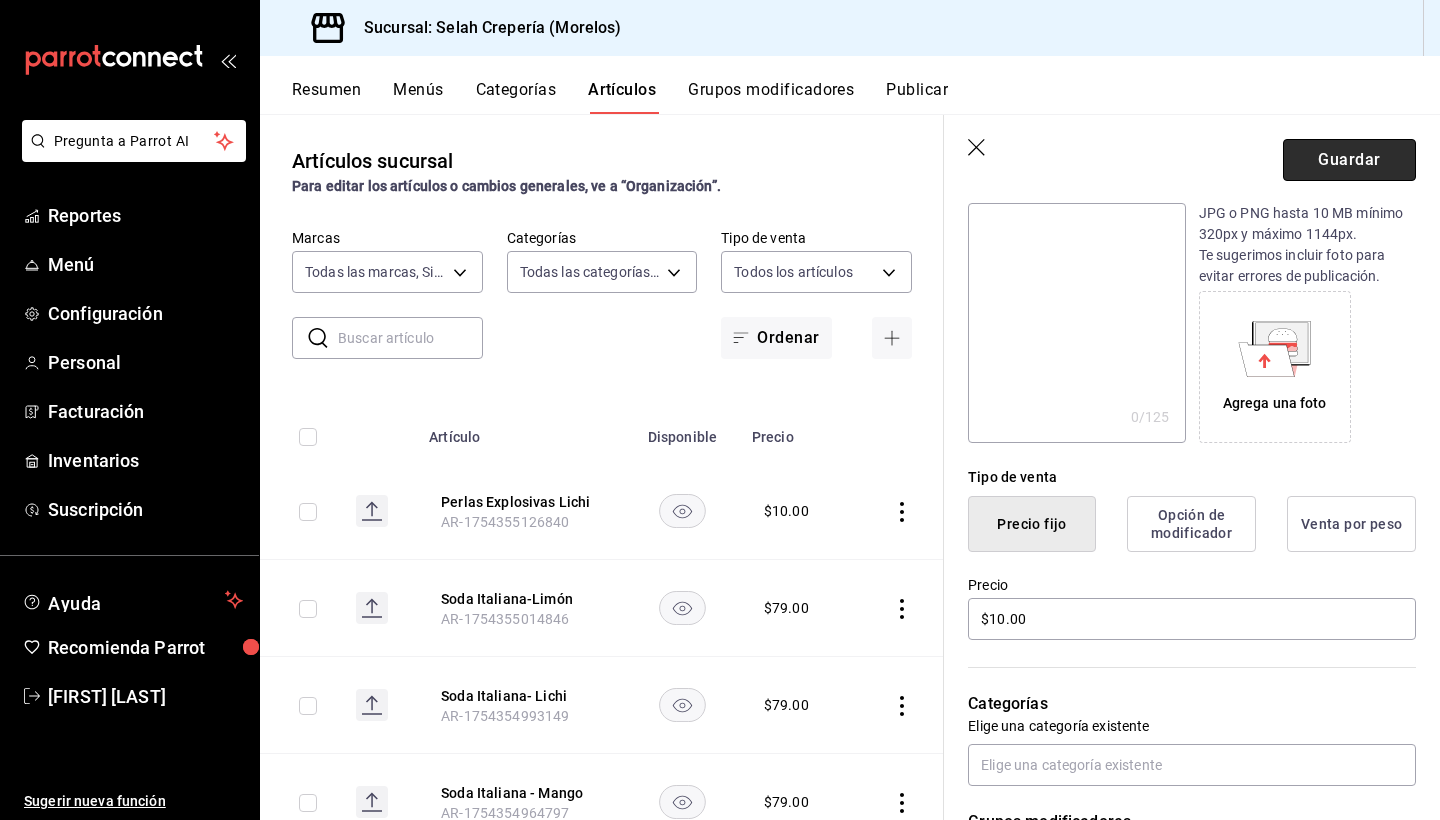 click on "Guardar" at bounding box center [1349, 160] 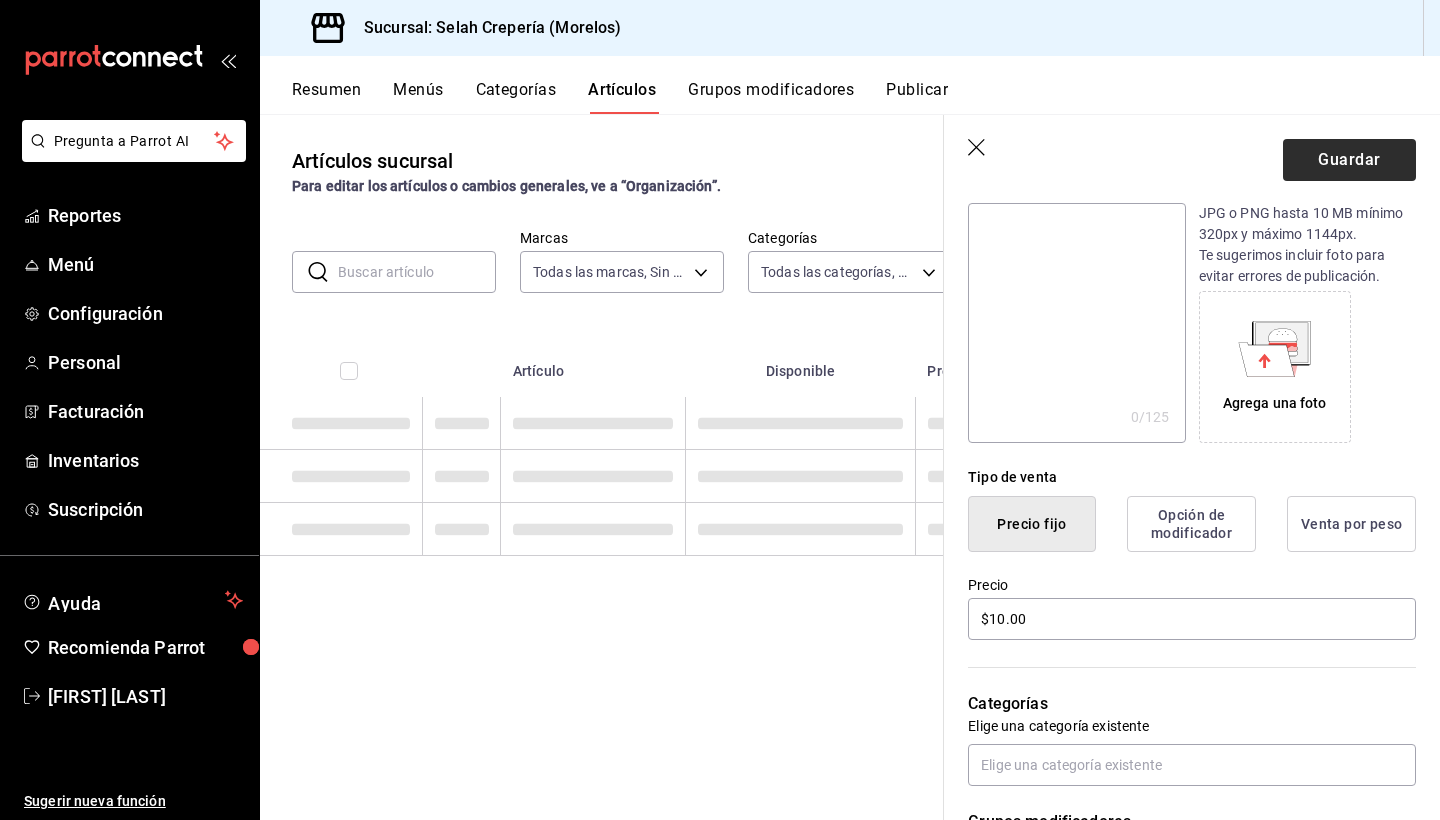 scroll, scrollTop: 0, scrollLeft: 0, axis: both 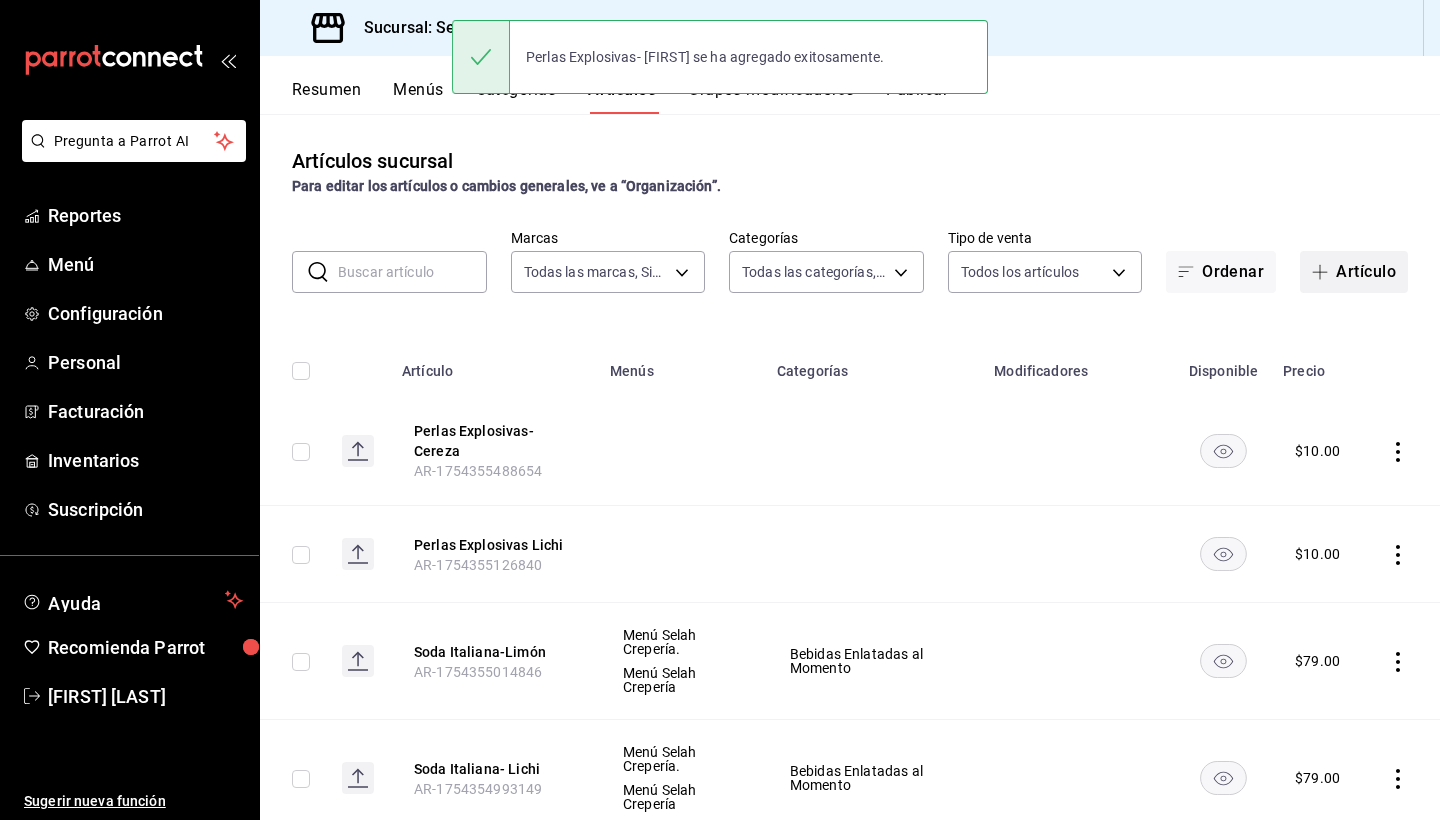 click on "Artículo" at bounding box center [1354, 272] 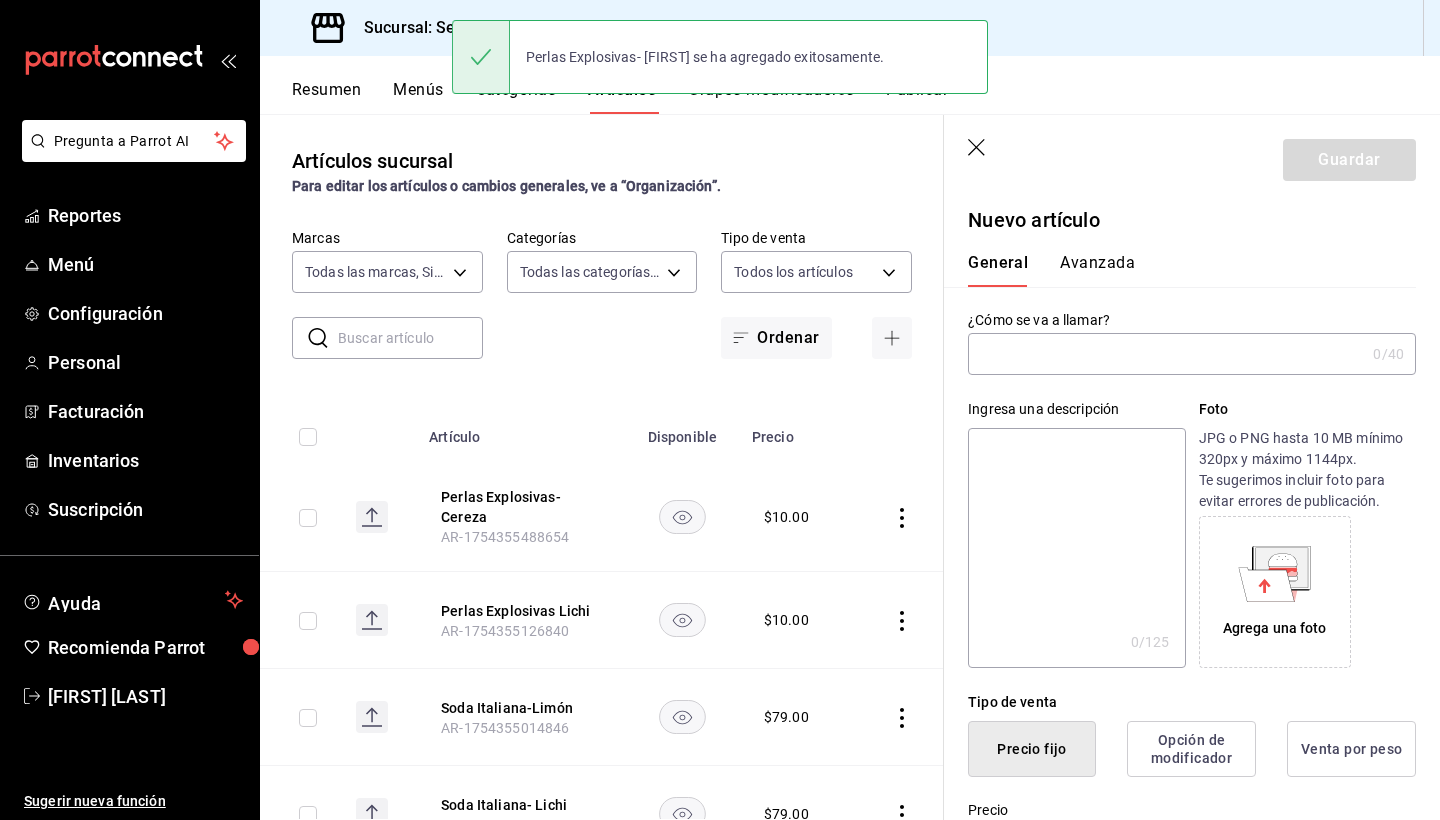 click at bounding box center [1166, 354] 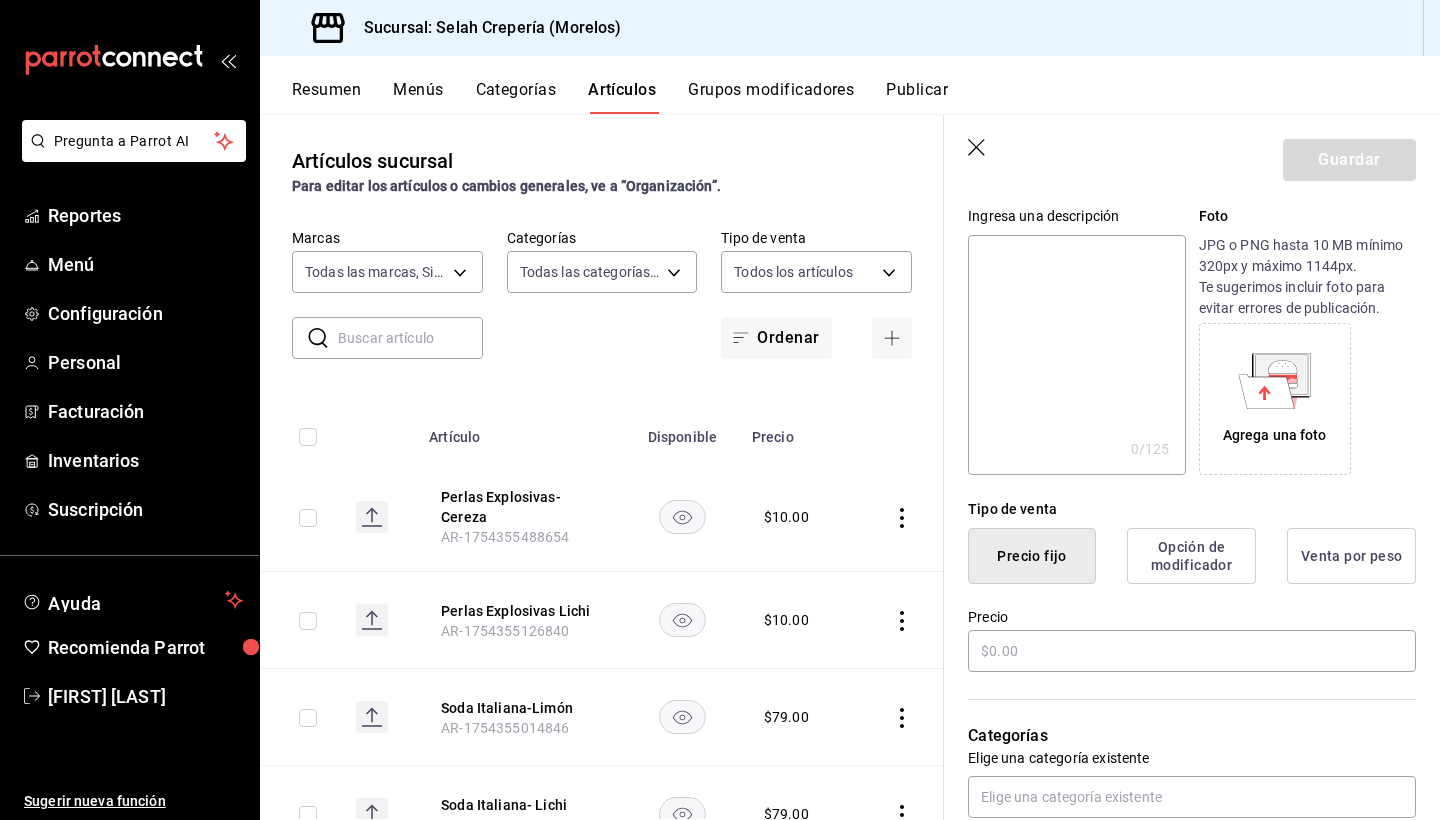 scroll, scrollTop: 196, scrollLeft: 0, axis: vertical 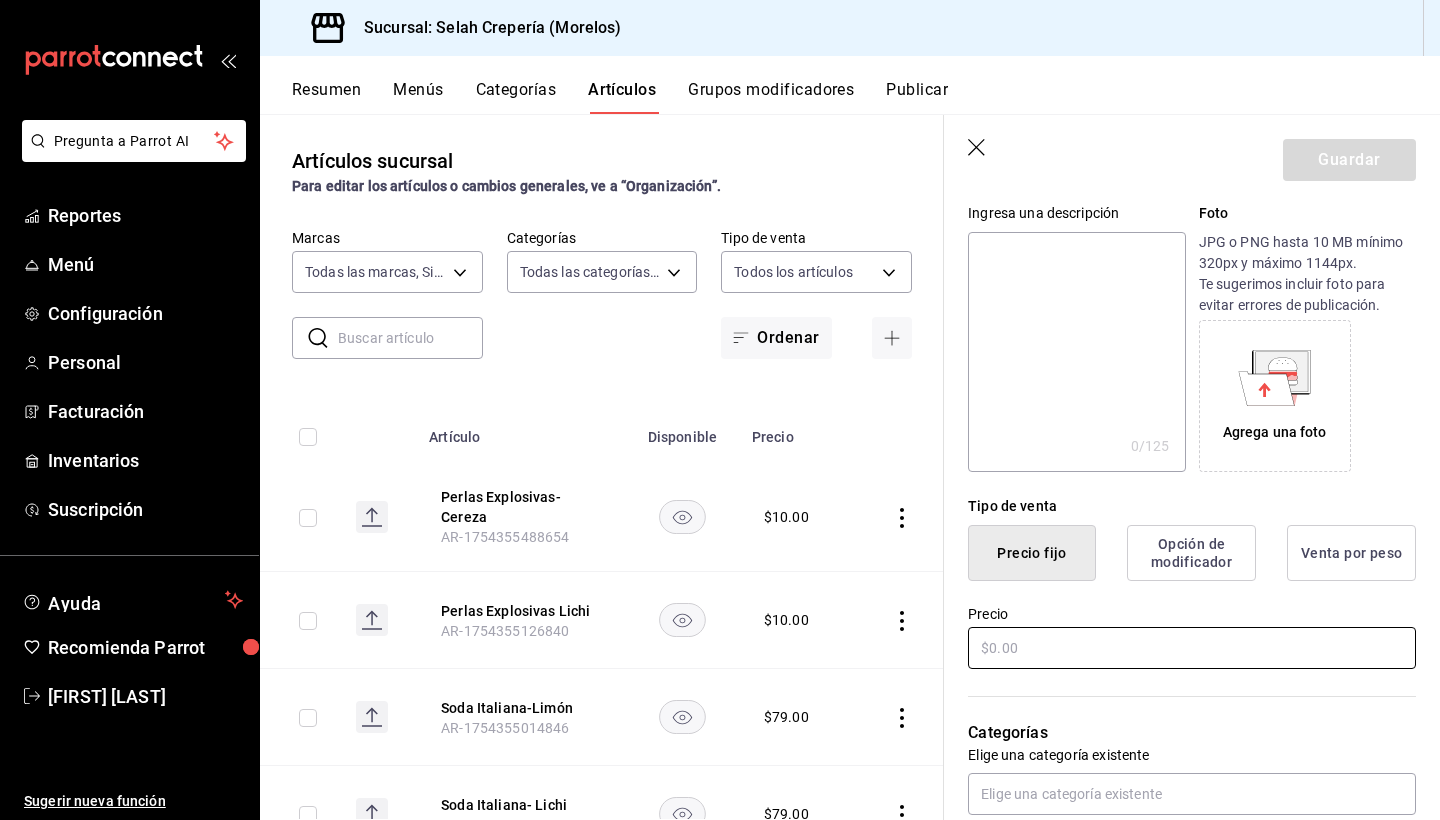 type on "Perlas Explosivas" 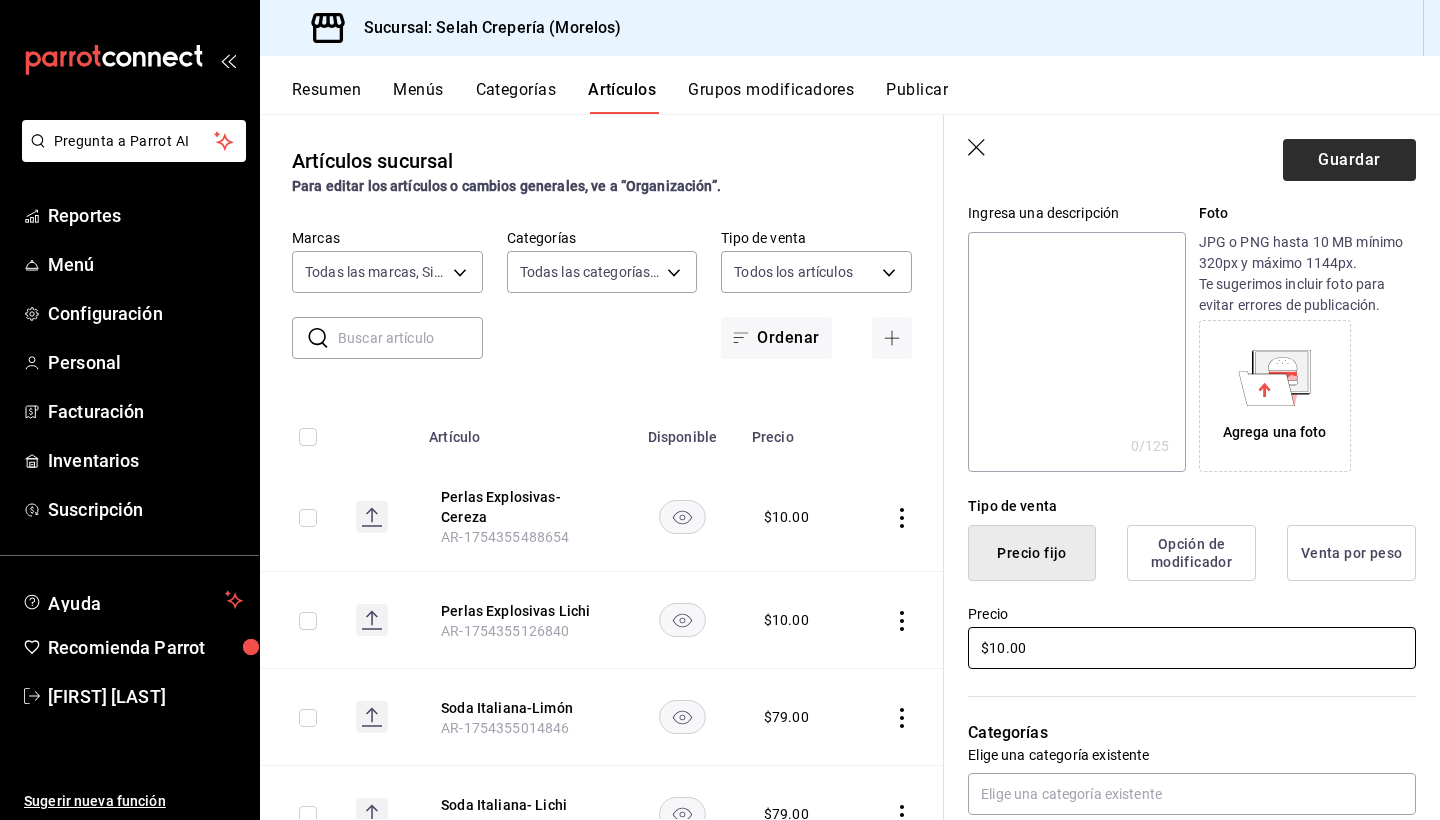 type on "$10.00" 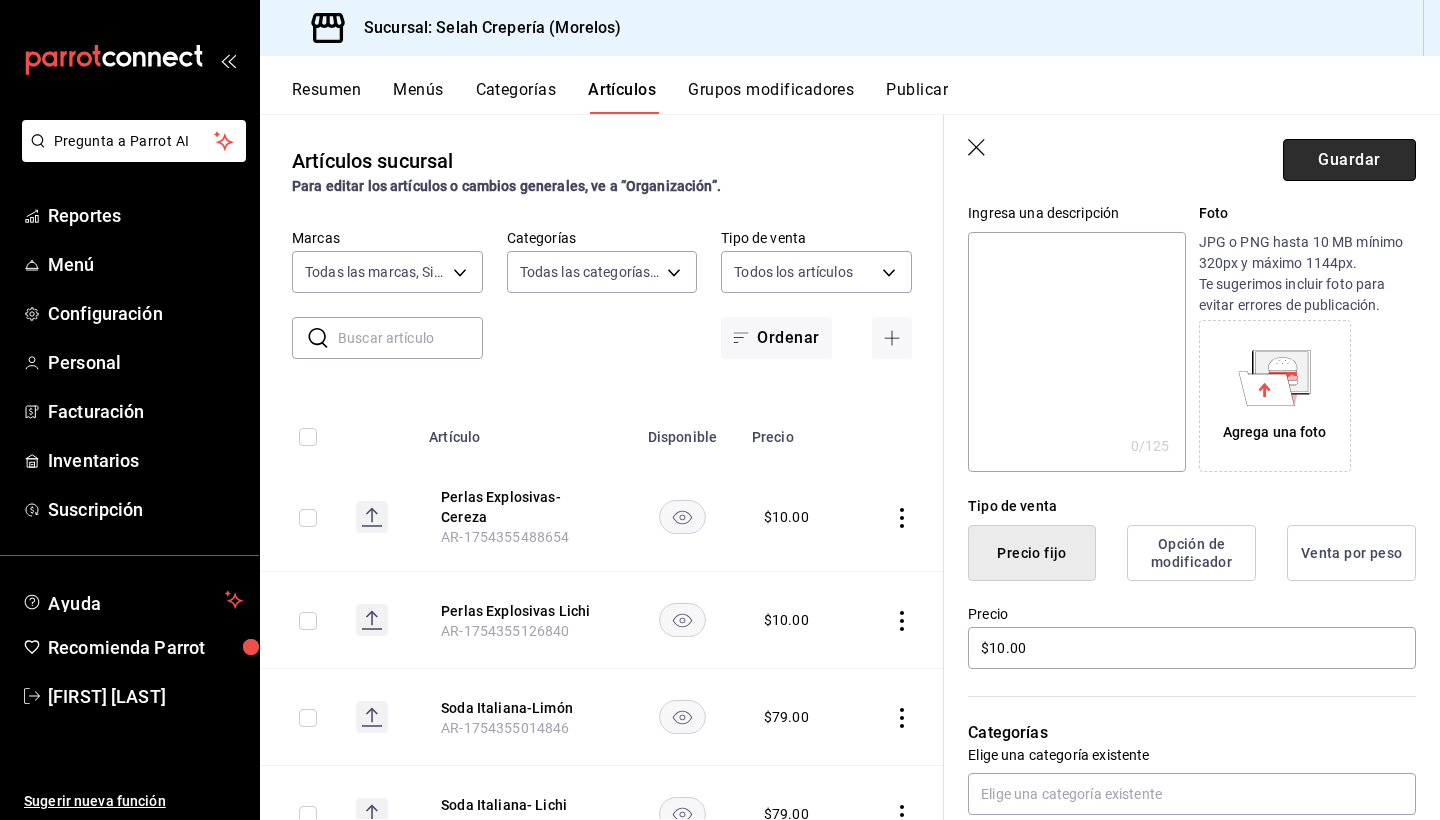 click on "Guardar" at bounding box center (1349, 160) 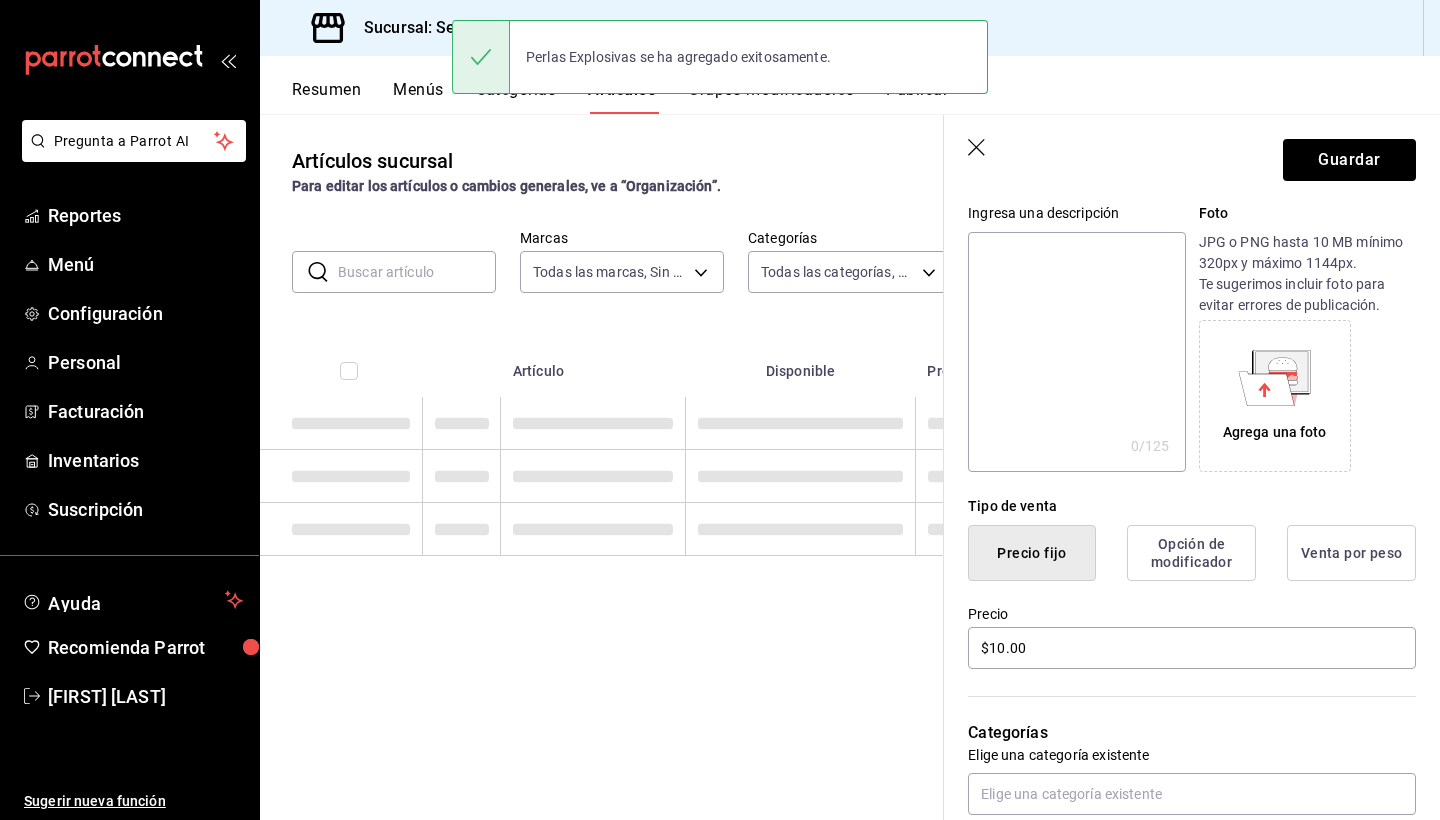 scroll, scrollTop: 0, scrollLeft: 0, axis: both 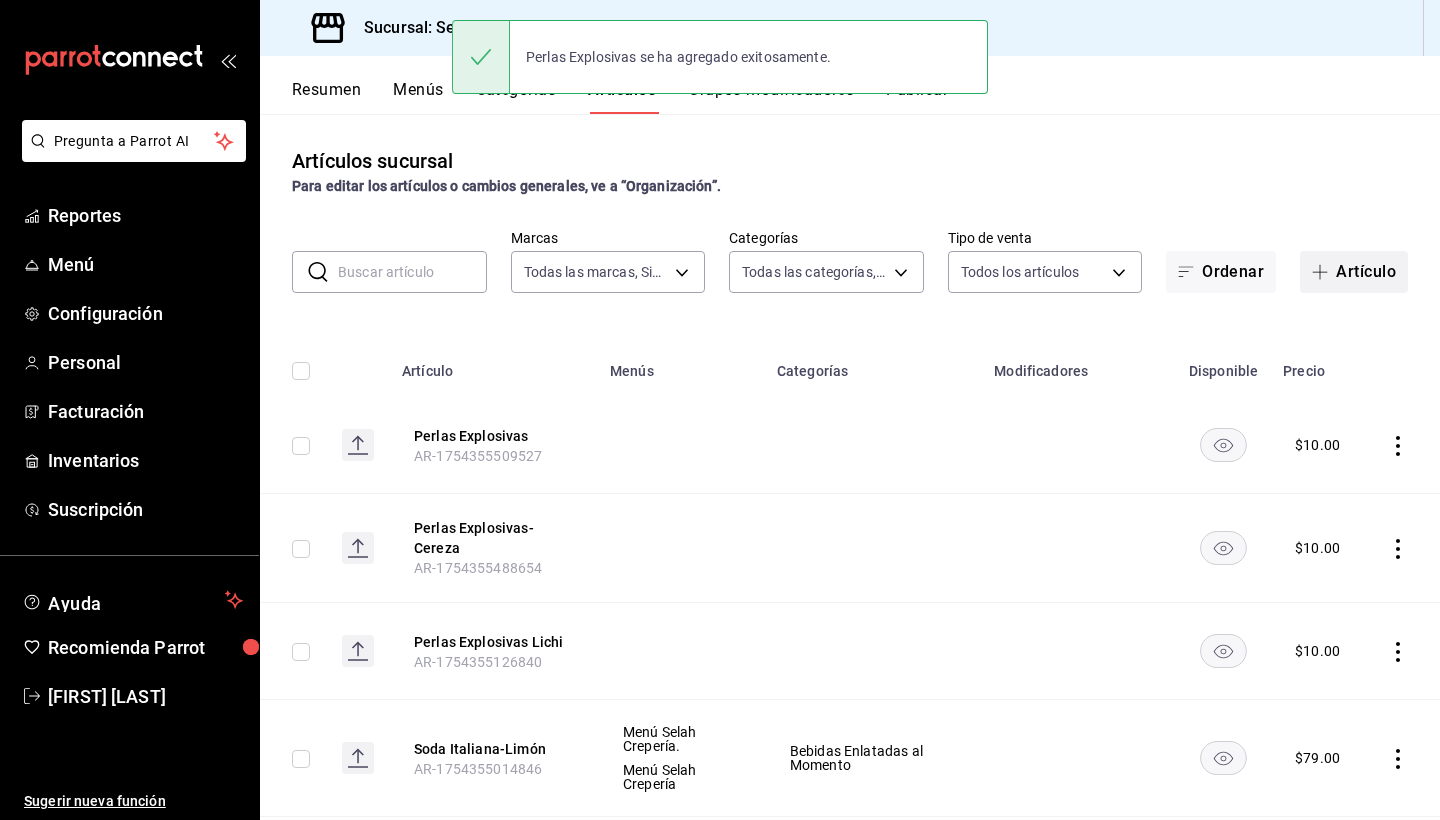 click on "Artículo" at bounding box center [1354, 272] 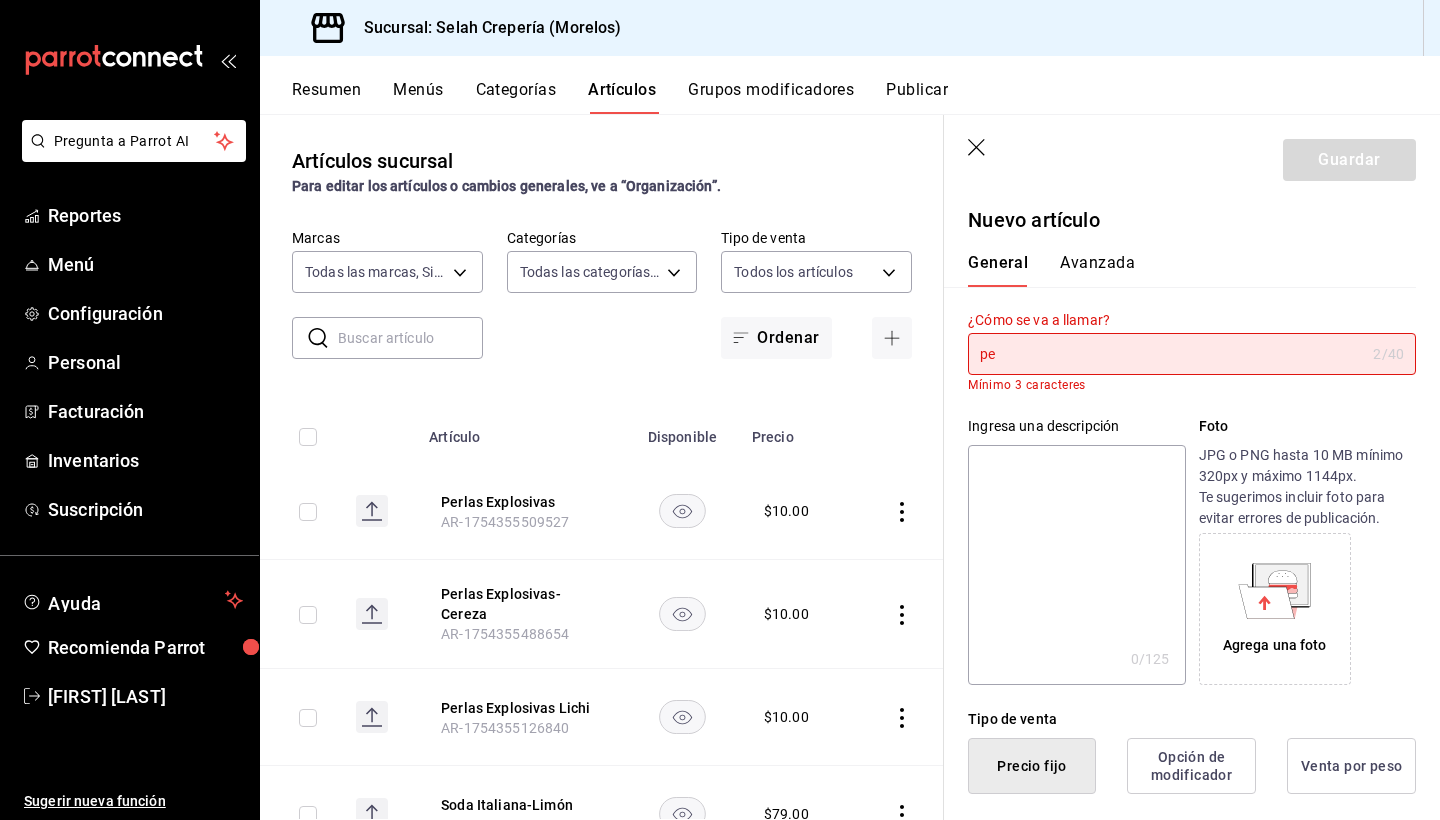 type on "p" 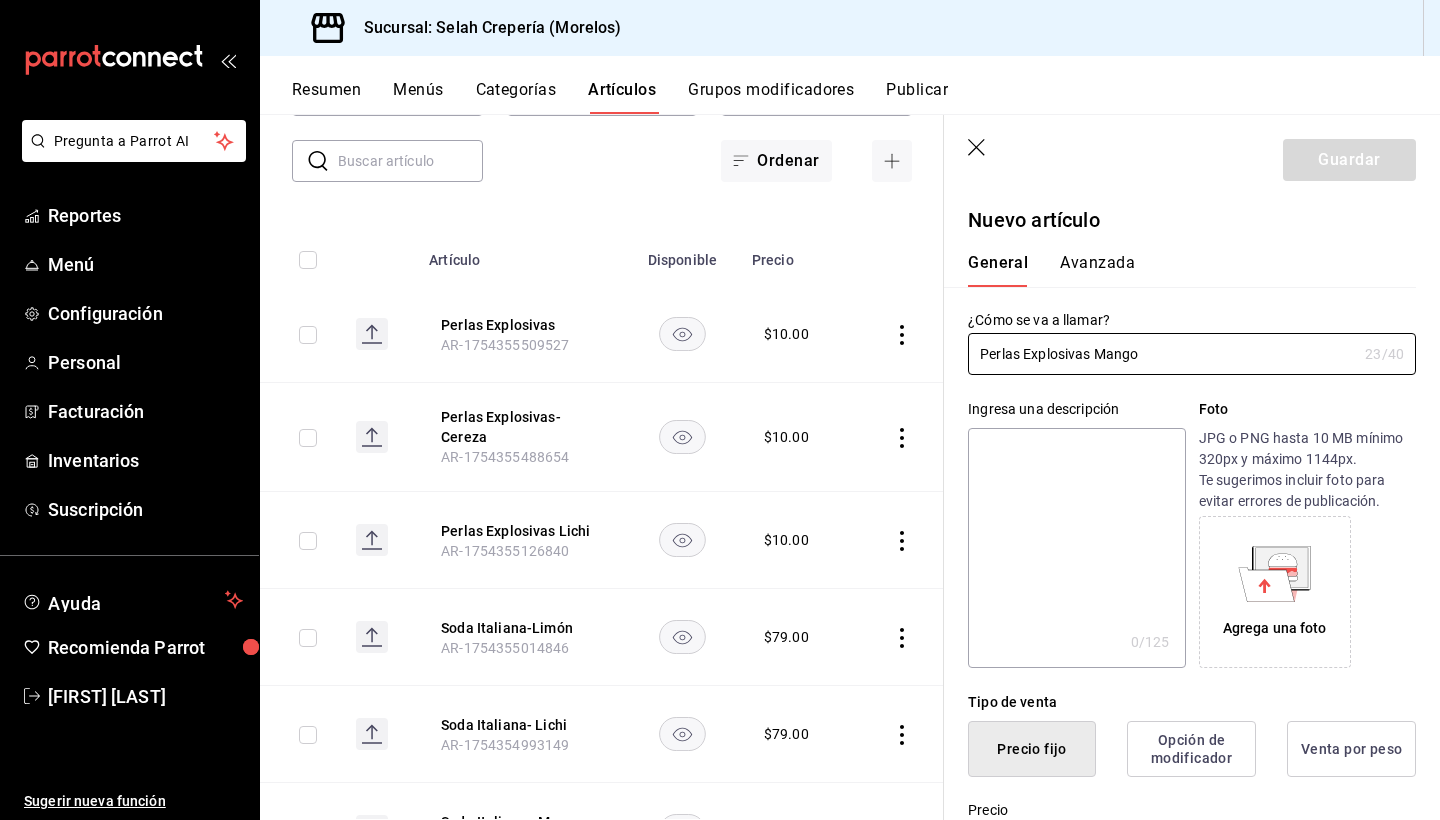 scroll, scrollTop: 225, scrollLeft: 0, axis: vertical 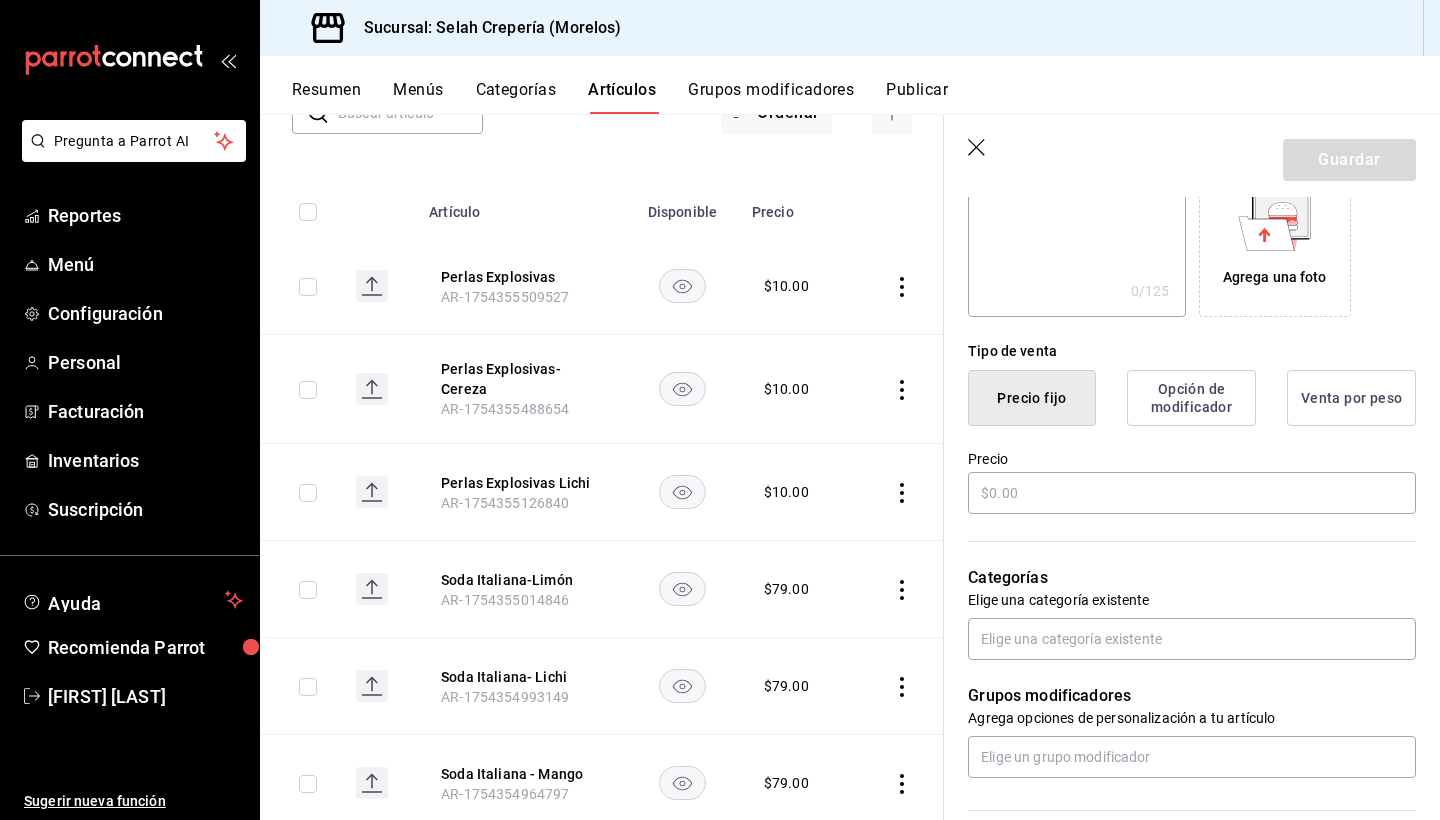 type on "Perlas Explosivas Mango" 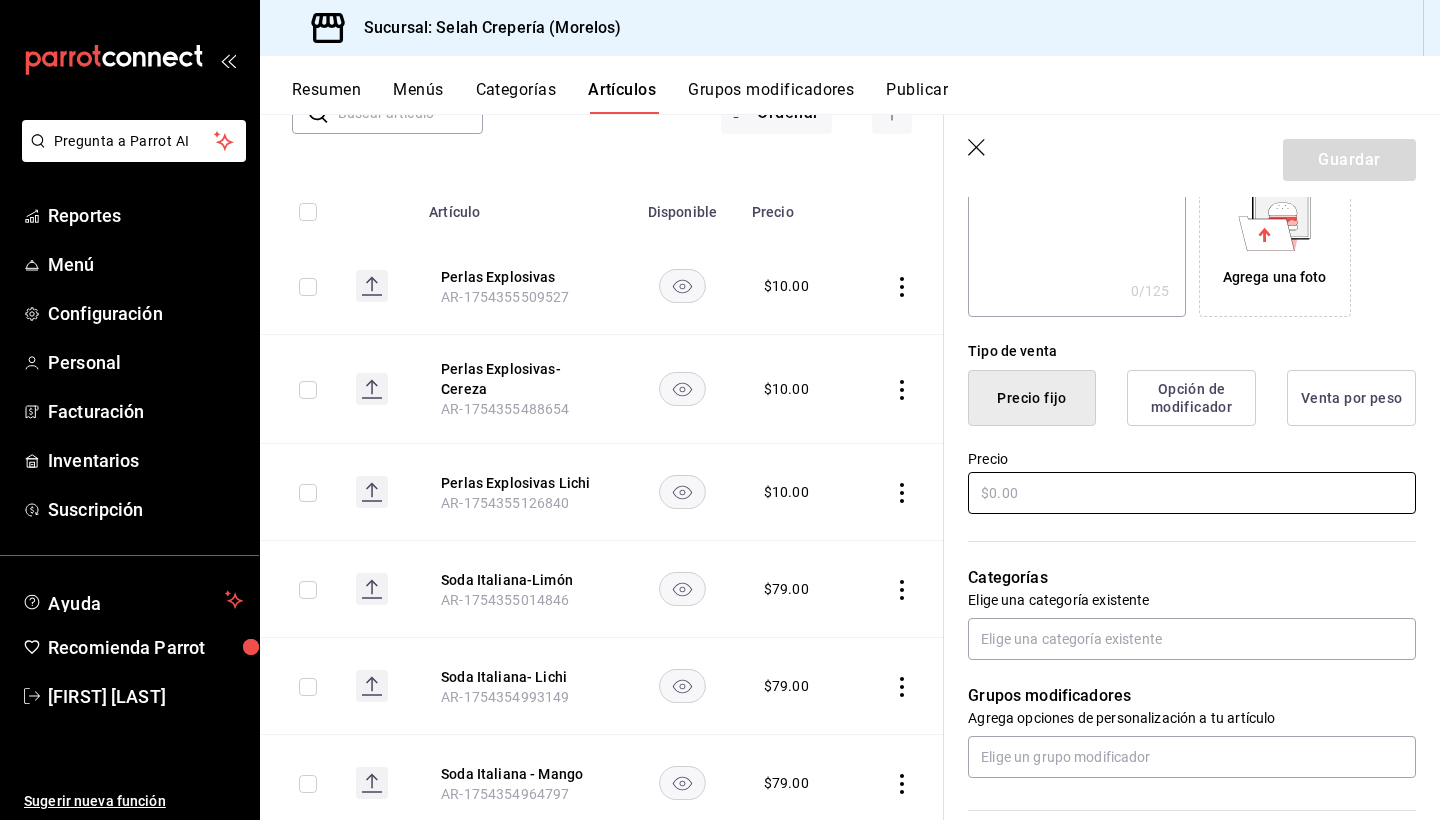 click at bounding box center (1192, 493) 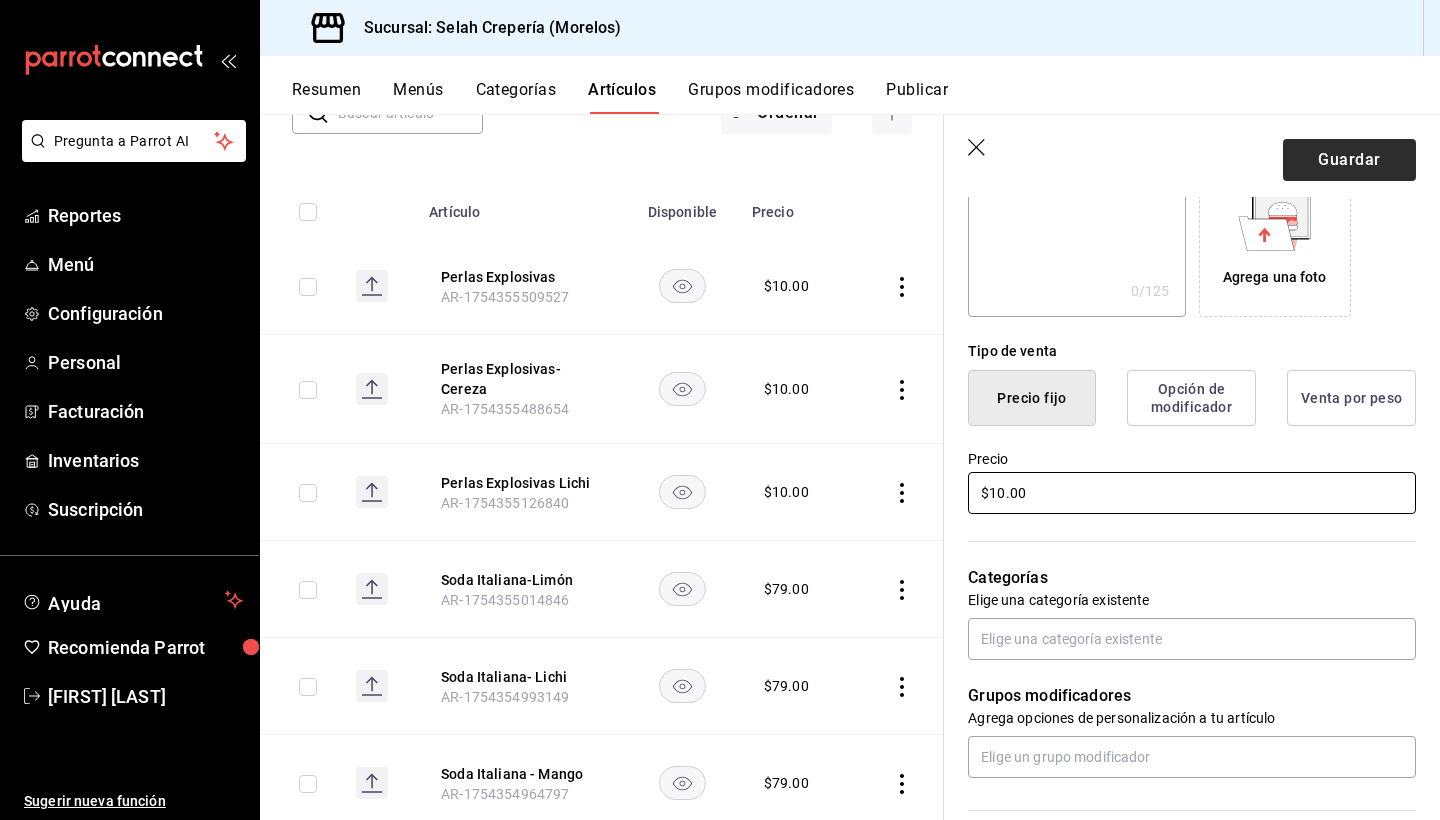 type on "$10.00" 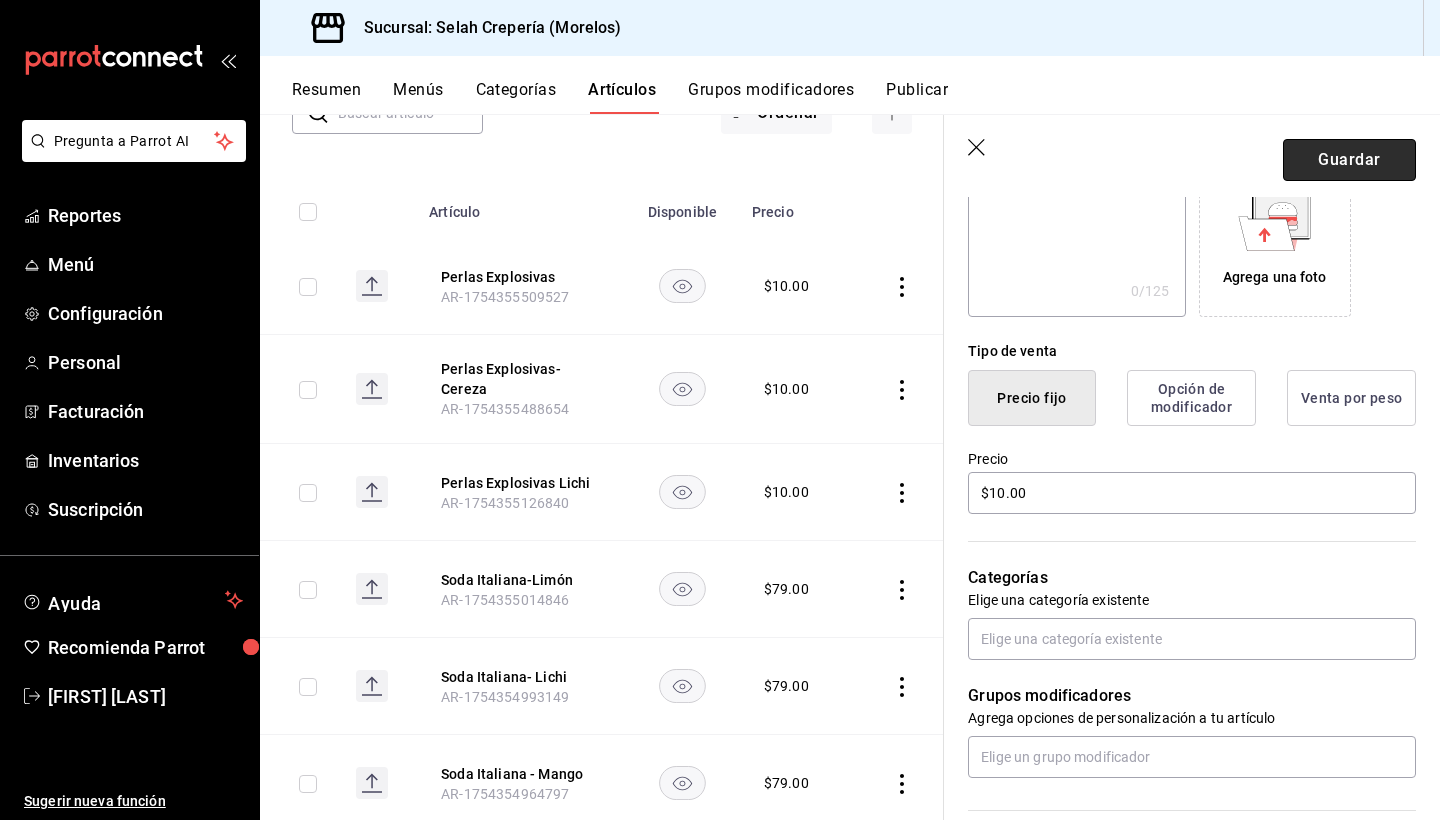 click on "Guardar" at bounding box center [1349, 160] 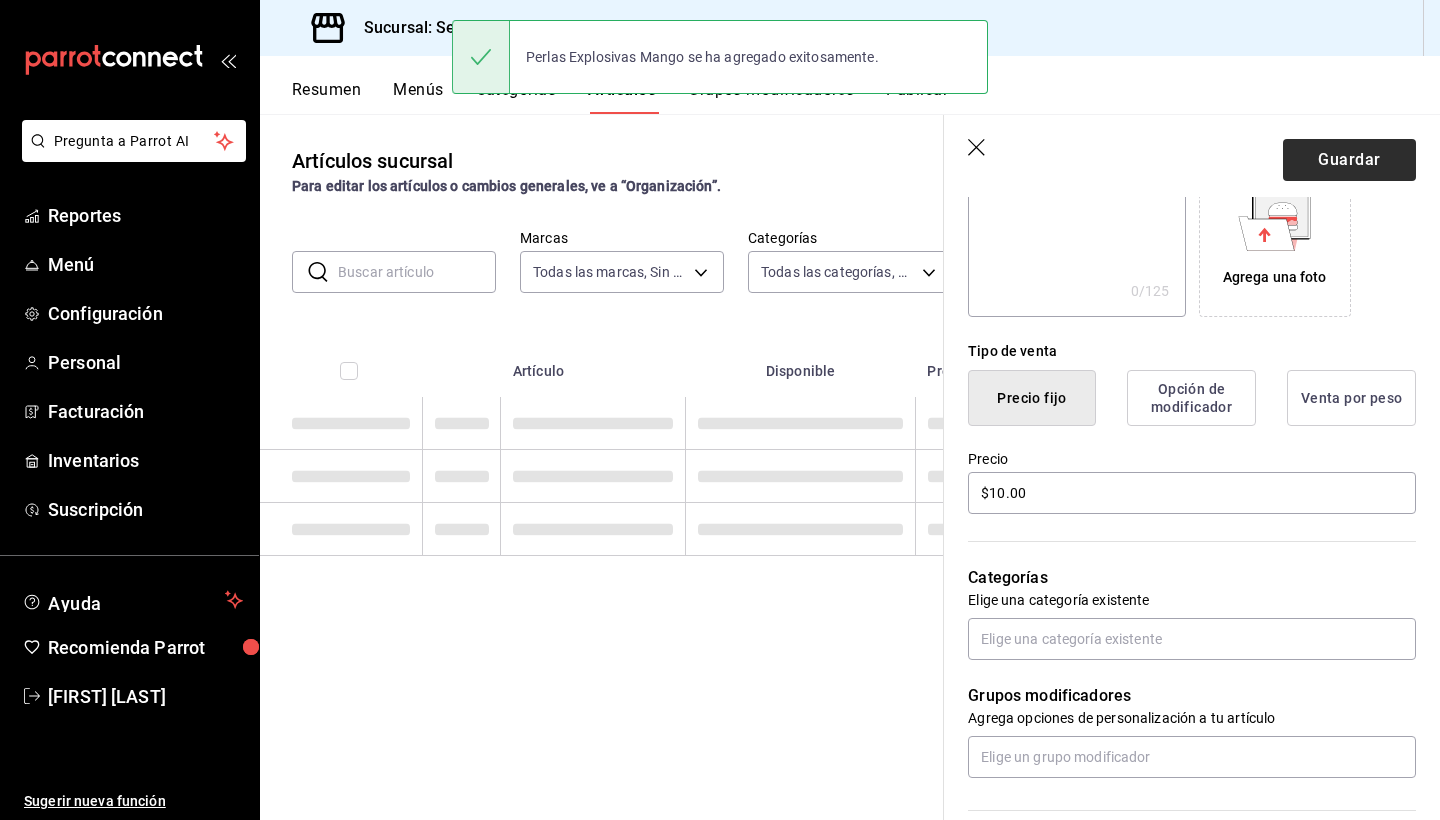 scroll, scrollTop: 0, scrollLeft: 0, axis: both 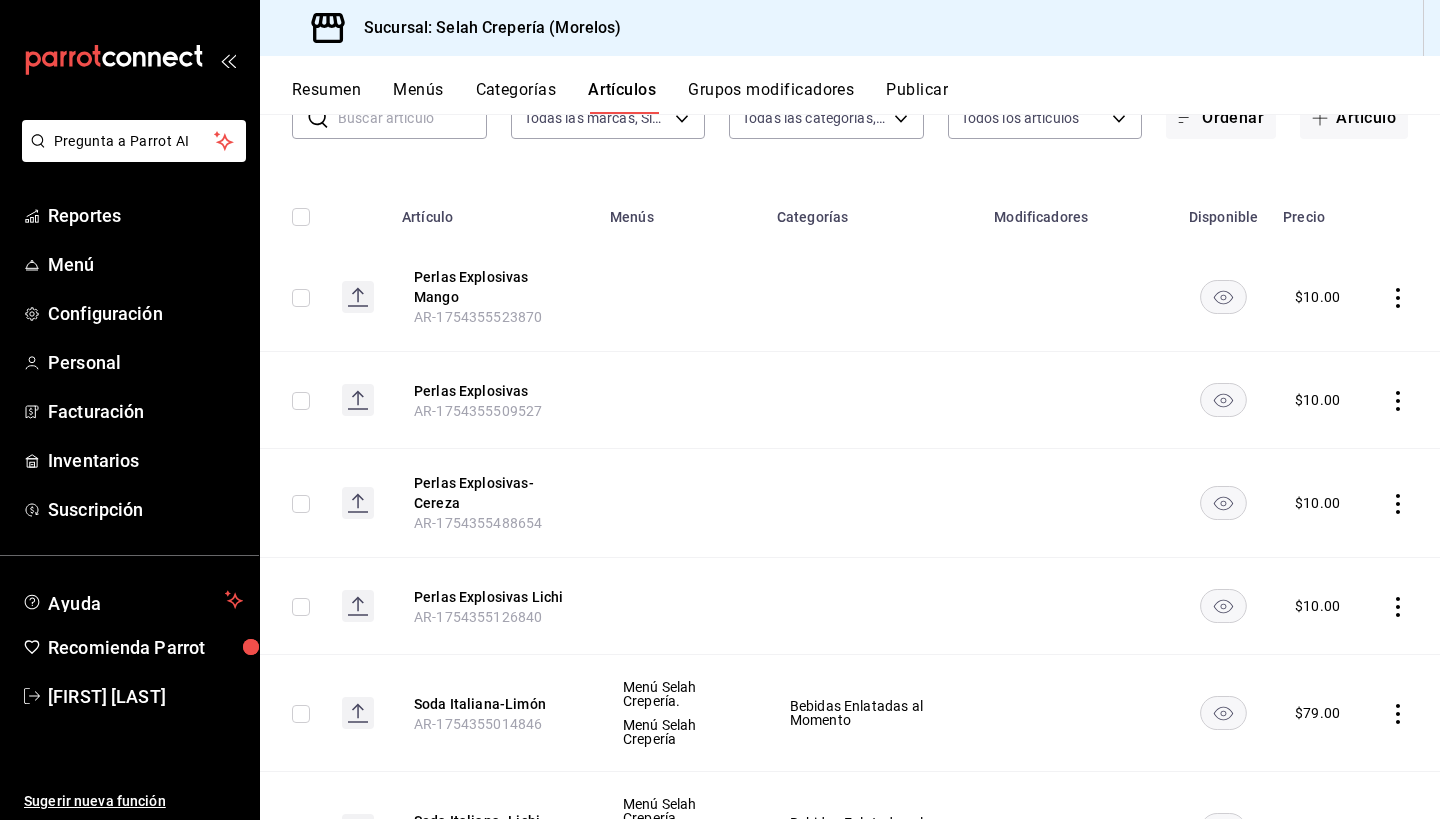 click at bounding box center [1079, 400] 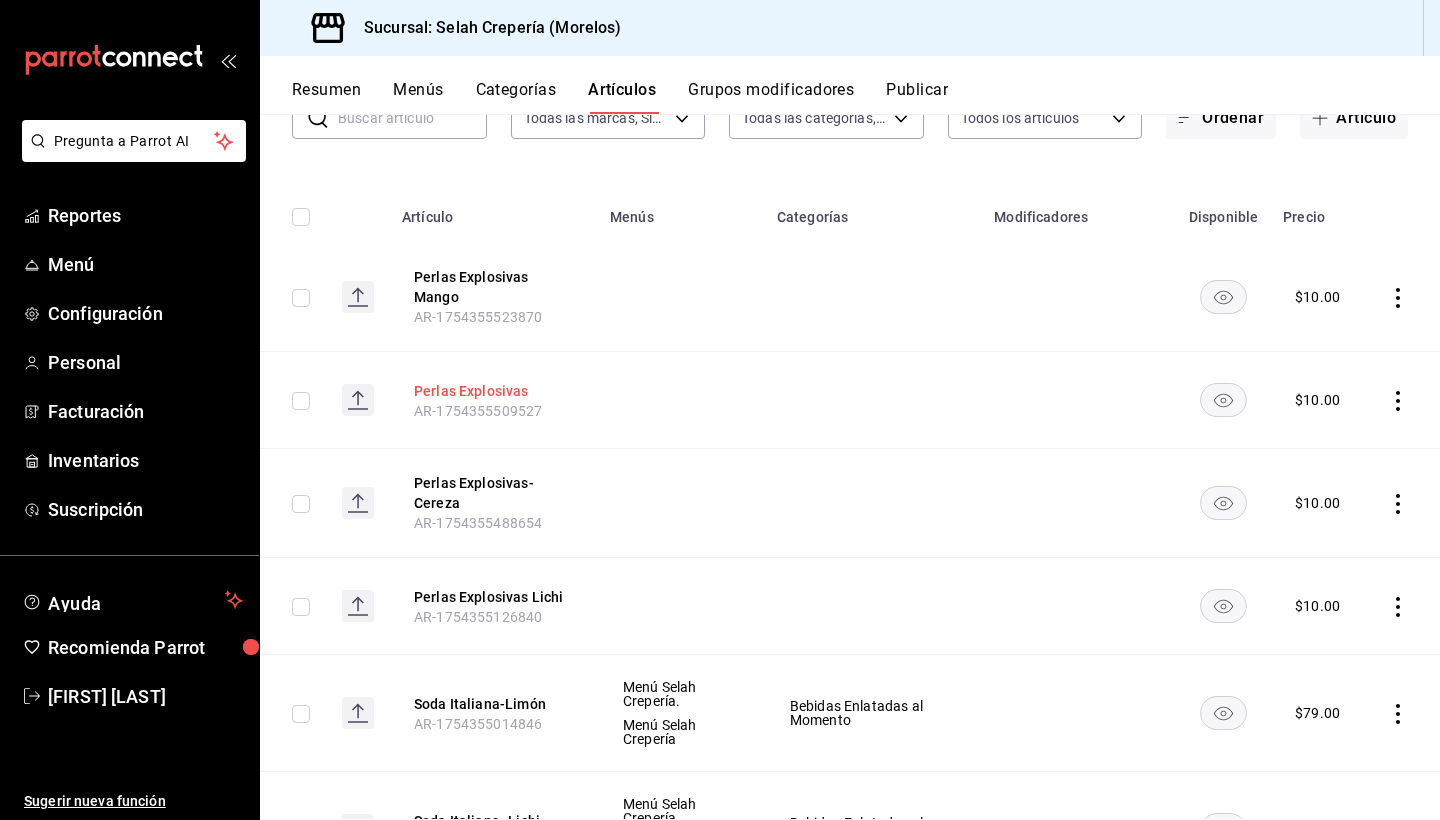 click on "Perlas Explosivas" at bounding box center [494, 391] 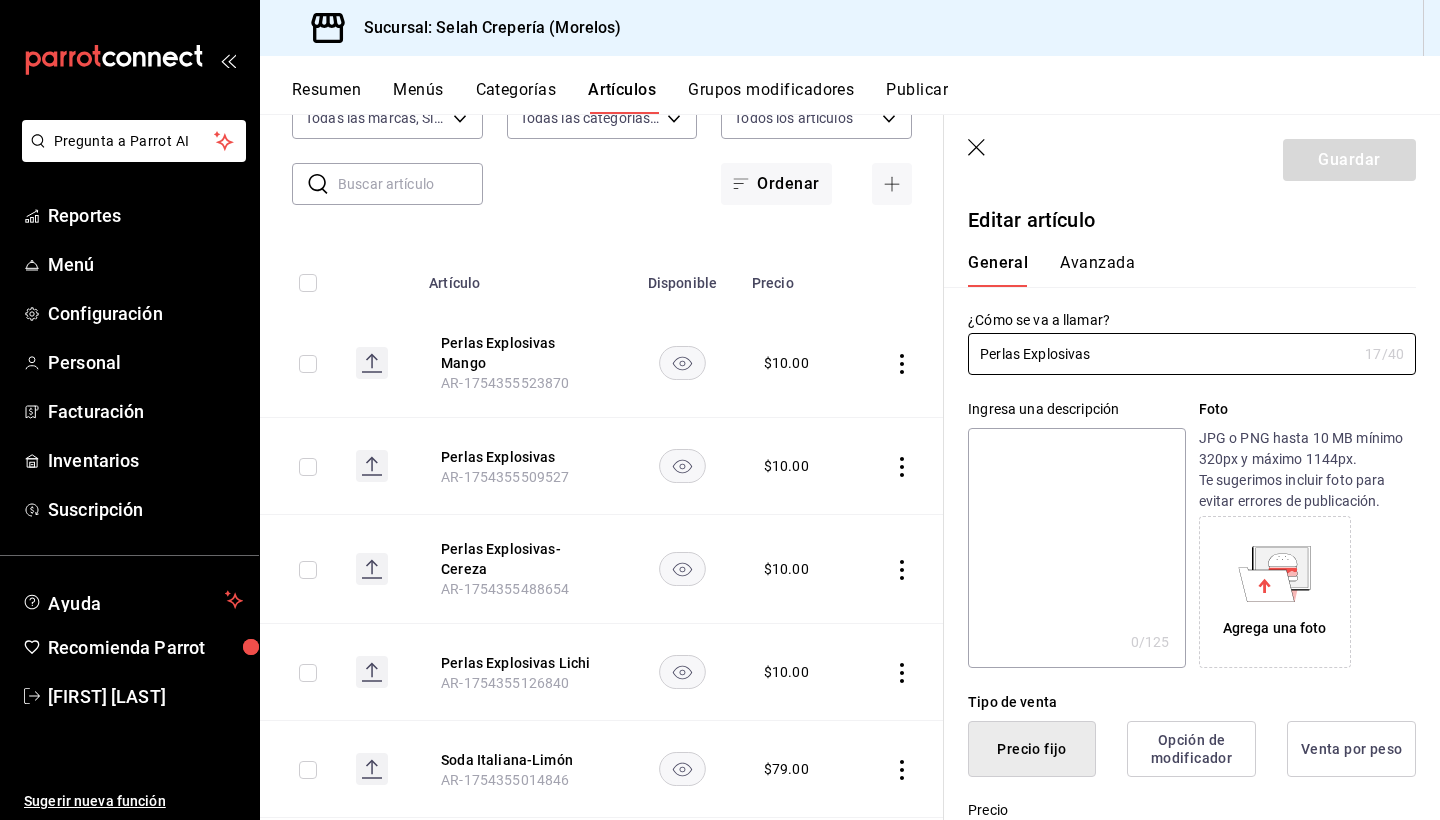 type on "$10.00" 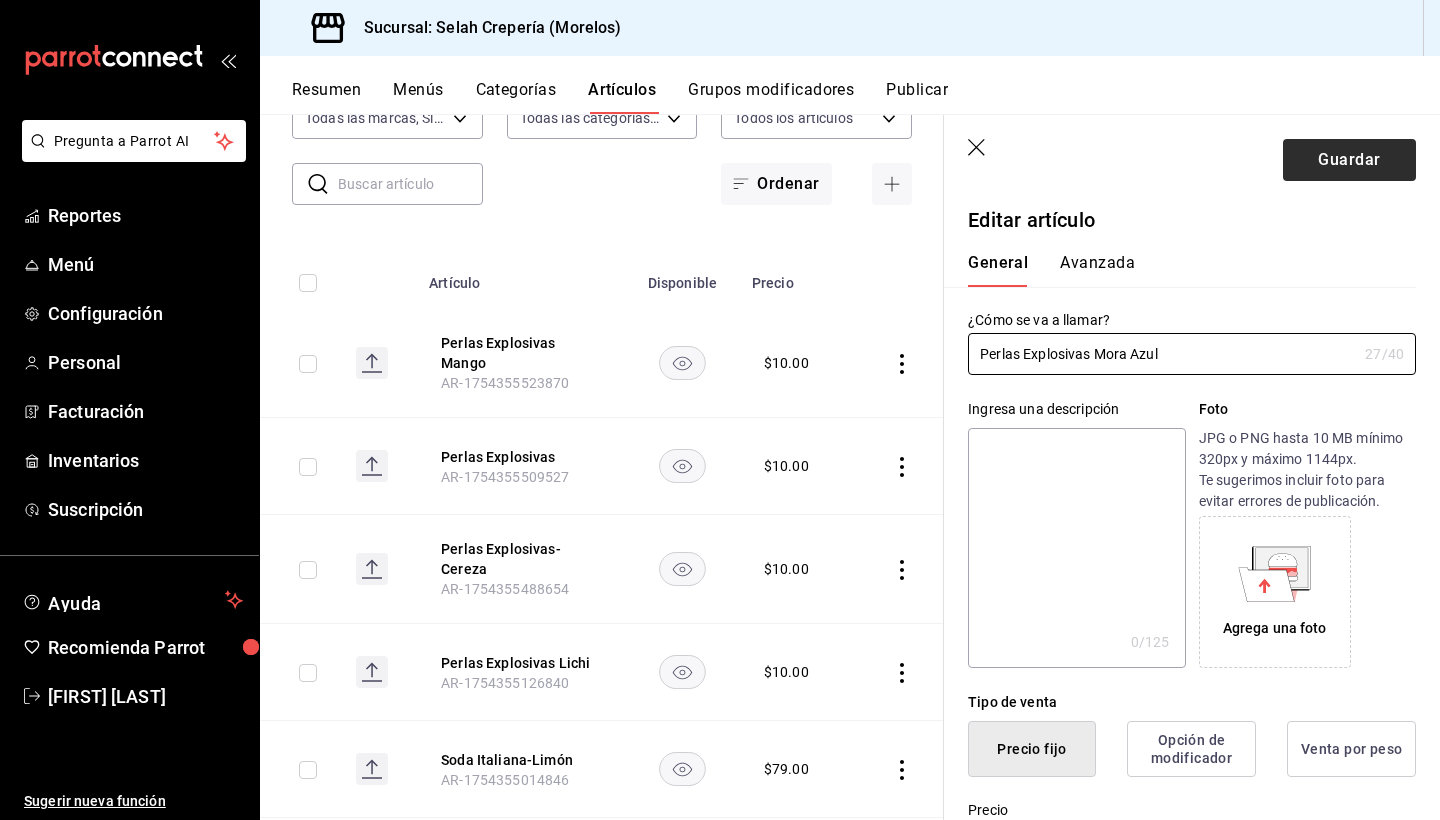 type on "Perlas Explosivas Mora Azul" 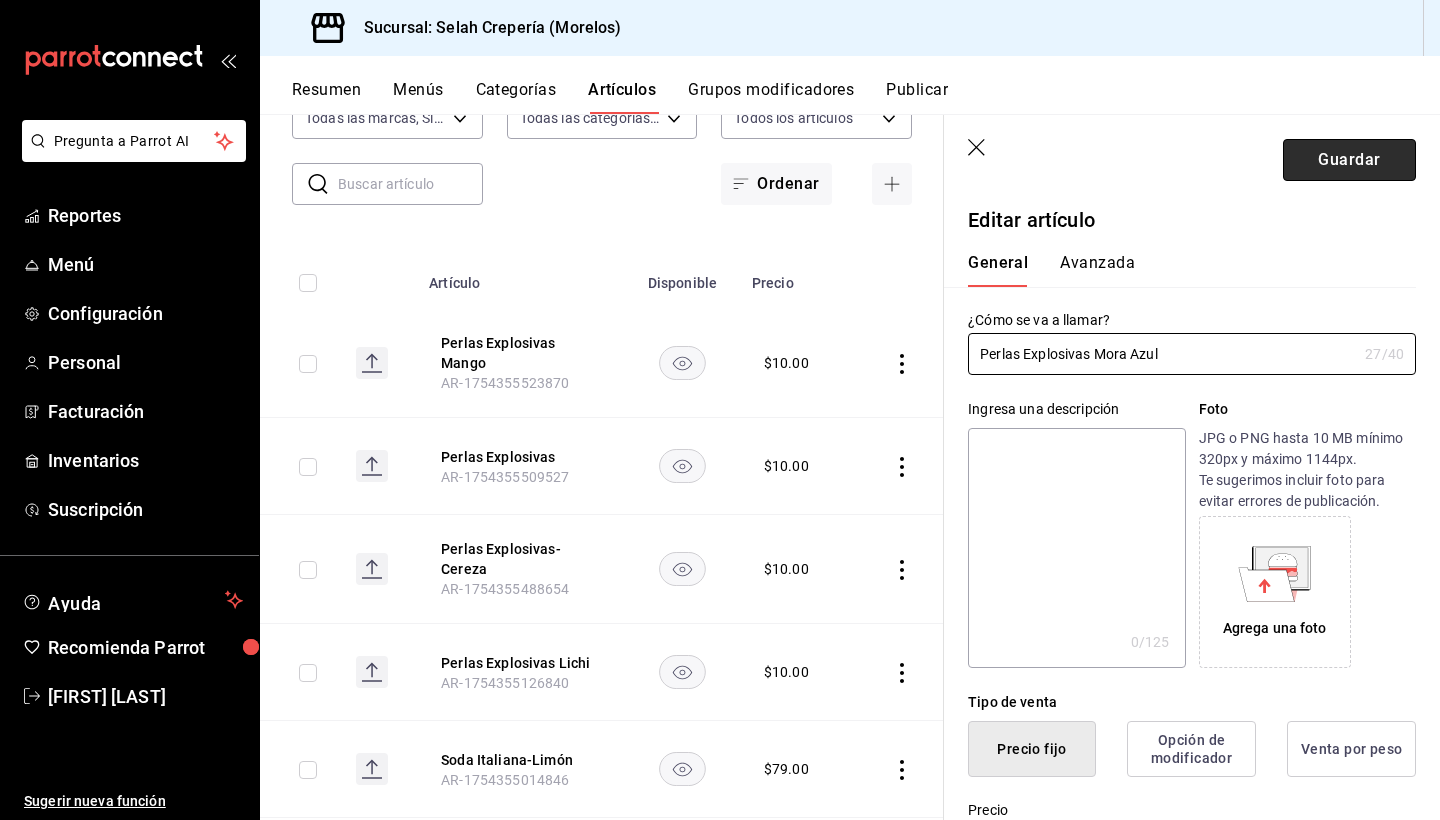 click on "Guardar" at bounding box center (1349, 160) 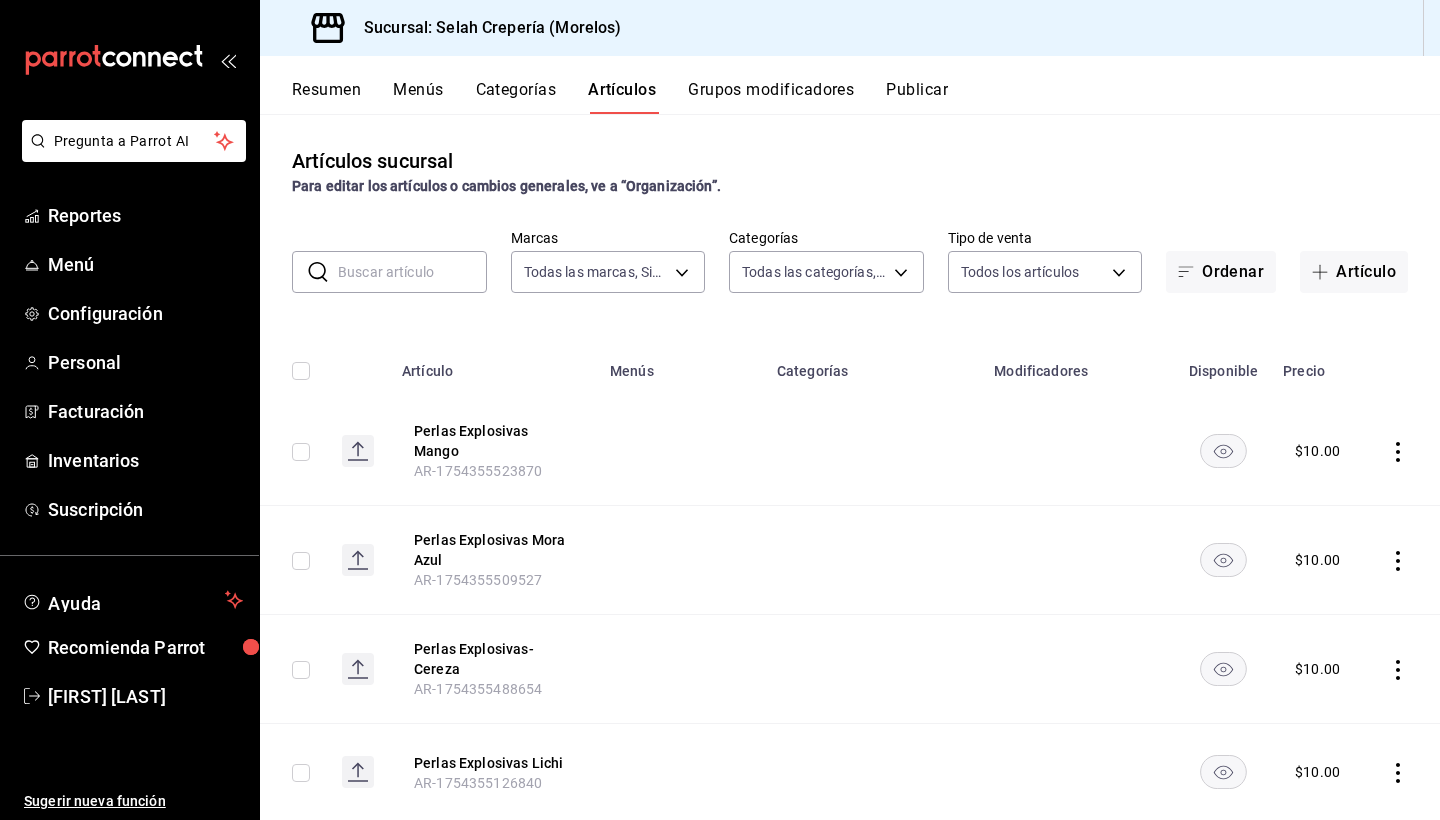 scroll, scrollTop: 0, scrollLeft: 0, axis: both 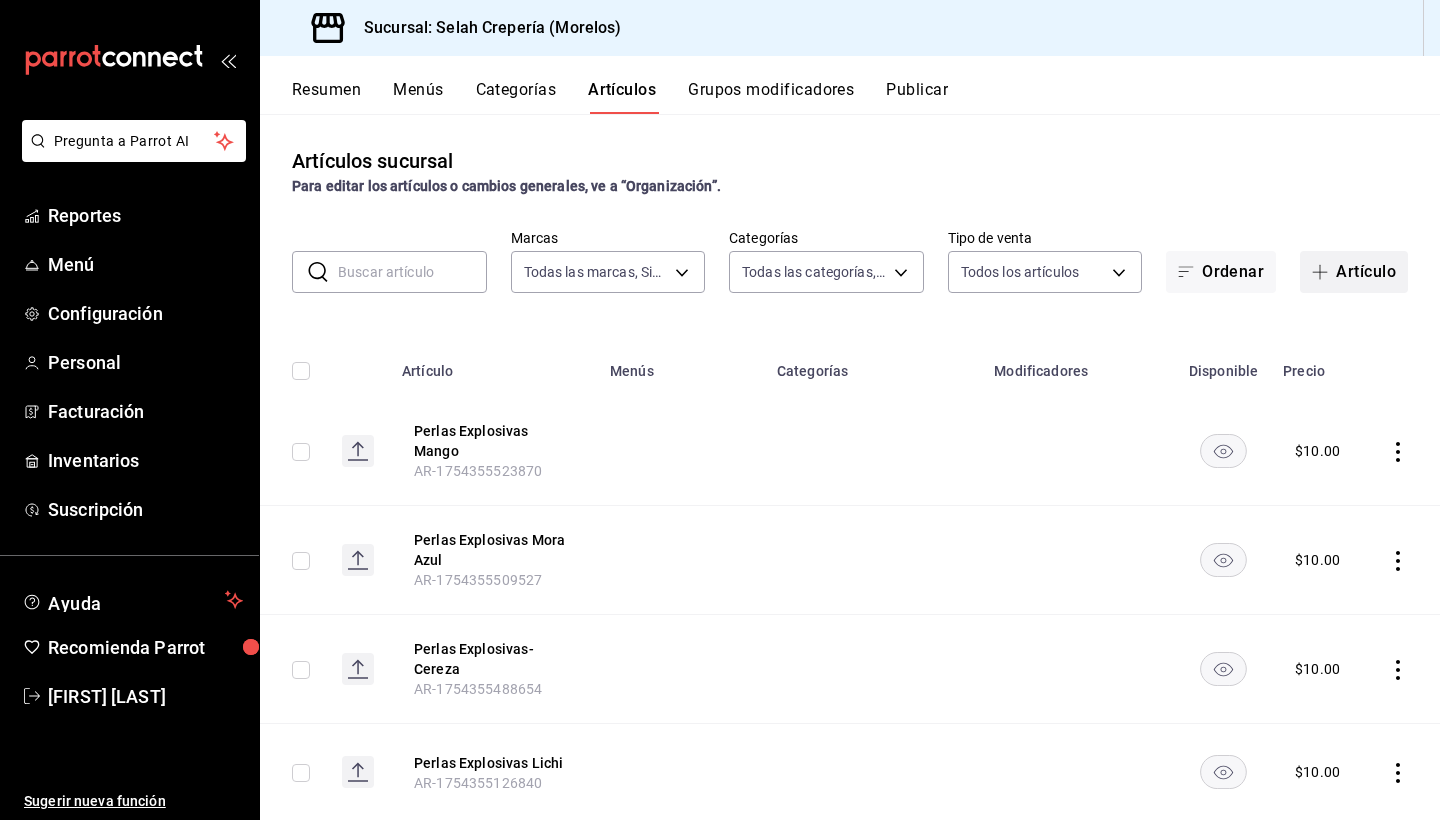click on "Artículo" at bounding box center (1354, 272) 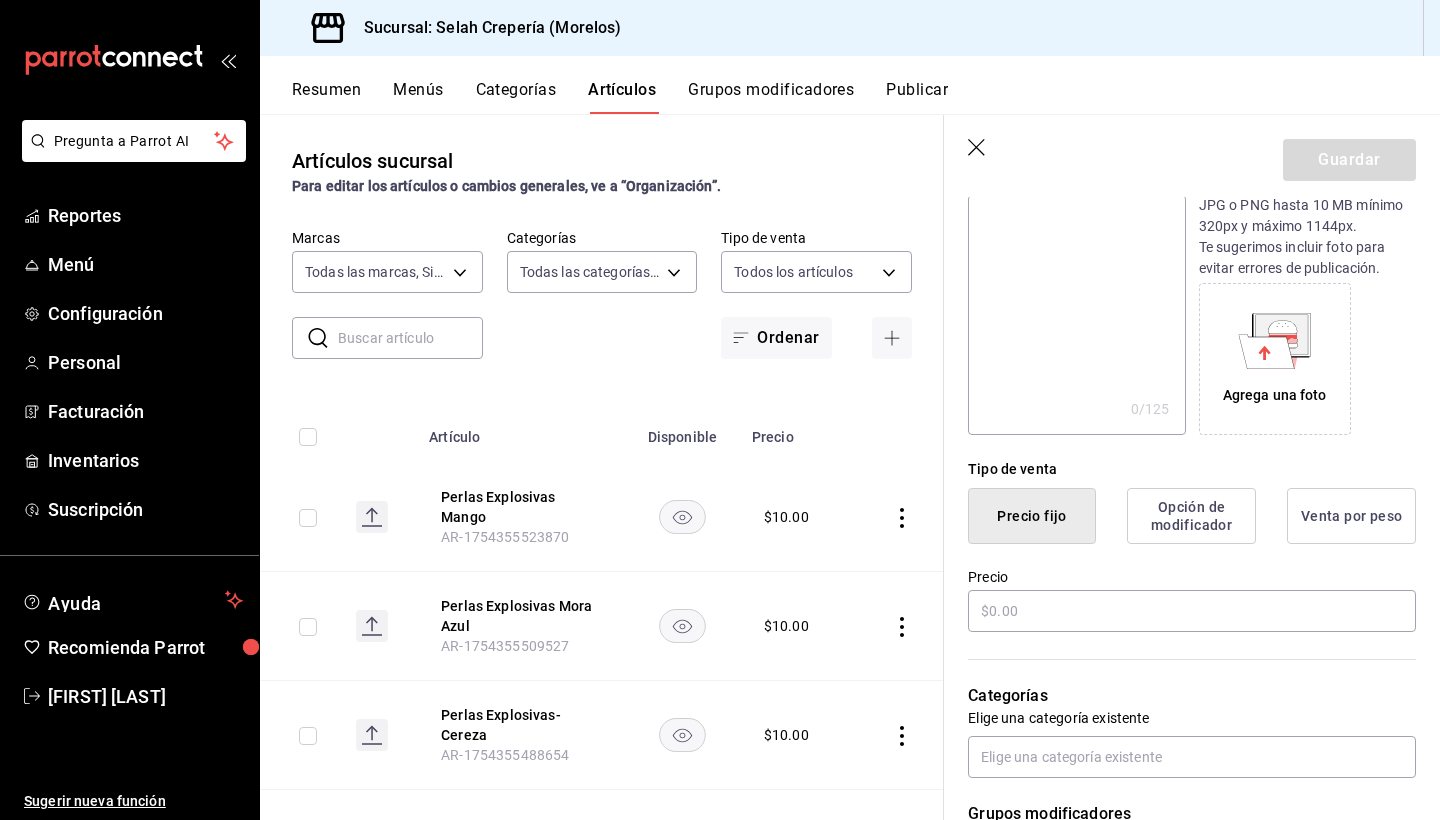 scroll, scrollTop: 234, scrollLeft: 0, axis: vertical 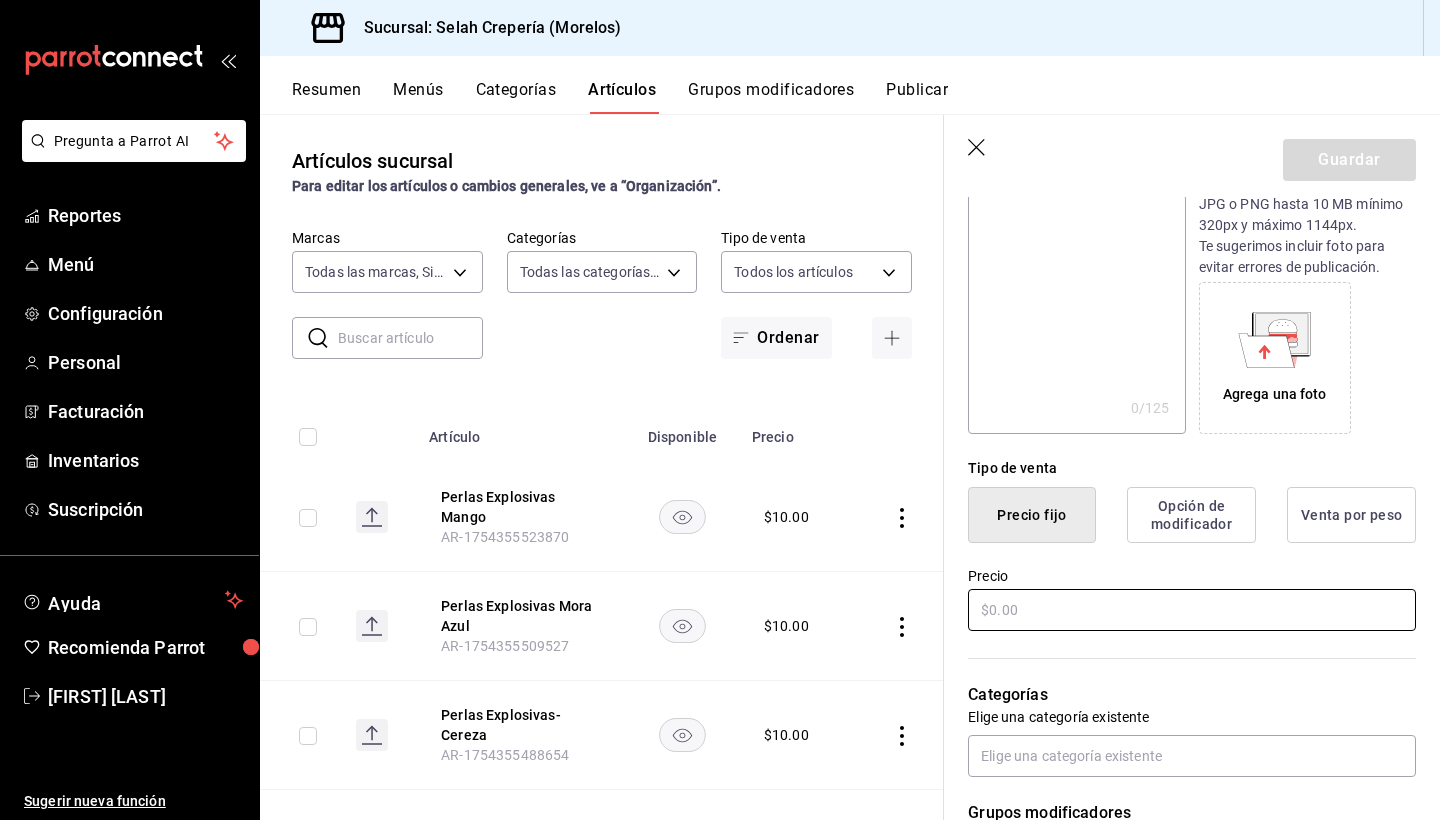 type on "Perlas Explosivas Manzana Verde" 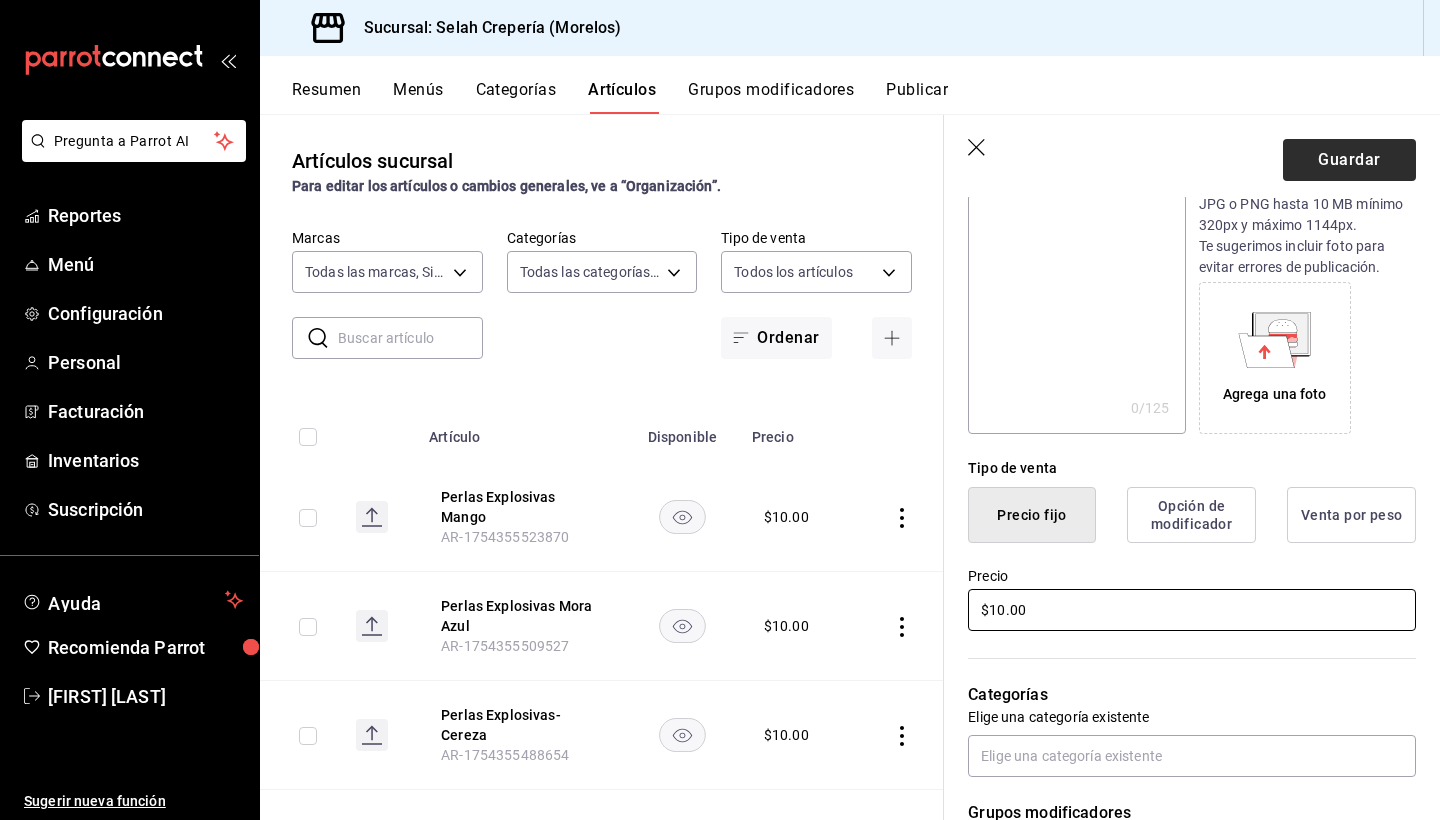 type on "$10.00" 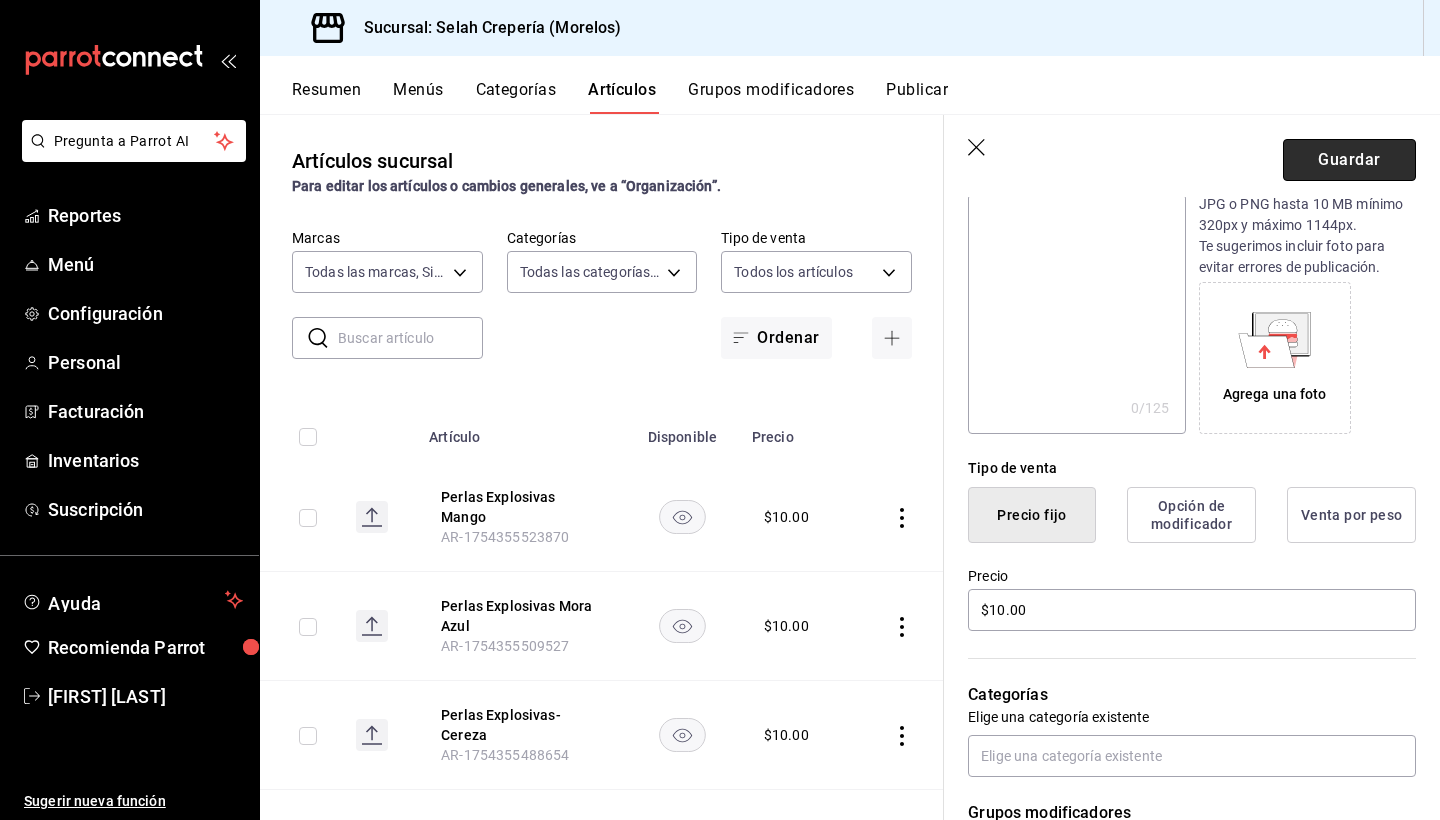 click on "Guardar" at bounding box center [1349, 160] 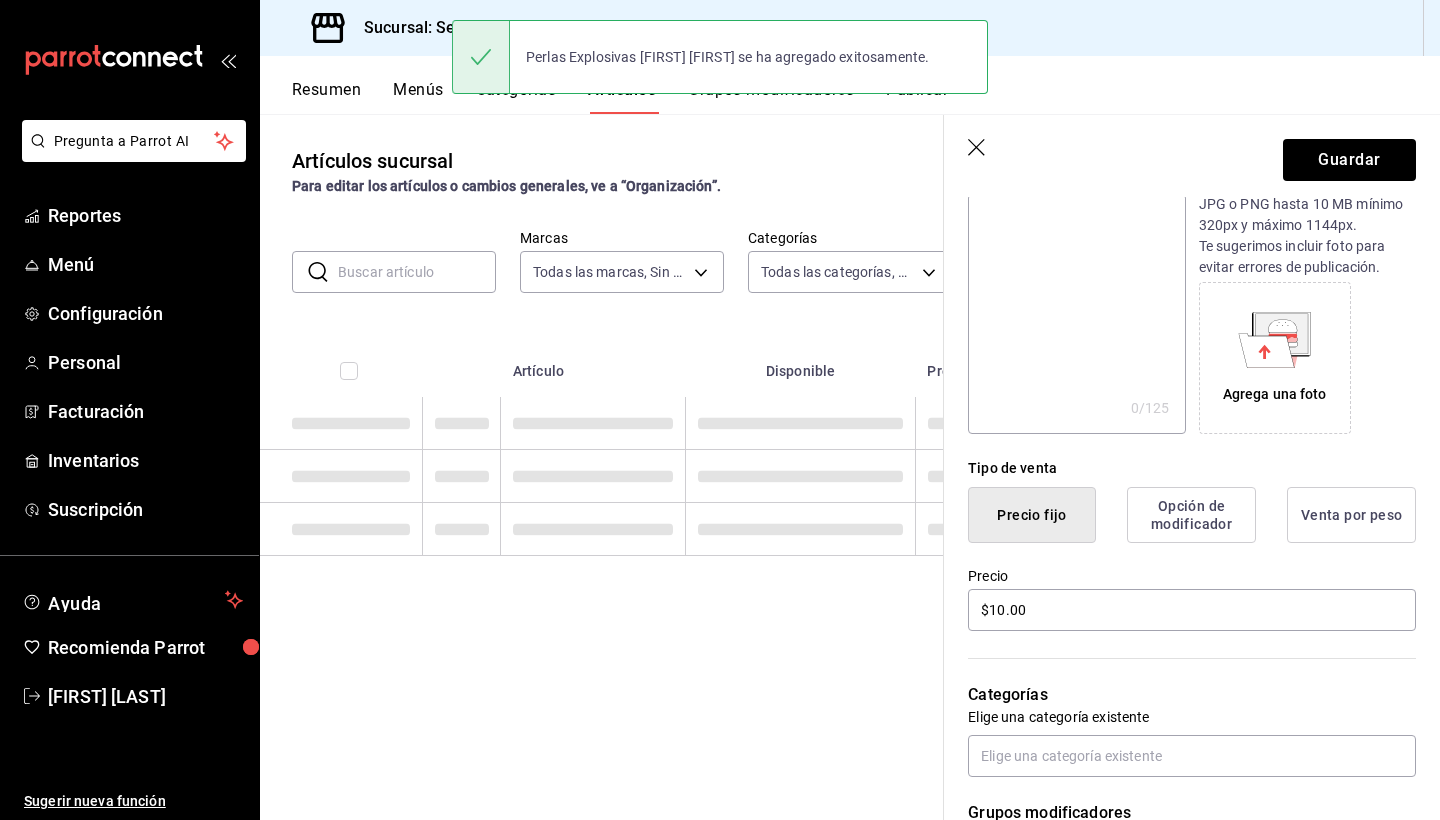 scroll, scrollTop: 0, scrollLeft: 0, axis: both 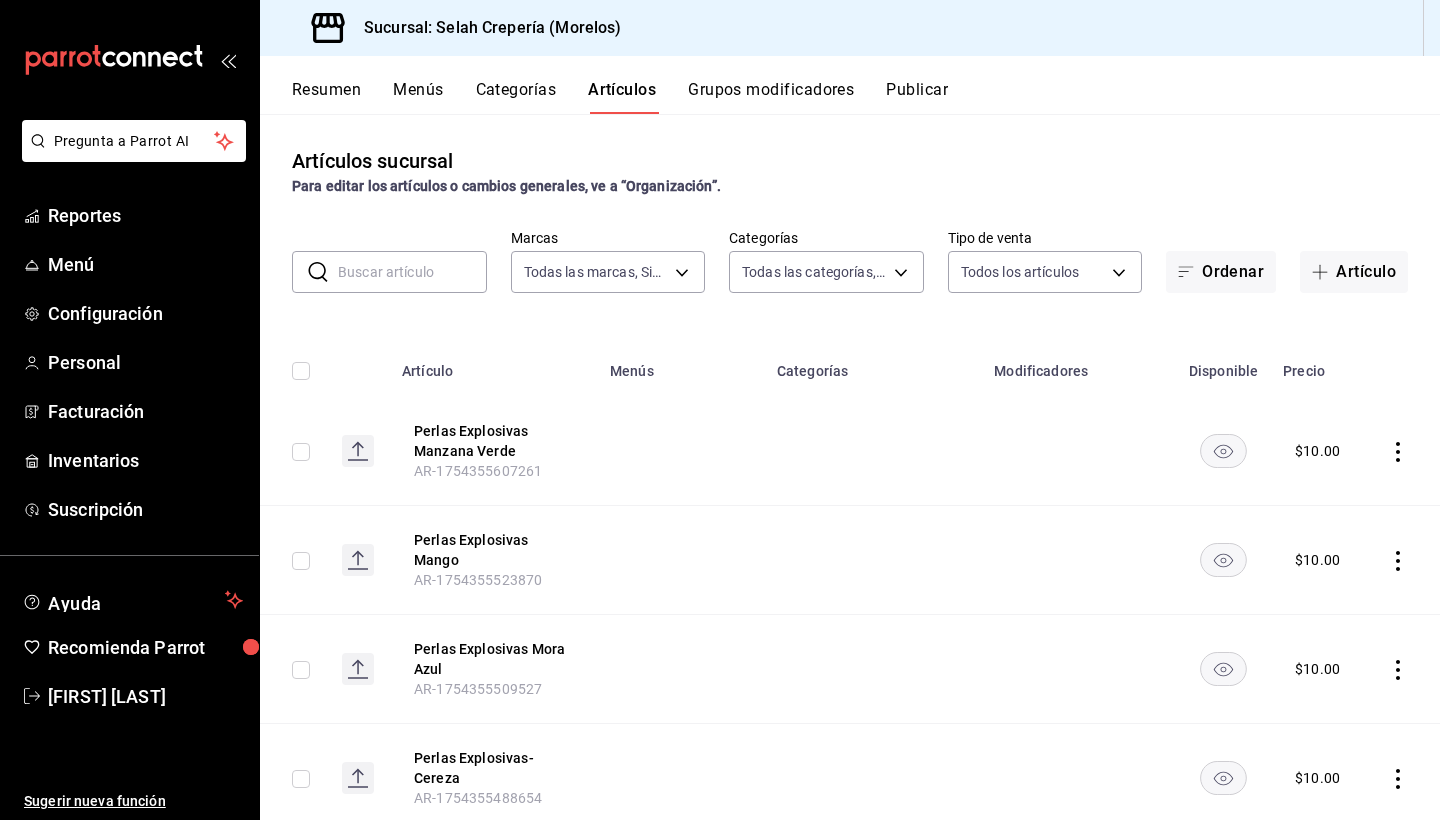 click on "Grupos modificadores" at bounding box center (771, 97) 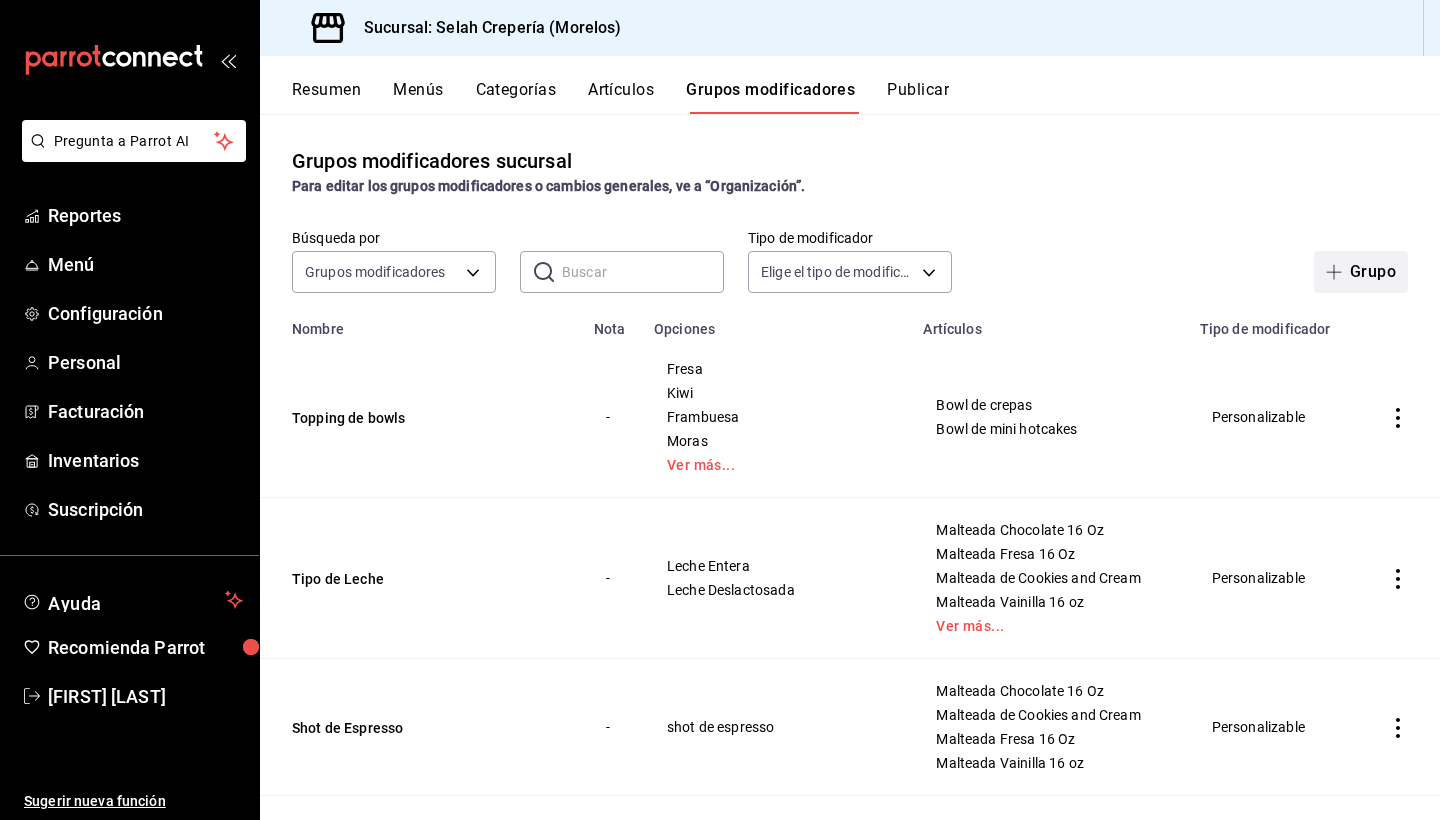 click on "Grupo" at bounding box center (1361, 272) 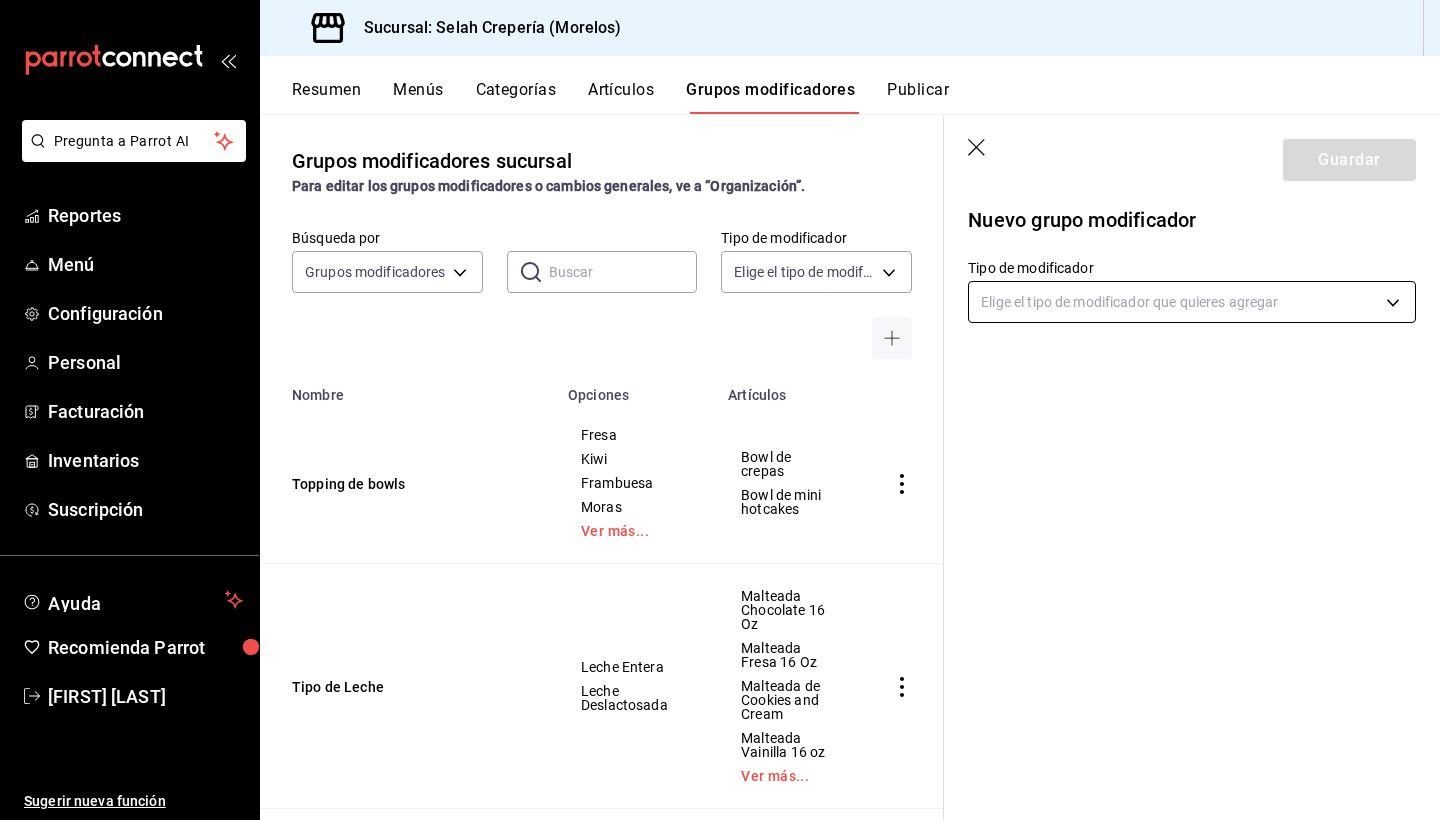 click on "Pregunta a Parrot AI Reportes   Menú   Configuración   Personal   Facturación   Inventarios   Suscripción   Ayuda Recomienda Parrot   [FIRST] [LAST]   Sugerir nueva función   Sucursal: Selah Crepería (Morelos) Resumen Menús Categorías Artículos Grupos modificadores Publicar Grupos modificadores sucursal Para editar los grupos modificadores o cambios generales, ve a “Organización”. Búsqueda por Grupos modificadores GROUP ​ ​ Tipo de modificador Elige el tipo de modificador Nombre Opciones Artículos Topping de bowls Fresa Kiwi Frambuesa Moras Ver más... Bowl de crepas Bowl de mini hotcakes Tipo de Leche Leche Entera Leche Deslactosada Malteada Chocolate 16 Oz Malteada Fresa 16 Oz Malteada de Cookies and Cream Malteada Vainilla 16 oz Ver más... Shot de Espresso shot de espresso Malteada Chocolate 16 Oz Malteada de Cookies and Cream Malteada Fresa 16 Oz Malteada Vainilla 16 oz Sabor de Helado Flotante Helado Flotante de Limón Helado Flotante Vainilla Helado Flotante Coca Cola Base de Bowl" at bounding box center (720, 410) 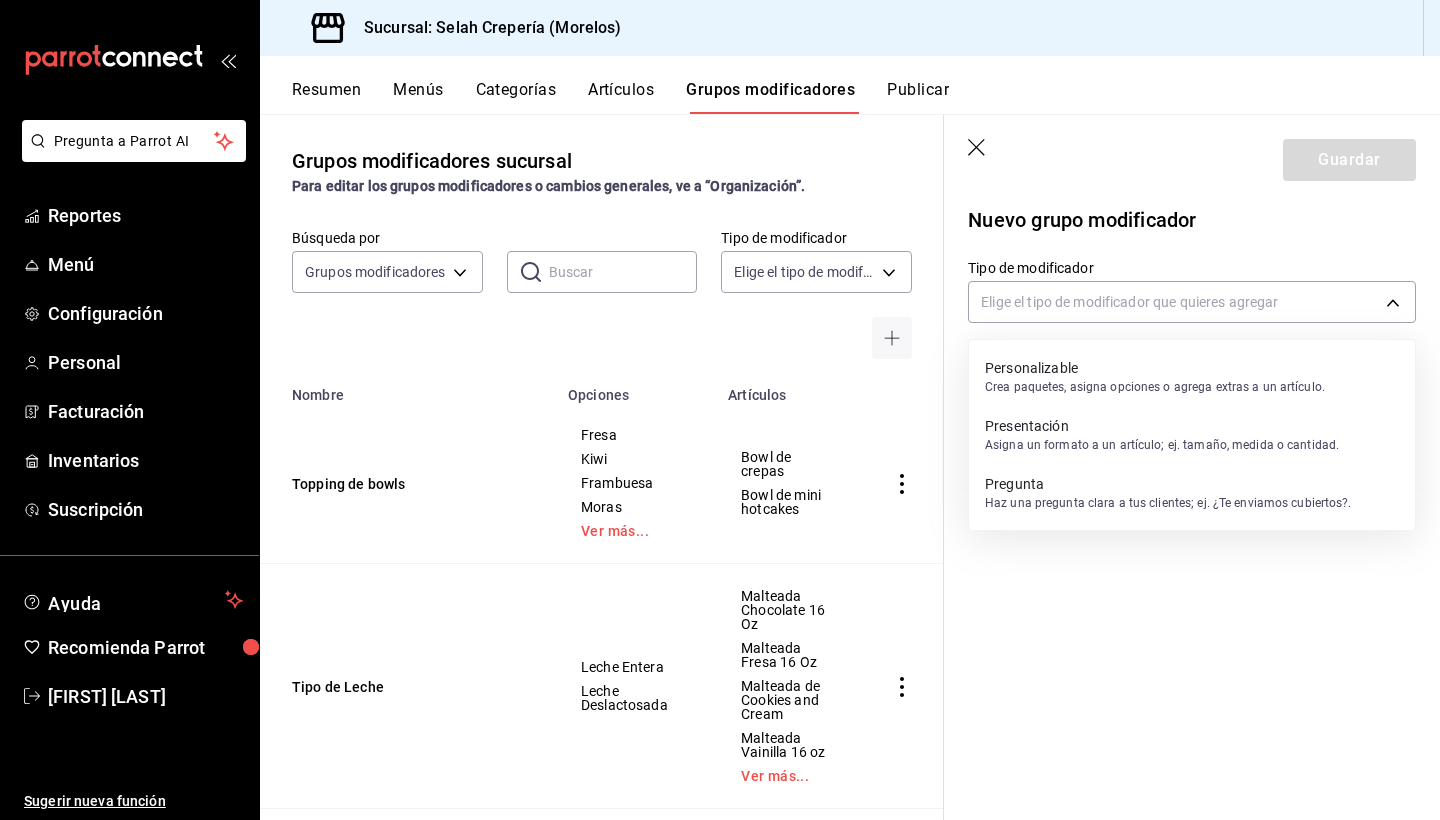 click on "Personalizable" at bounding box center (1155, 368) 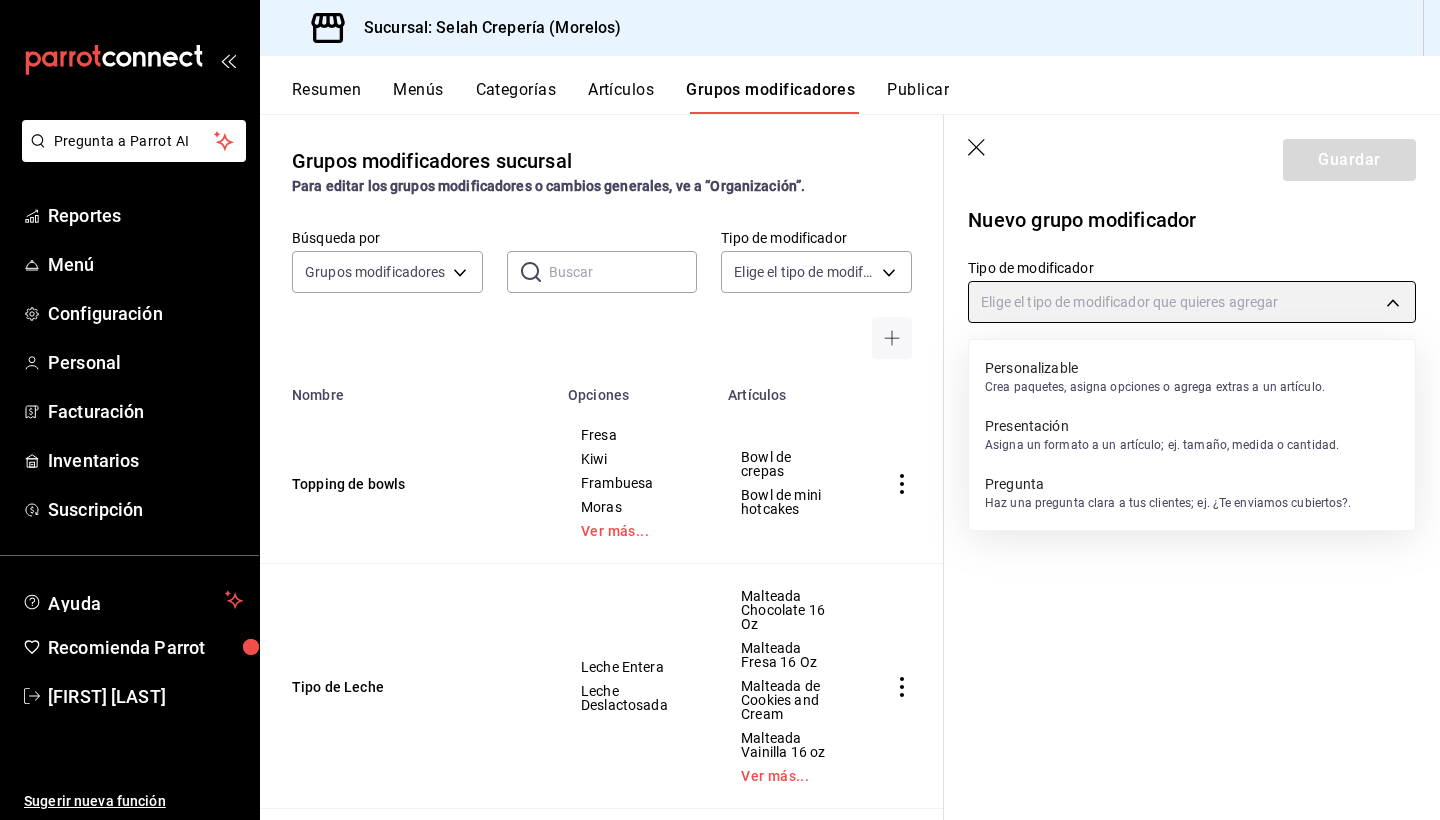 type on "CUSTOMIZABLE" 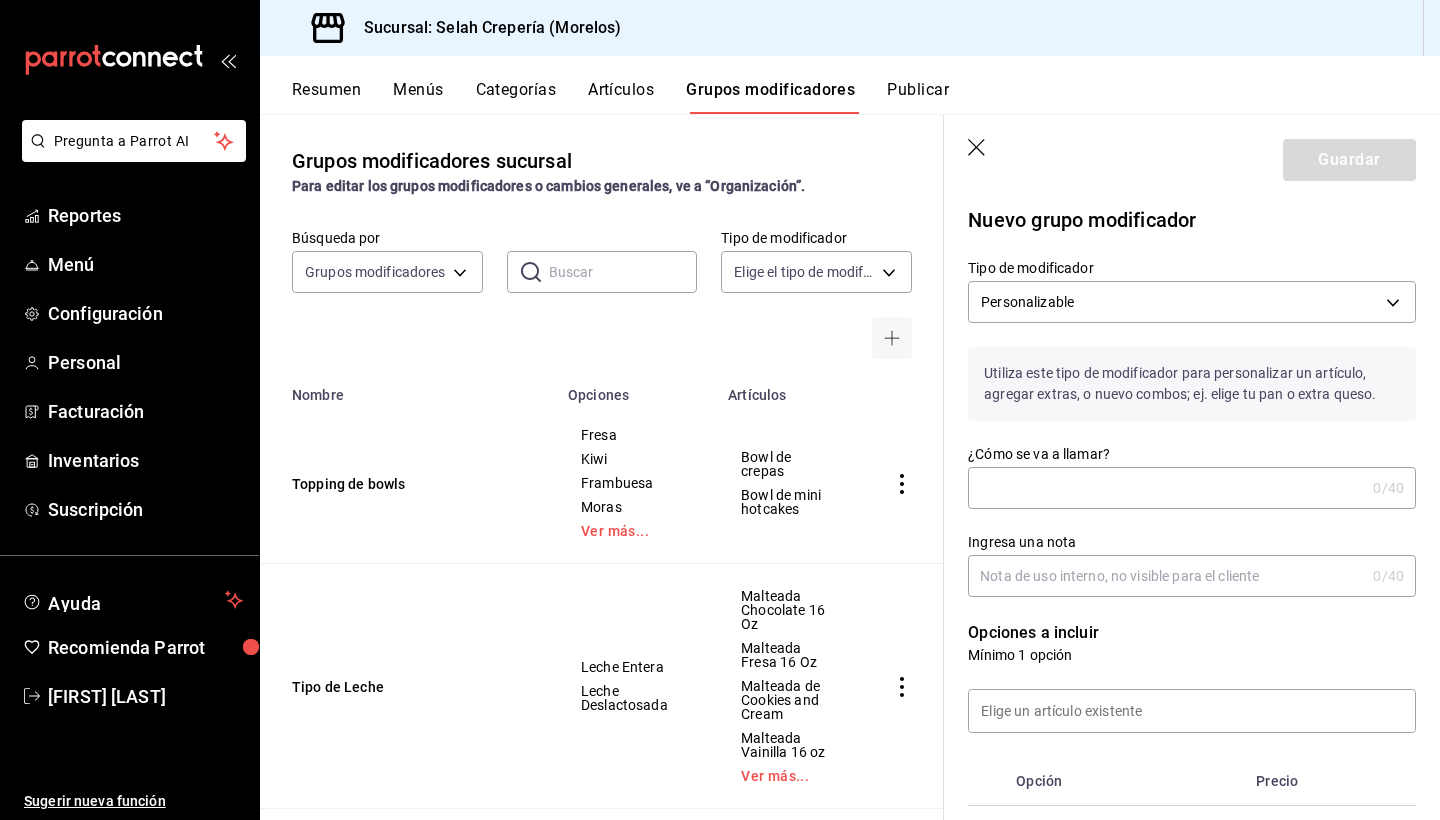 click on "¿Cómo se va a llamar?" at bounding box center (1166, 488) 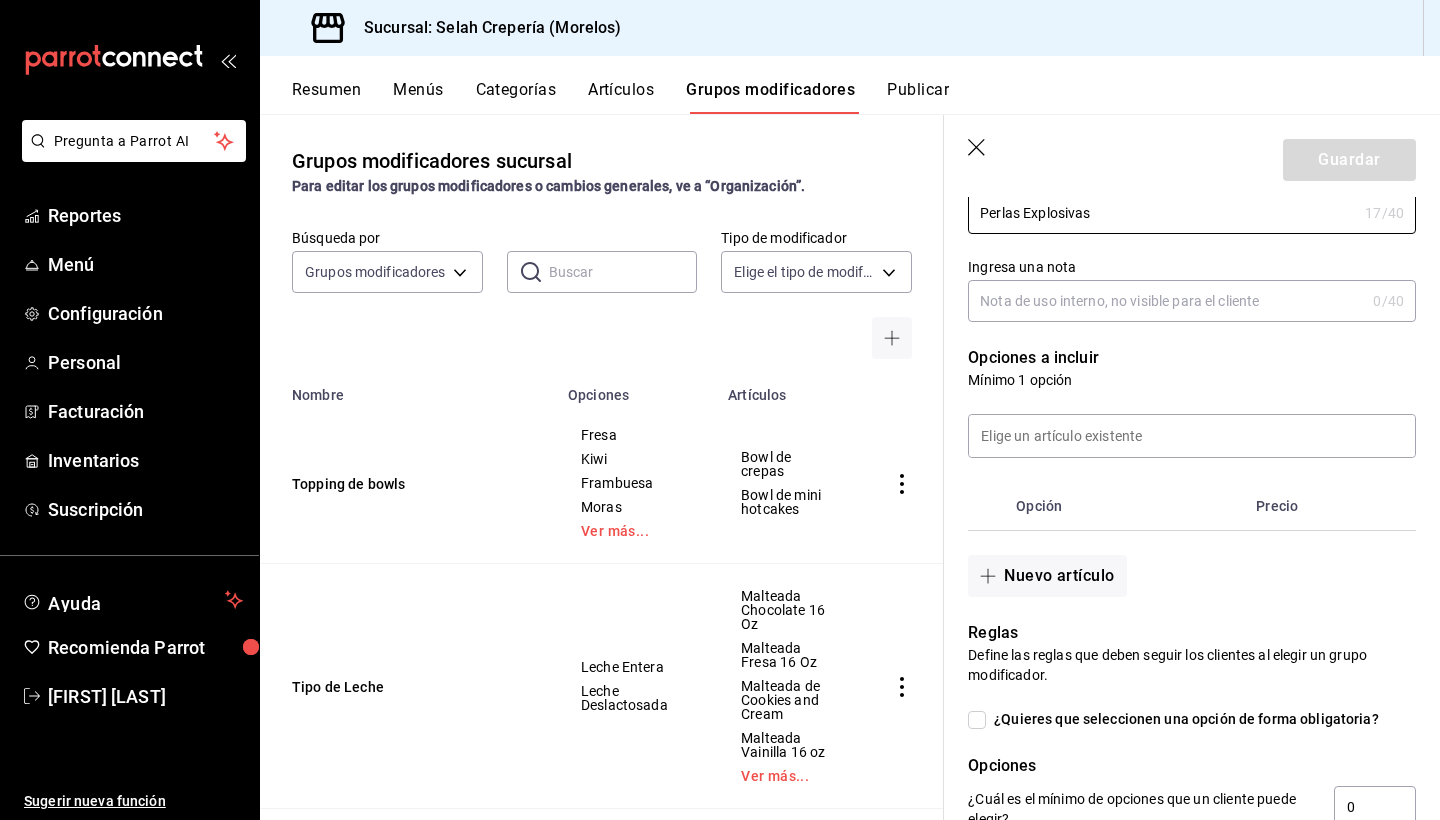 scroll, scrollTop: 276, scrollLeft: 0, axis: vertical 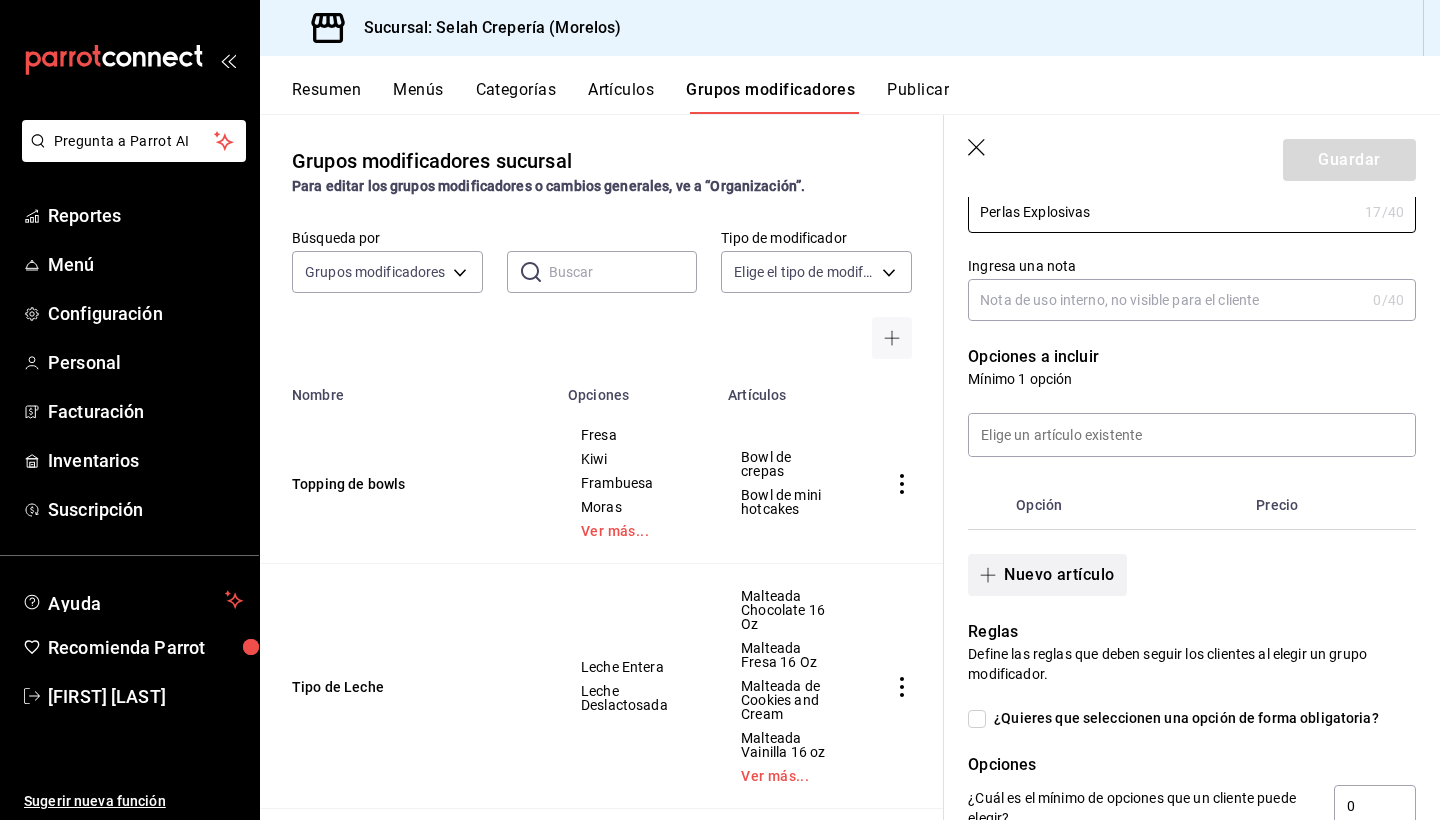 type on "Perlas Explosivas" 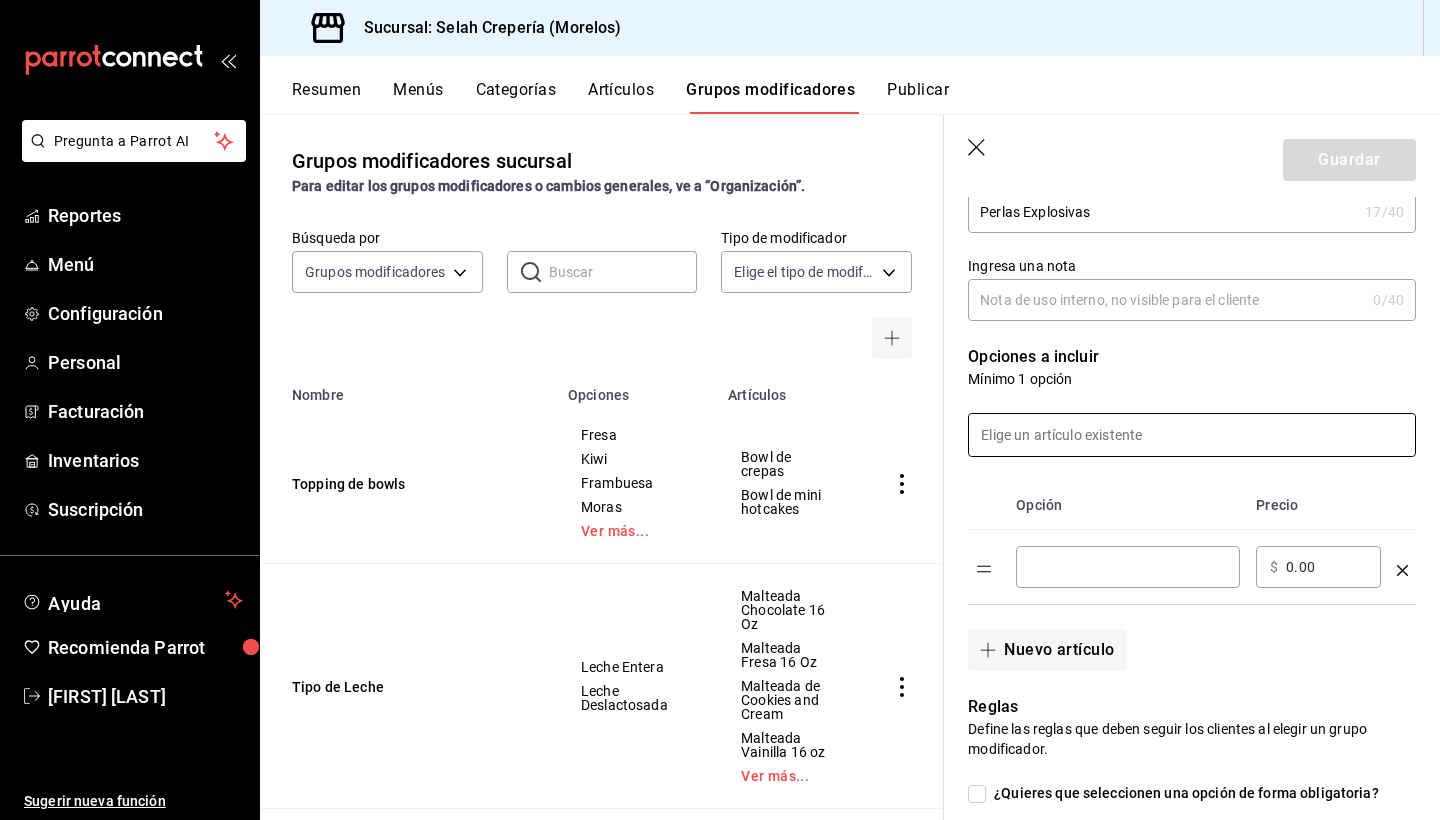 click at bounding box center (1192, 435) 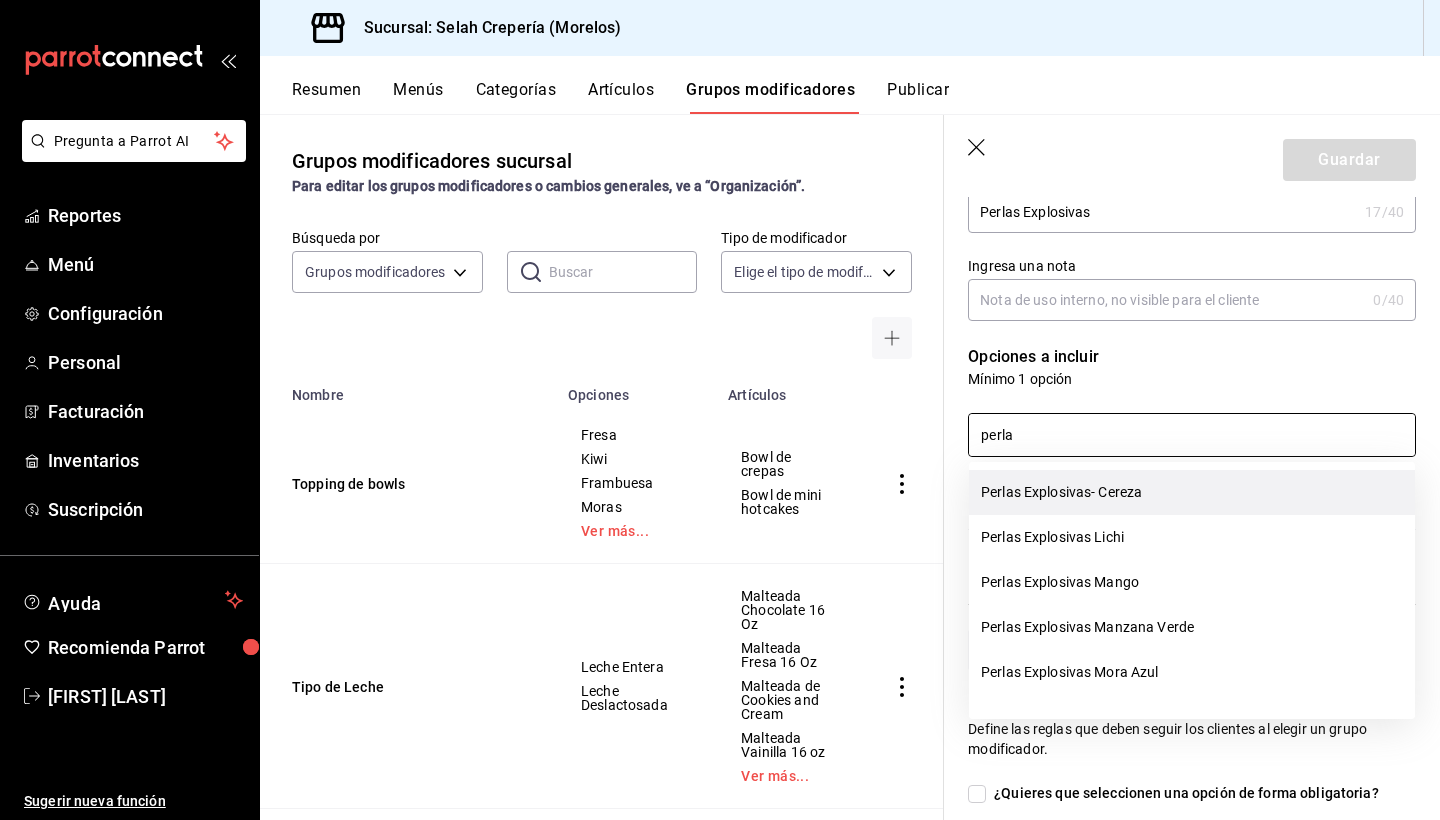 click on "Perlas Explosivas- Cereza" at bounding box center (1192, 492) 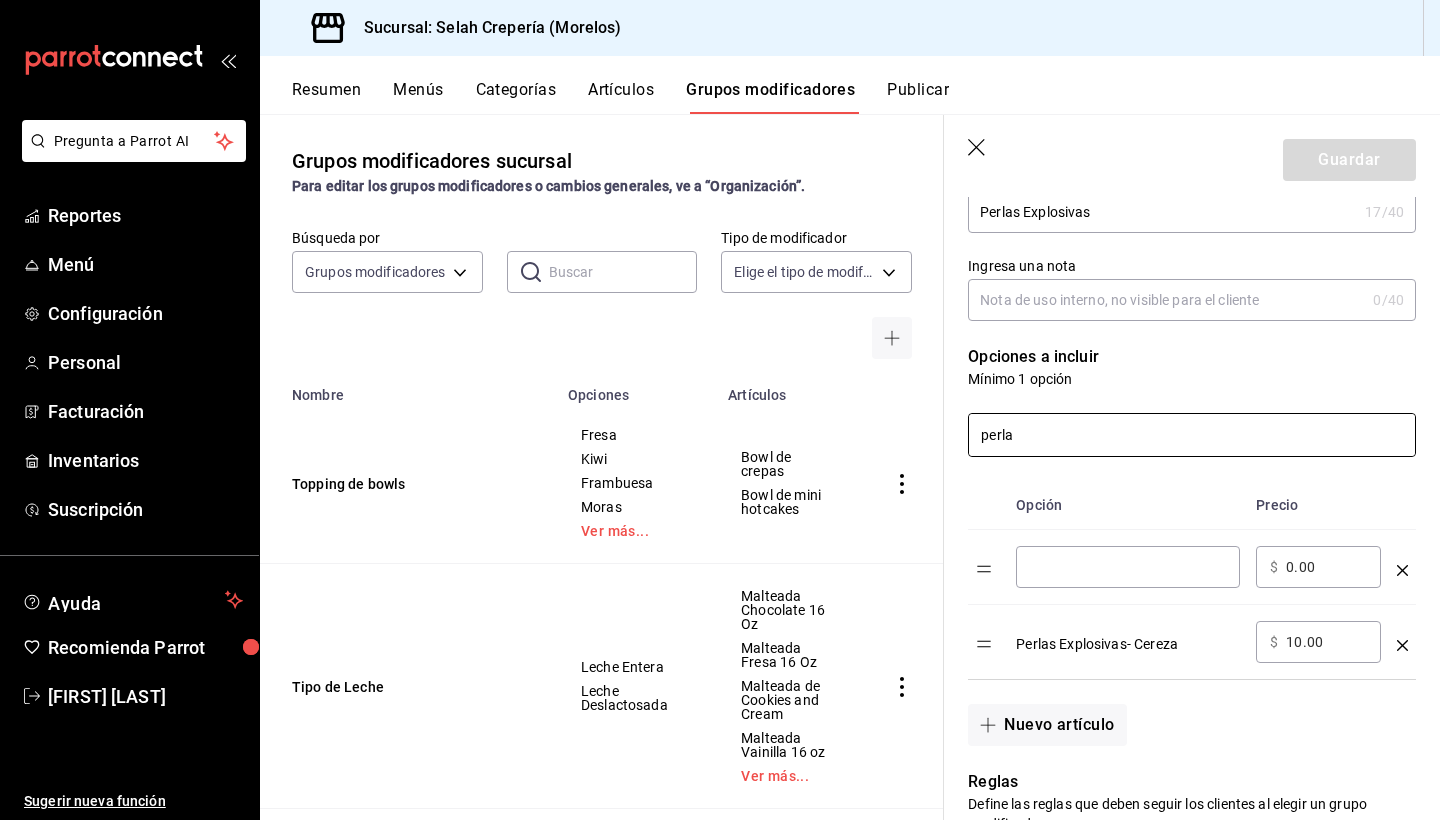 click on "perla" at bounding box center [1192, 435] 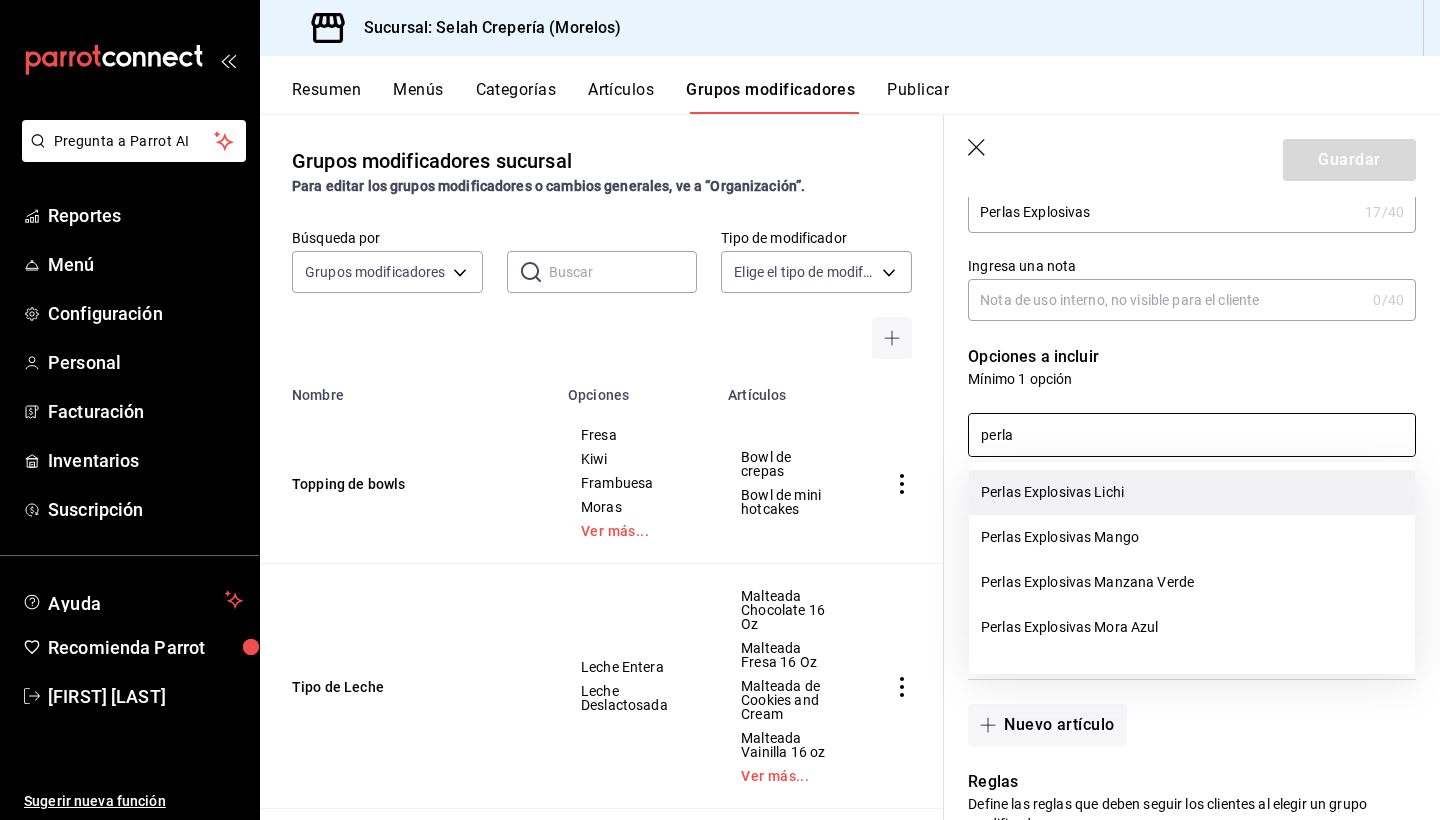 click on "Perlas Explosivas Lichi" at bounding box center (1192, 492) 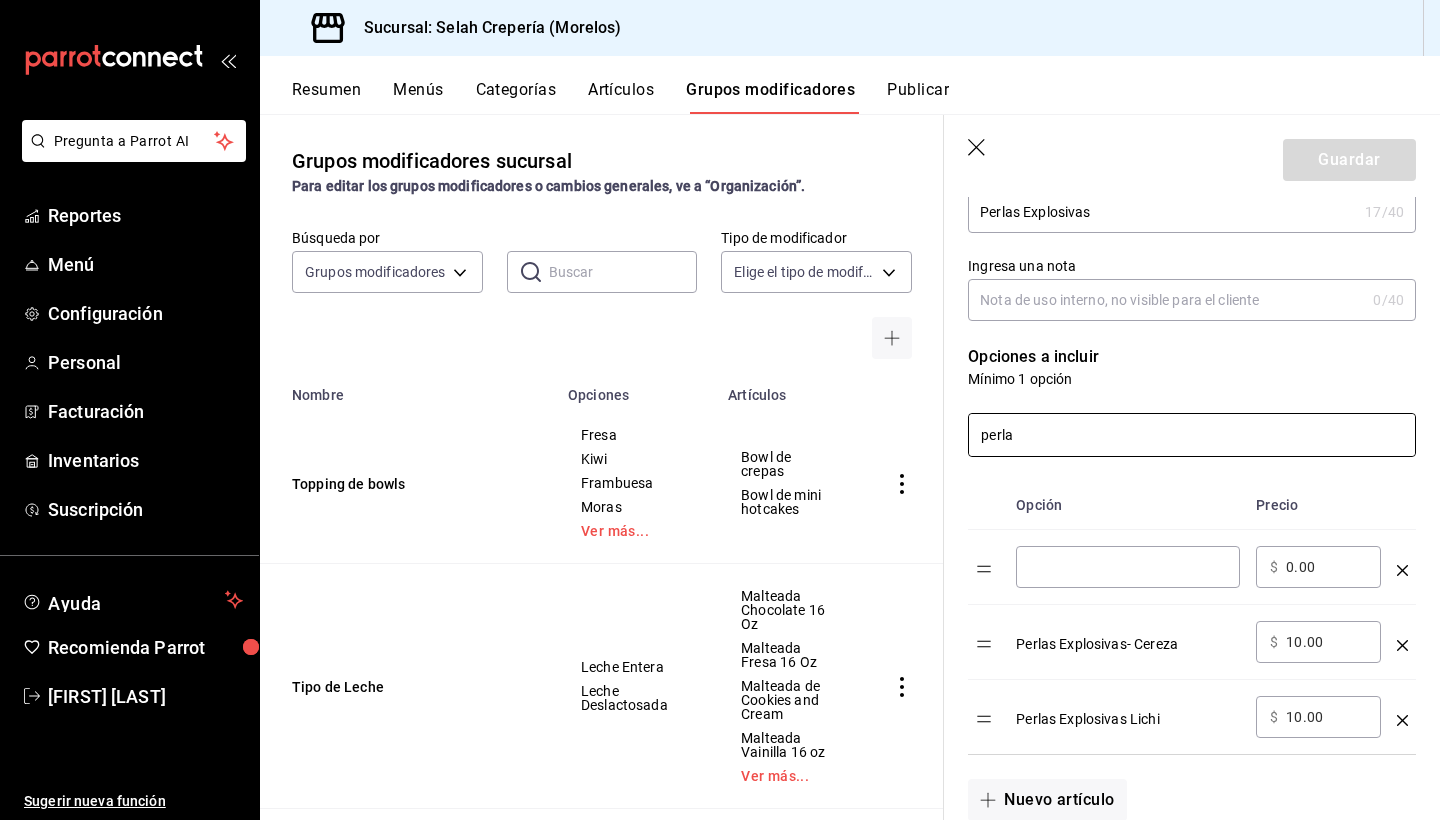 click on "perla" at bounding box center [1192, 435] 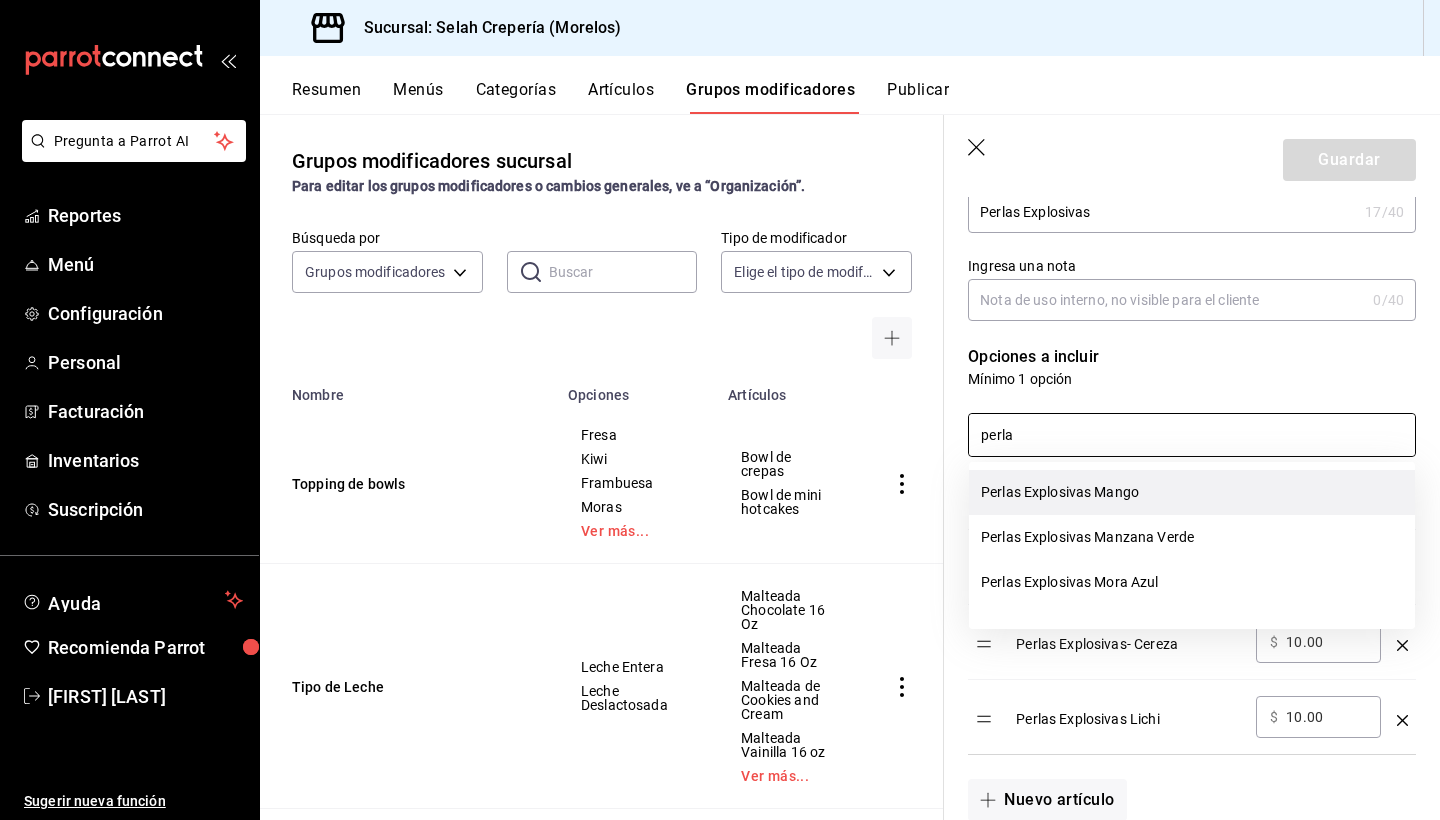 click on "Perlas Explosivas Mango" at bounding box center (1192, 492) 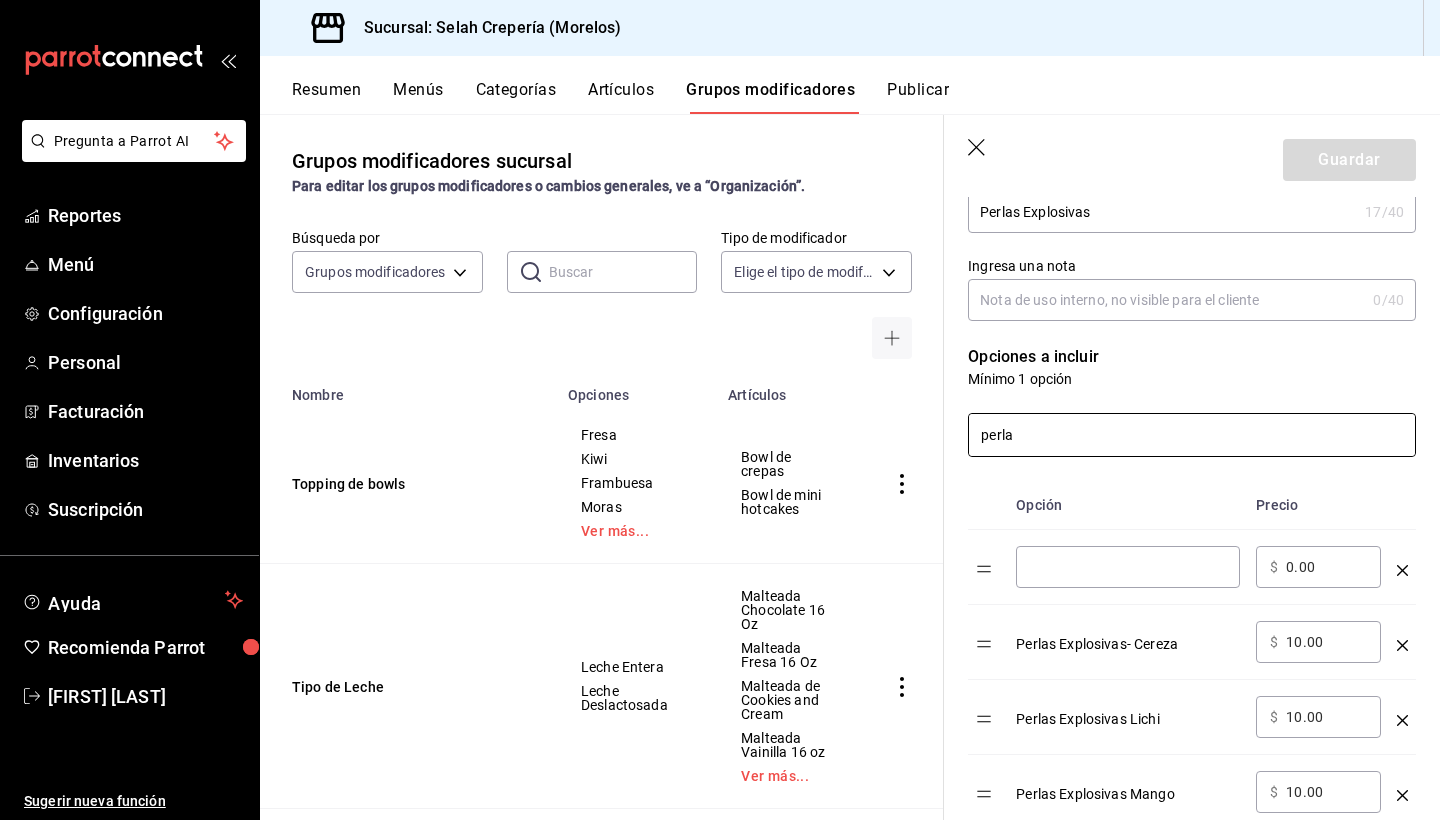 click on "perla" at bounding box center (1192, 435) 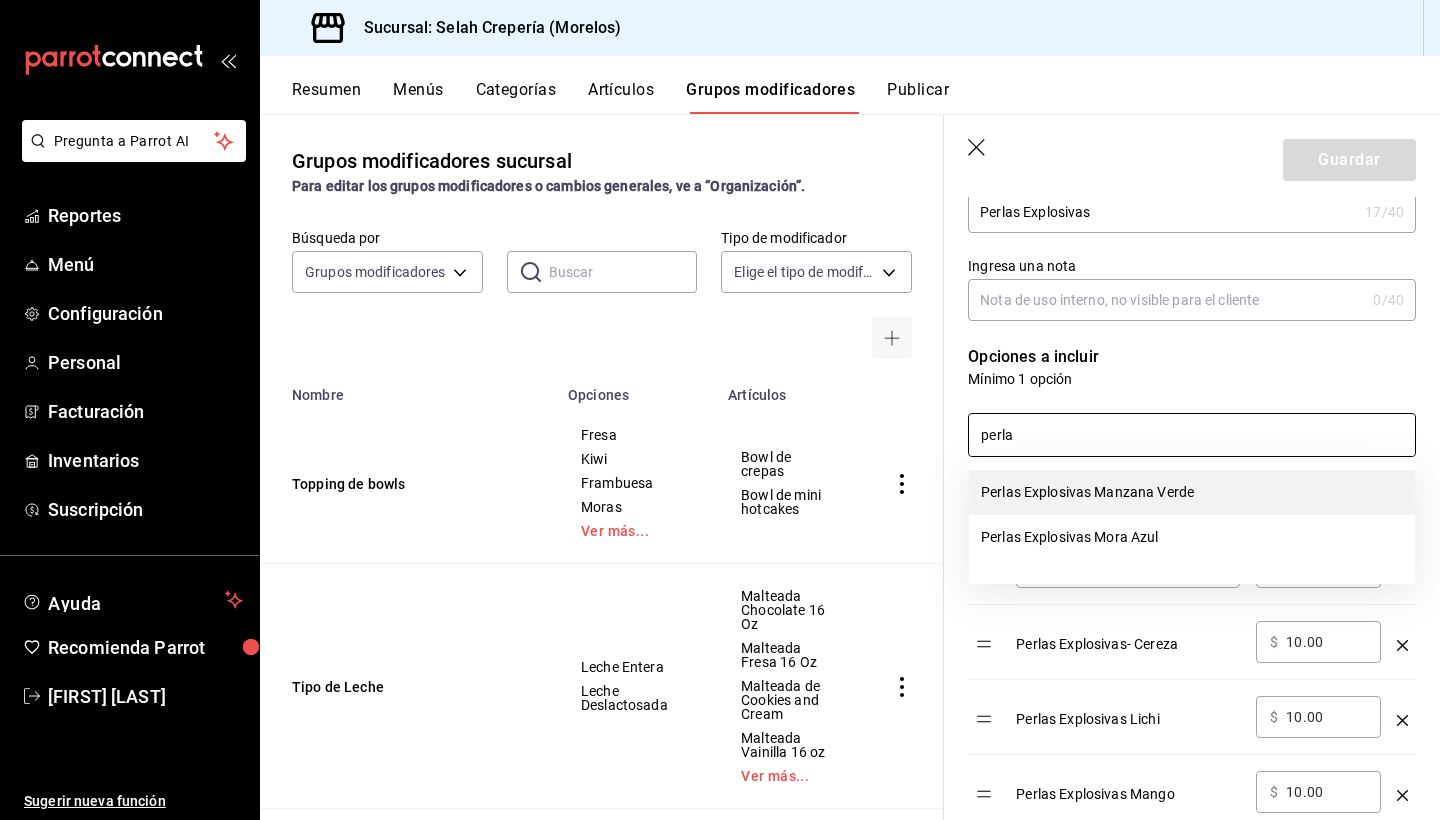 click on "Perlas Explosivas Manzana Verde" at bounding box center (1192, 492) 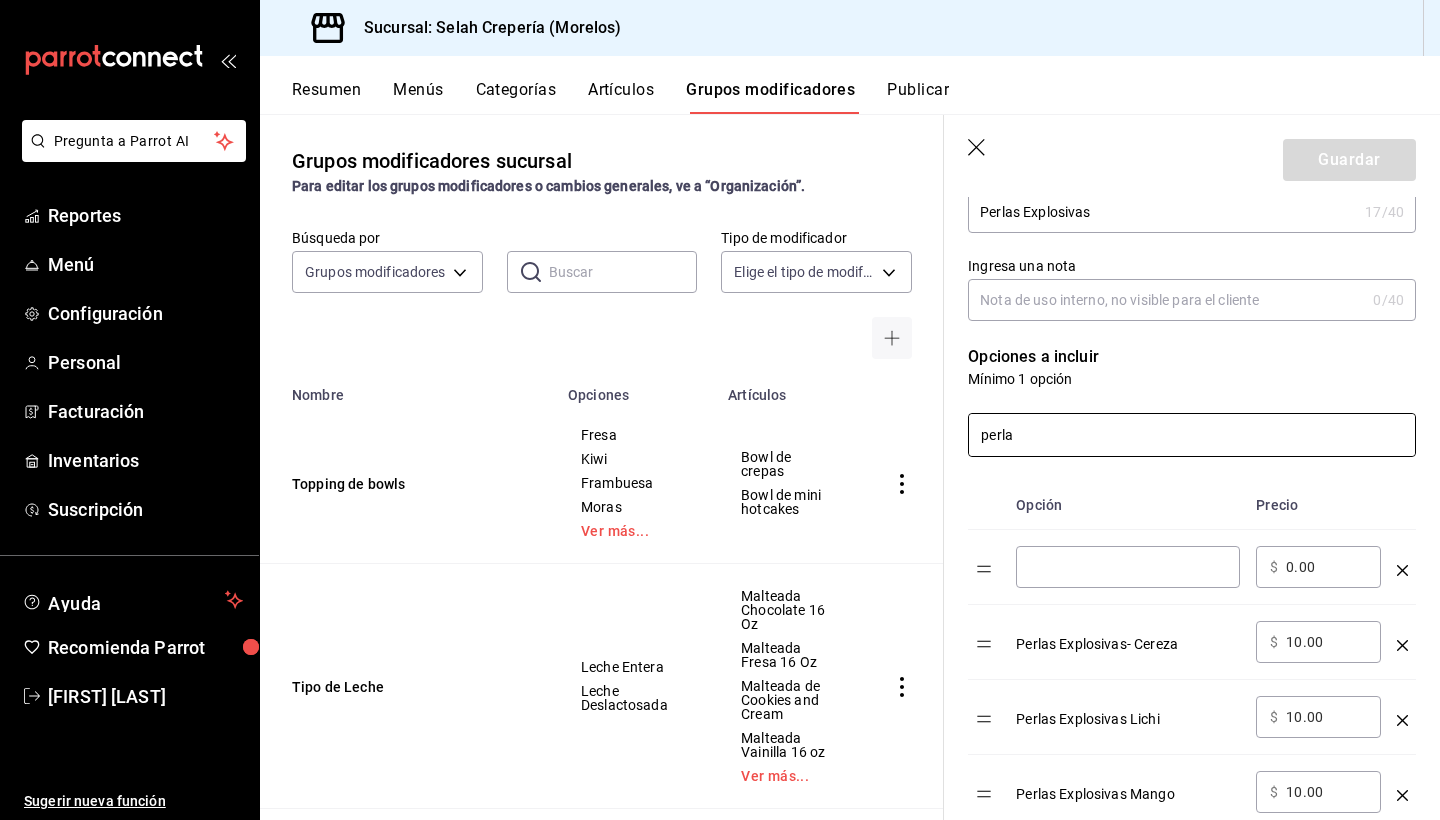 click on "perla" at bounding box center [1192, 435] 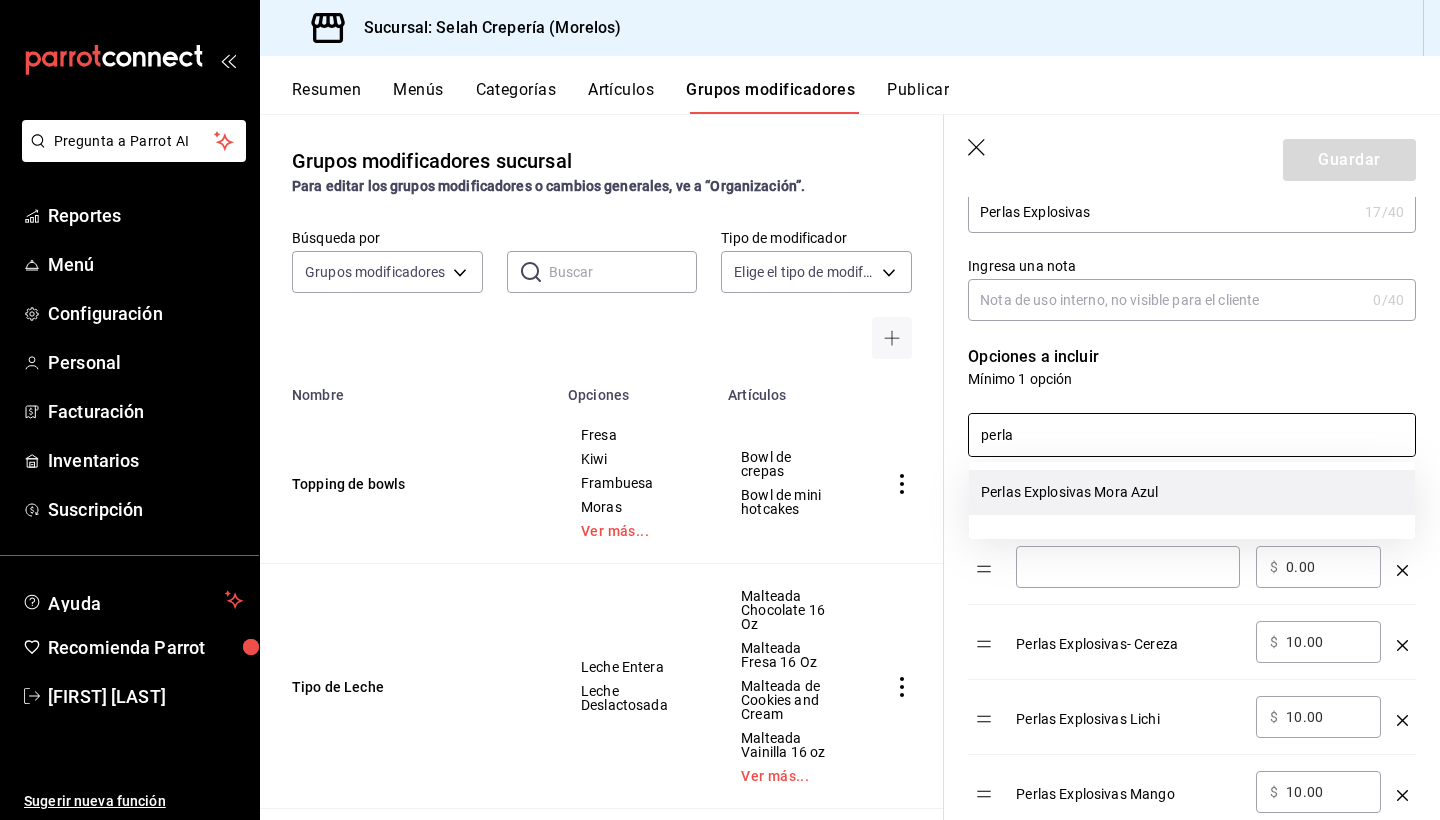 click on "Perlas Explosivas Mora Azul" at bounding box center (1192, 492) 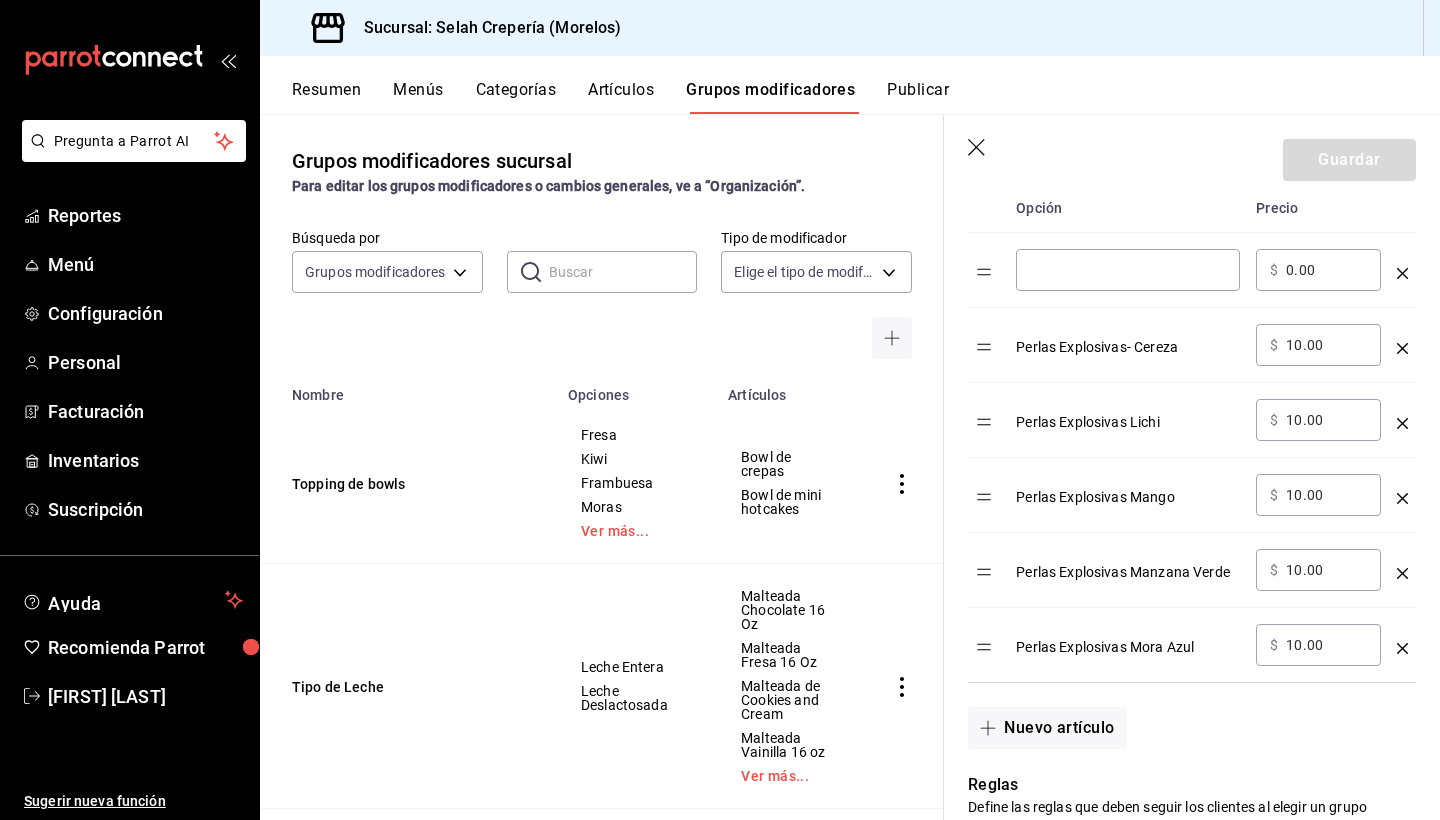 scroll, scrollTop: 574, scrollLeft: 0, axis: vertical 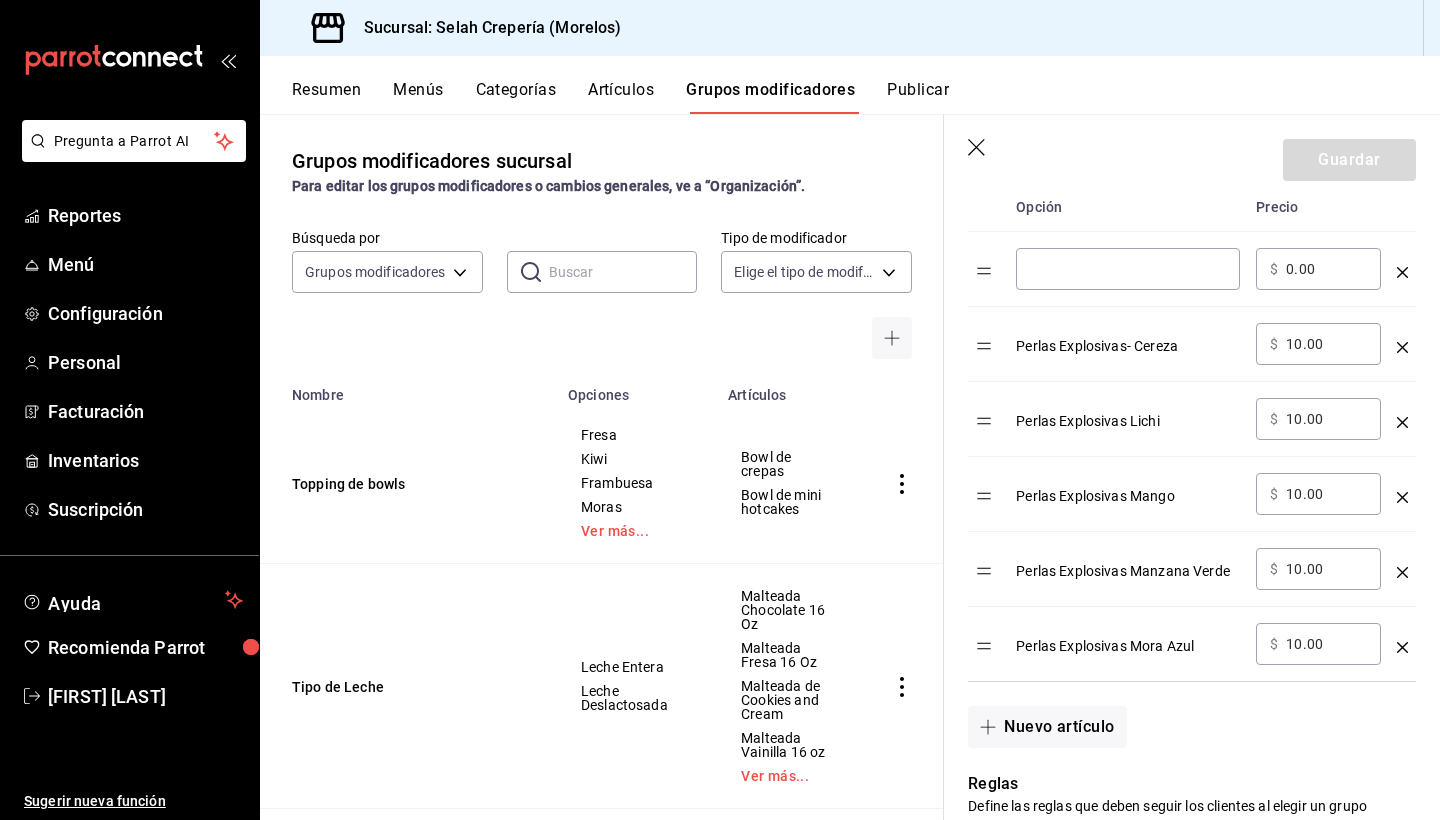 type on "perla" 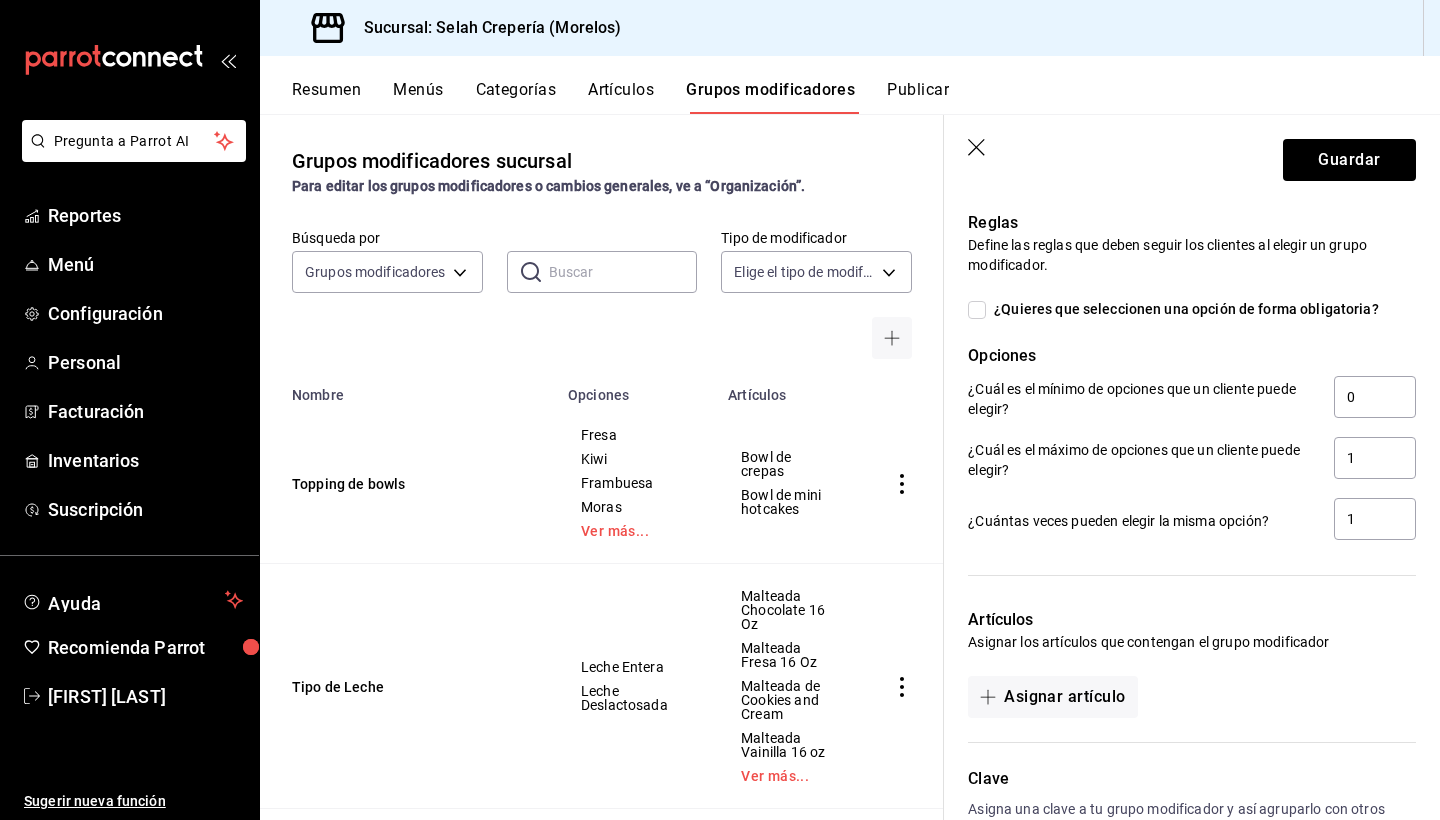 scroll, scrollTop: 1075, scrollLeft: 0, axis: vertical 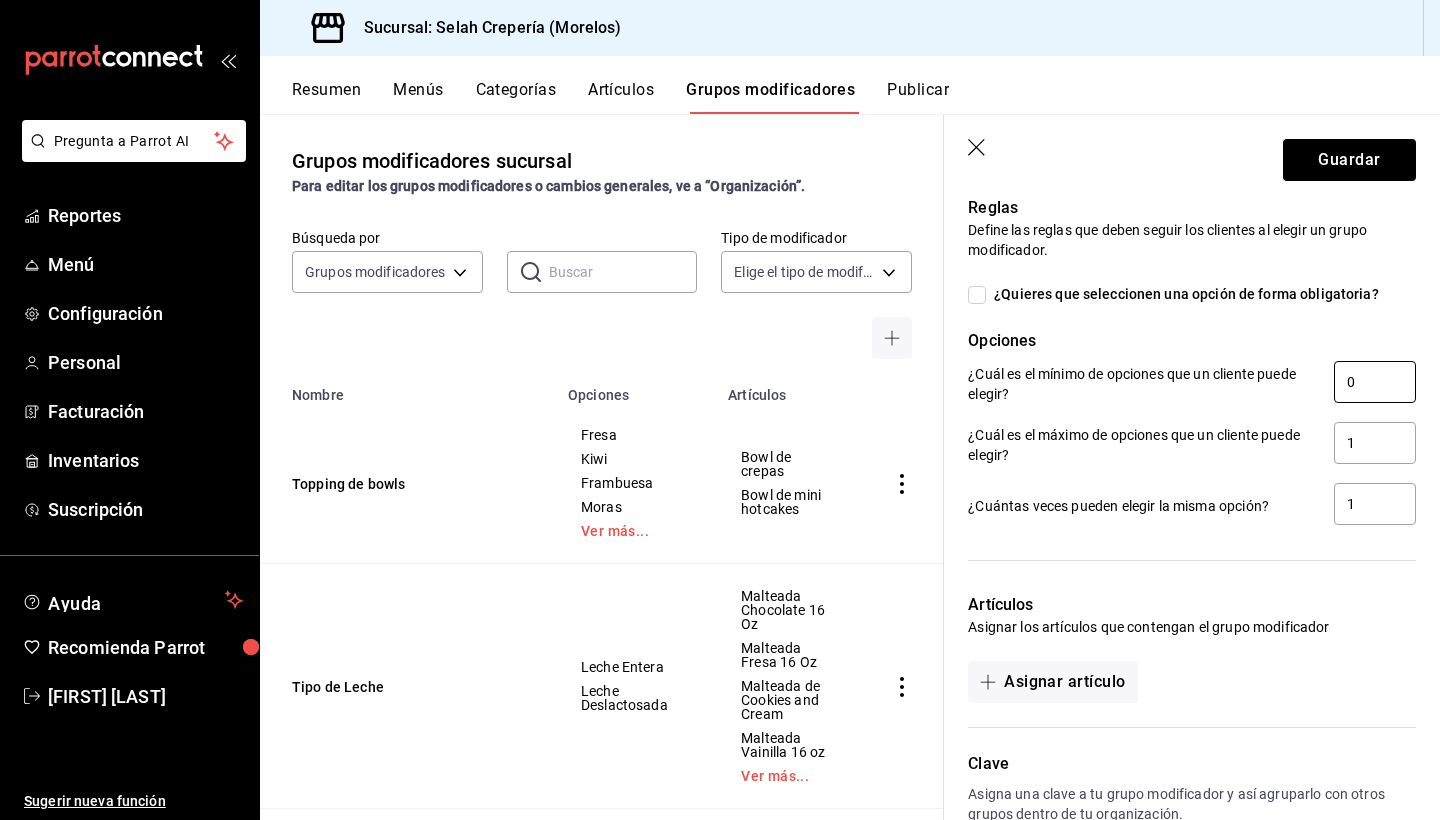 click on "0" at bounding box center (1375, 382) 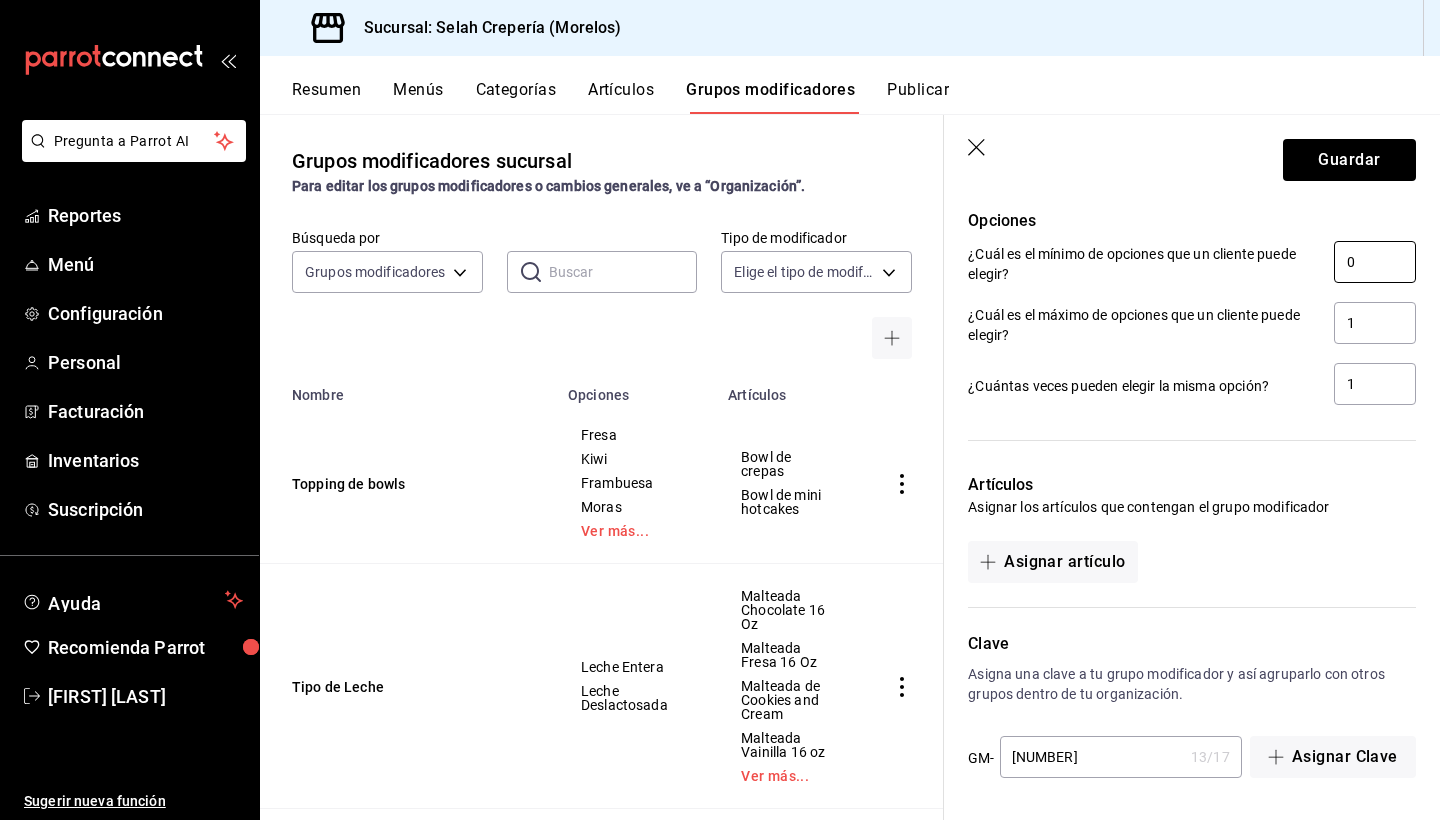 scroll, scrollTop: 1195, scrollLeft: 0, axis: vertical 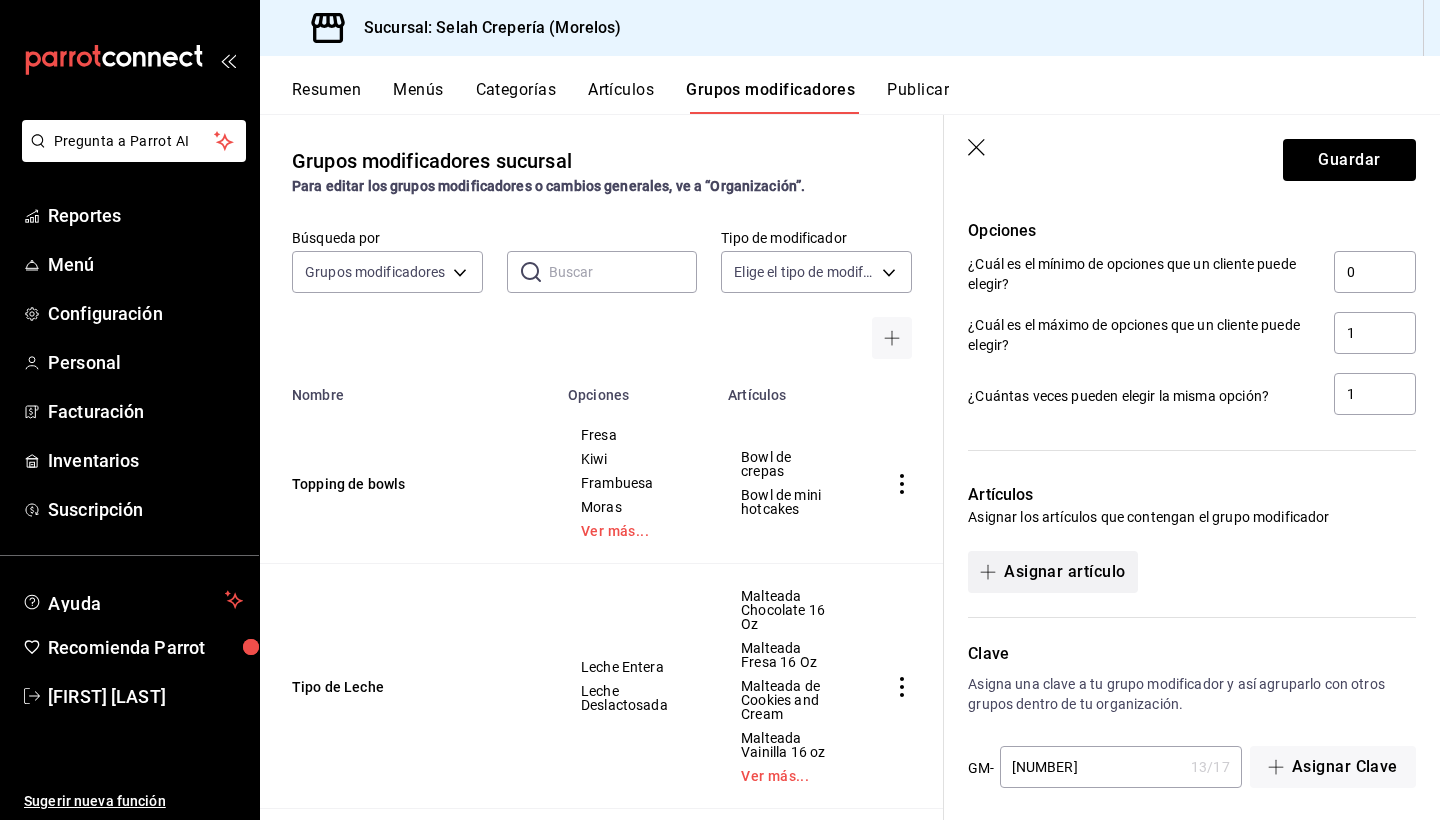 click on "Asignar artículo" at bounding box center [1052, 572] 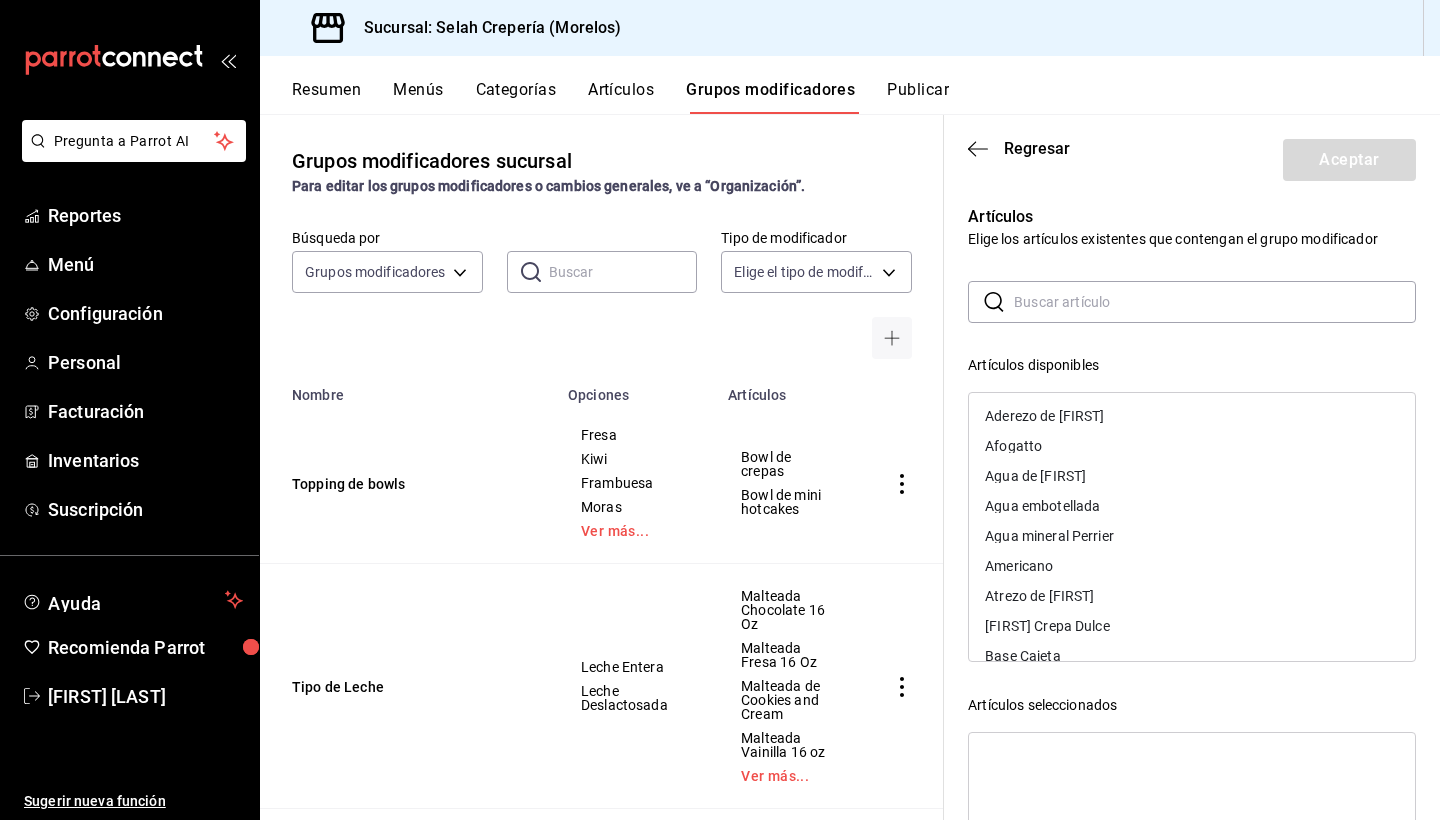 click at bounding box center [1215, 302] 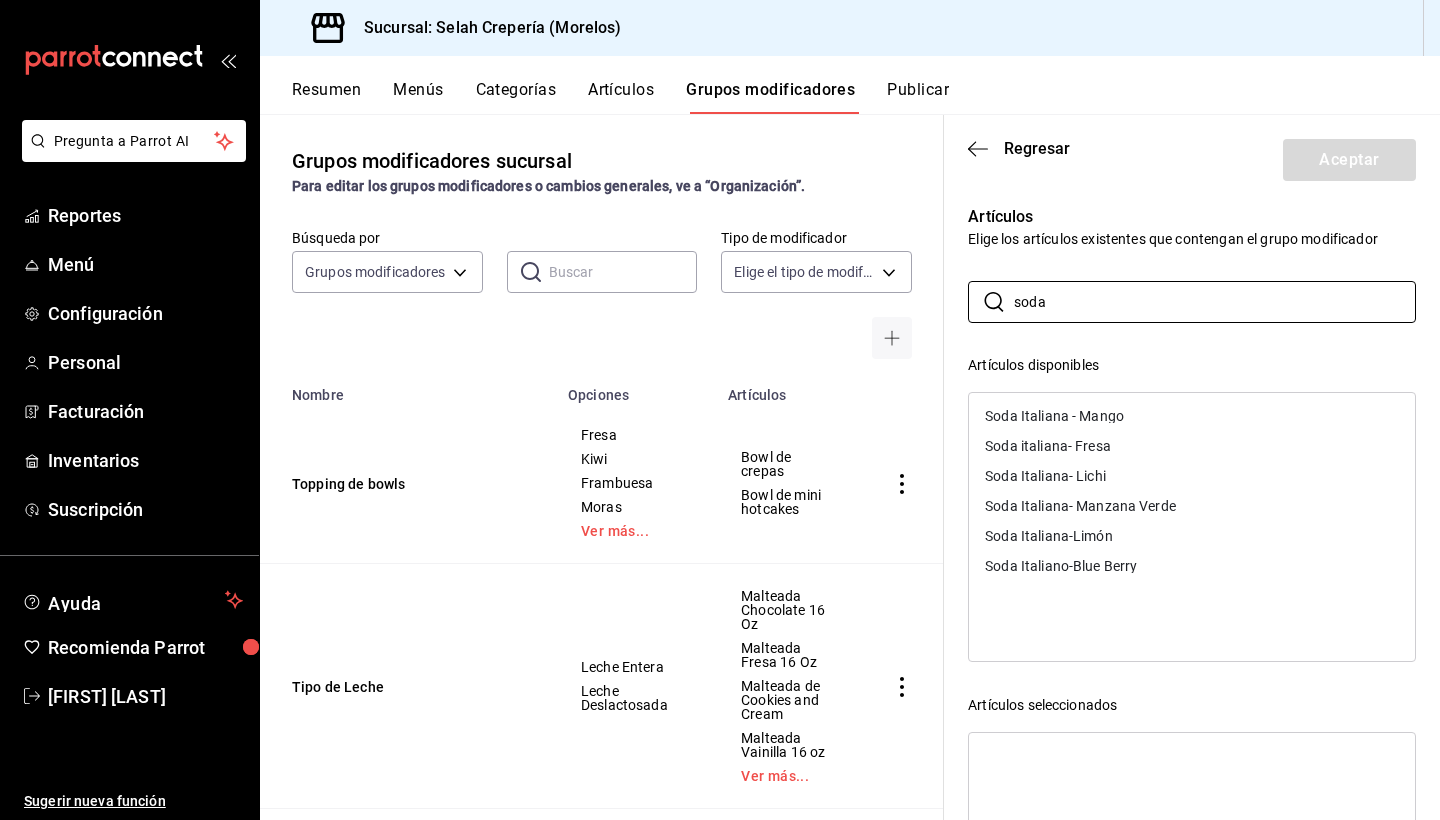 type on "soda" 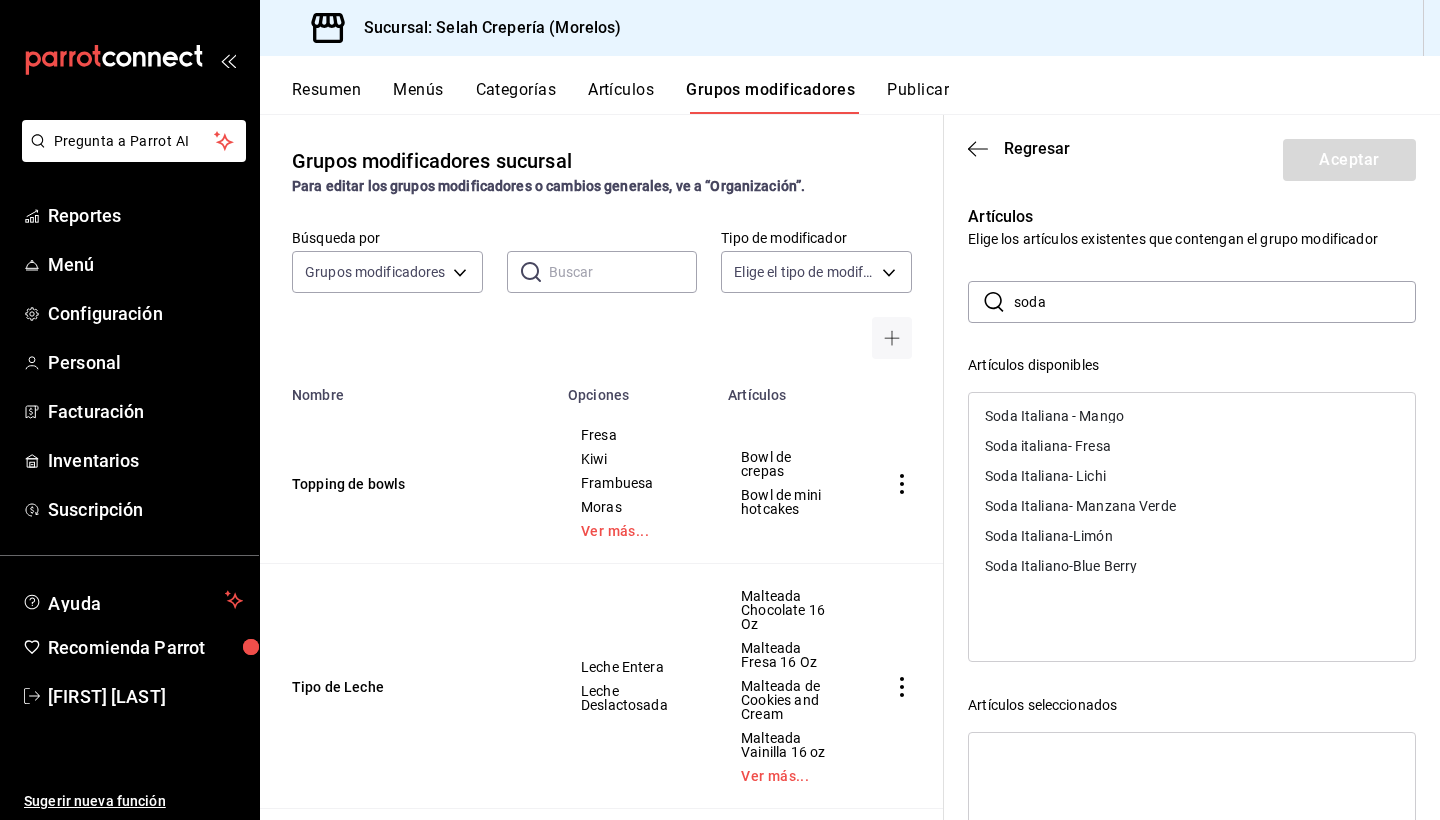 click on "Soda Italiana - Mango" at bounding box center [1054, 416] 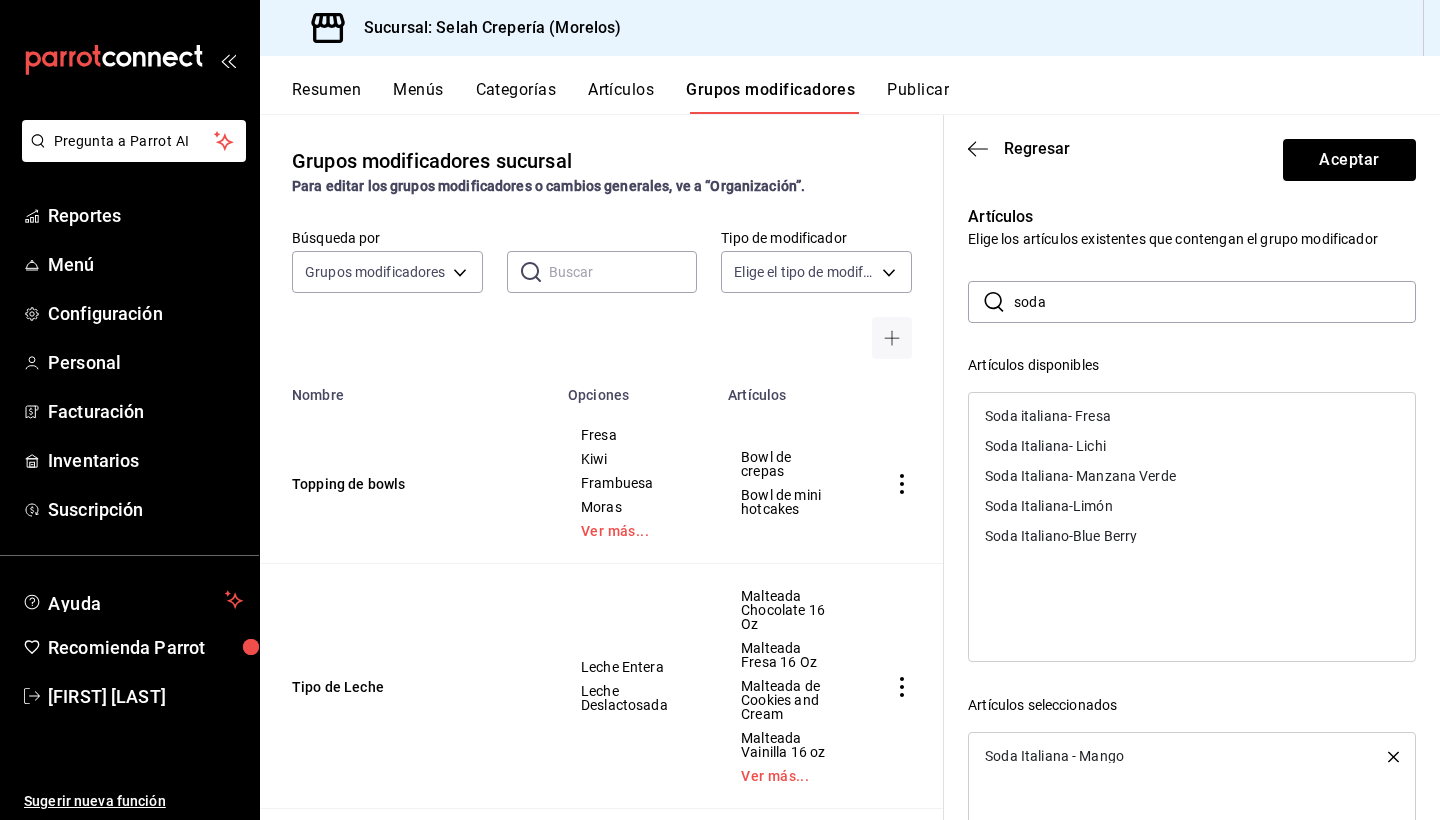 click on "Soda italiana- Fresa" at bounding box center [1048, 416] 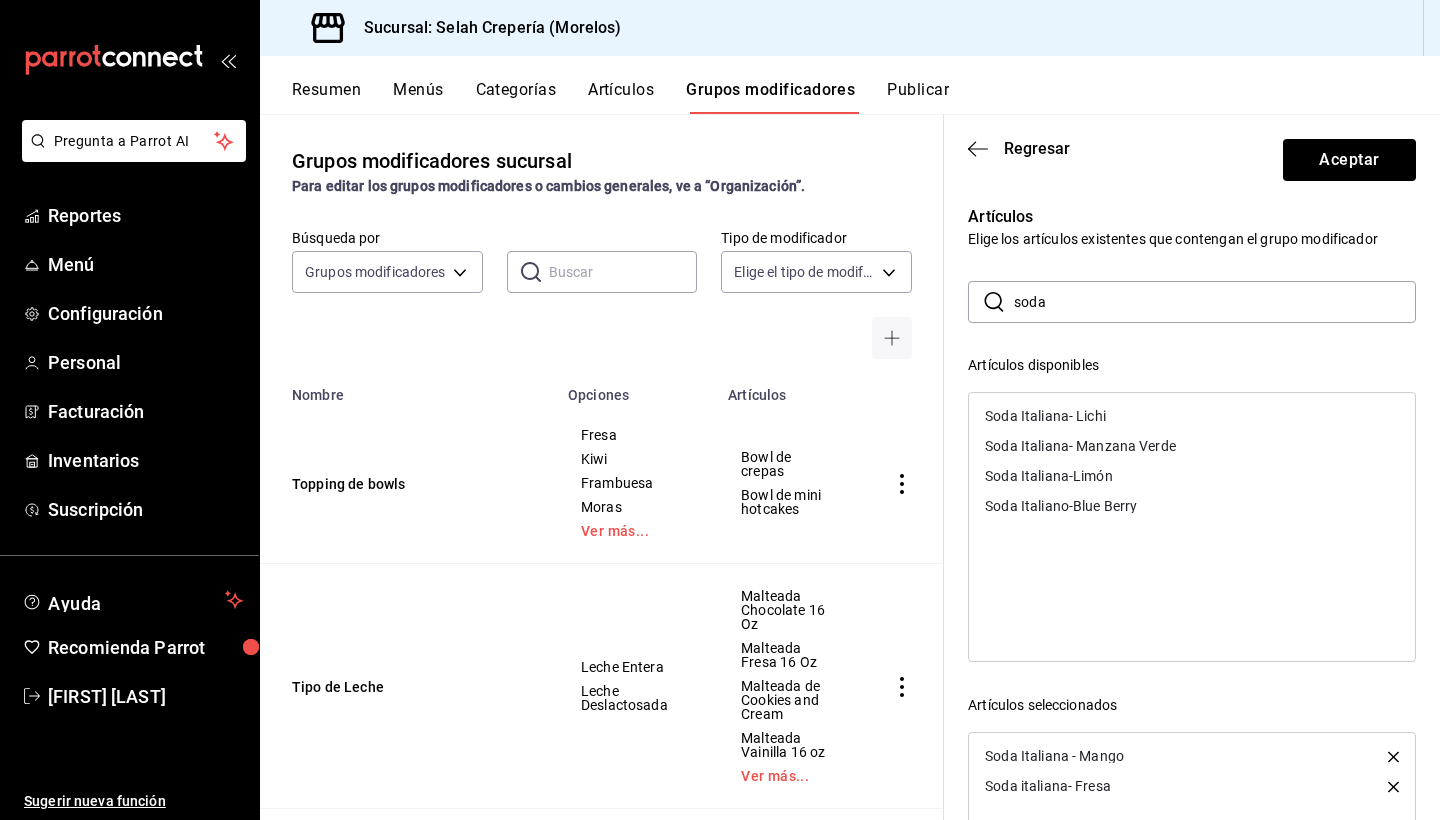 click on "Soda Italiana- Lichi" at bounding box center [1045, 416] 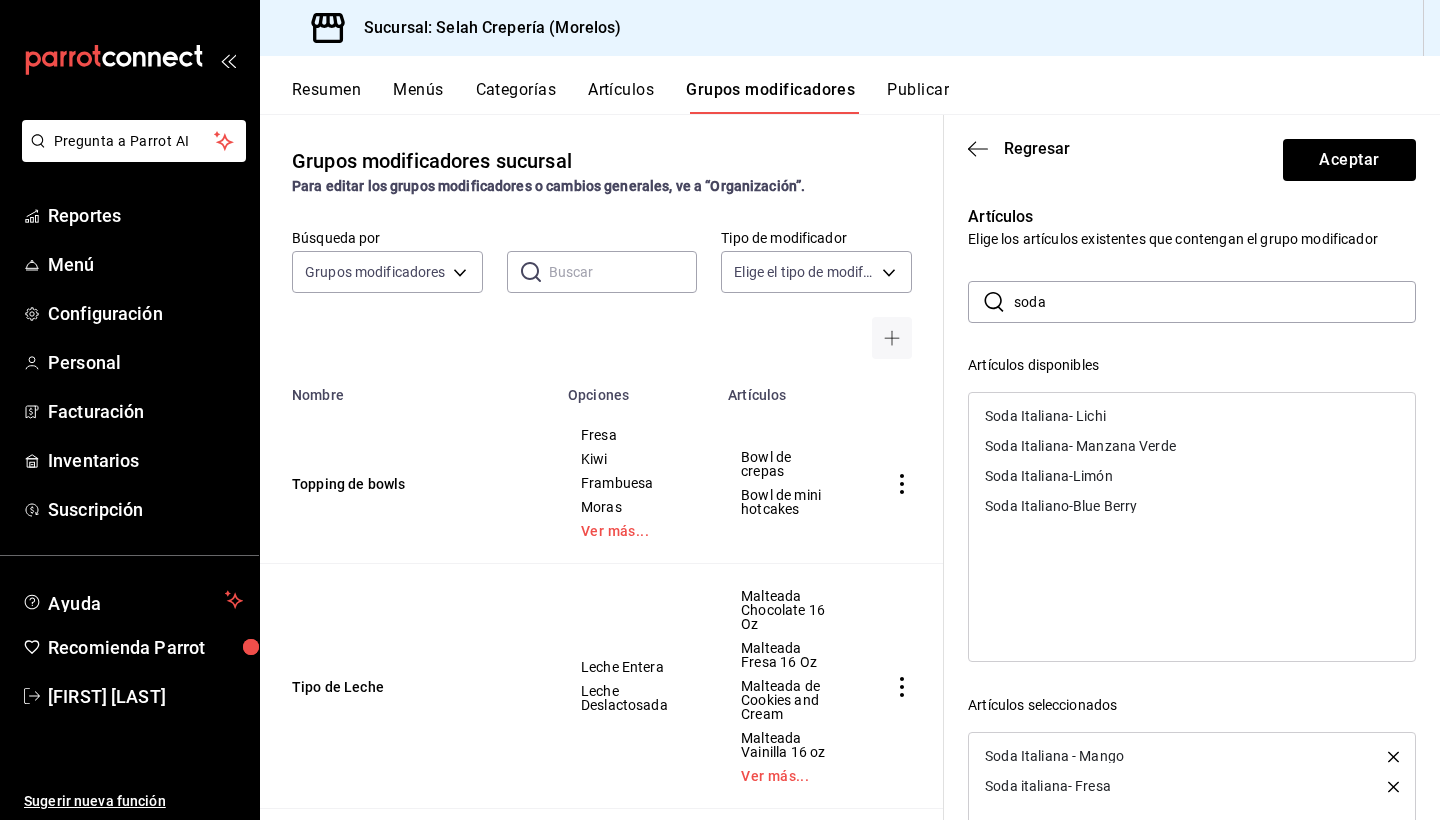 click on "Soda Italiana- Manzana Verde" at bounding box center [1080, 446] 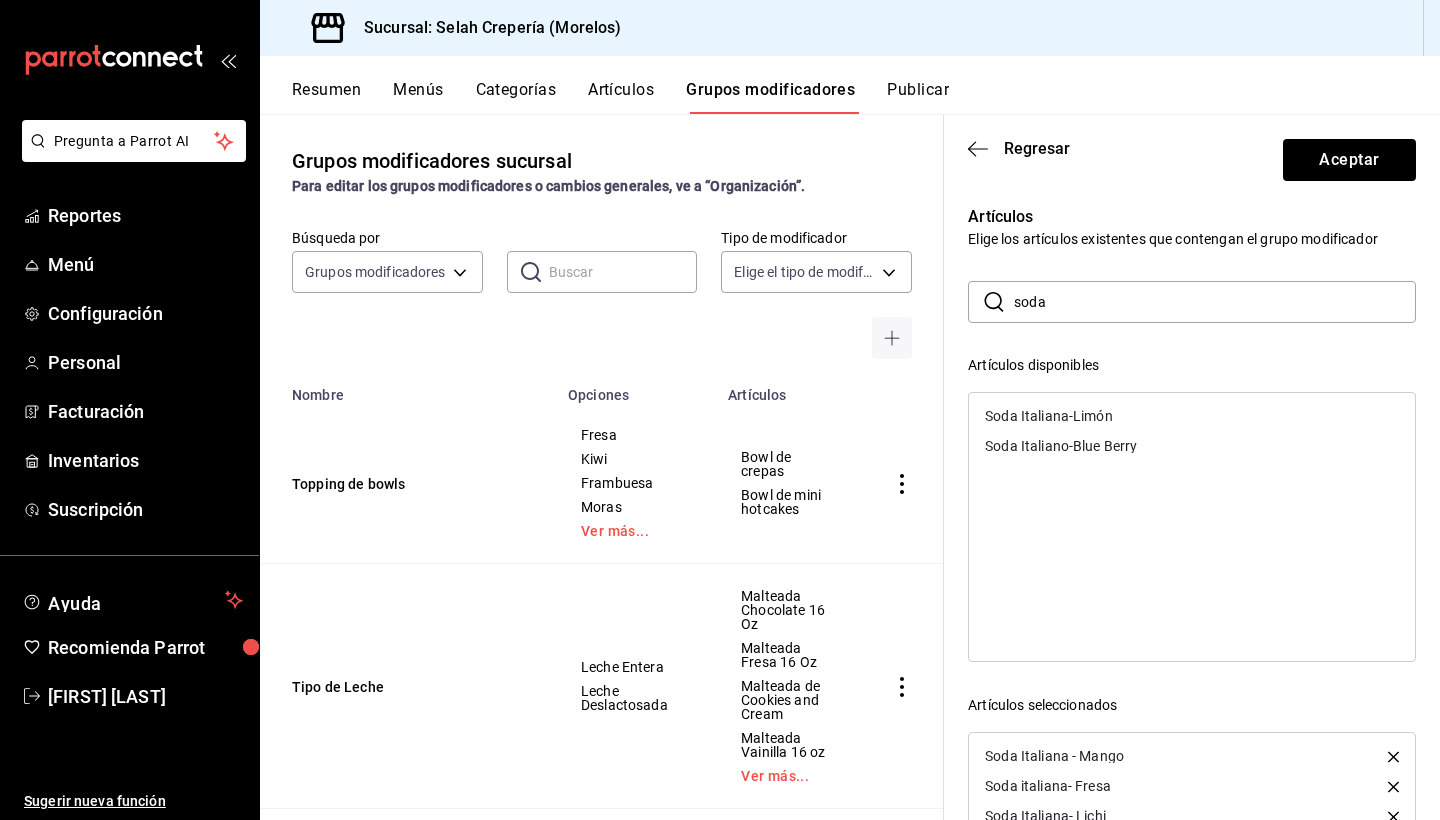 click on "Soda Italiana-Limón" at bounding box center [1049, 416] 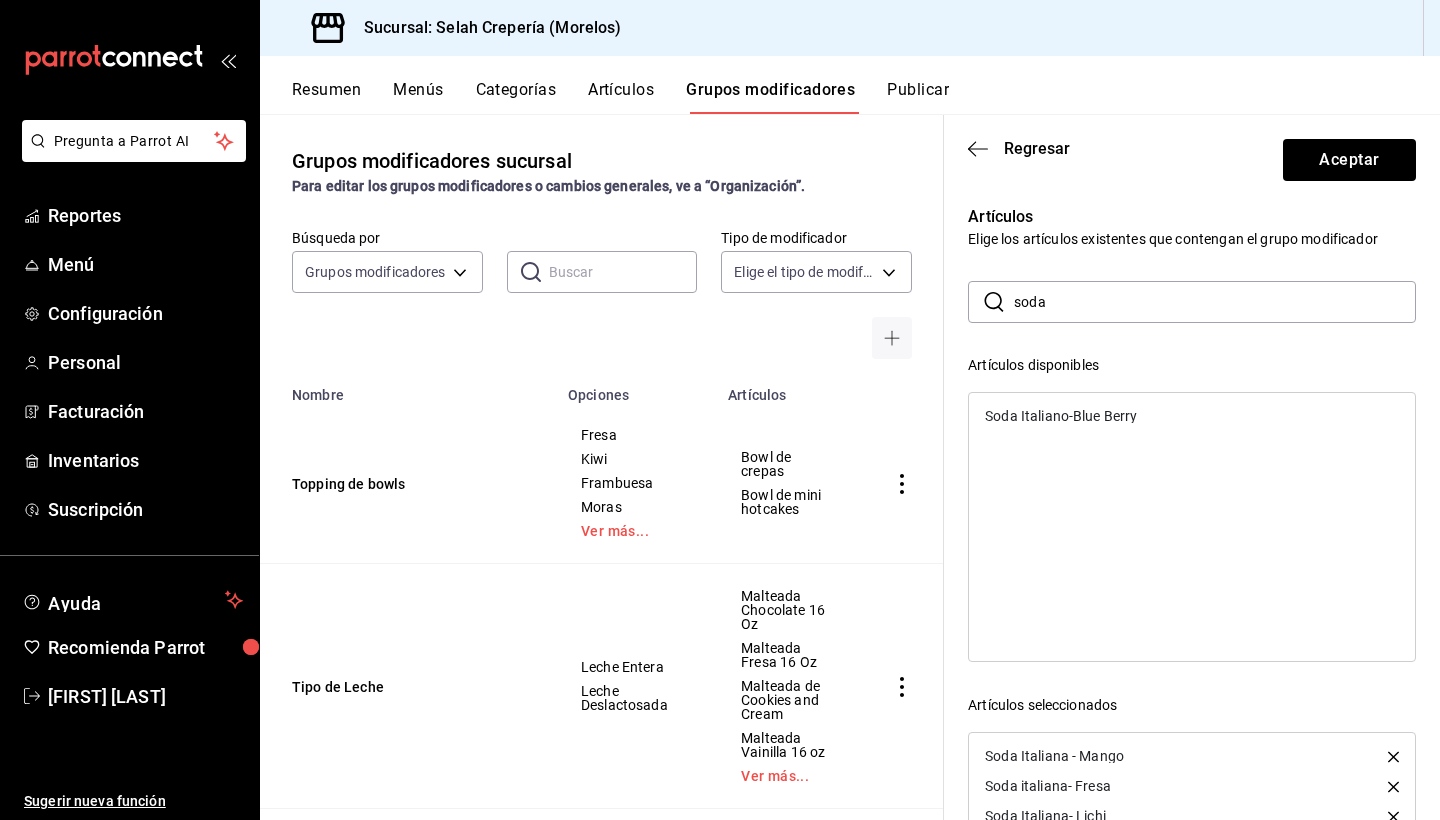click on "Soda Italiano-Blue Berry" at bounding box center [1061, 416] 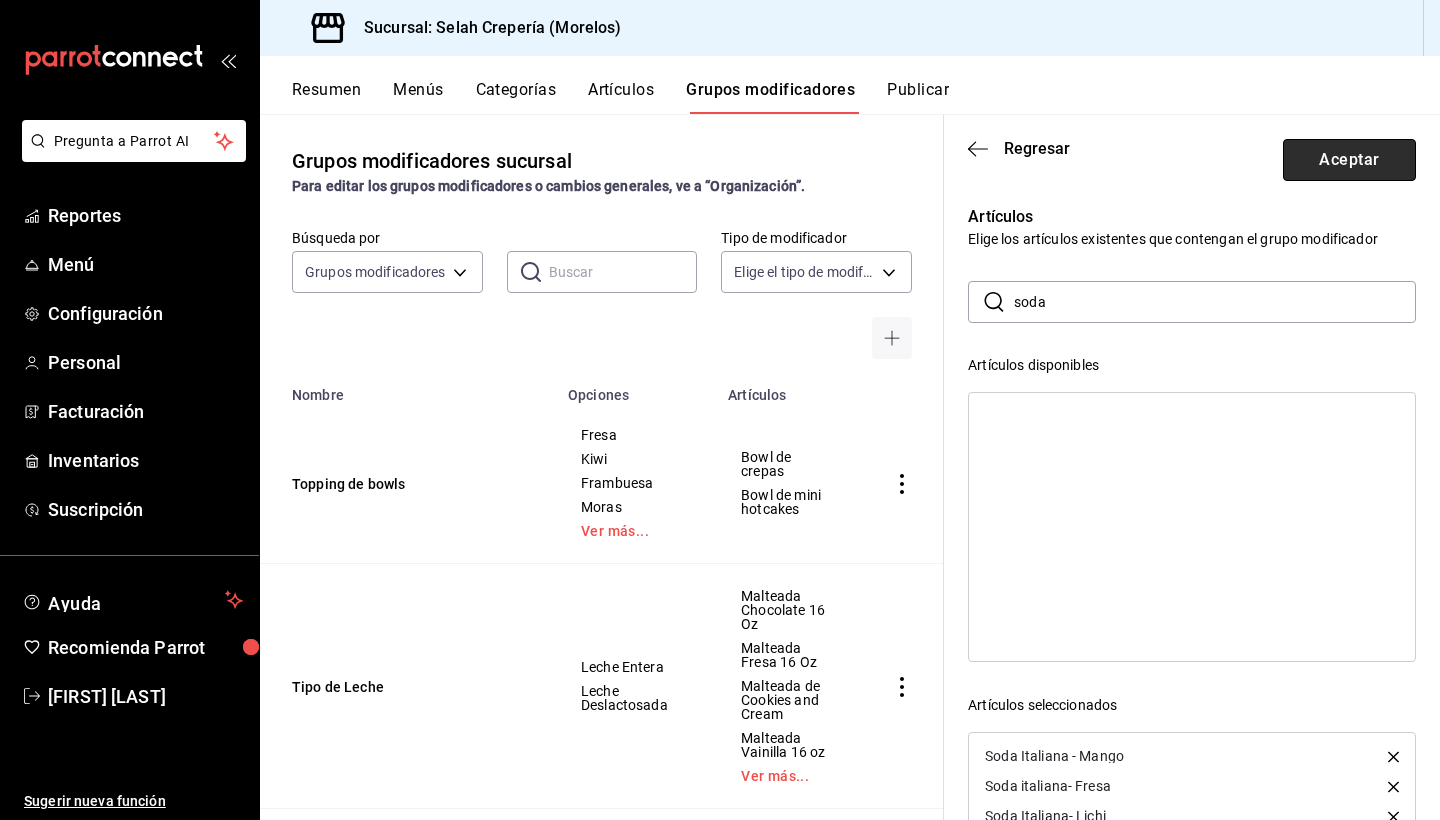 click on "Aceptar" at bounding box center [1349, 160] 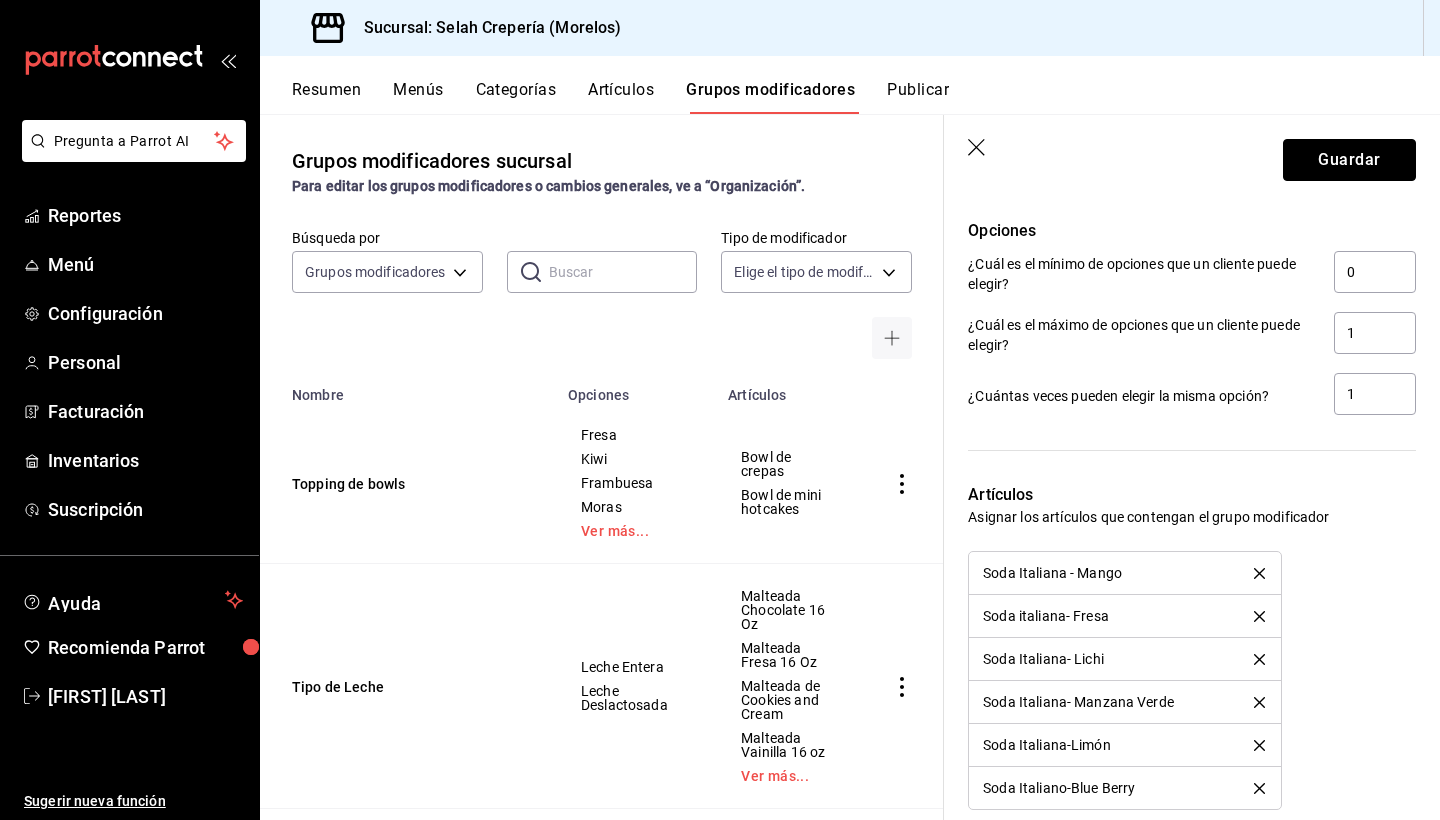 click on "Guardar" at bounding box center (1349, 160) 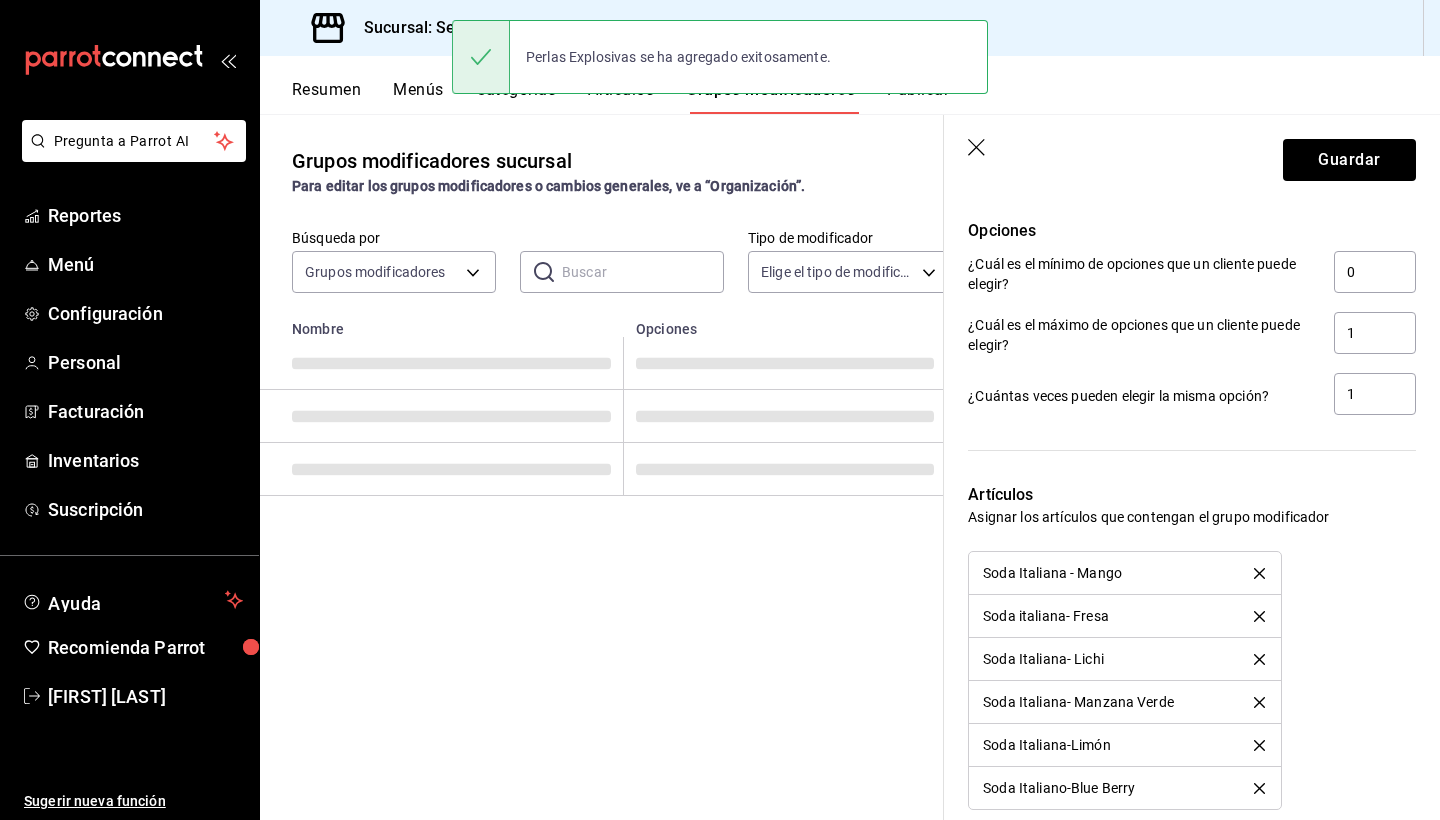scroll, scrollTop: 0, scrollLeft: 0, axis: both 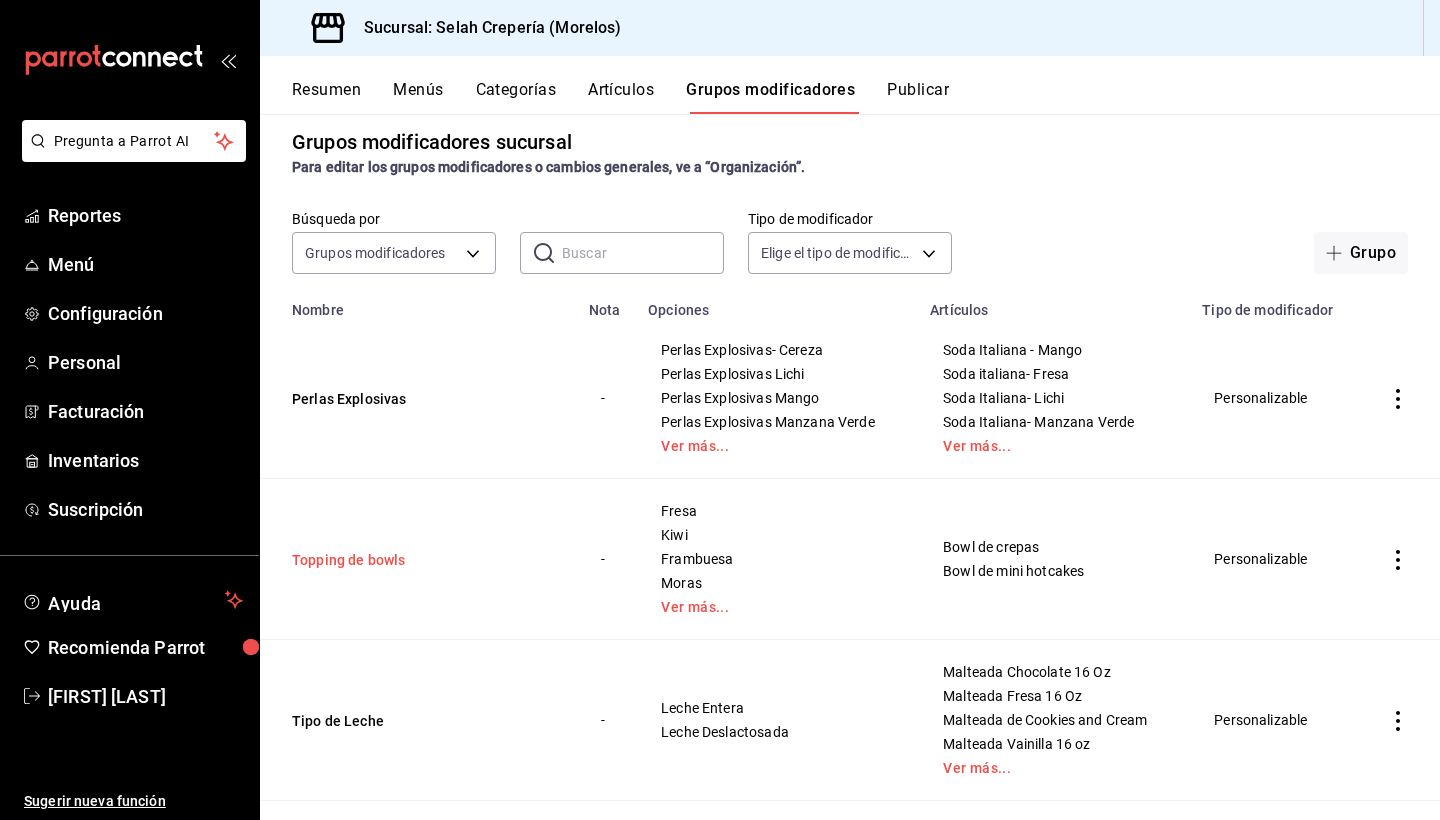 click on "Topping de bowls" at bounding box center (412, 560) 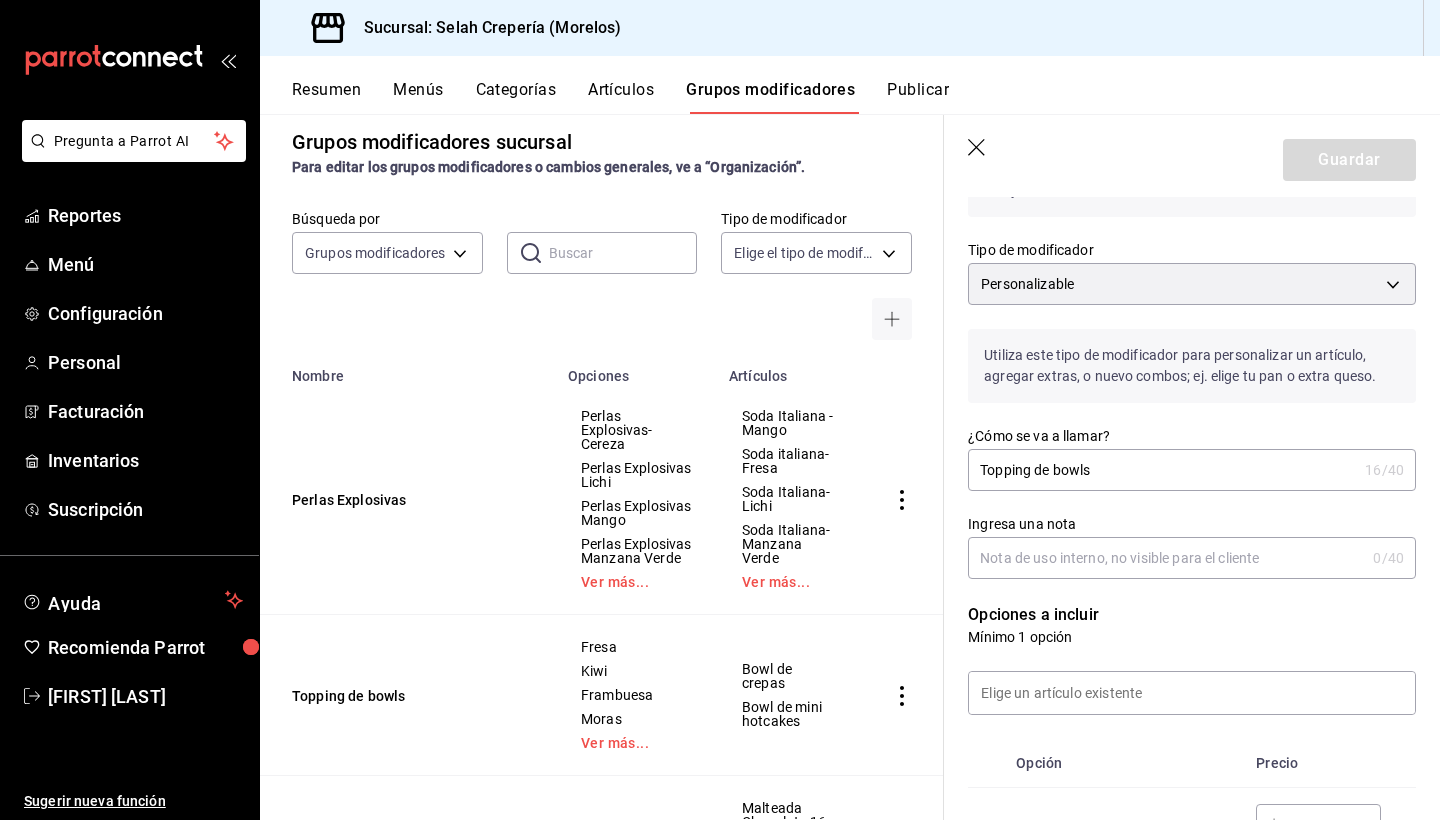 scroll, scrollTop: 111, scrollLeft: 0, axis: vertical 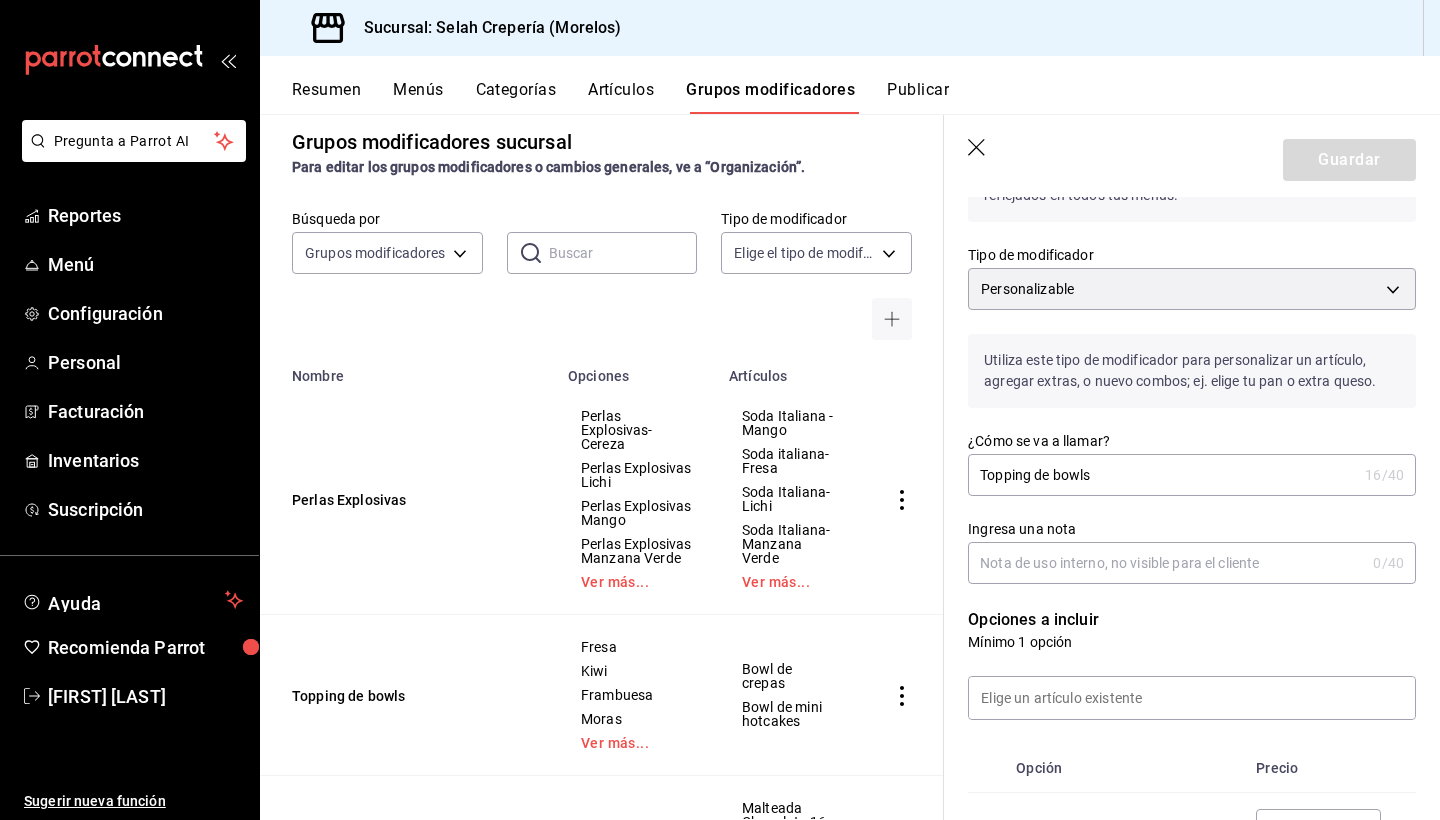 click on "Artículos" at bounding box center (621, 97) 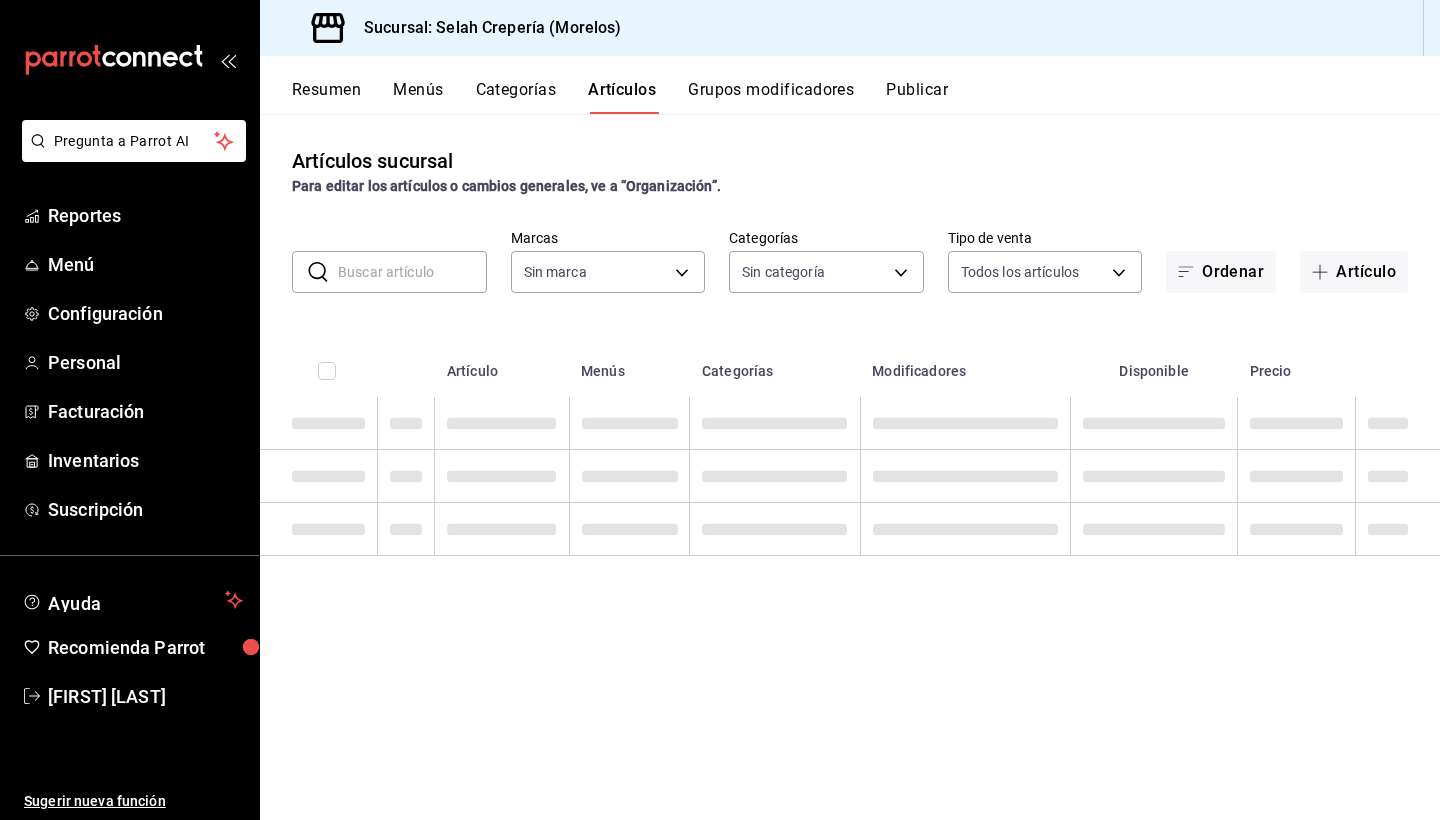 type on "[UUID],[UUID],[UUID],[UUID],[UUID],[UUID],[UUID],[UUID],[UUID],[UUID],[UUID],[UUID],[UUID],[UUID]" 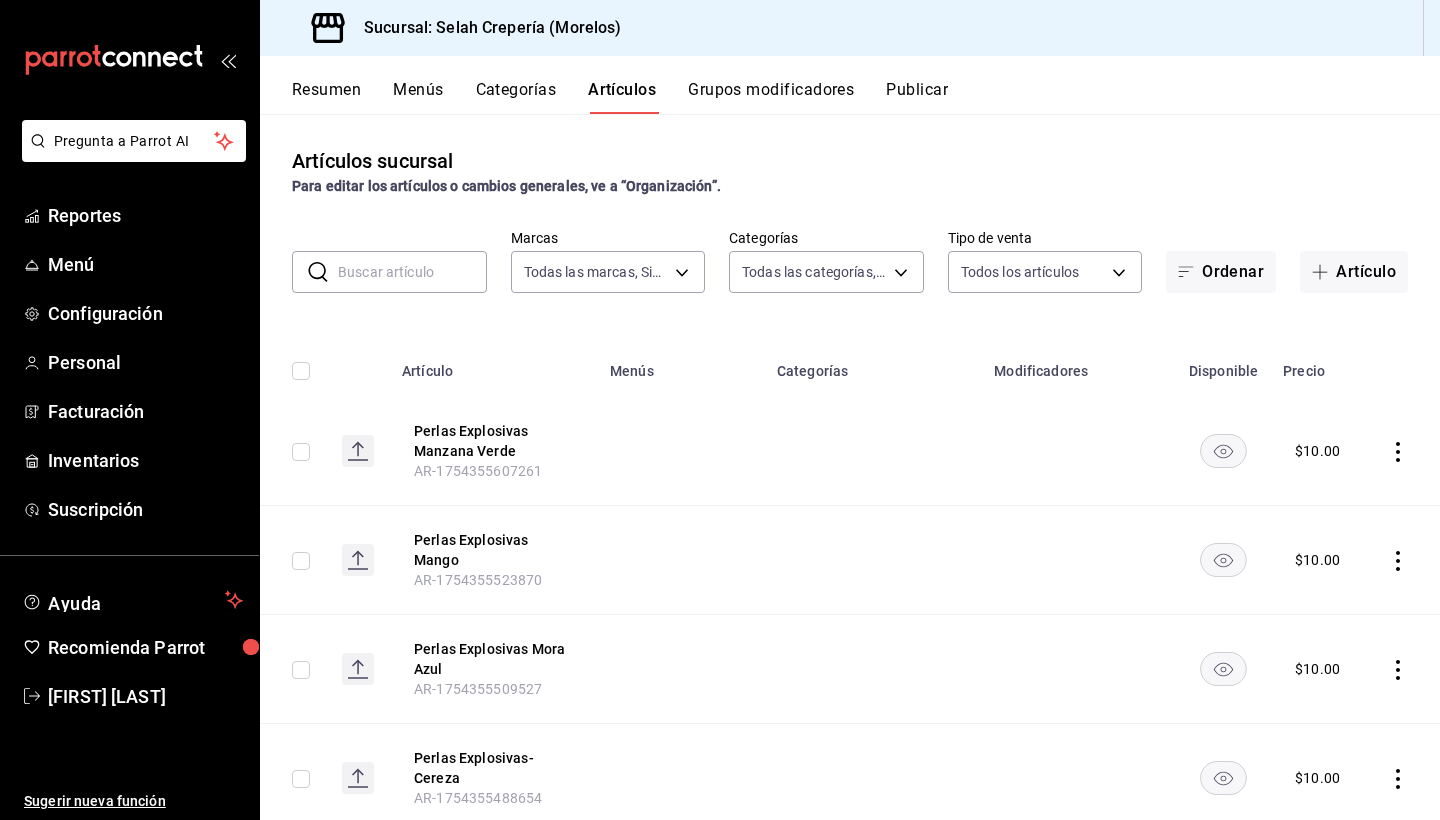 type on "f76ea378-03e0-487c-8c0d-a2762fee1a14" 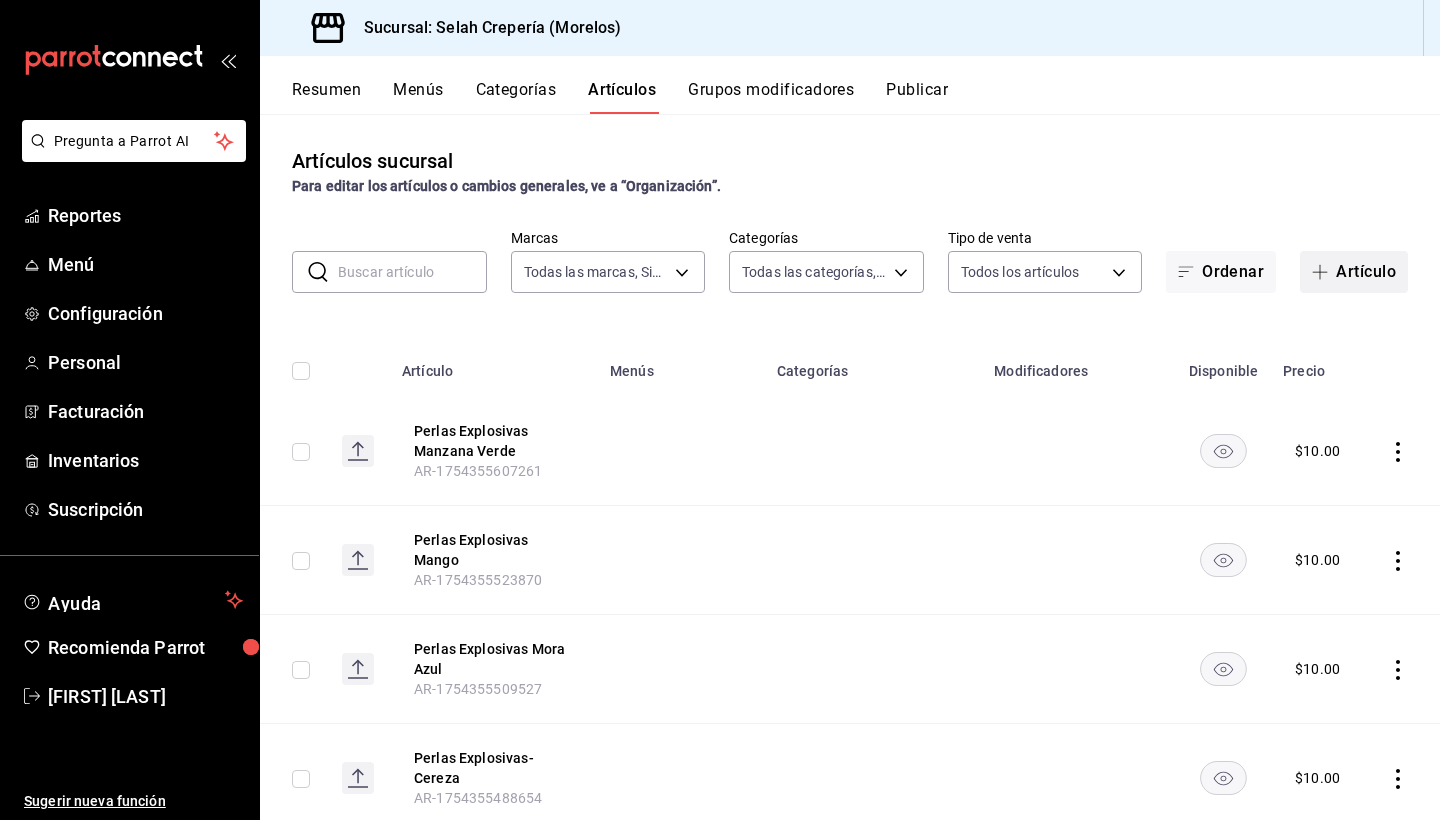click on "Artículo" at bounding box center (1354, 272) 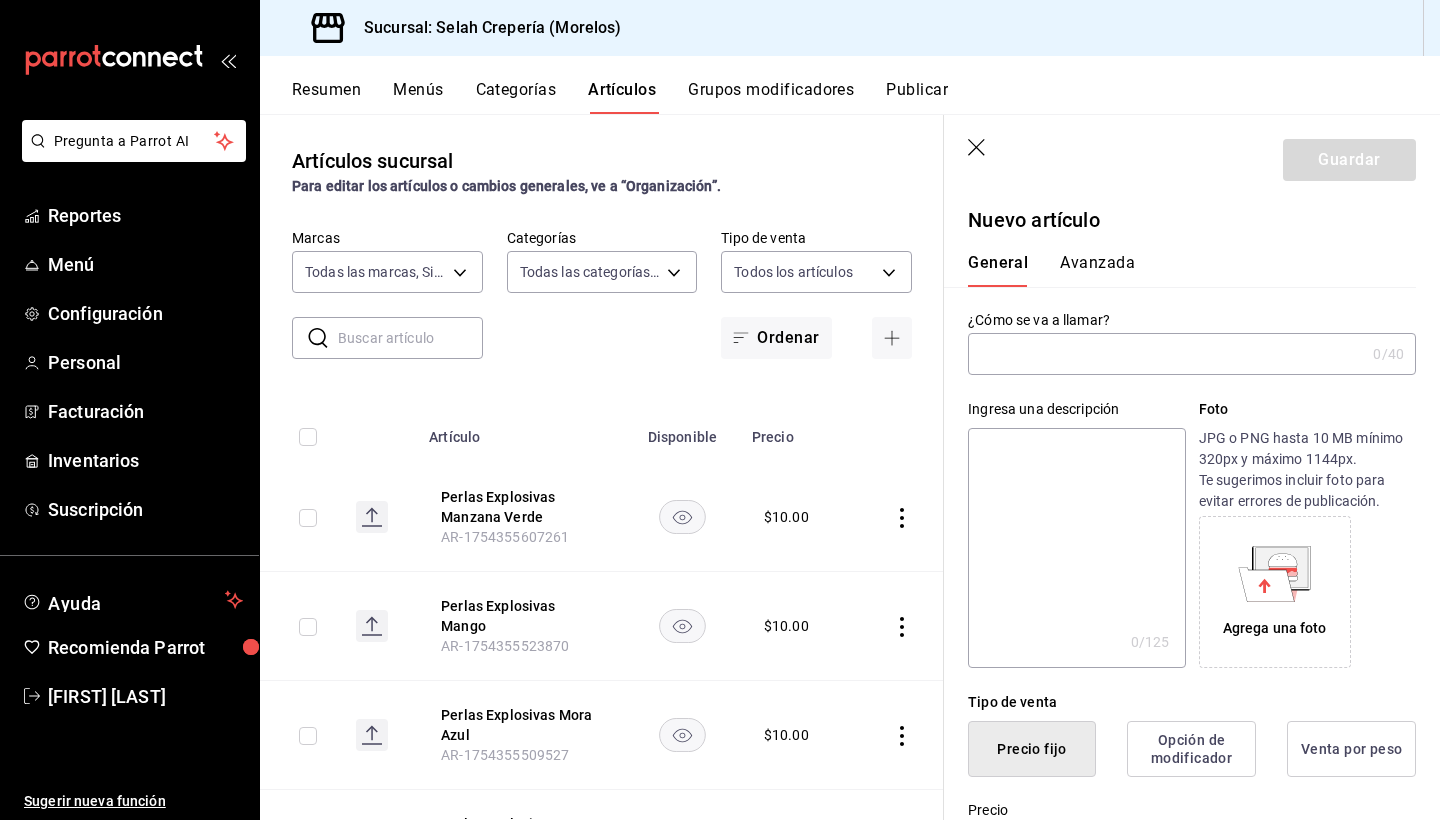 click at bounding box center (1166, 354) 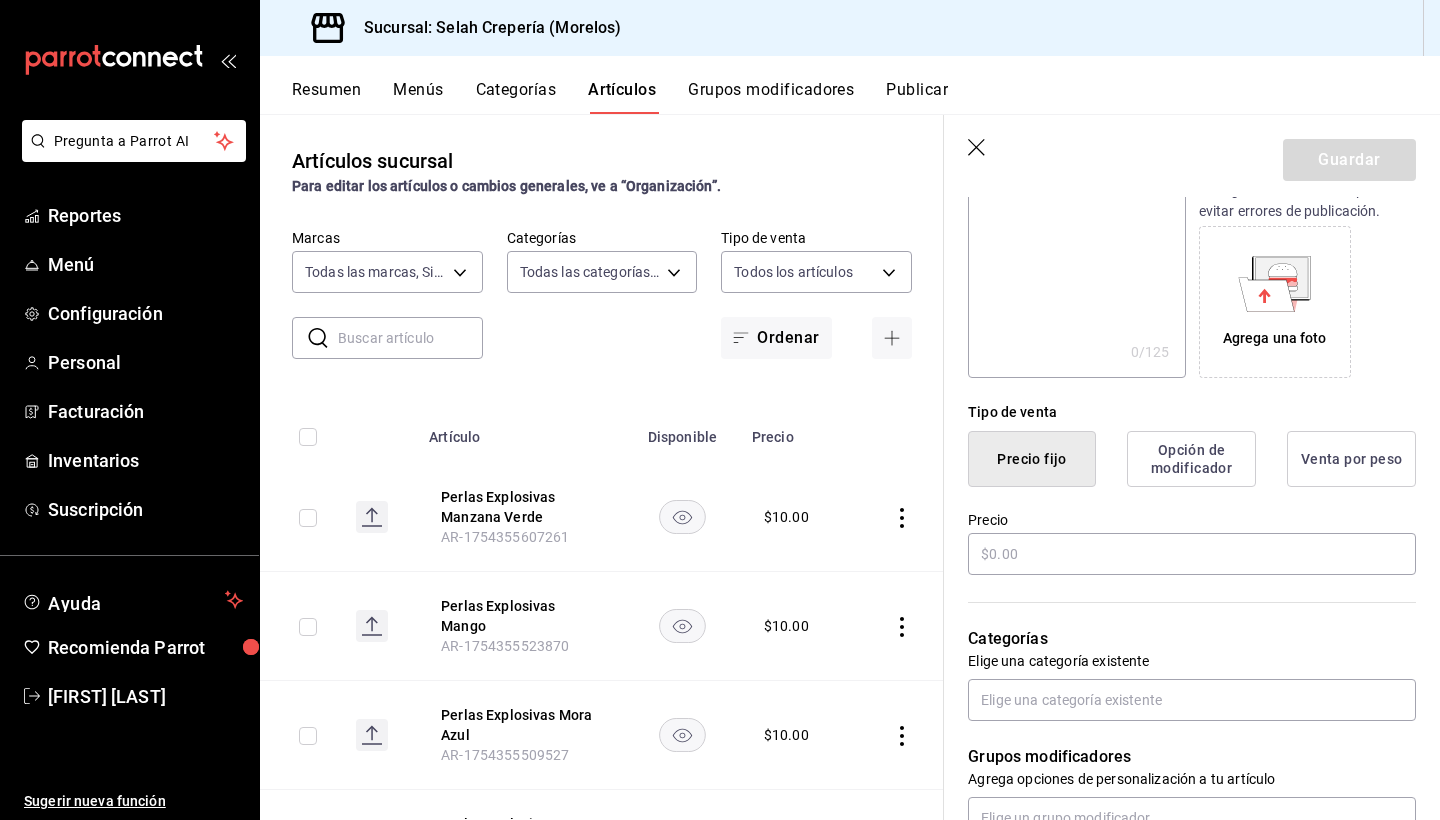 scroll, scrollTop: 298, scrollLeft: 0, axis: vertical 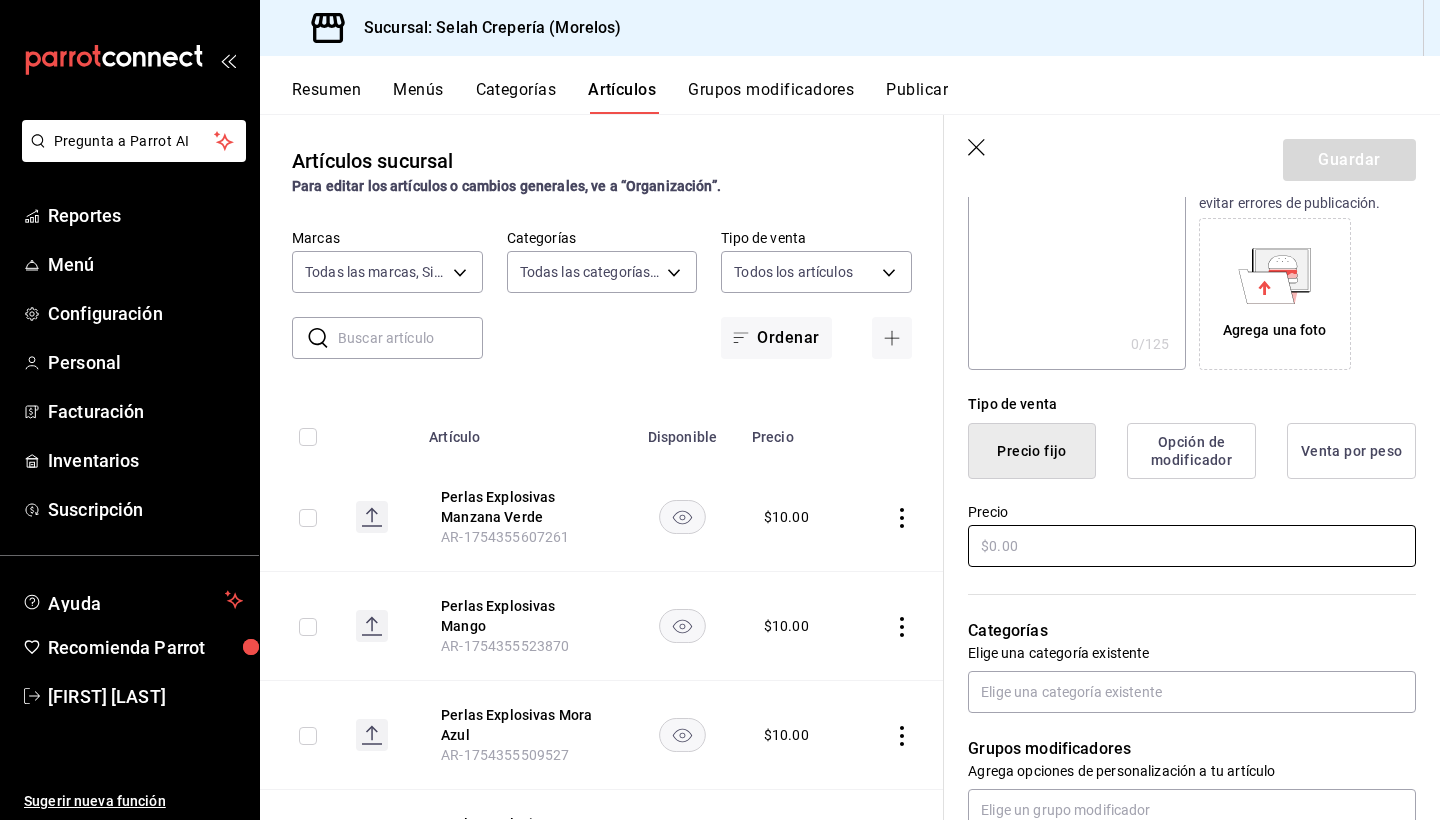 type on "Frappe de [FIRST]" 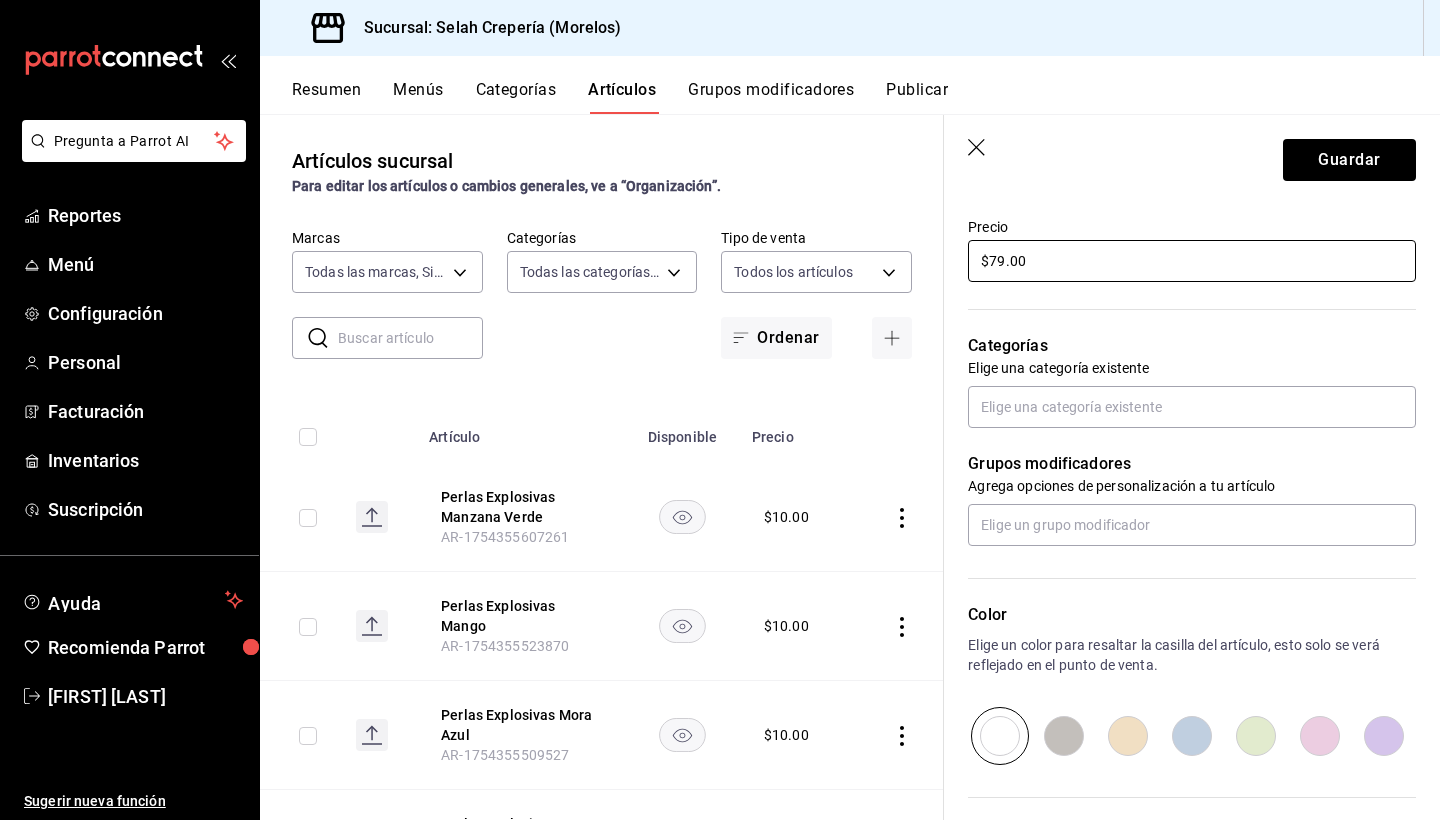 scroll, scrollTop: 602, scrollLeft: 0, axis: vertical 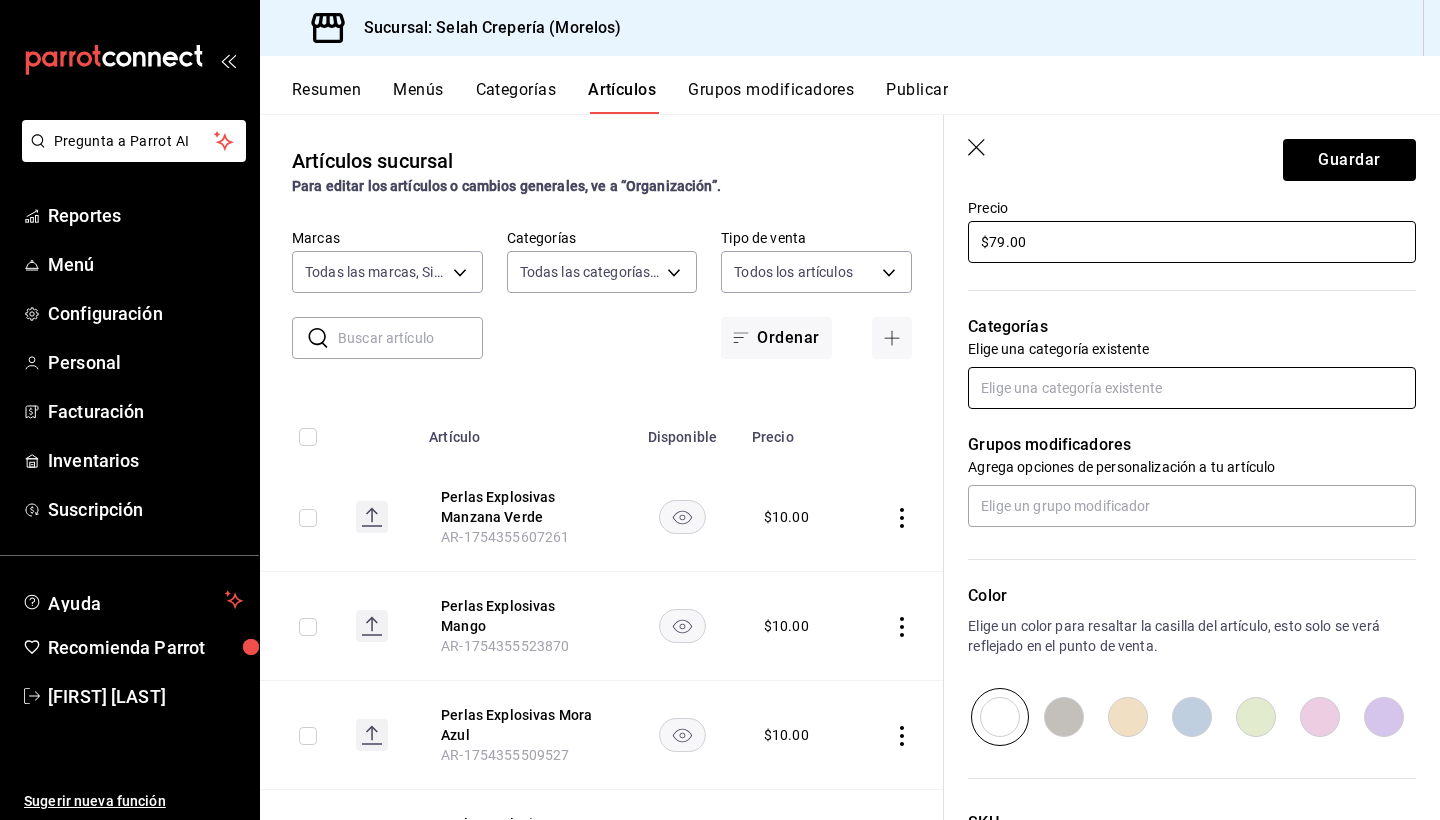 type on "$79.00" 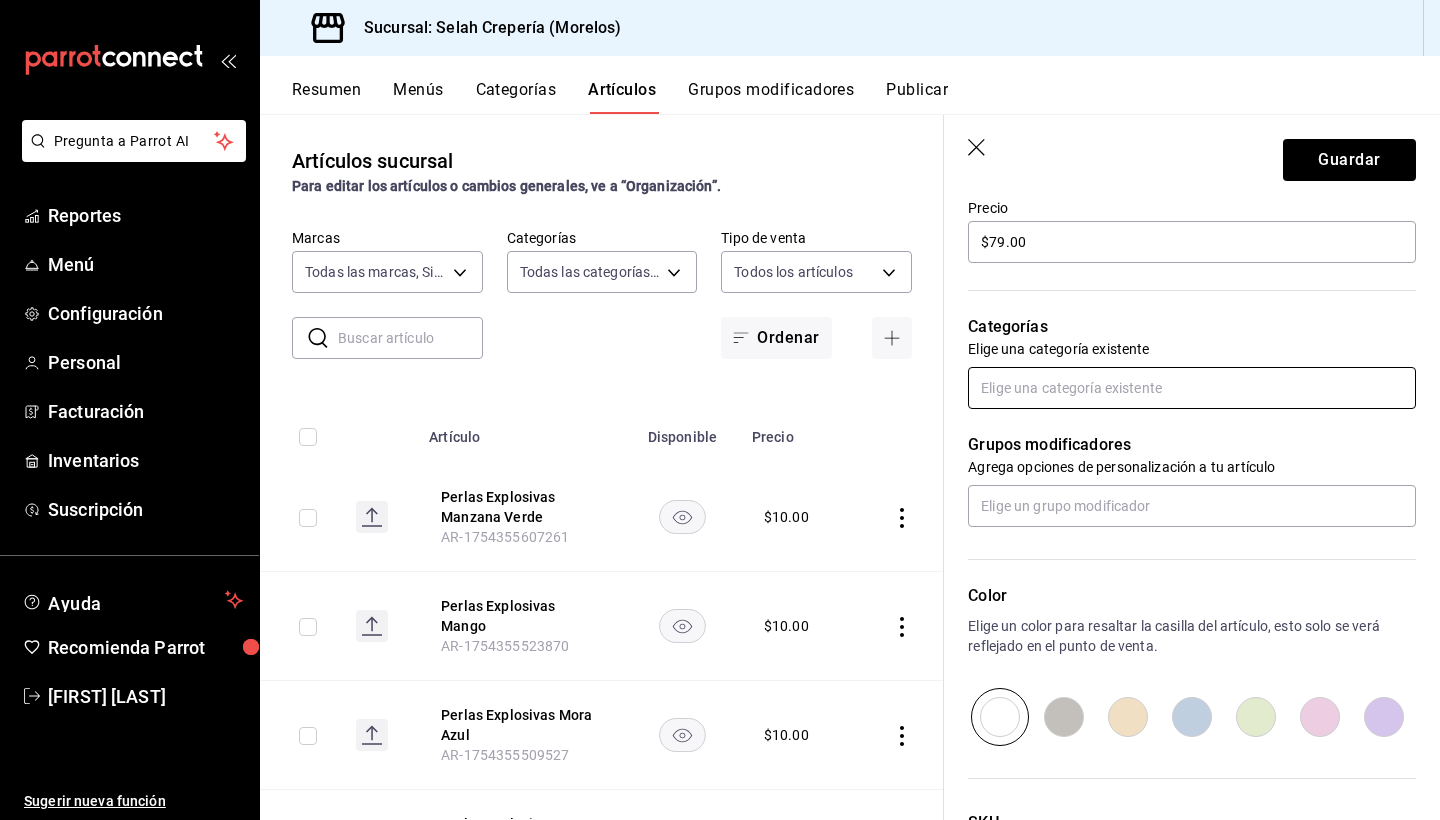 click at bounding box center [1192, 388] 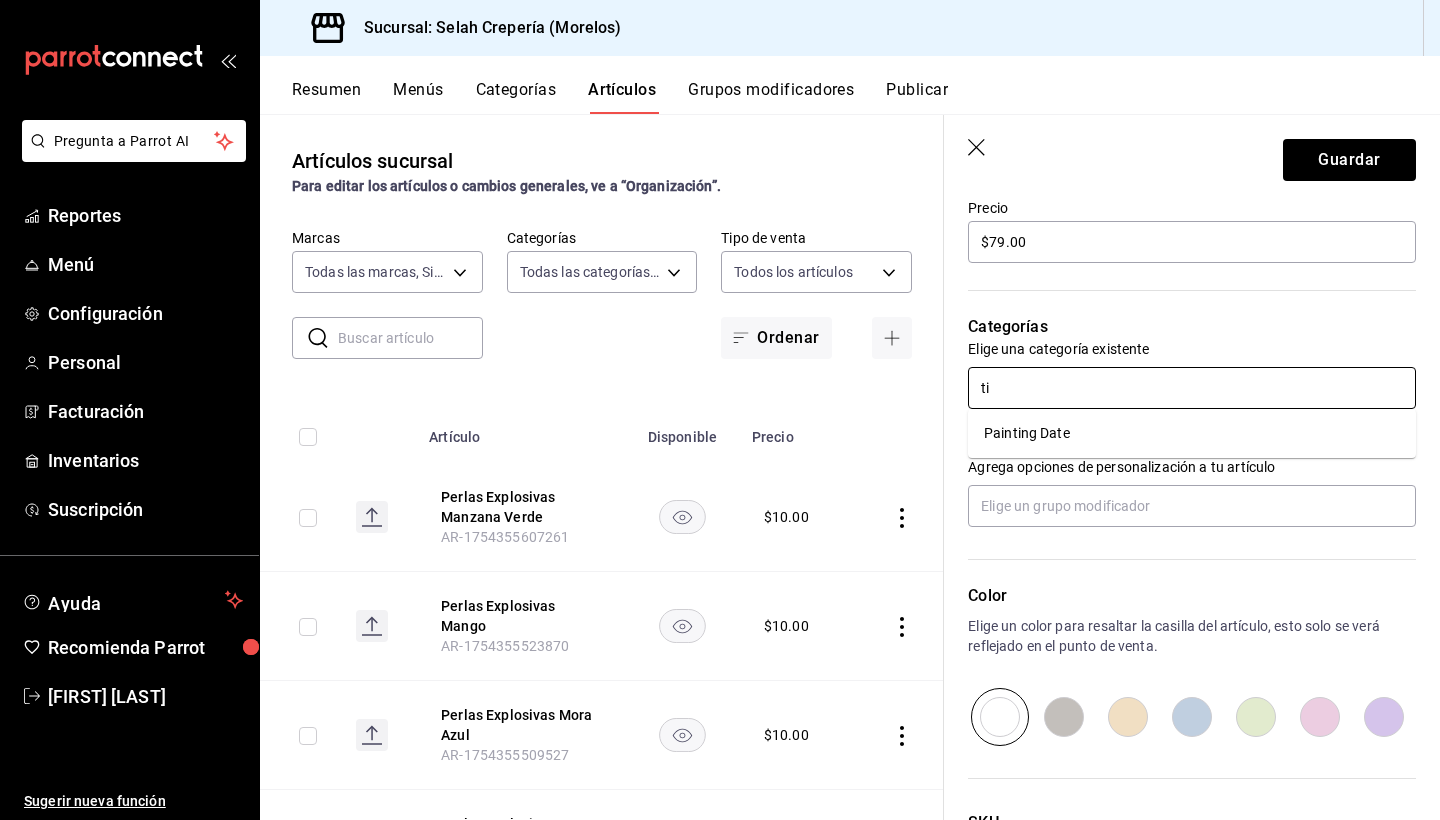 type on "t" 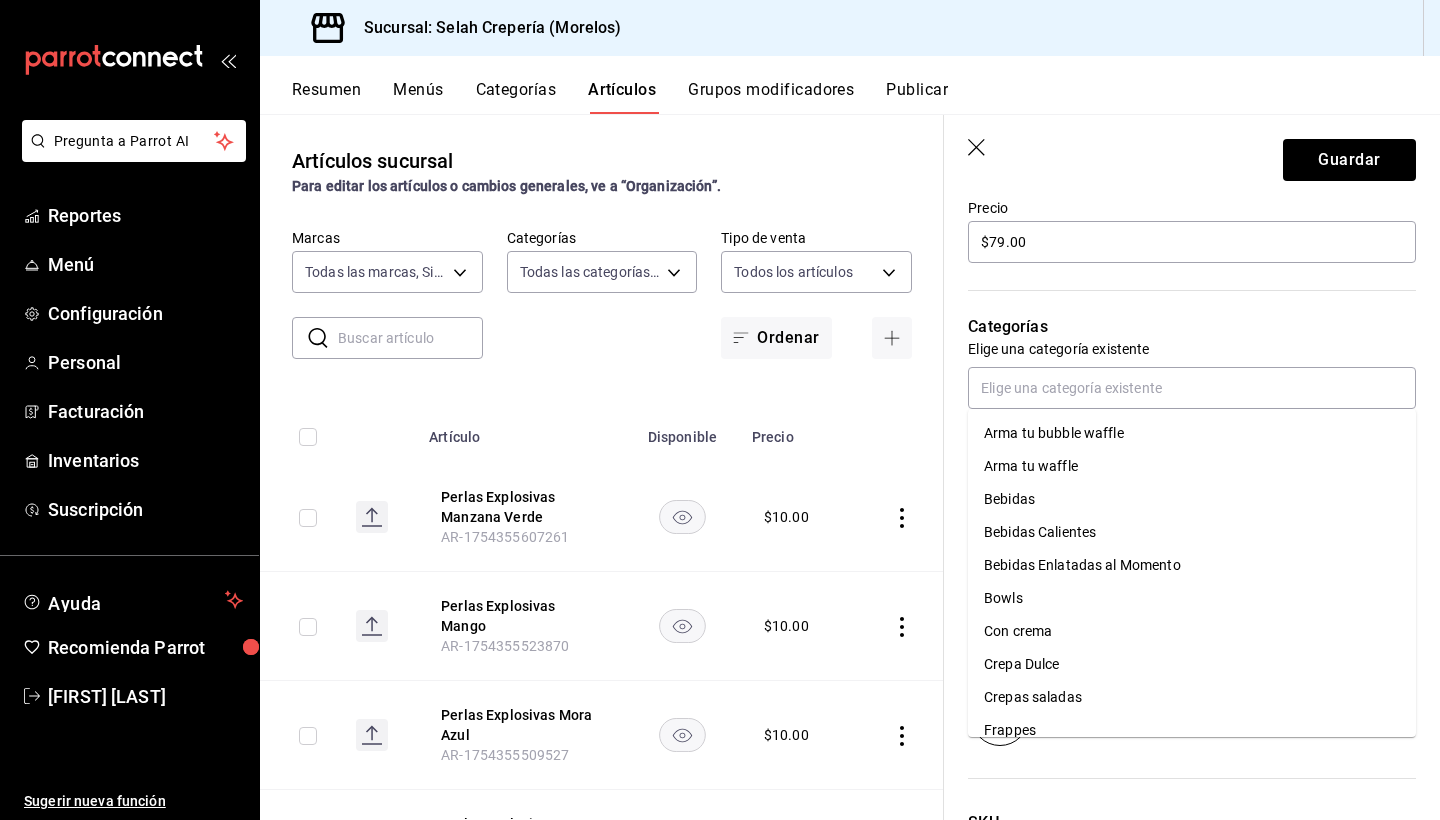 click on "Categorías Elige una categoría existente" at bounding box center (1180, 337) 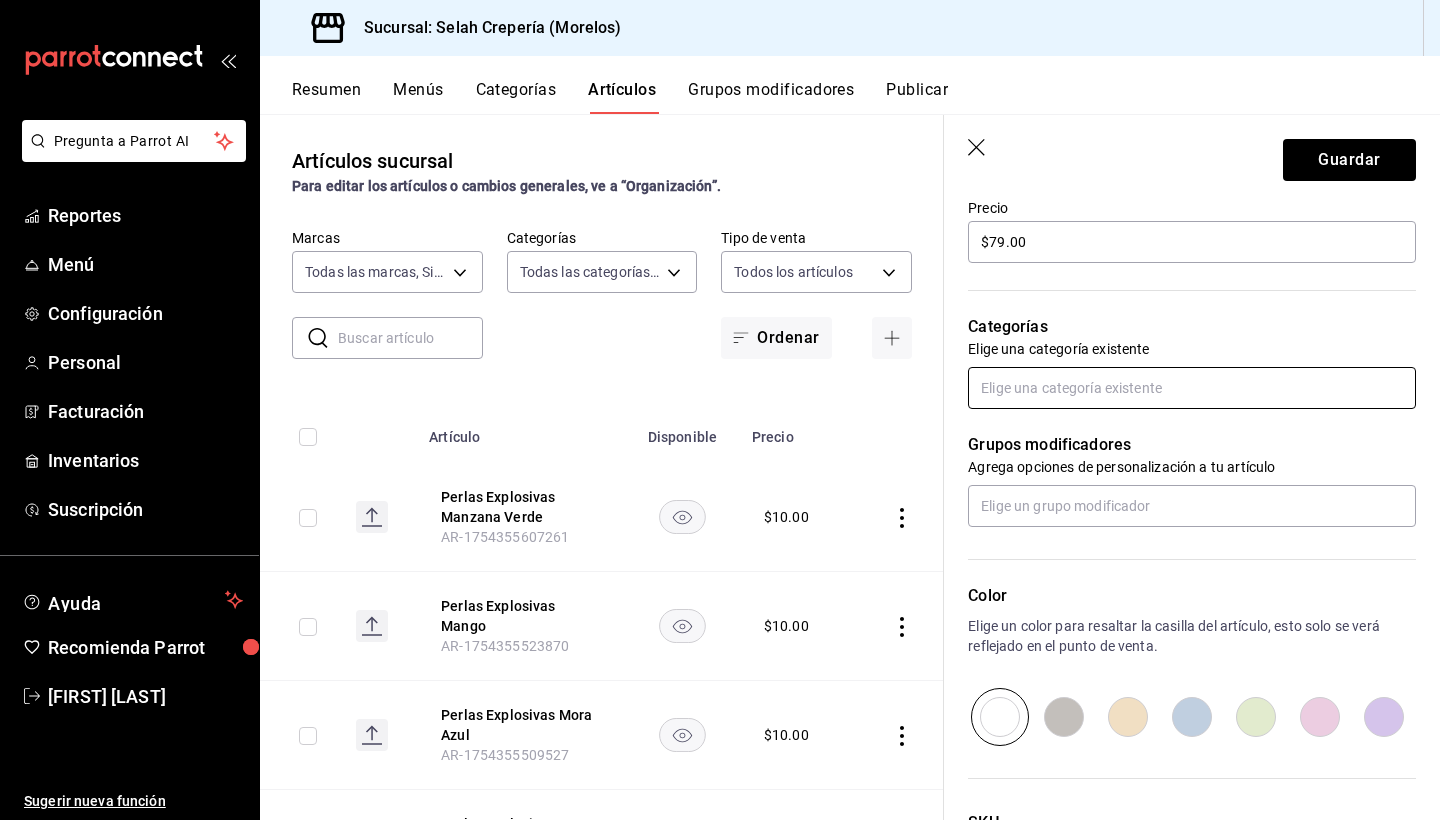 click at bounding box center (1192, 388) 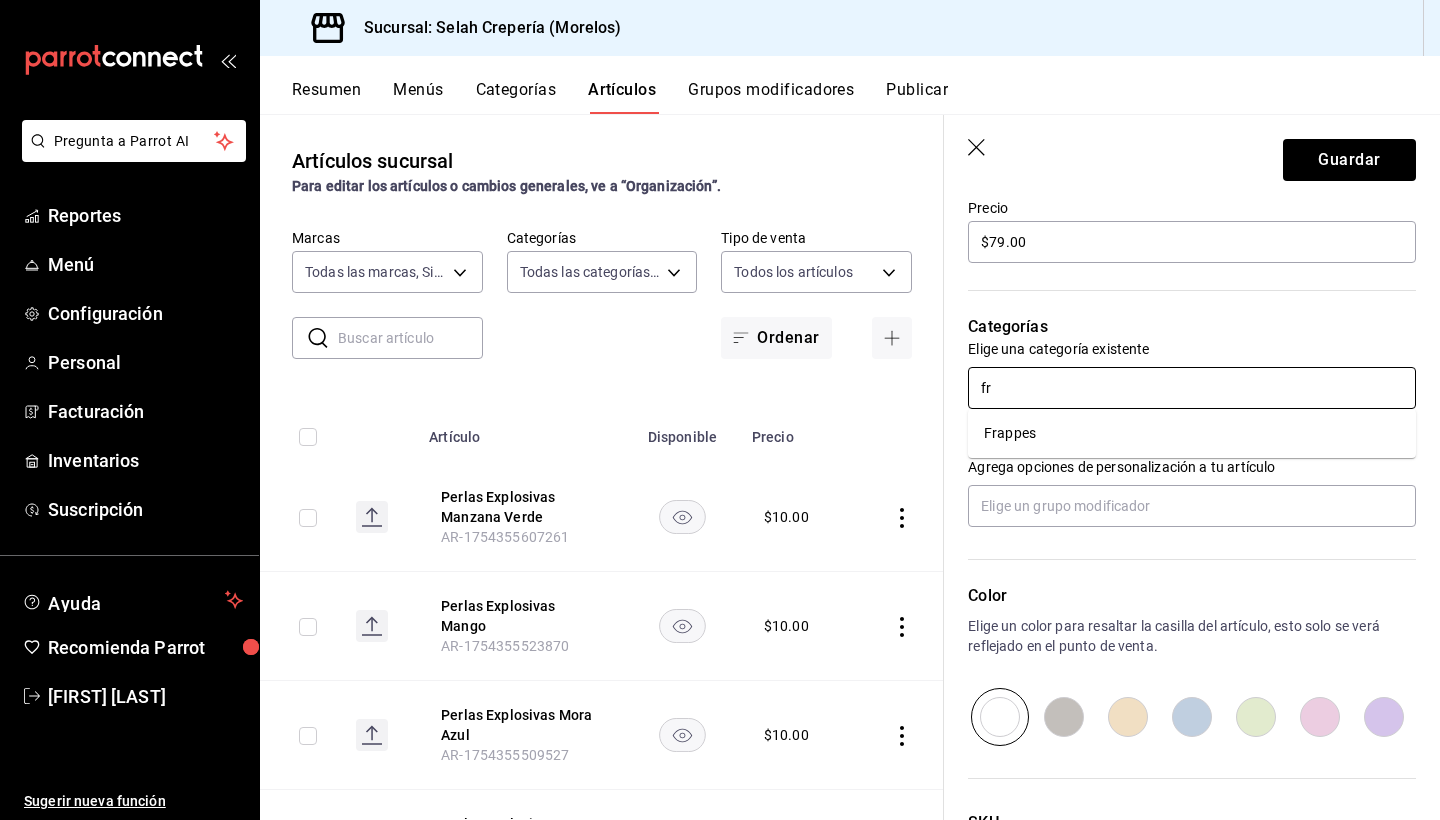 type on "fra" 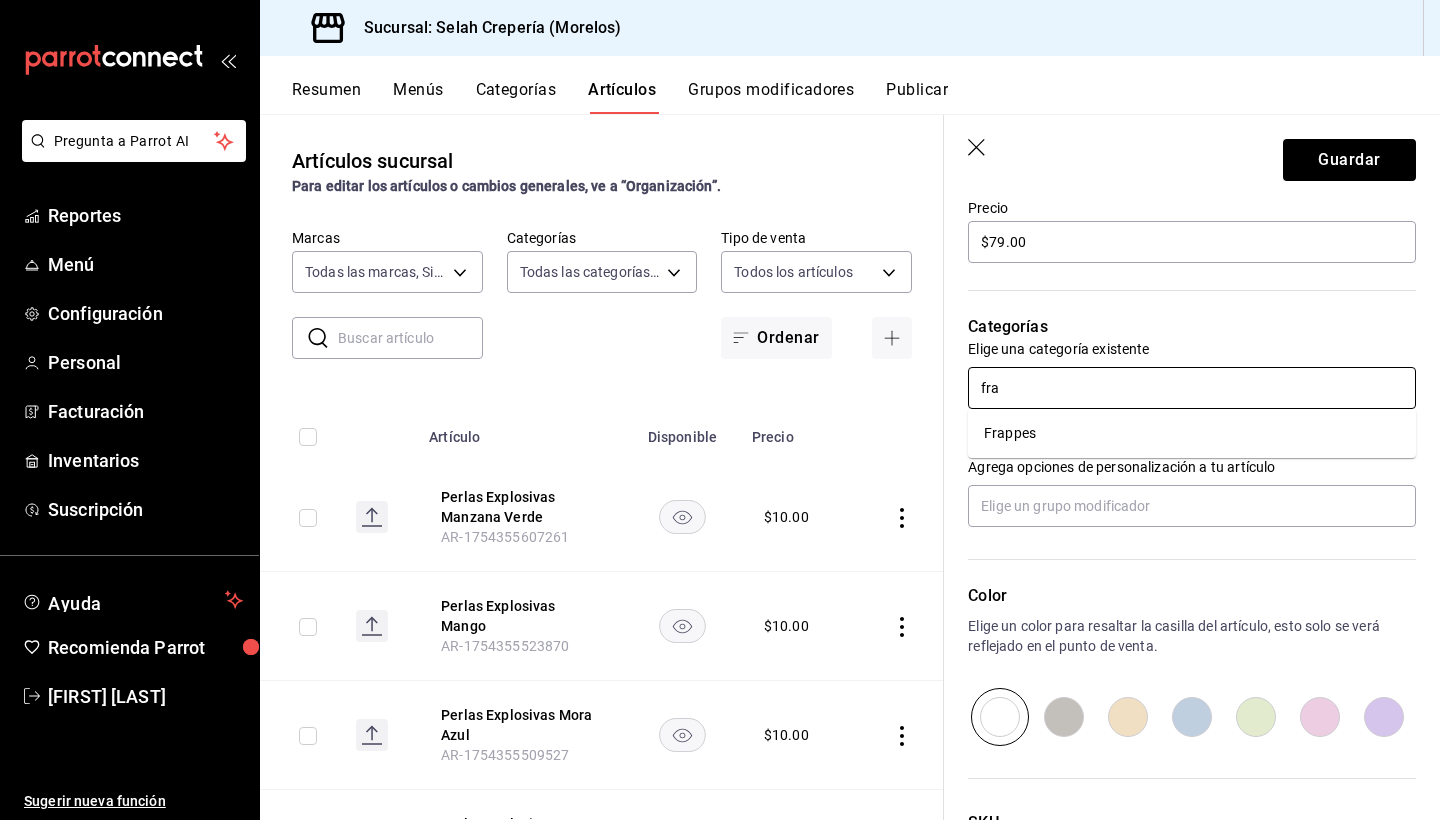 click on "Frappes" at bounding box center [1192, 433] 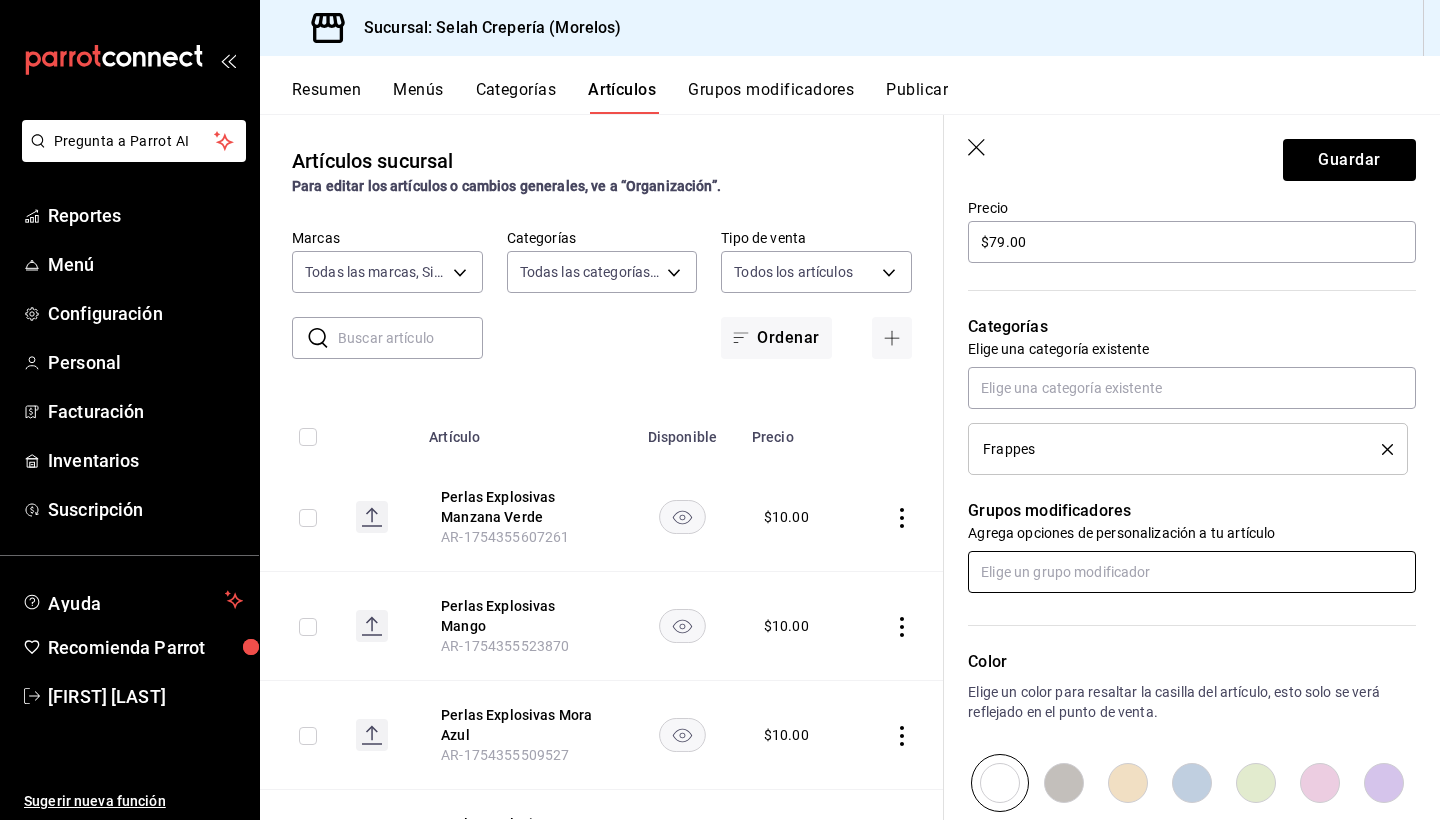 click at bounding box center [1192, 572] 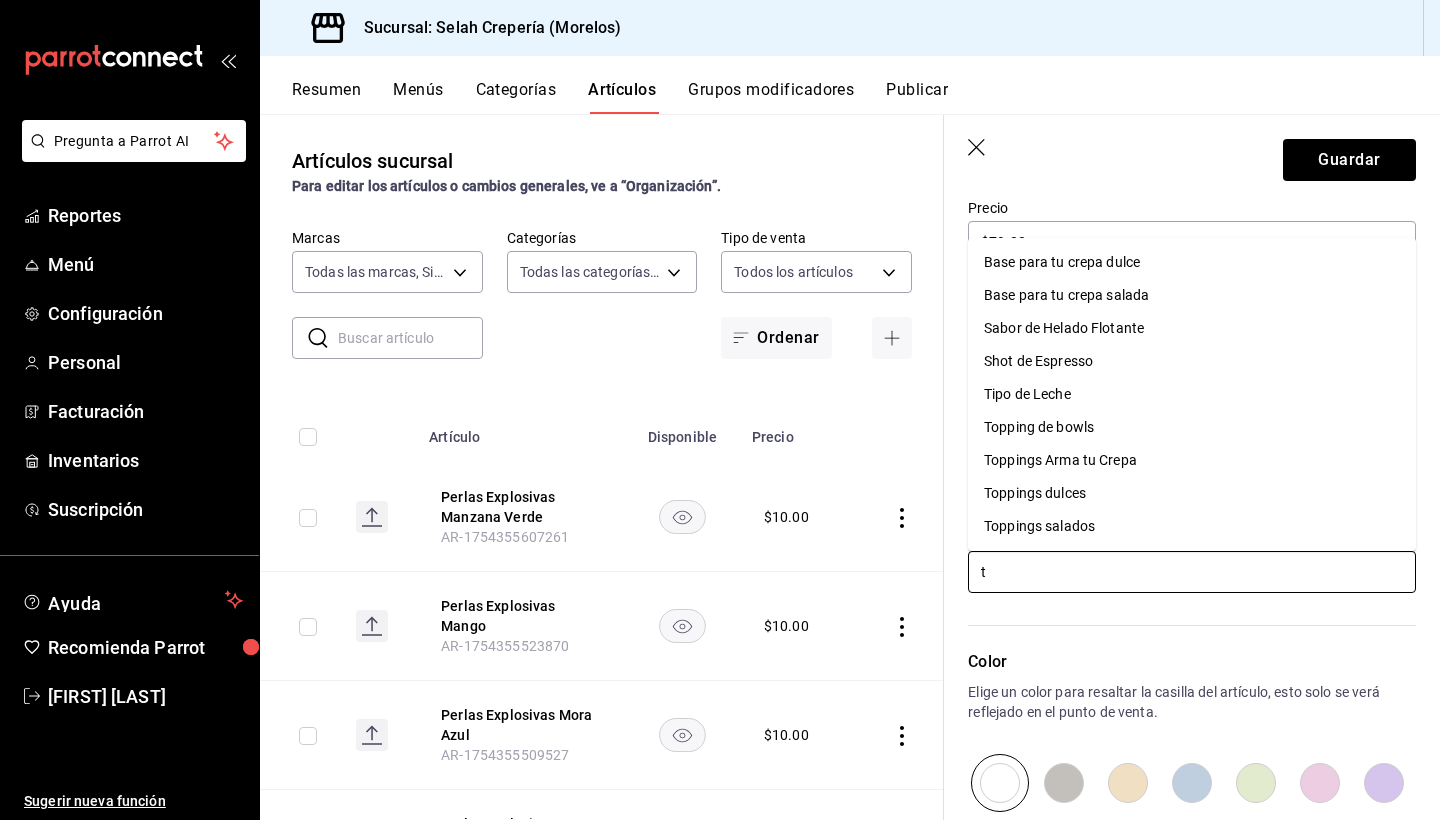 type on "ti" 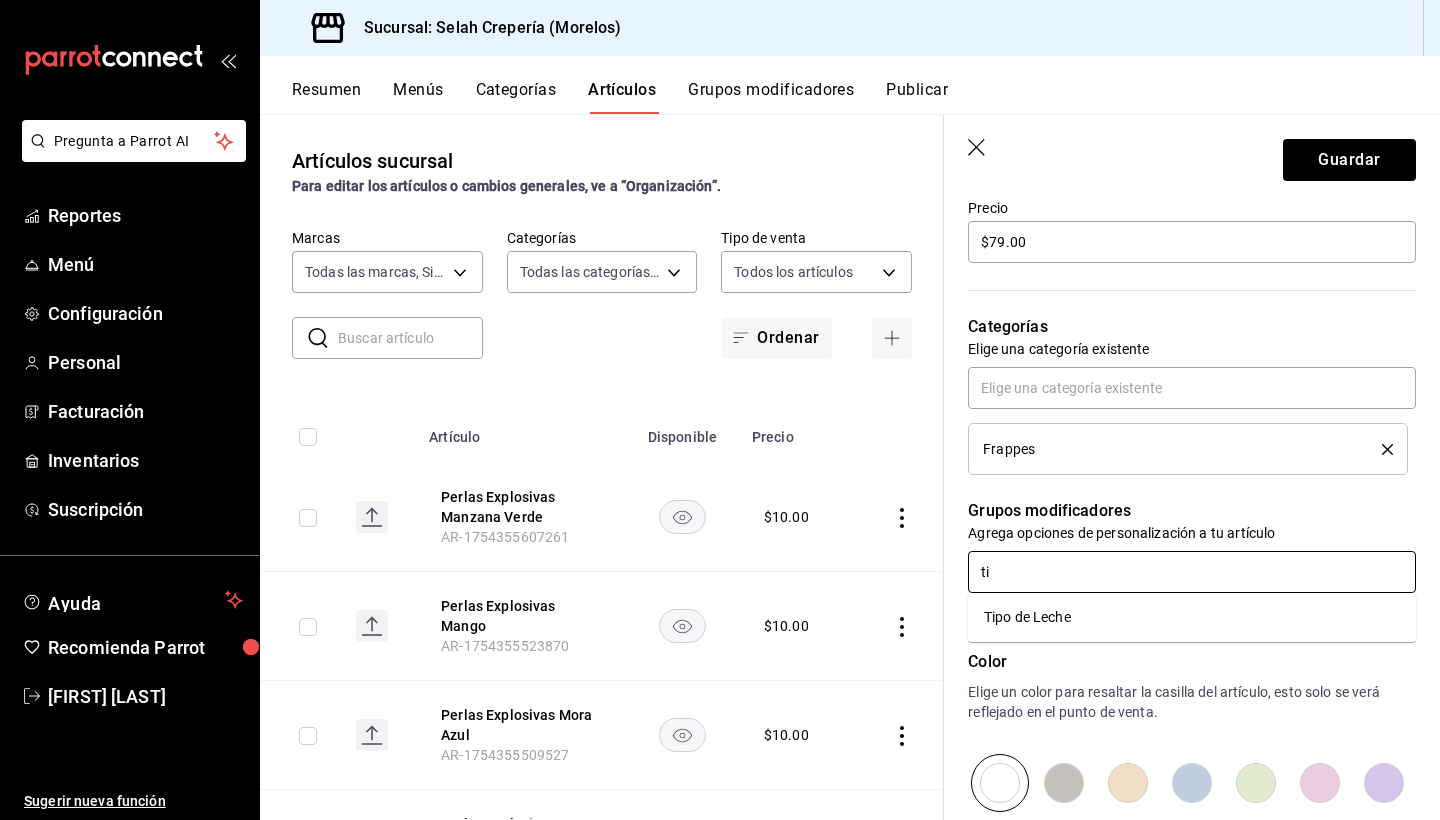 click on "Tipo de Leche" at bounding box center [1027, 617] 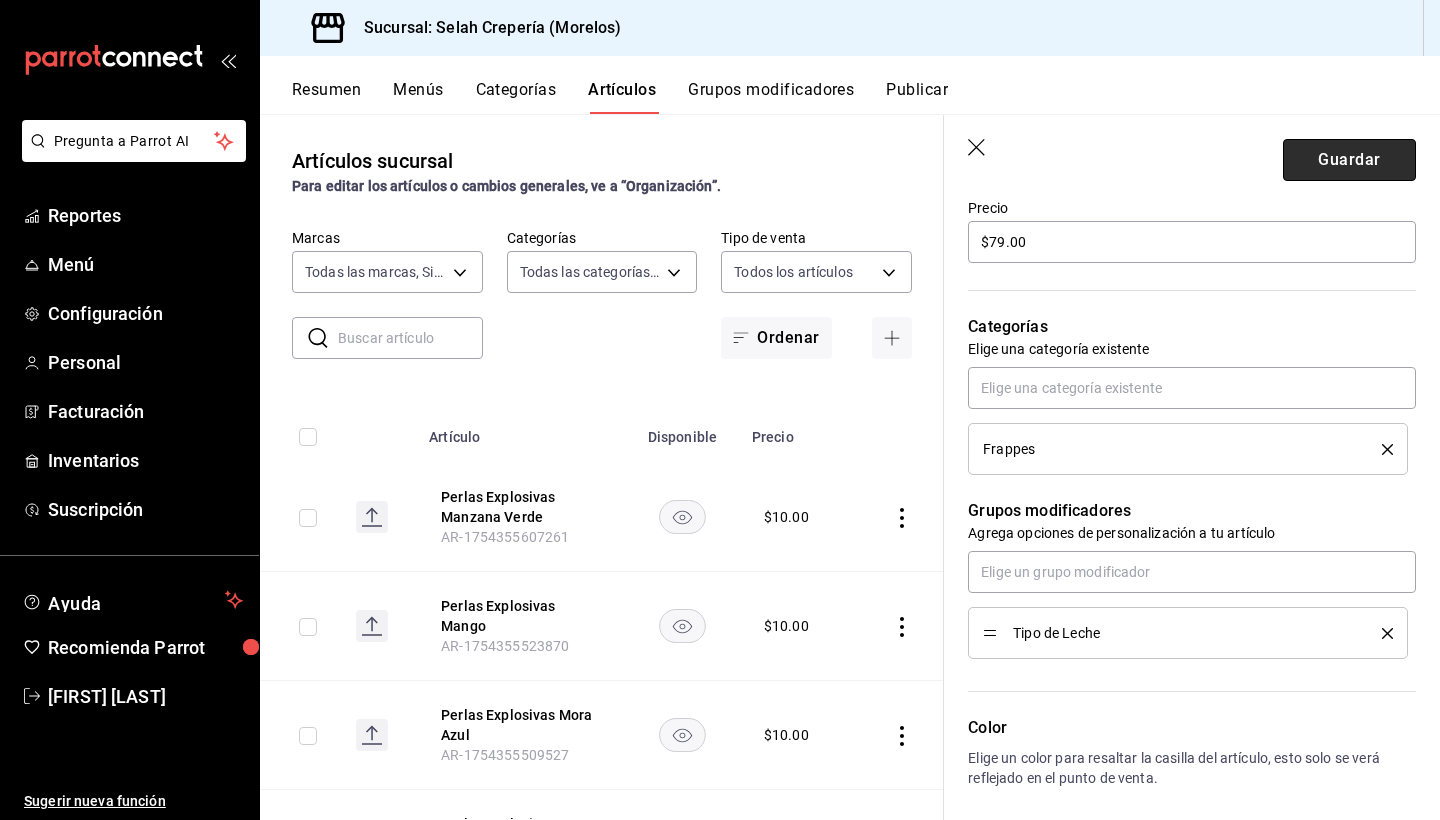 click on "Guardar" at bounding box center (1349, 160) 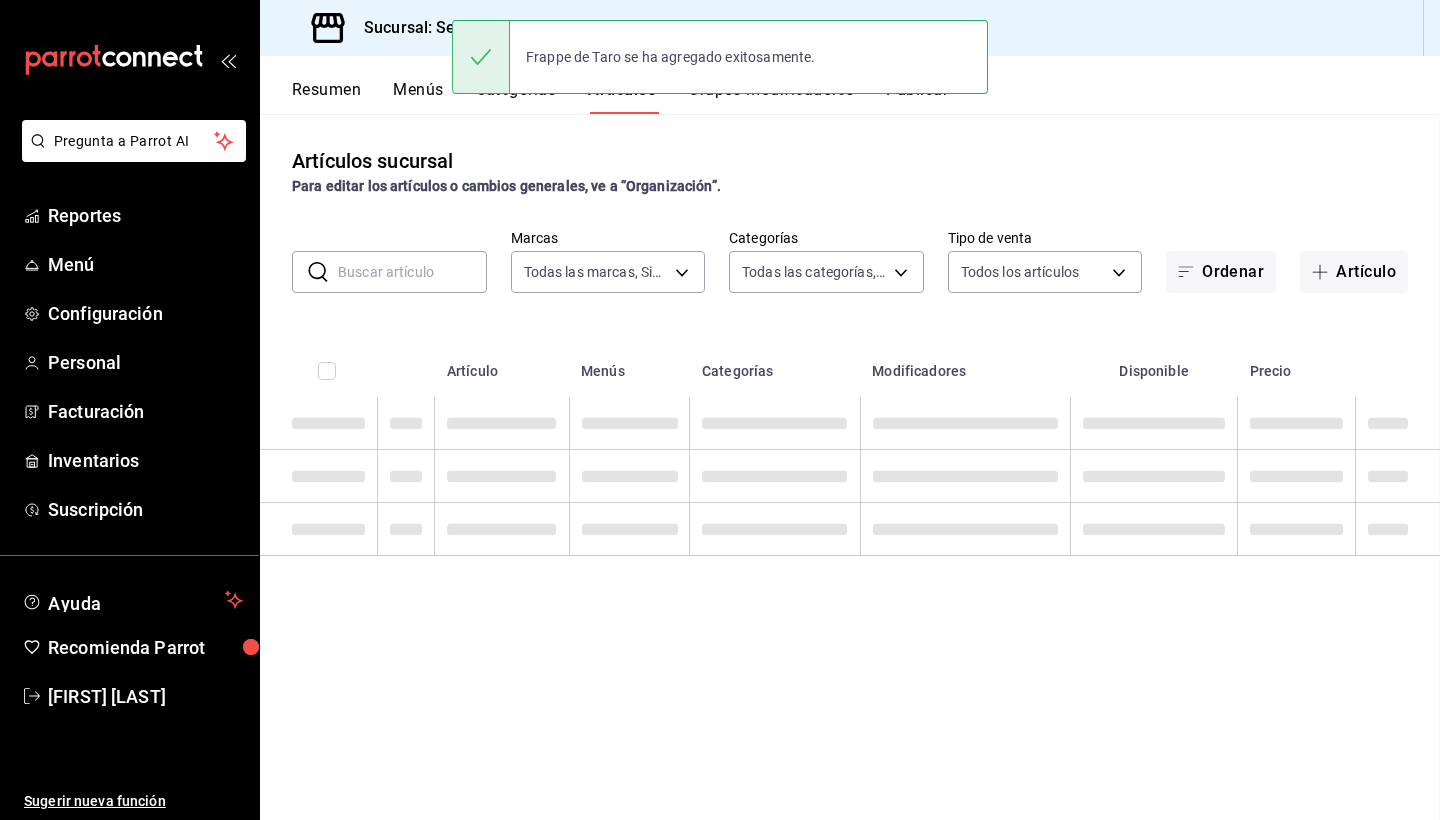 scroll, scrollTop: 0, scrollLeft: 0, axis: both 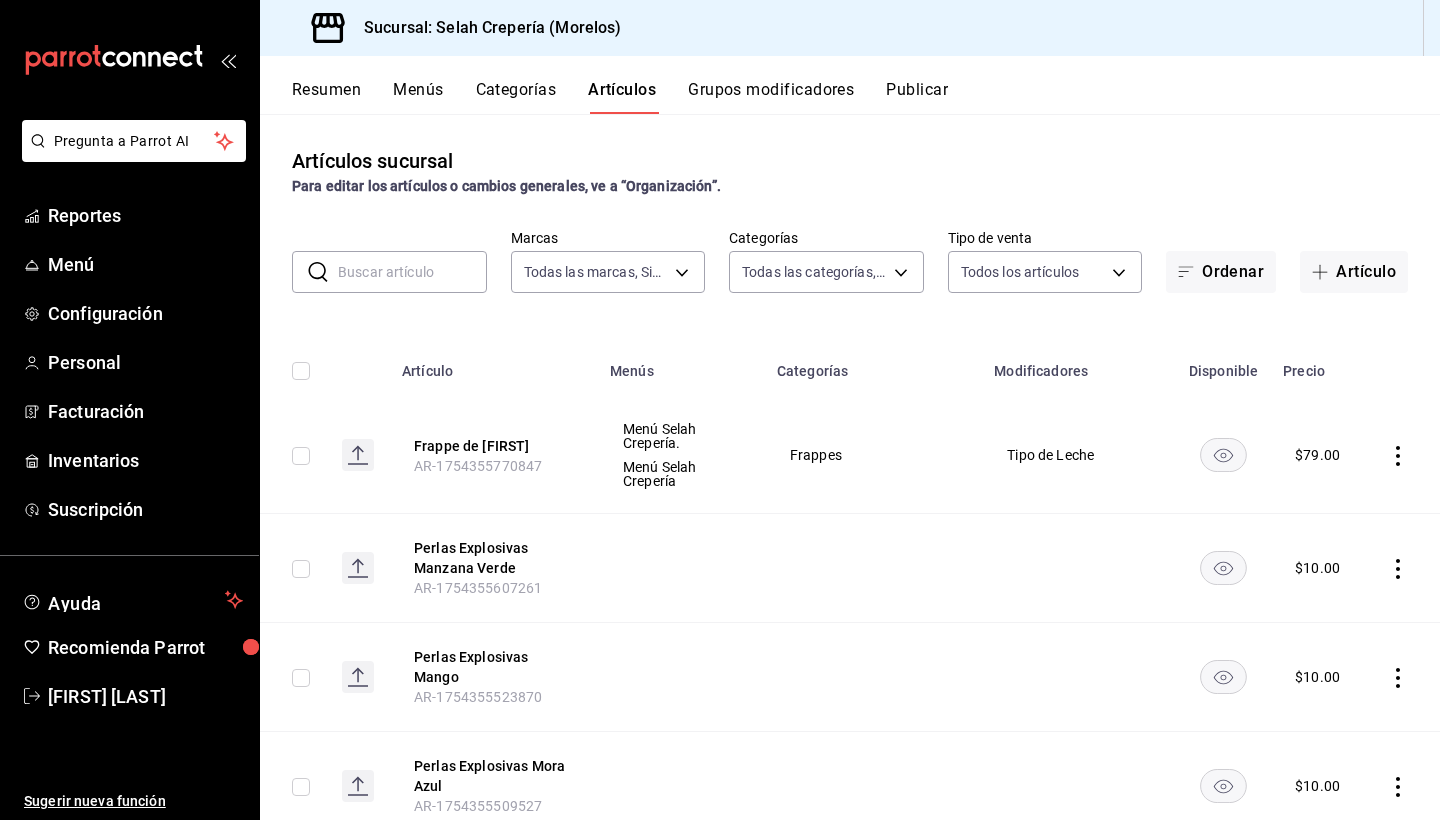 click on "Resumen Menús Categorías Artículos Grupos modificadores Publicar" at bounding box center (850, 85) 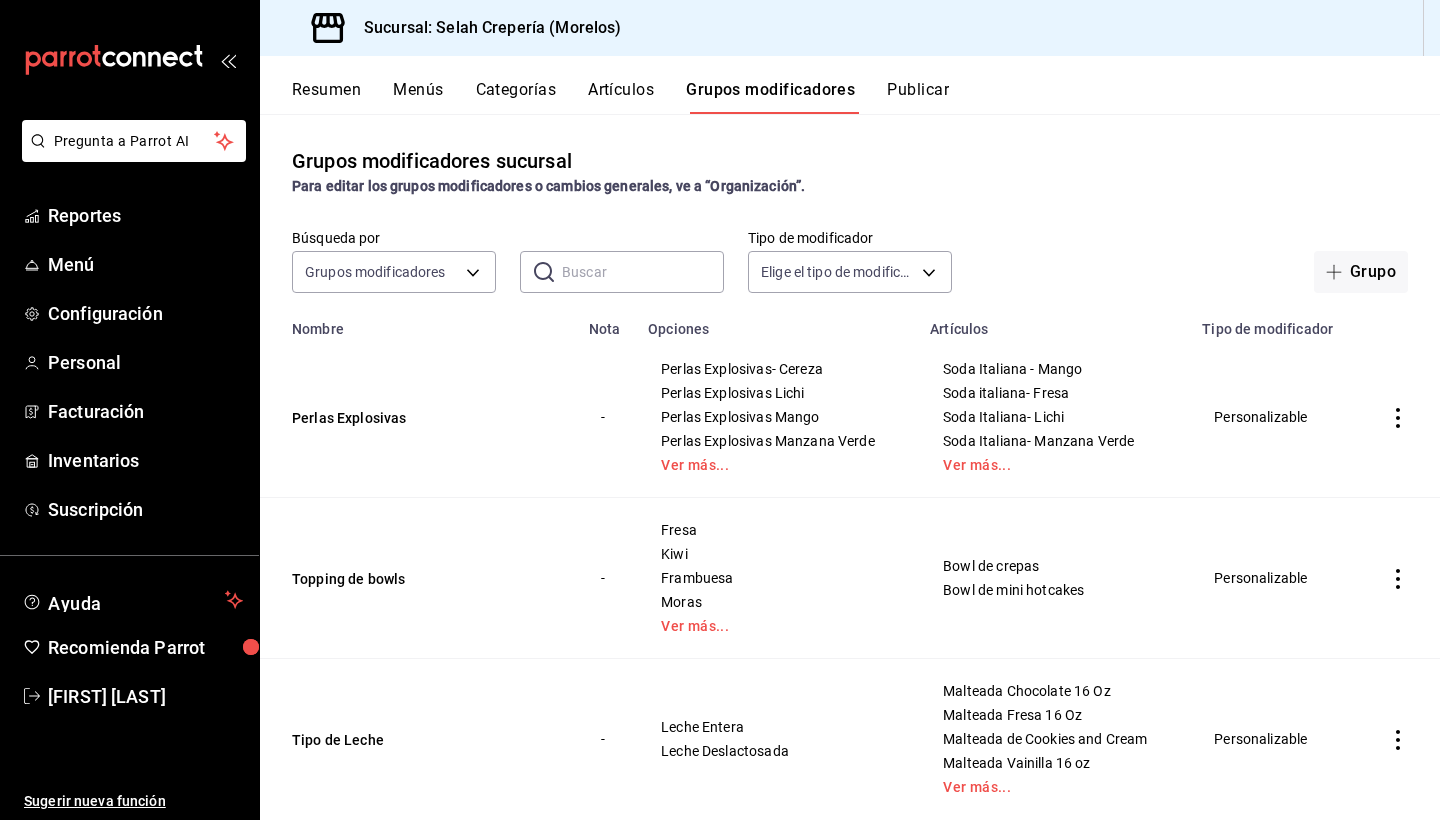 click on "Categorías" at bounding box center (516, 97) 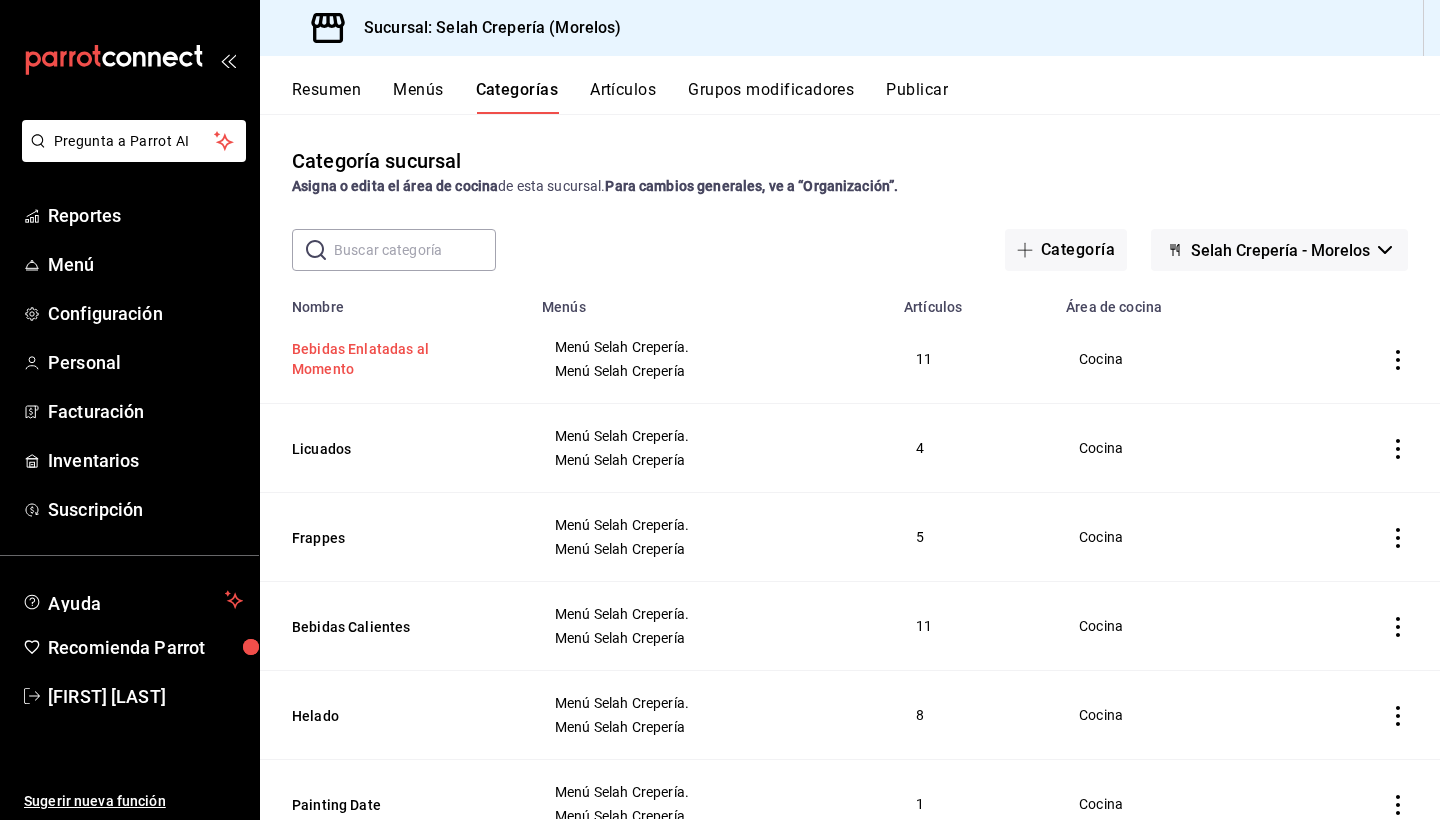 click on "Bebidas Enlatadas al Momento" at bounding box center [392, 359] 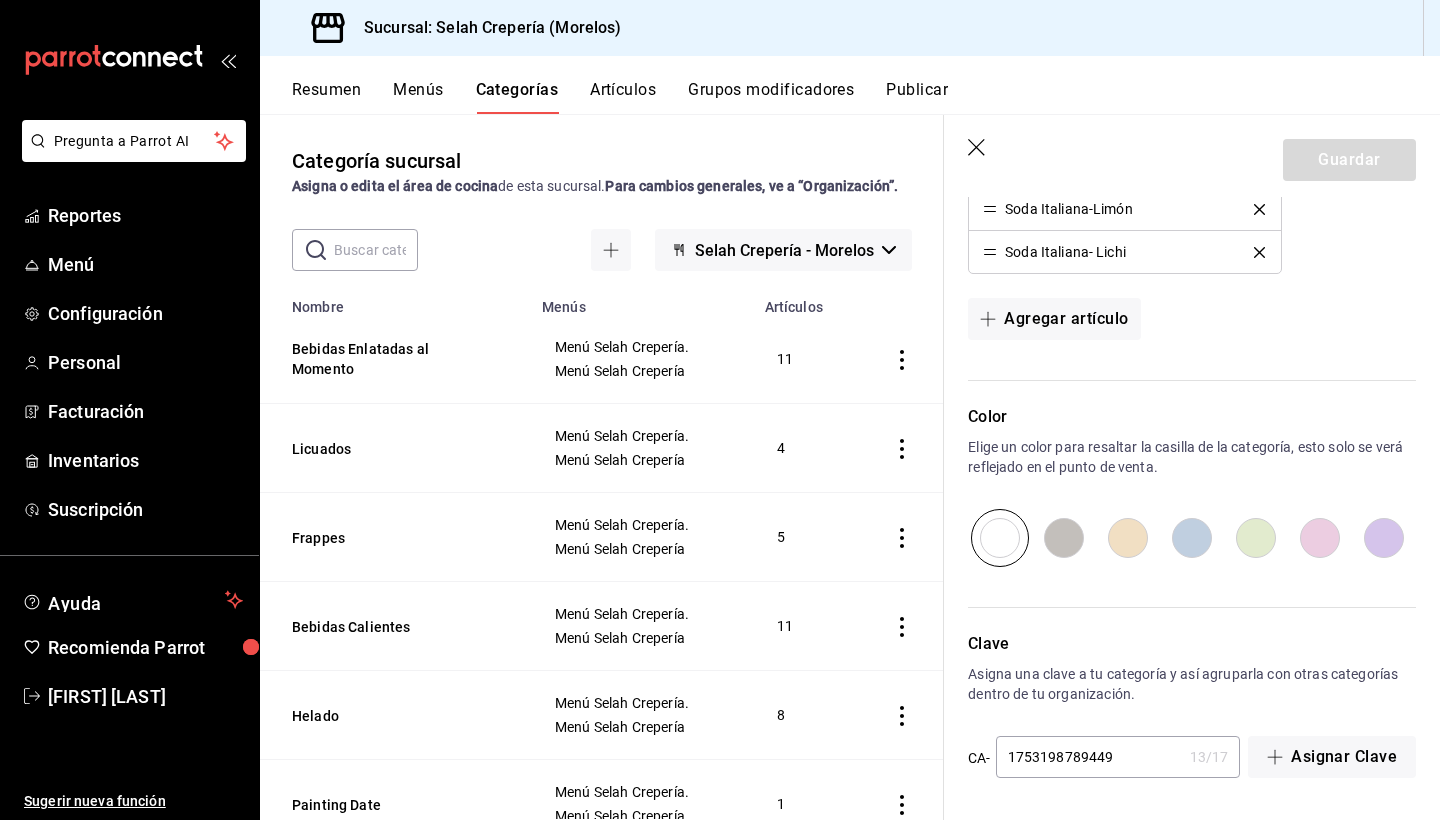scroll, scrollTop: 991, scrollLeft: 0, axis: vertical 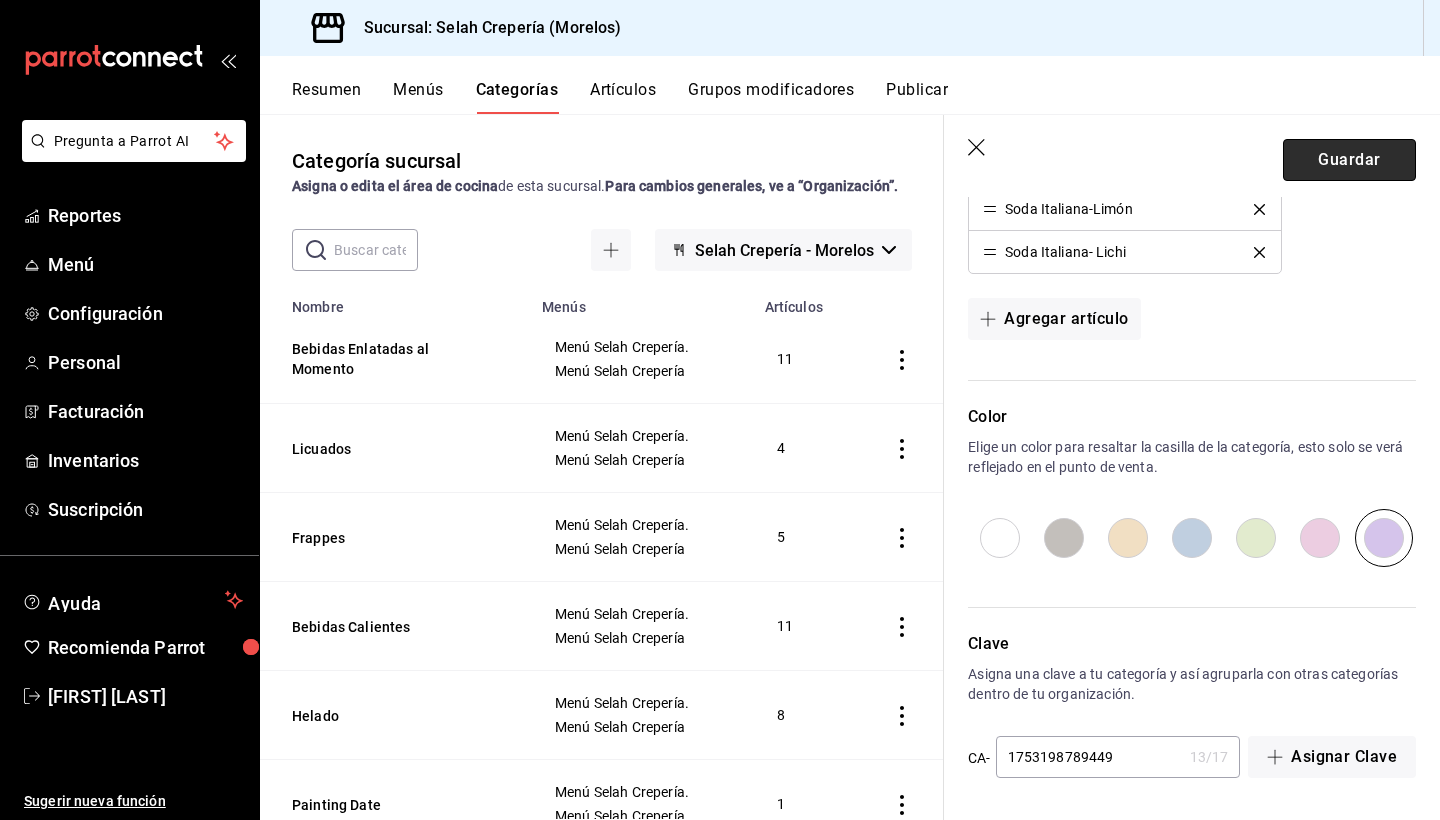 click on "Guardar" at bounding box center [1349, 160] 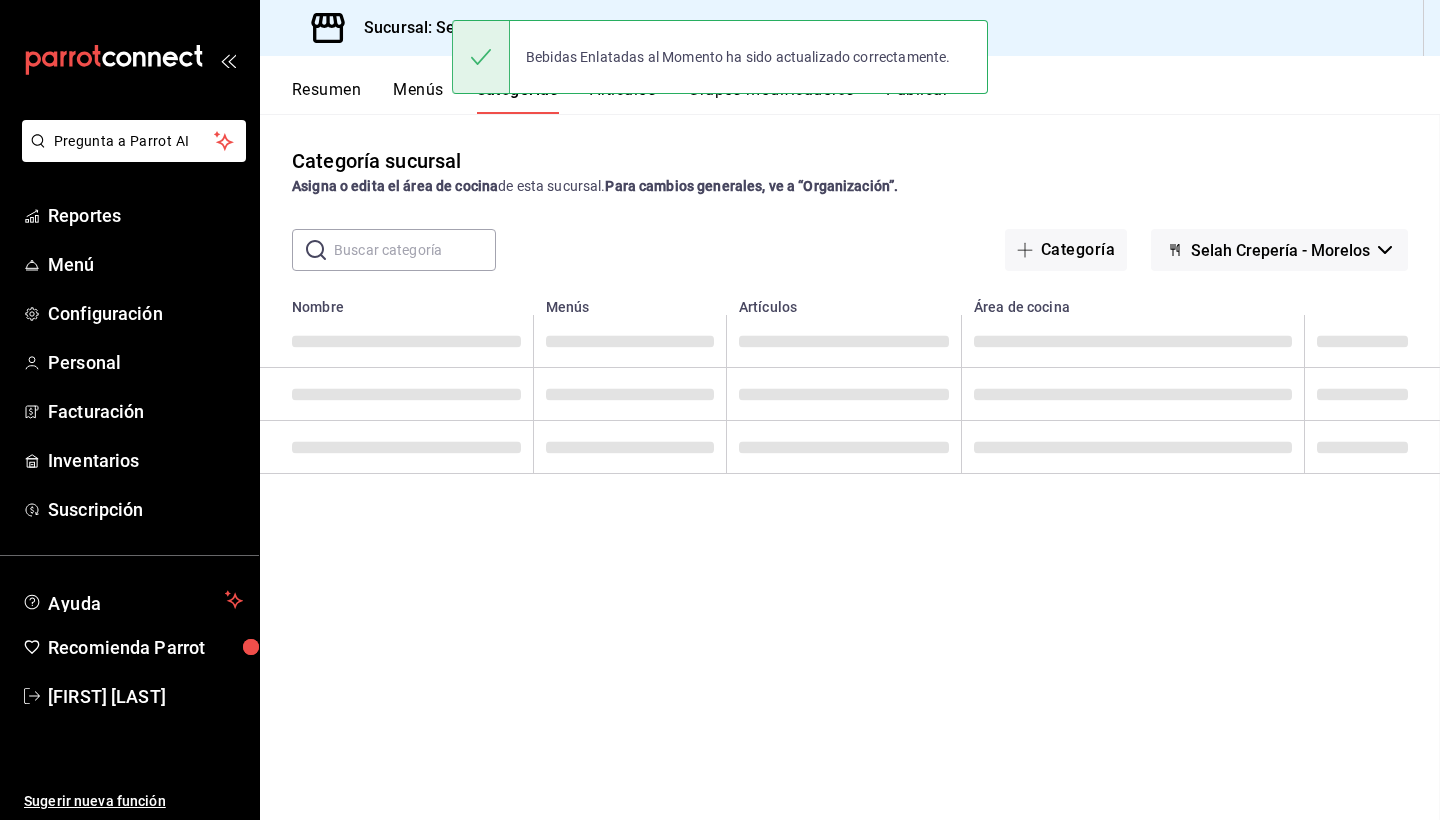 scroll, scrollTop: 0, scrollLeft: 0, axis: both 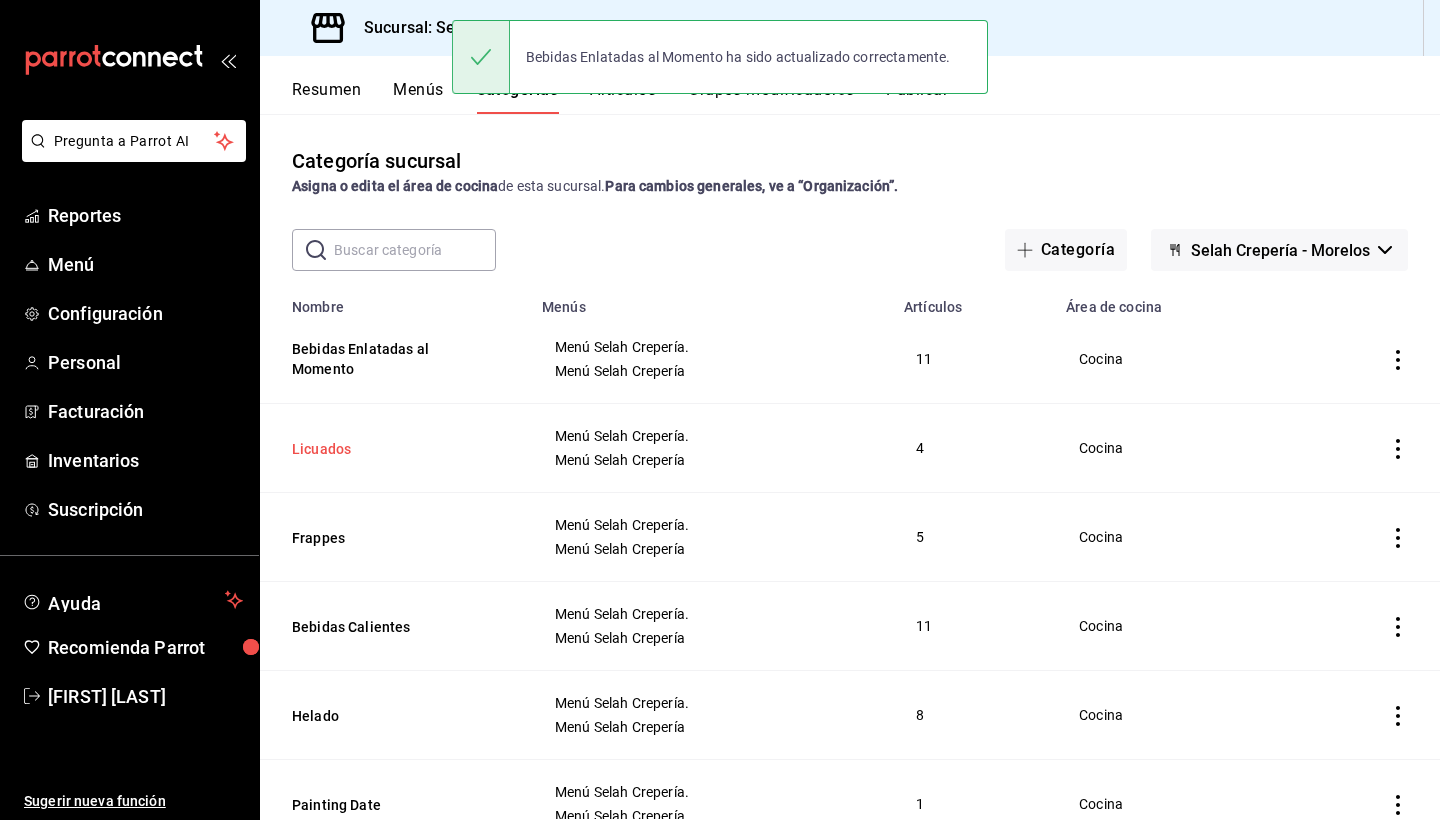 click on "Licuados" at bounding box center [392, 449] 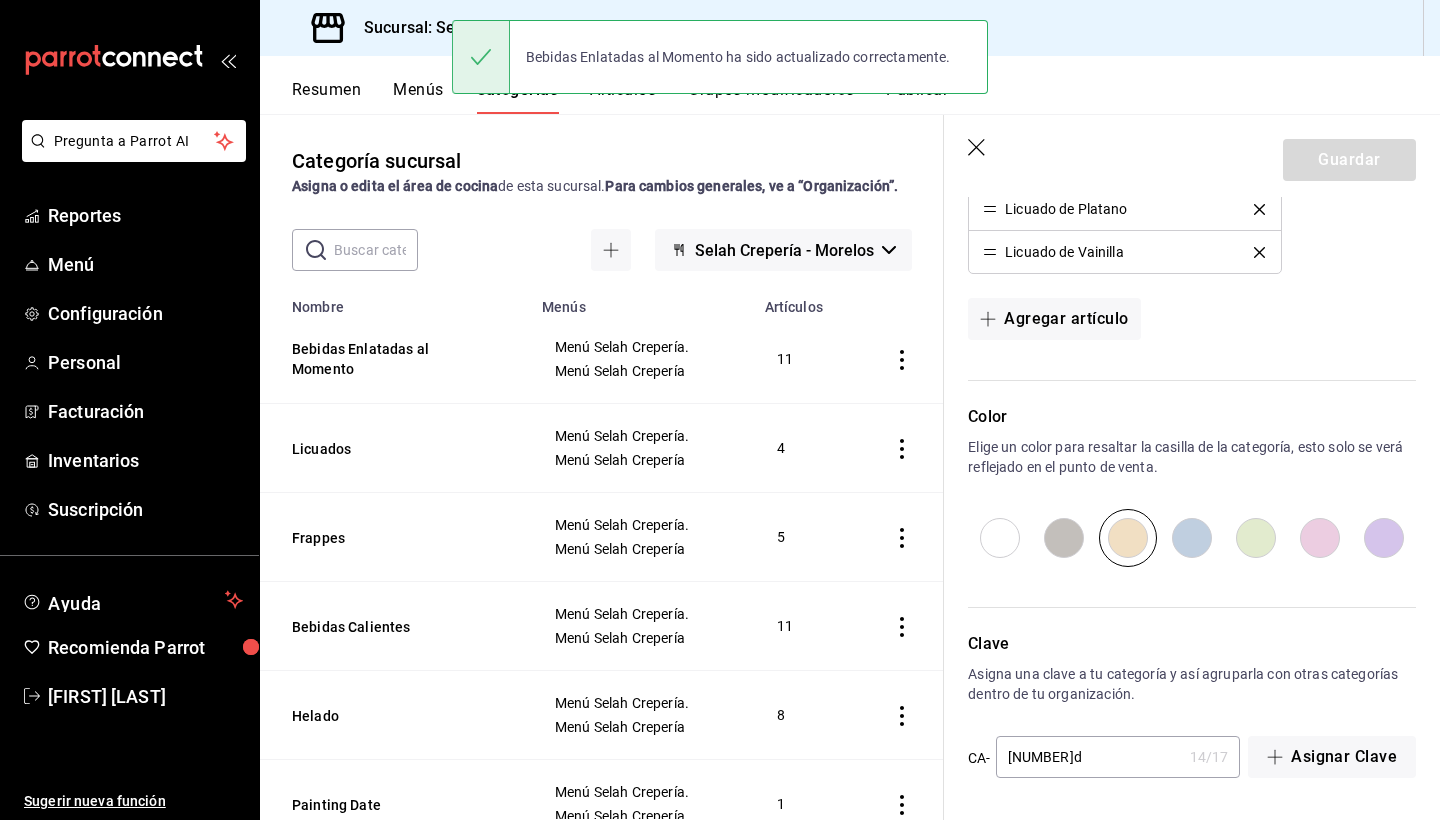 scroll, scrollTop: 690, scrollLeft: 0, axis: vertical 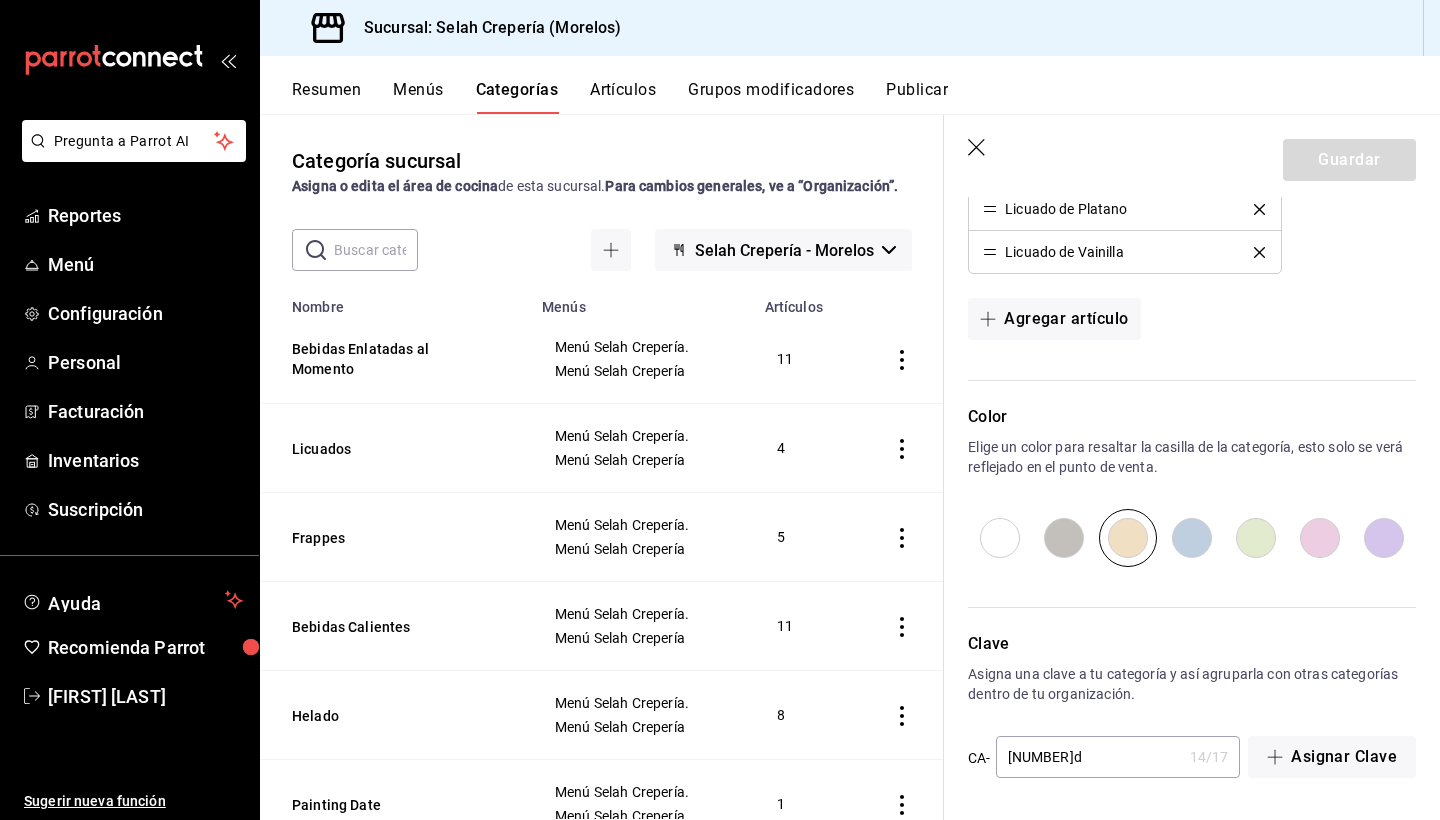 click at bounding box center (1320, 538) 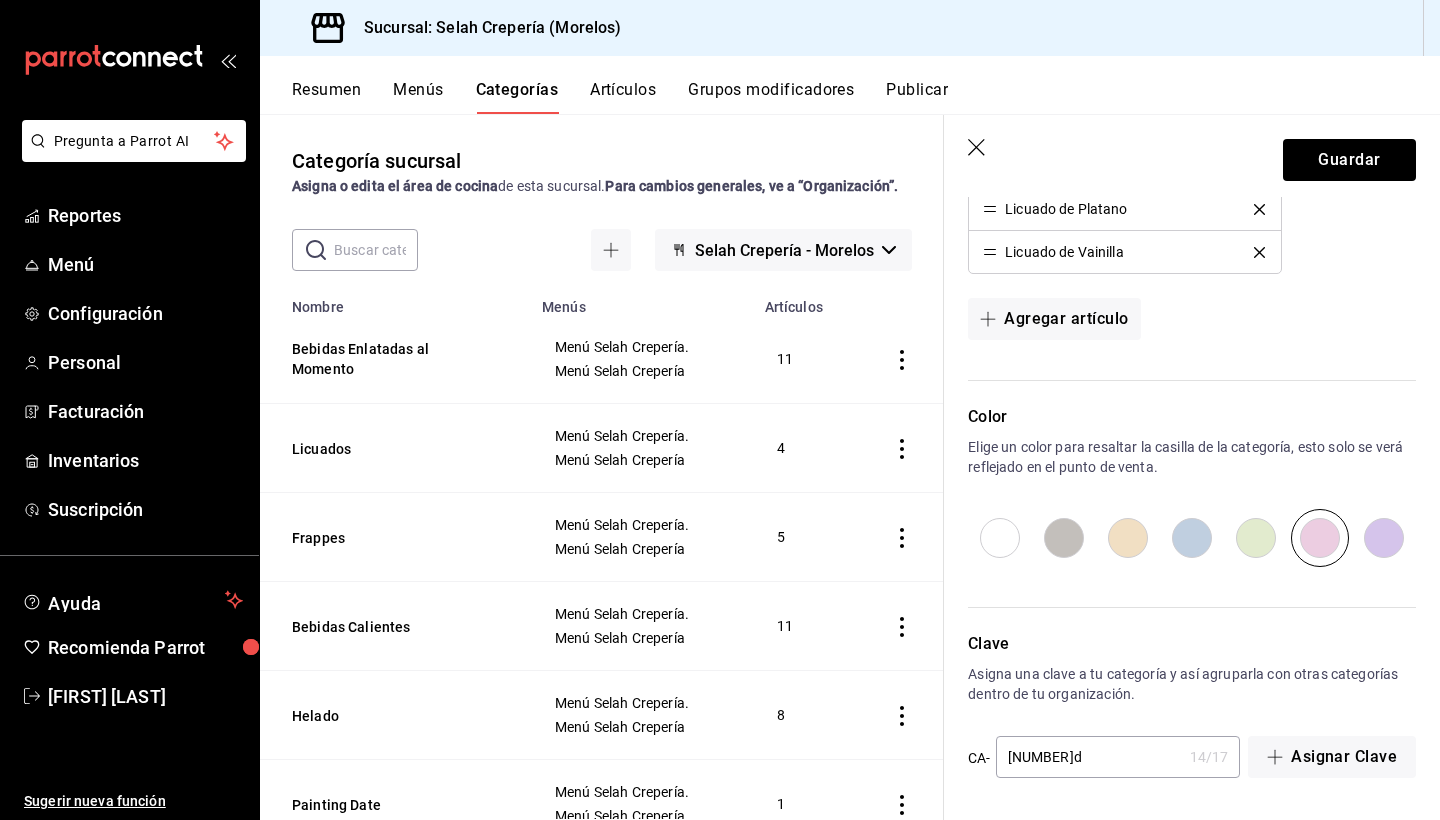 click at bounding box center (1256, 538) 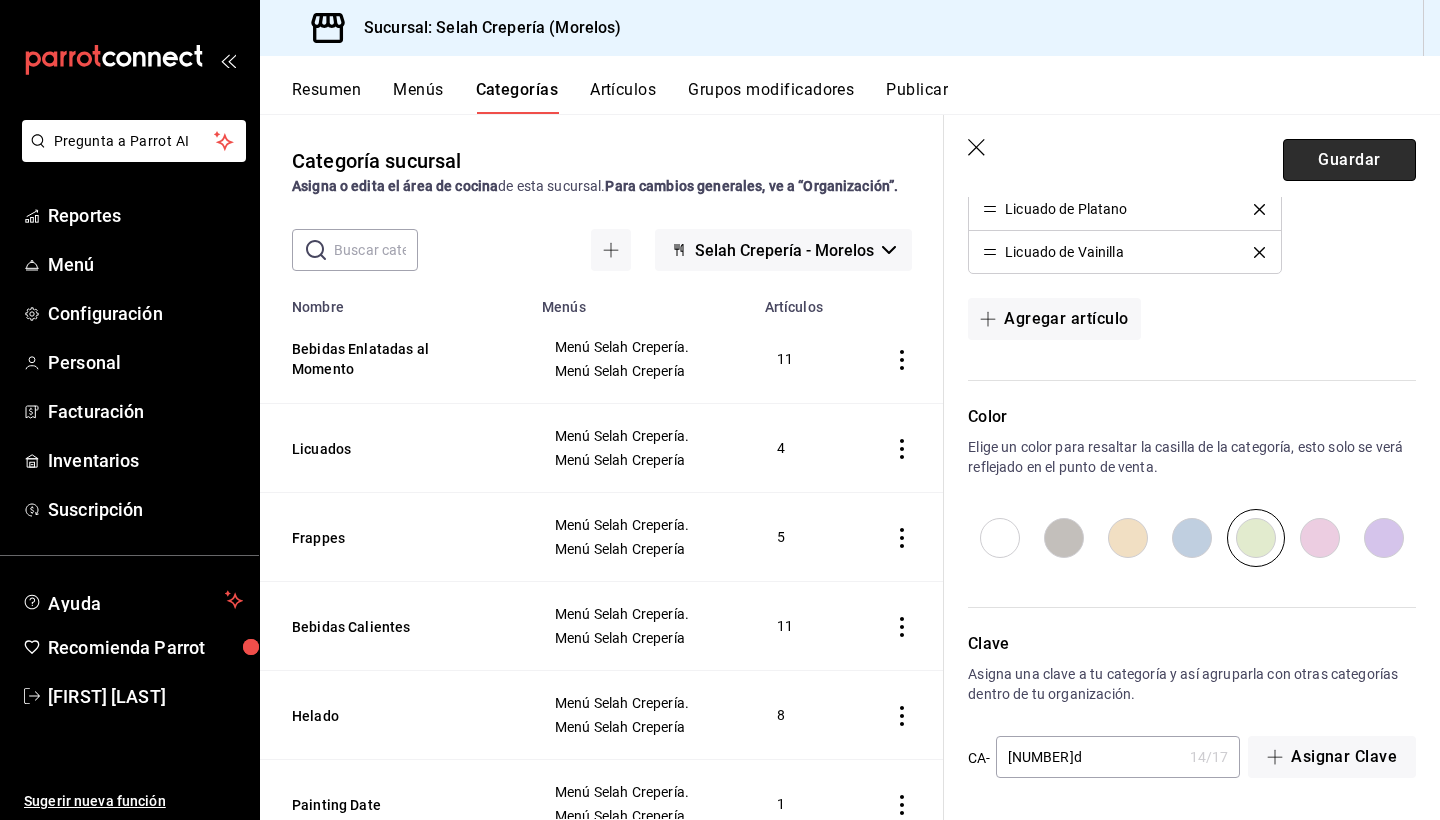 click on "Guardar" at bounding box center [1349, 160] 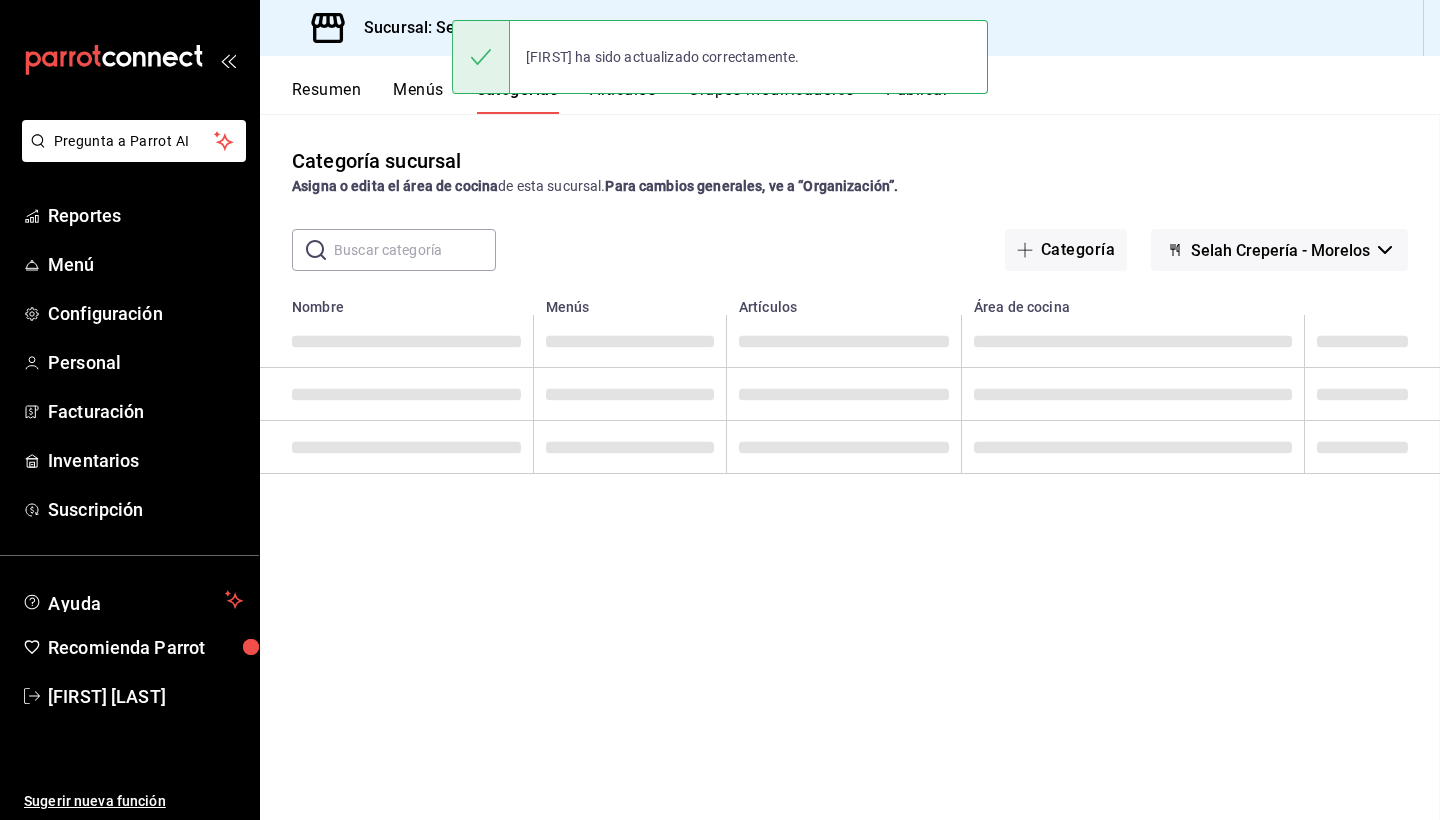scroll, scrollTop: 0, scrollLeft: 0, axis: both 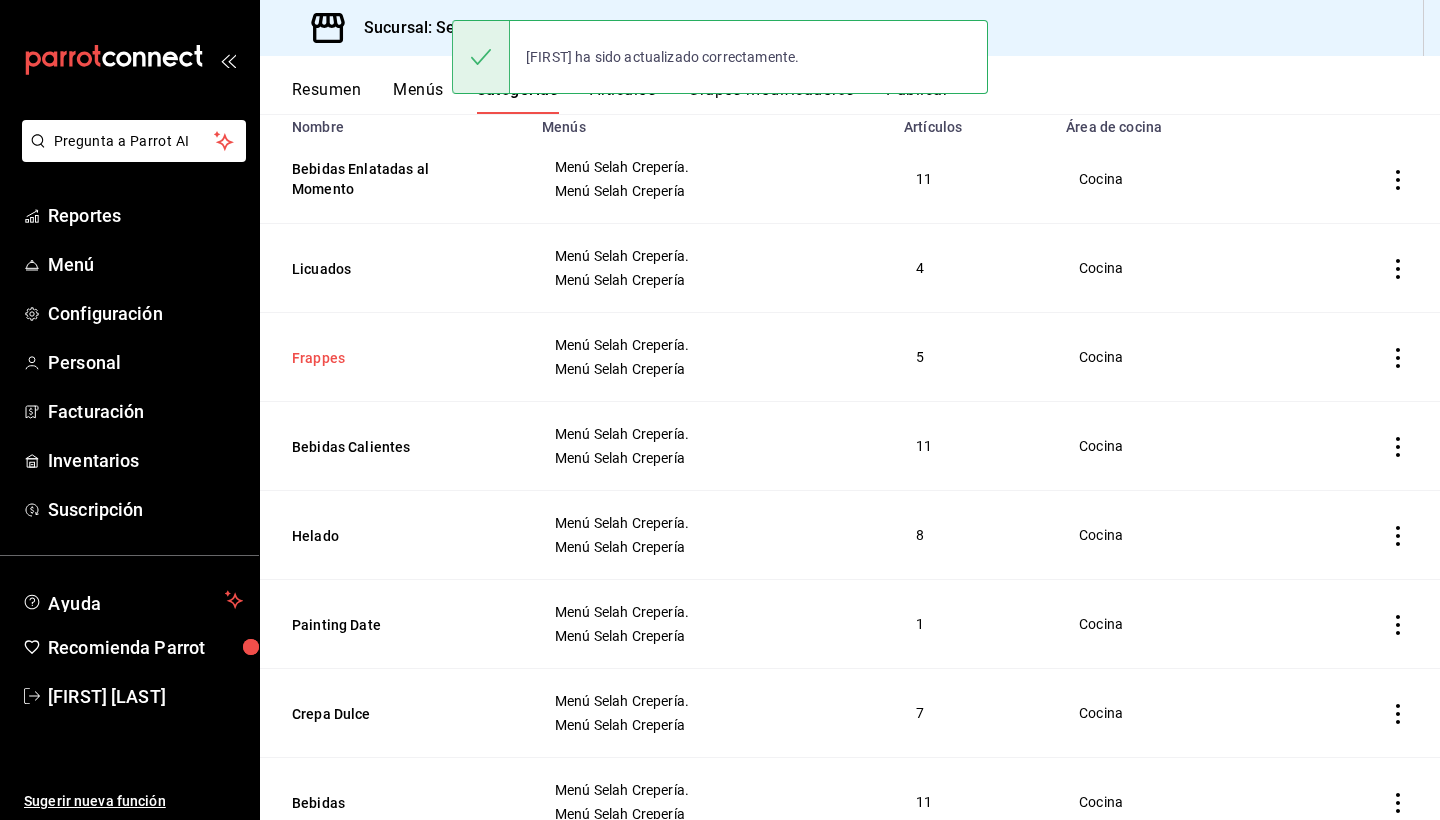 click on "Frappes" at bounding box center [392, 358] 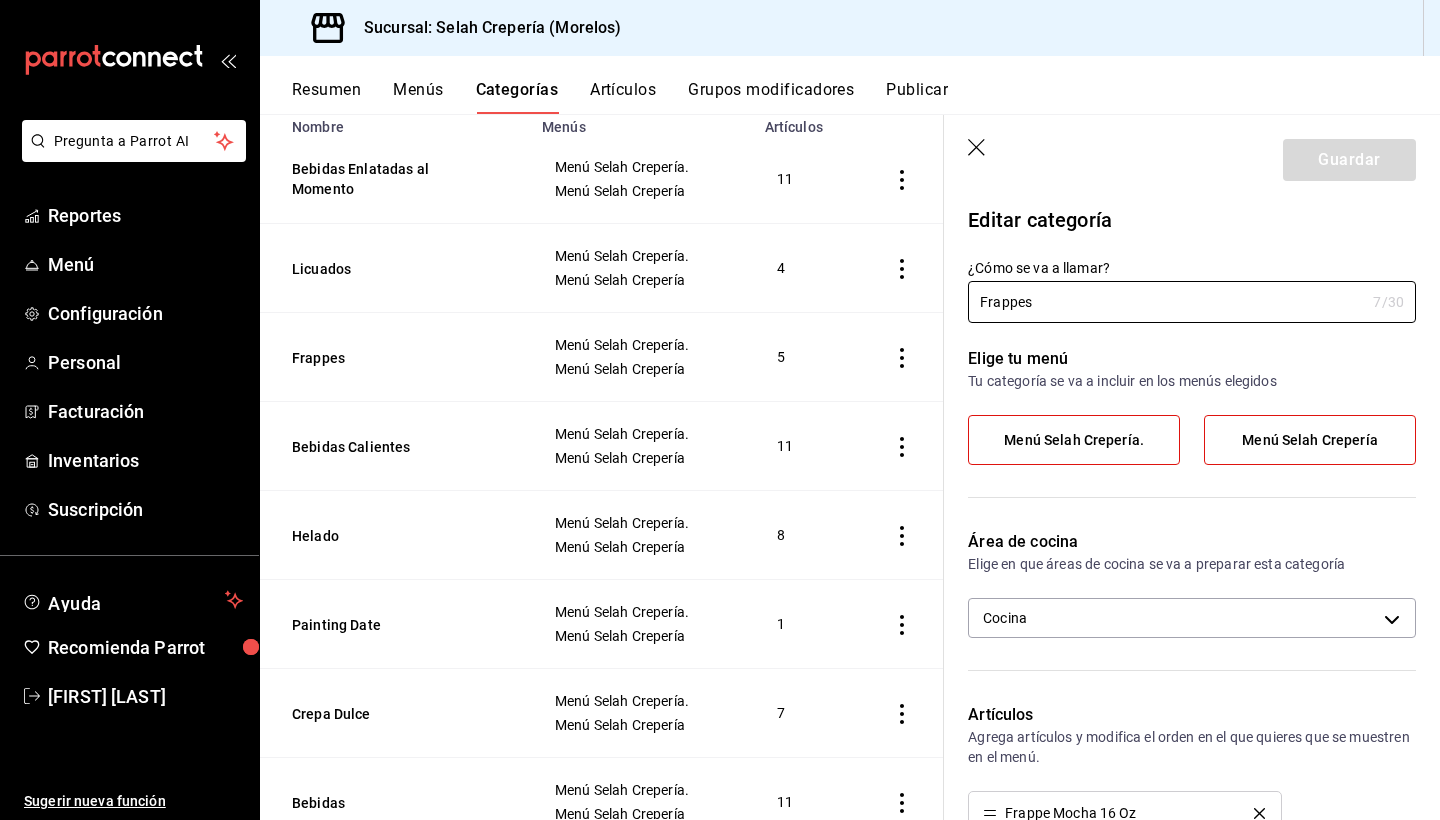 scroll, scrollTop: 0, scrollLeft: 0, axis: both 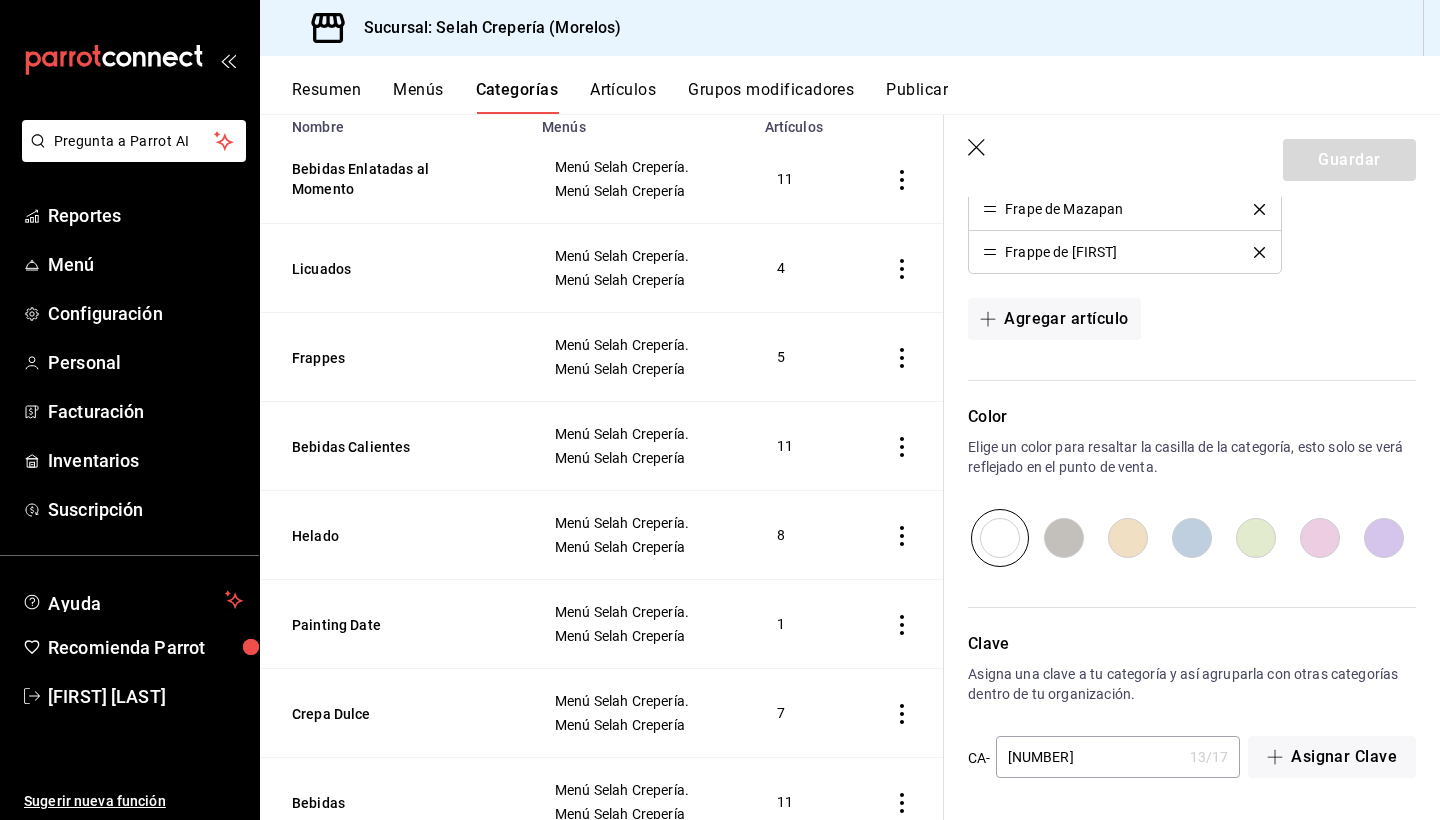 click at bounding box center (1320, 538) 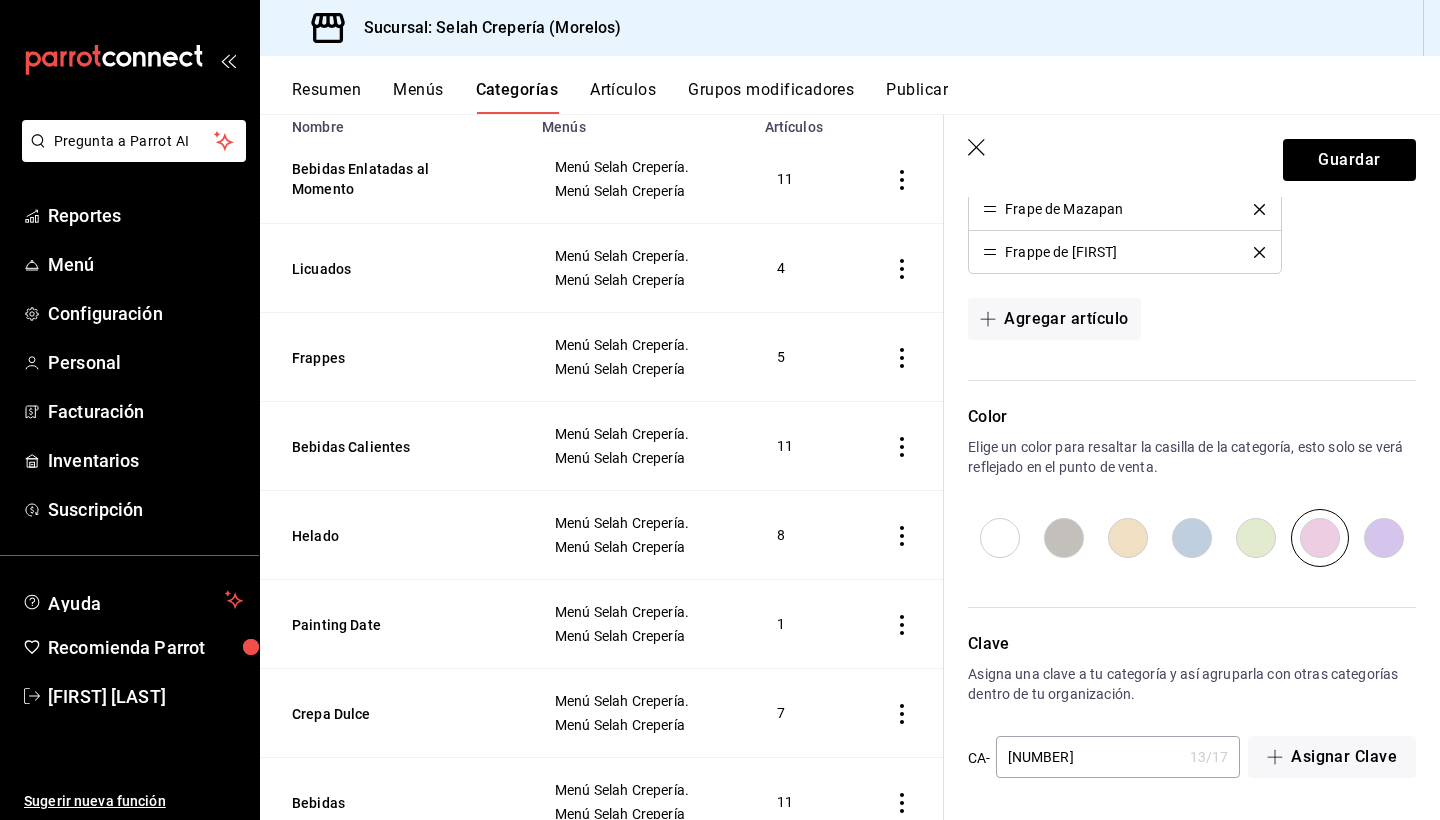 scroll, scrollTop: 733, scrollLeft: 0, axis: vertical 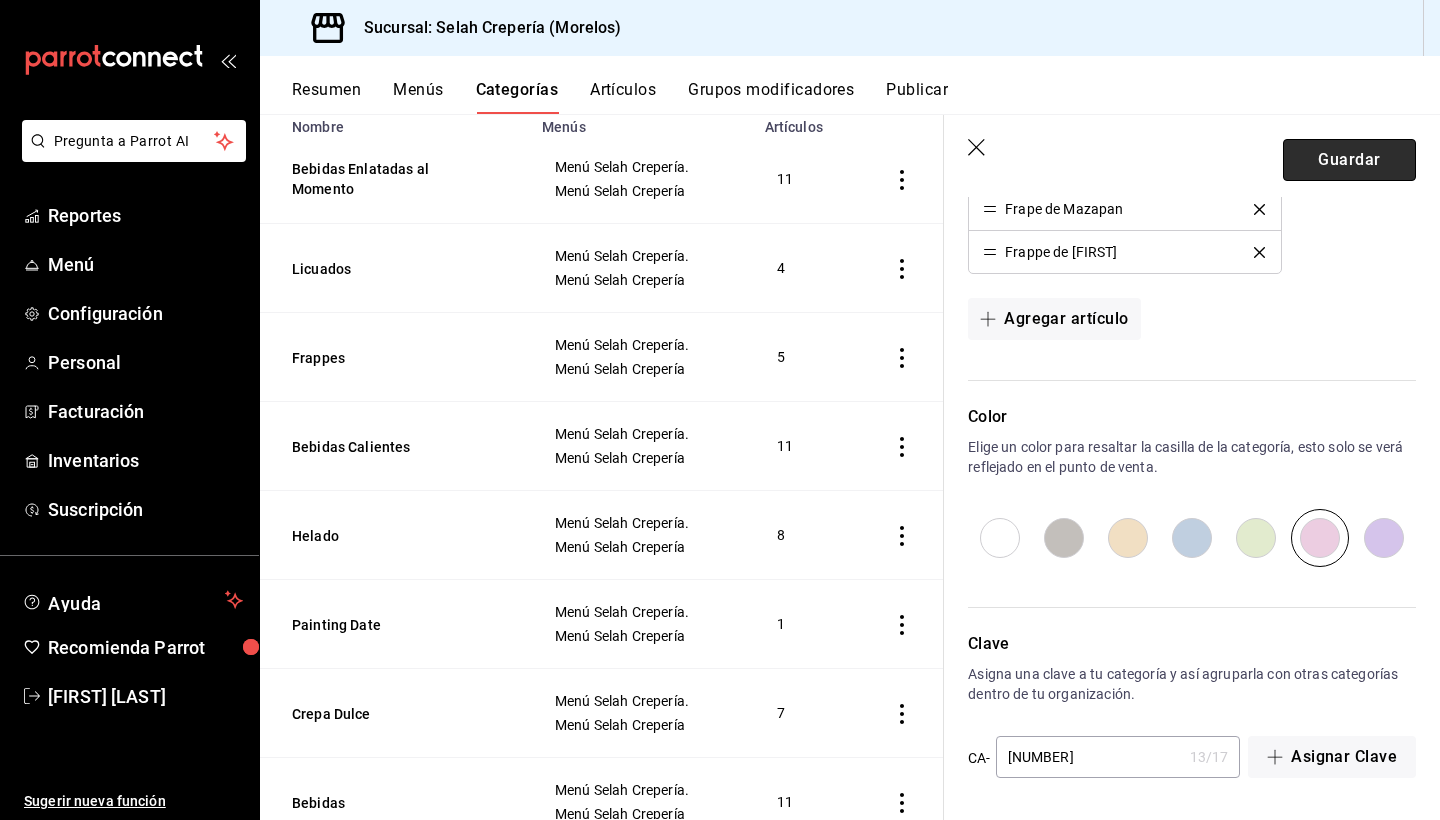click on "Guardar" at bounding box center [1349, 160] 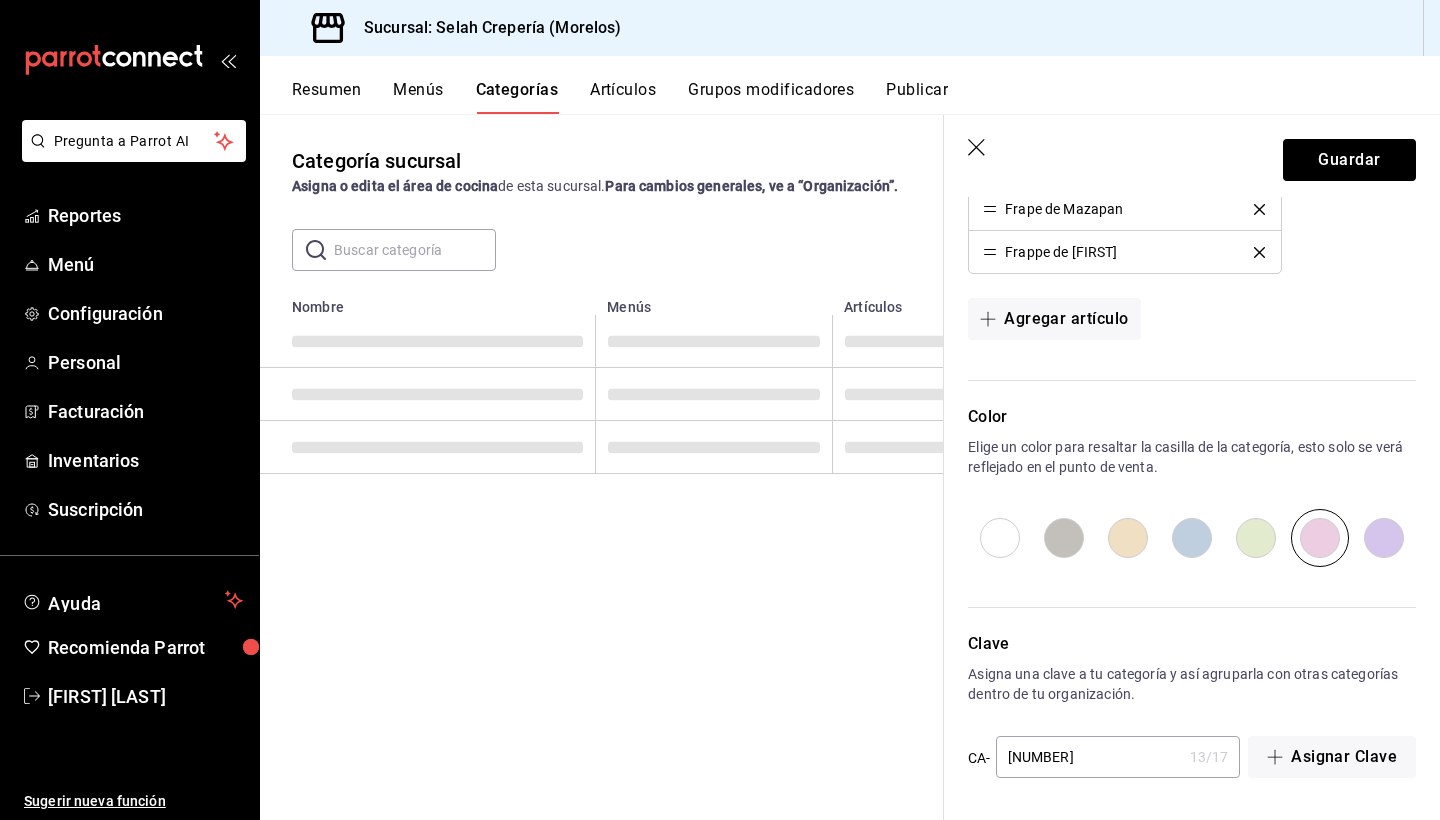 scroll, scrollTop: 0, scrollLeft: 0, axis: both 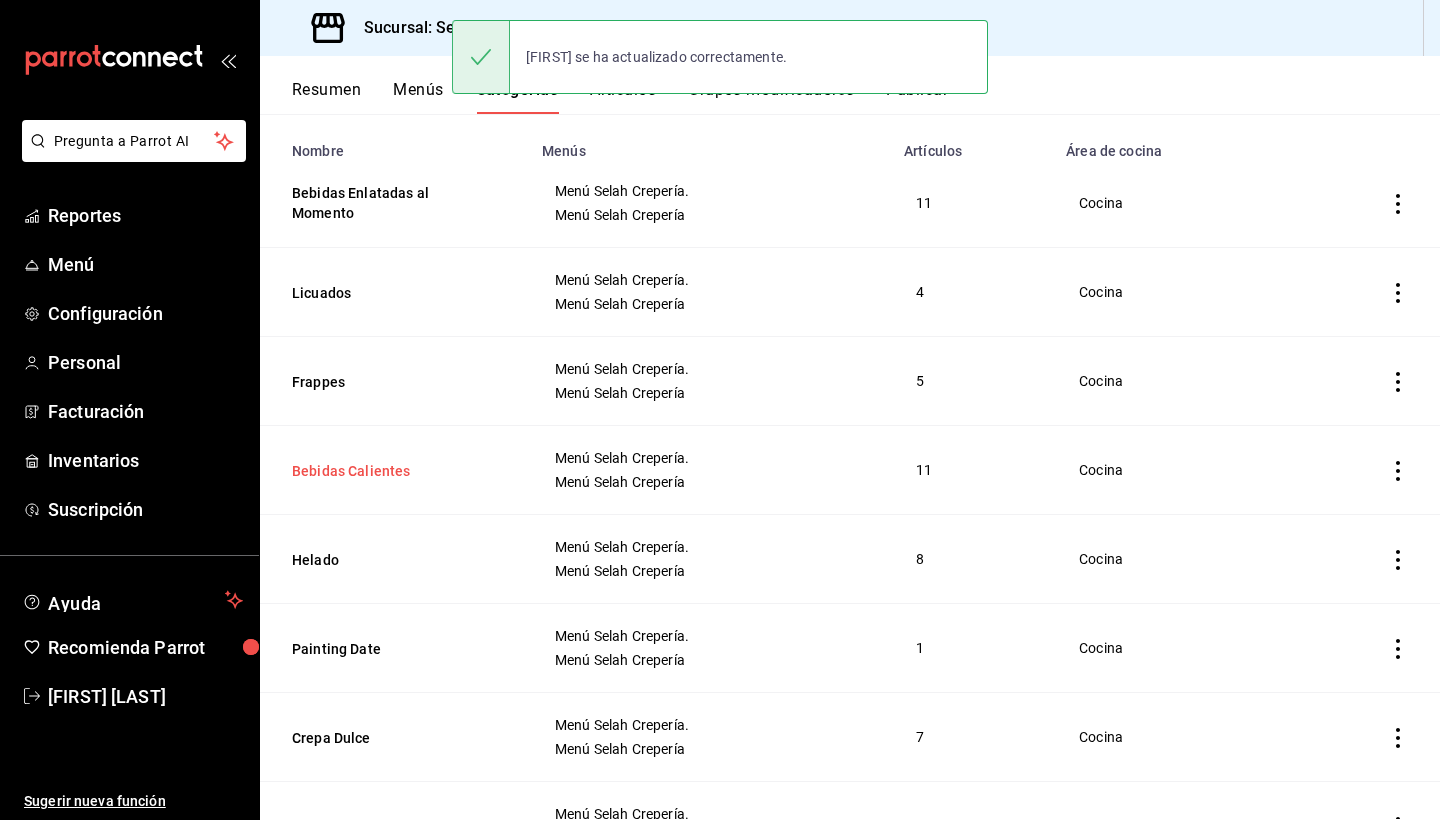 click on "Bebidas Calientes" at bounding box center [392, 471] 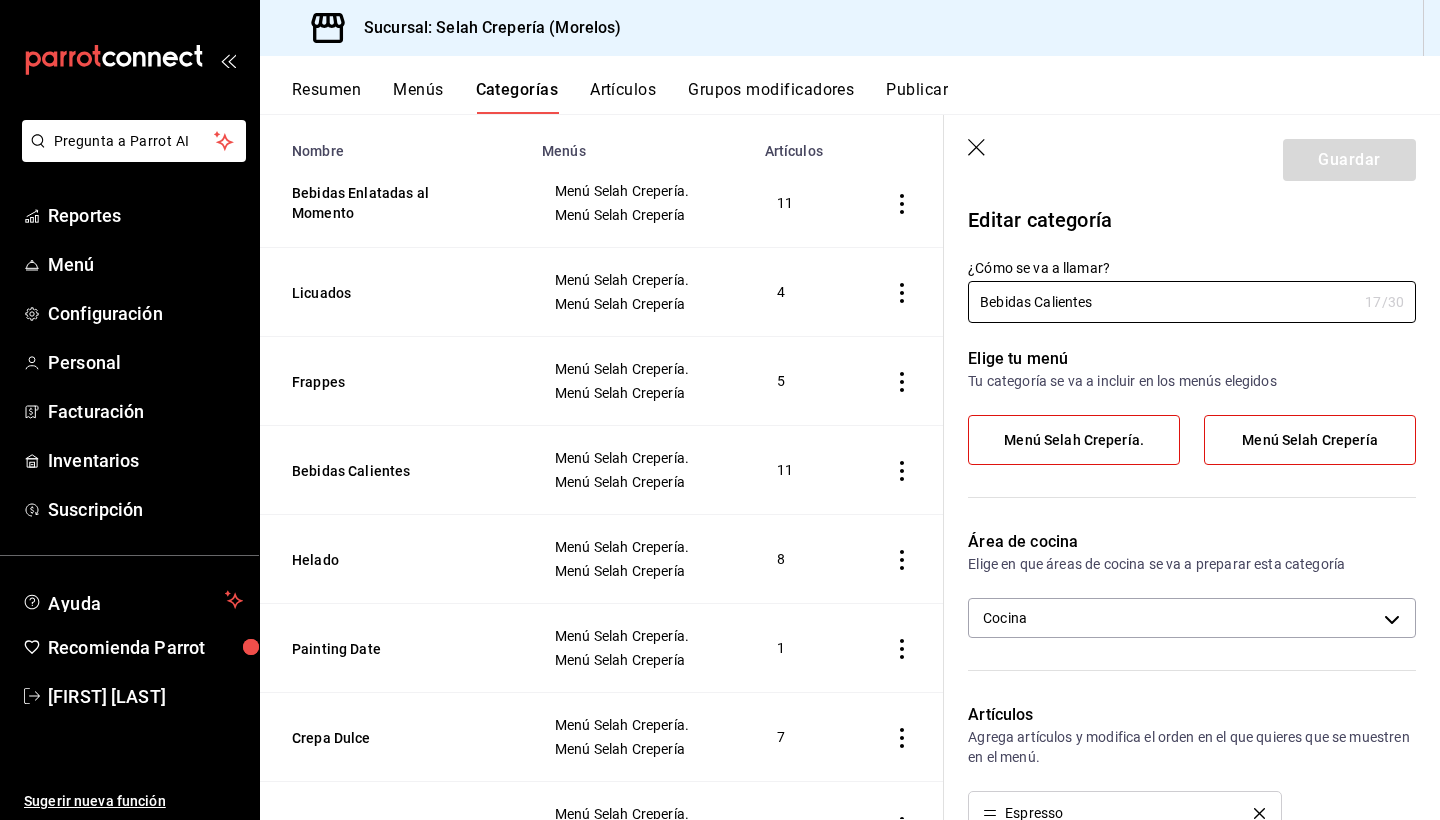 scroll, scrollTop: 0, scrollLeft: 0, axis: both 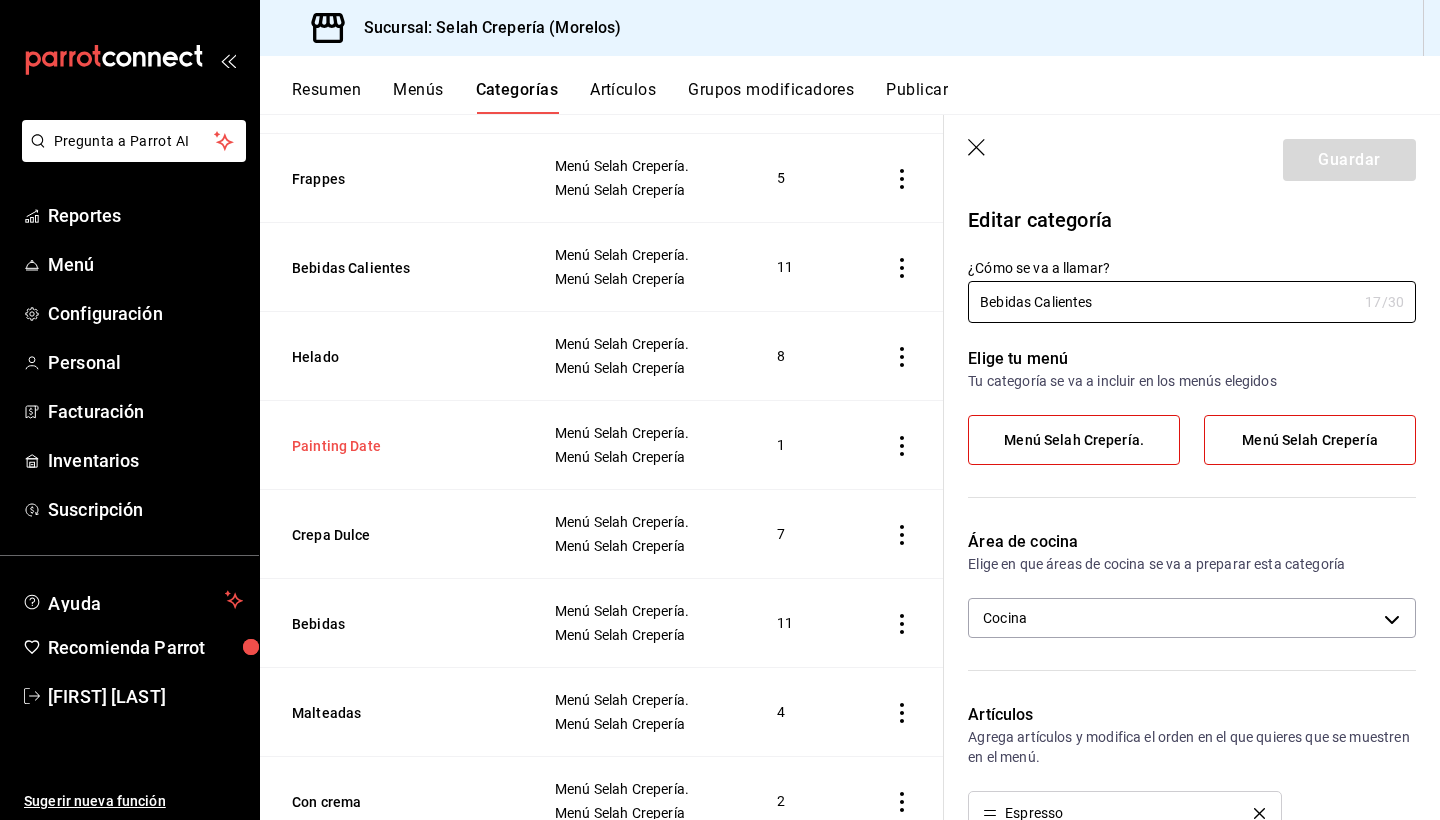 click on "Painting Date" at bounding box center (392, 446) 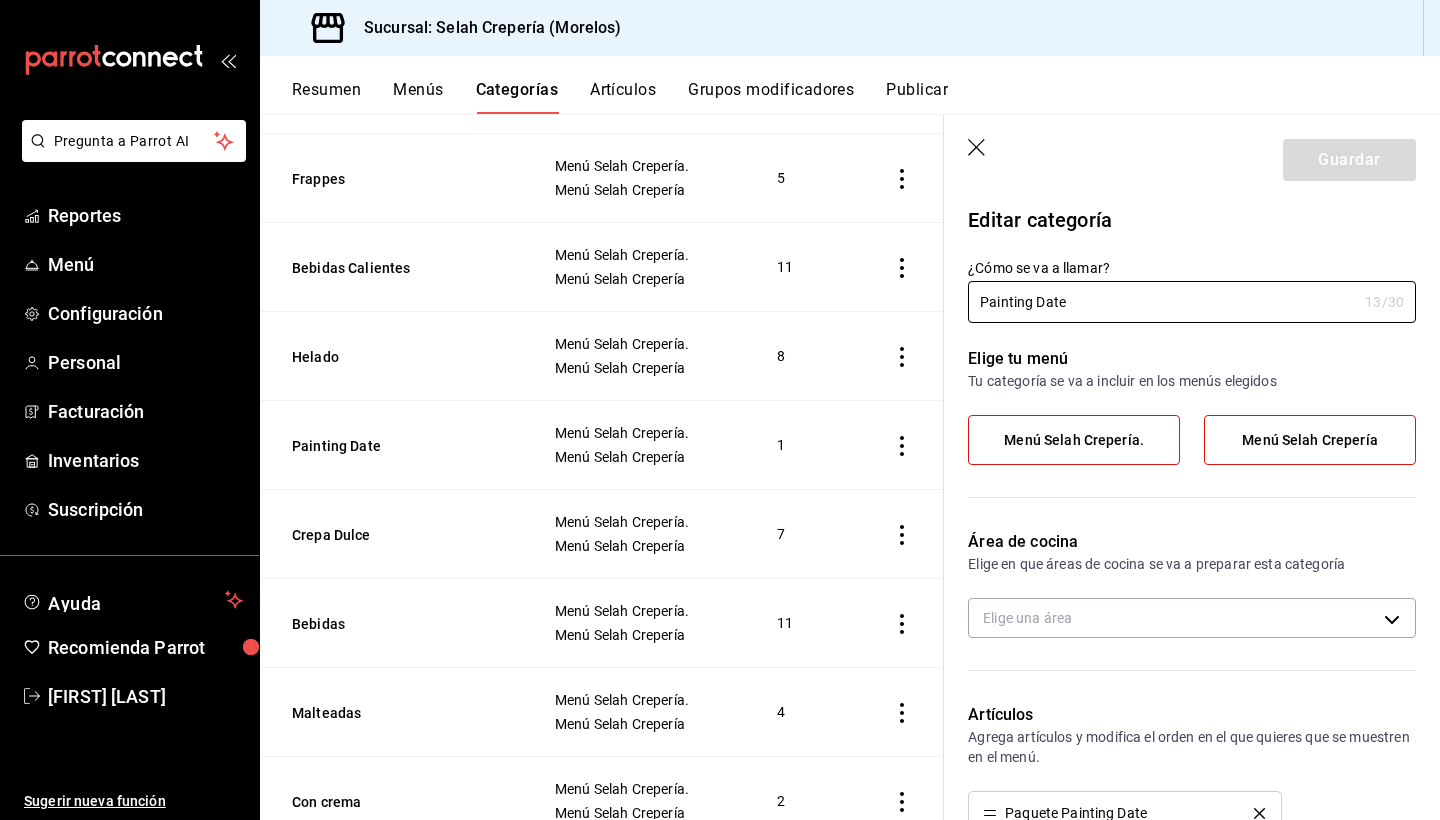 type on "26bf37cc-b86a-4955-ad8d-af1517c22bb6" 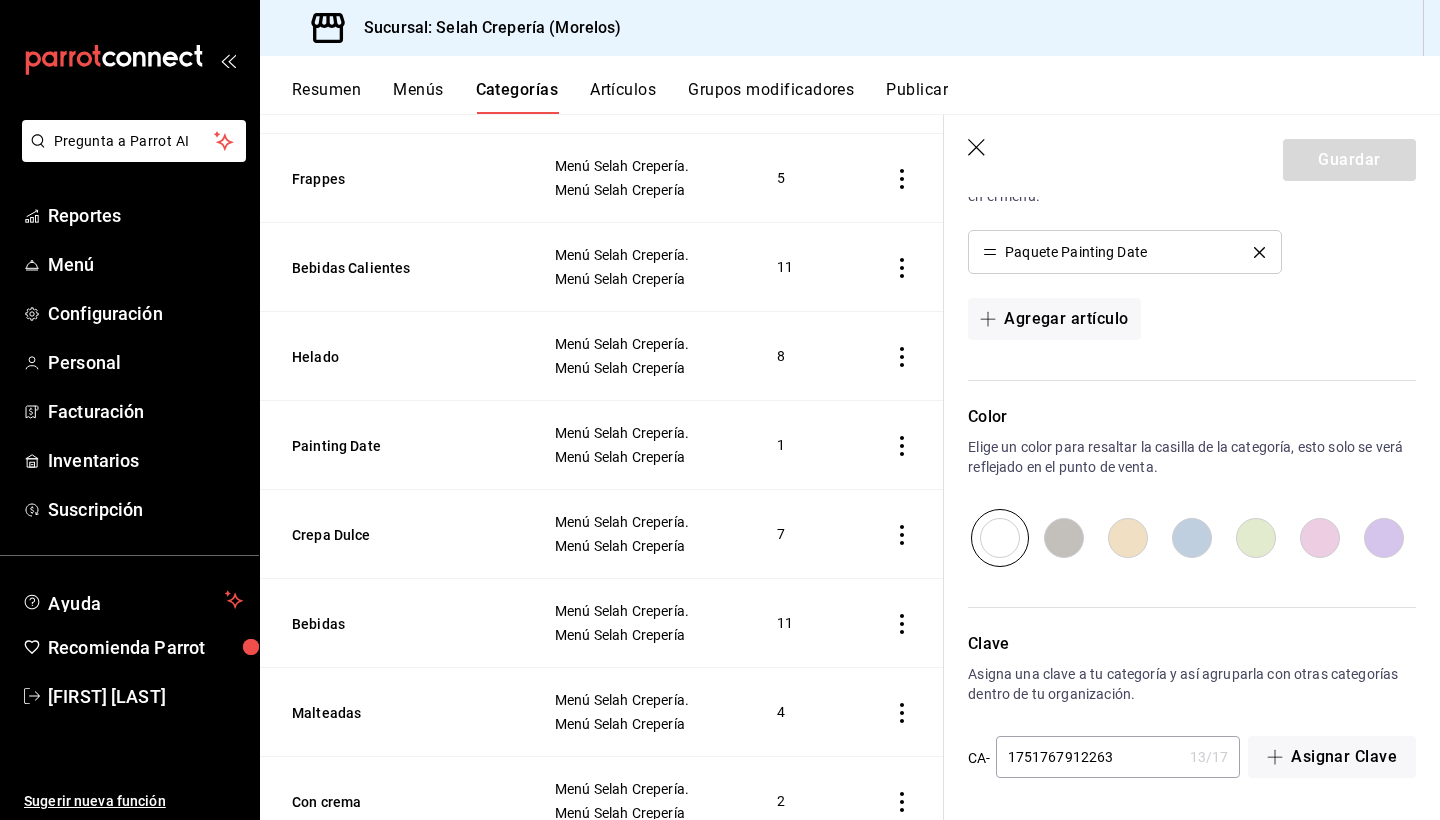 scroll, scrollTop: 561, scrollLeft: 0, axis: vertical 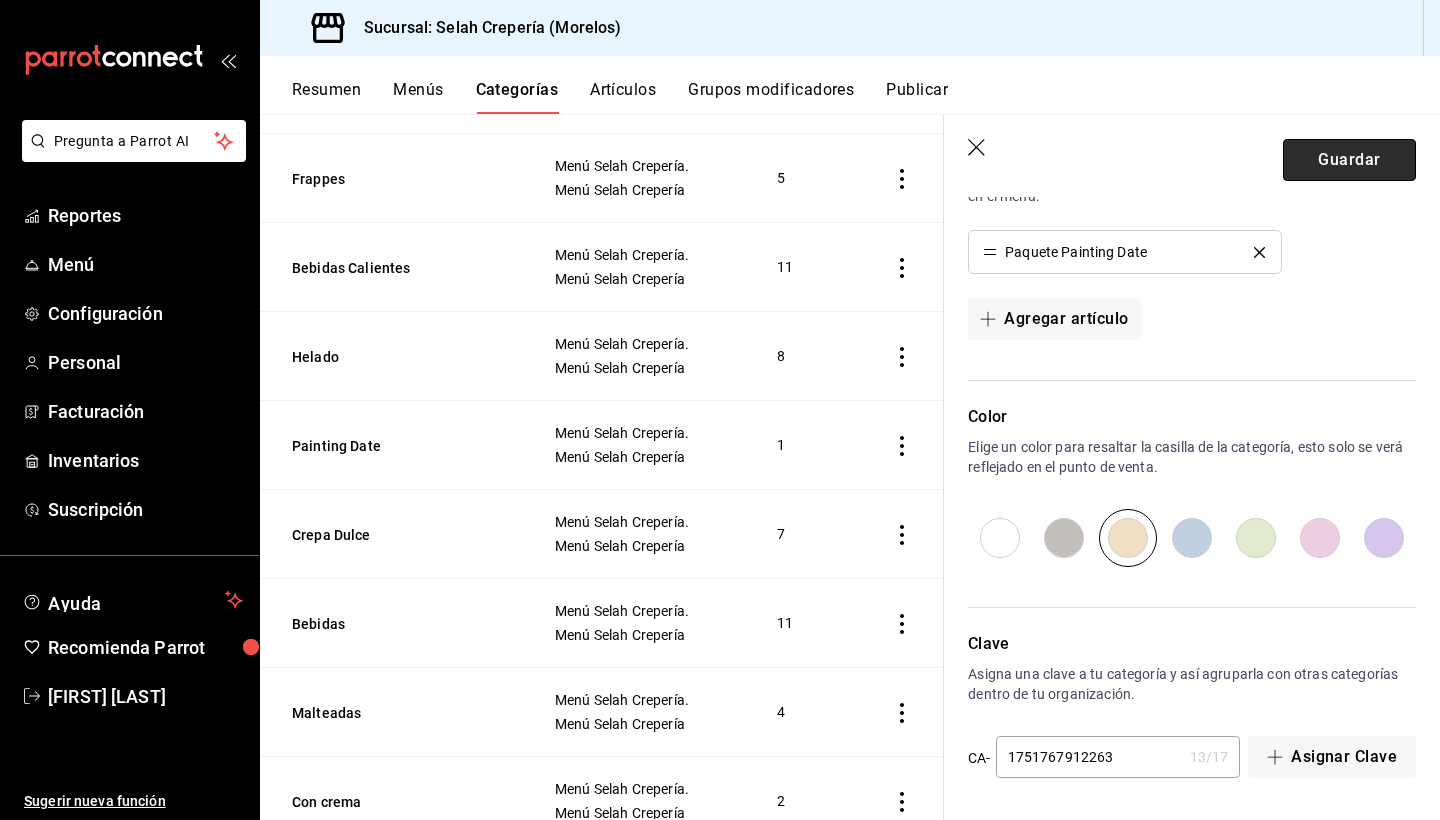 click on "Guardar" at bounding box center (1349, 160) 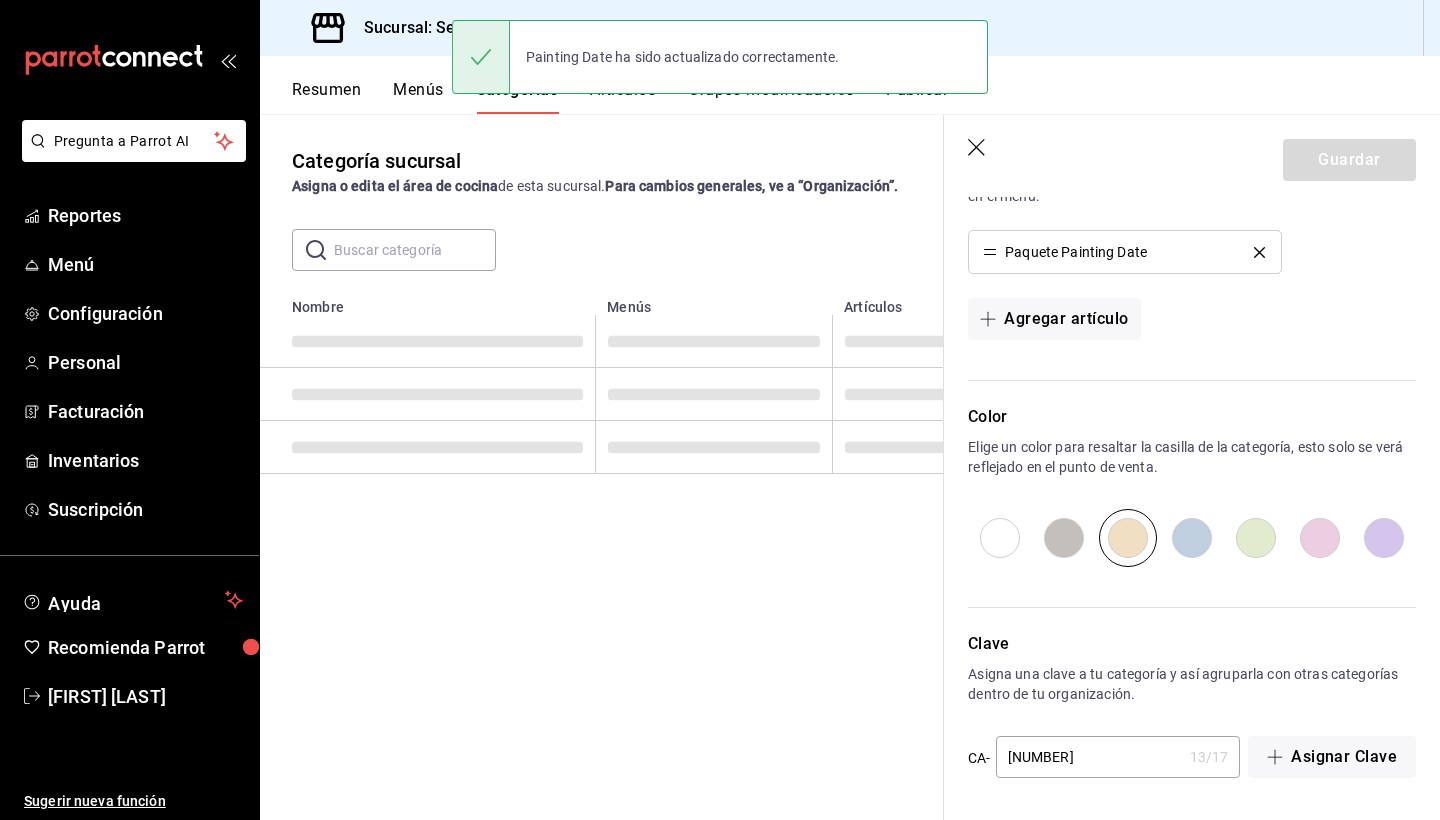 scroll, scrollTop: 0, scrollLeft: 0, axis: both 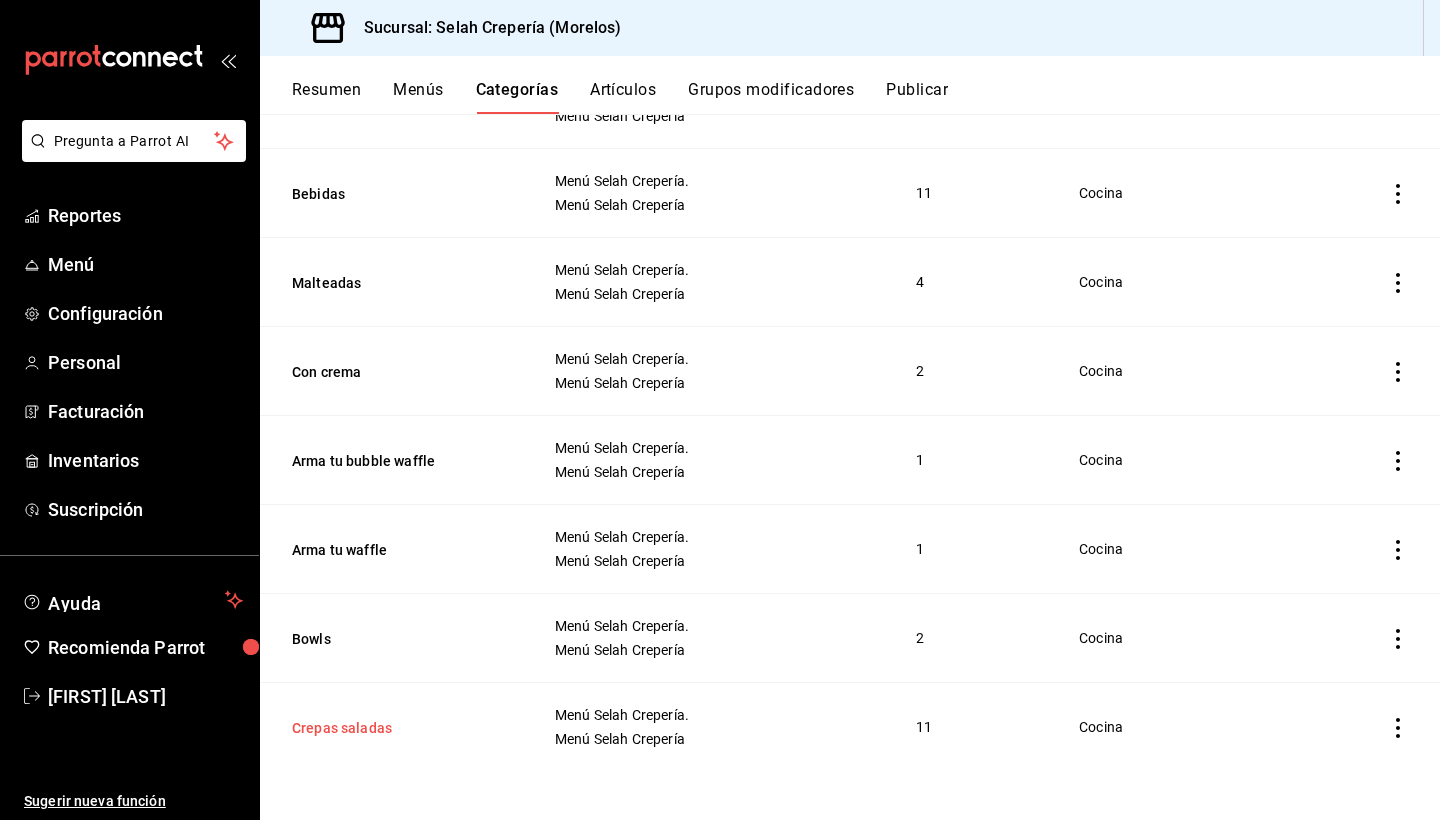 click on "Crepas saladas" at bounding box center (392, 728) 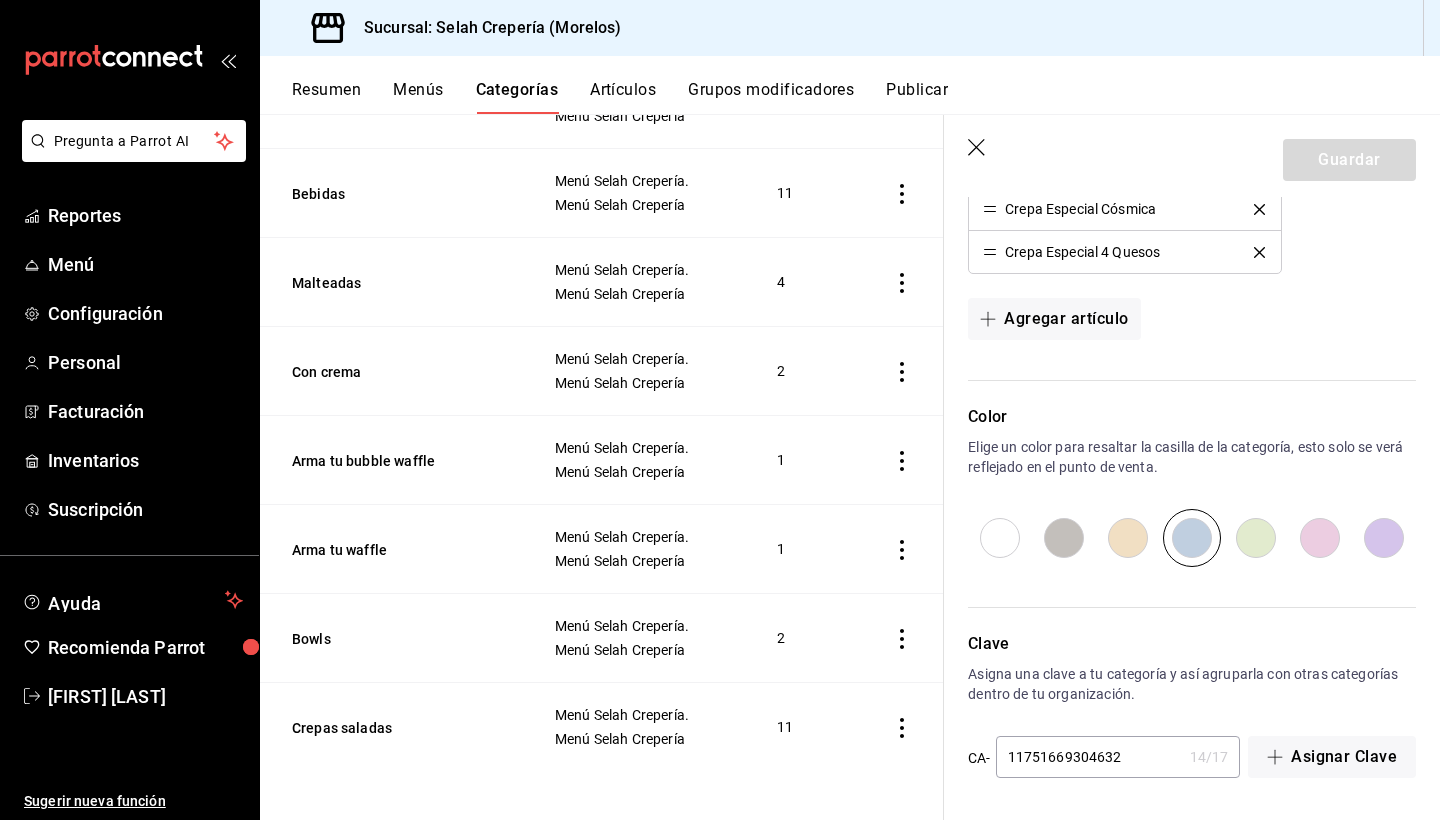 scroll, scrollTop: 991, scrollLeft: 0, axis: vertical 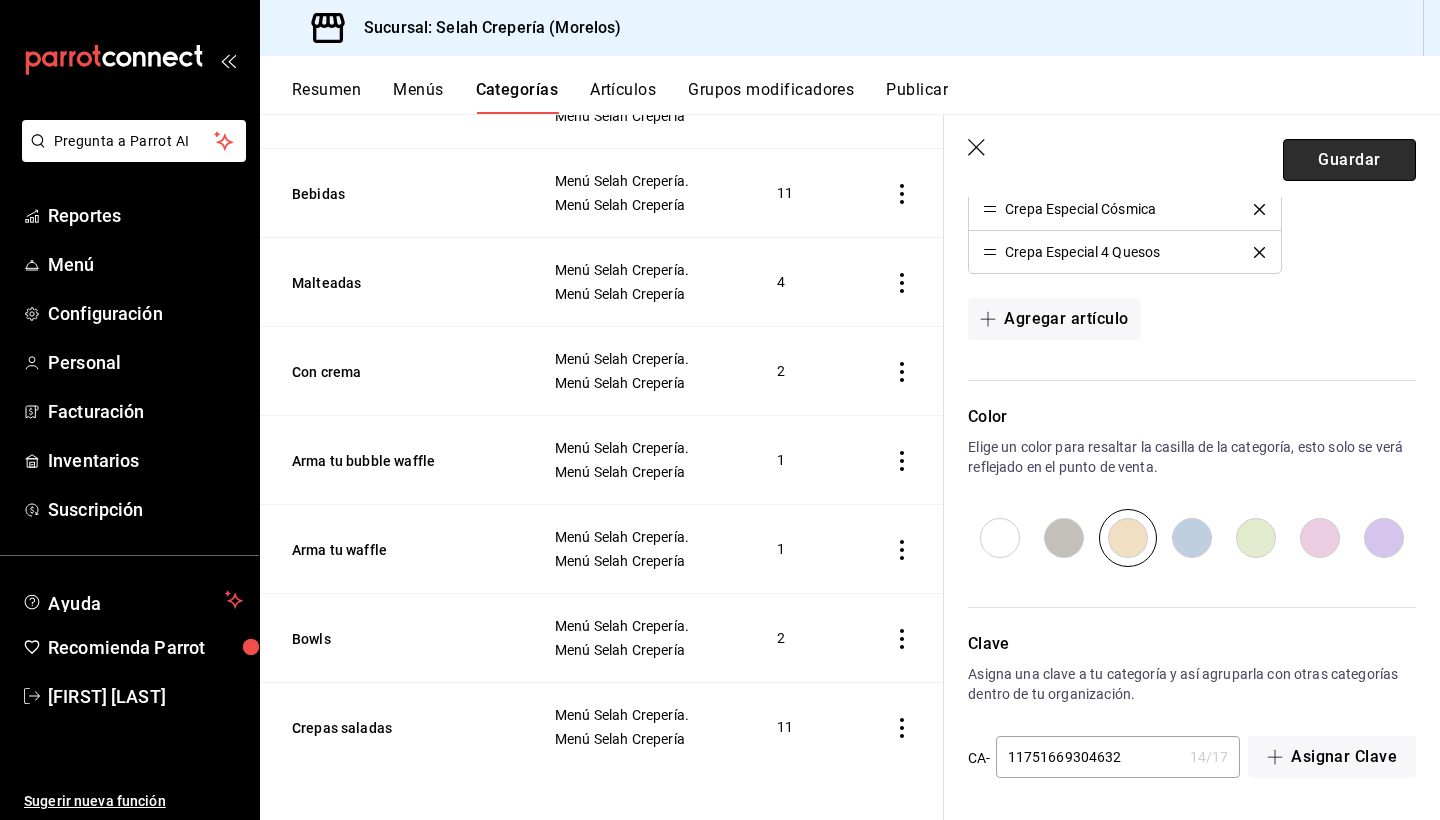 click on "Guardar" at bounding box center (1349, 160) 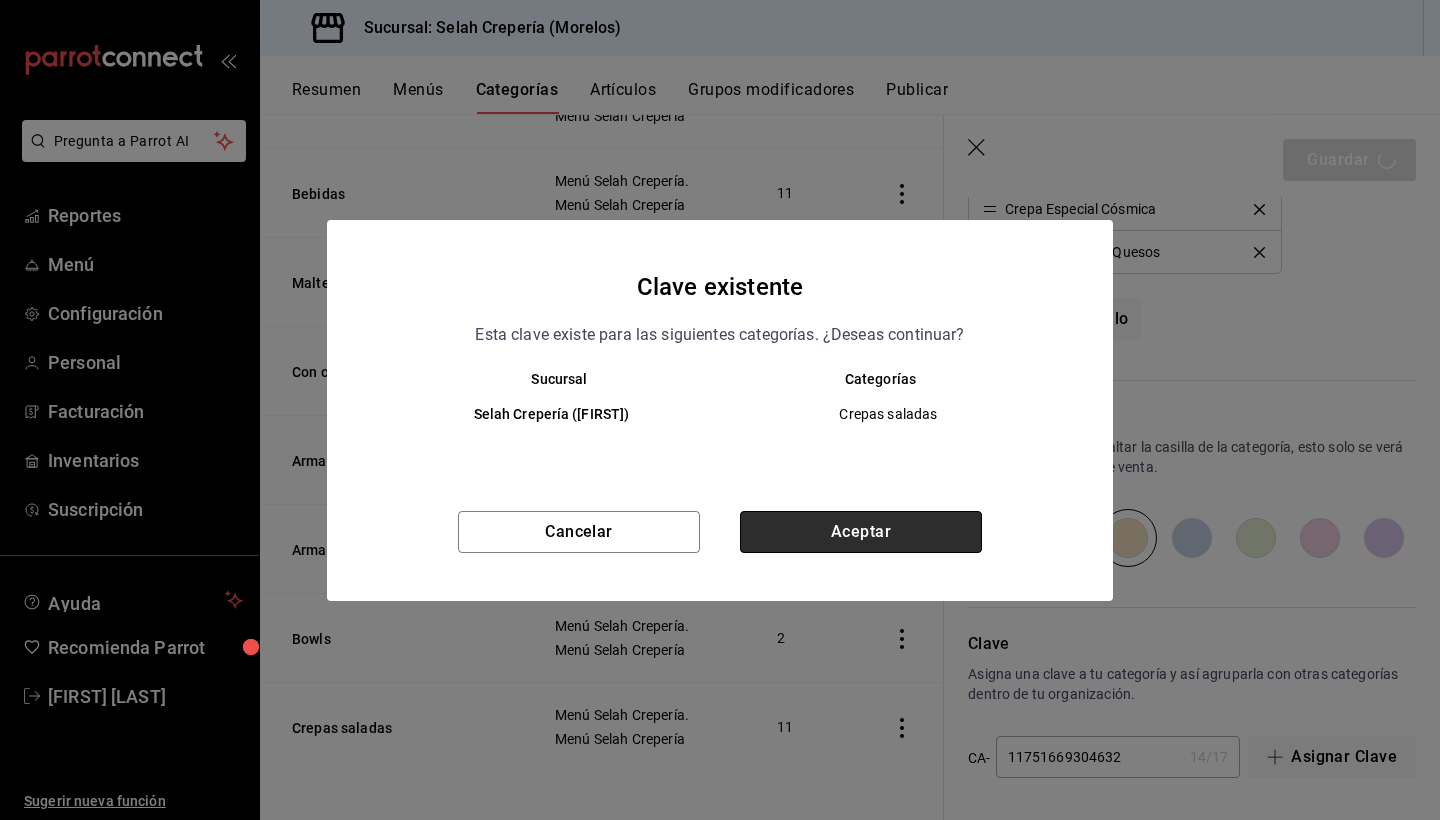 click on "Aceptar" at bounding box center [861, 532] 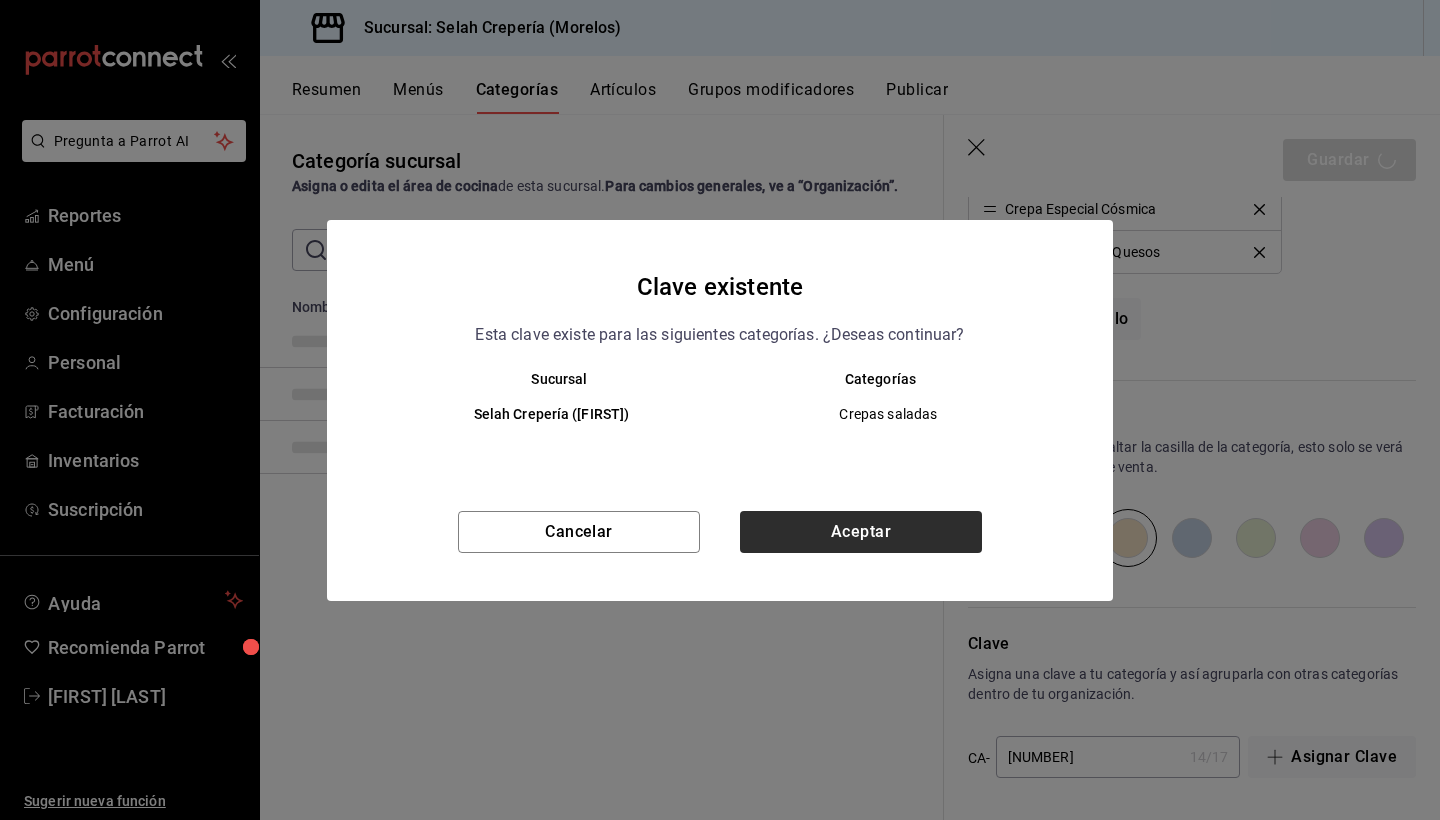 scroll, scrollTop: 0, scrollLeft: 0, axis: both 